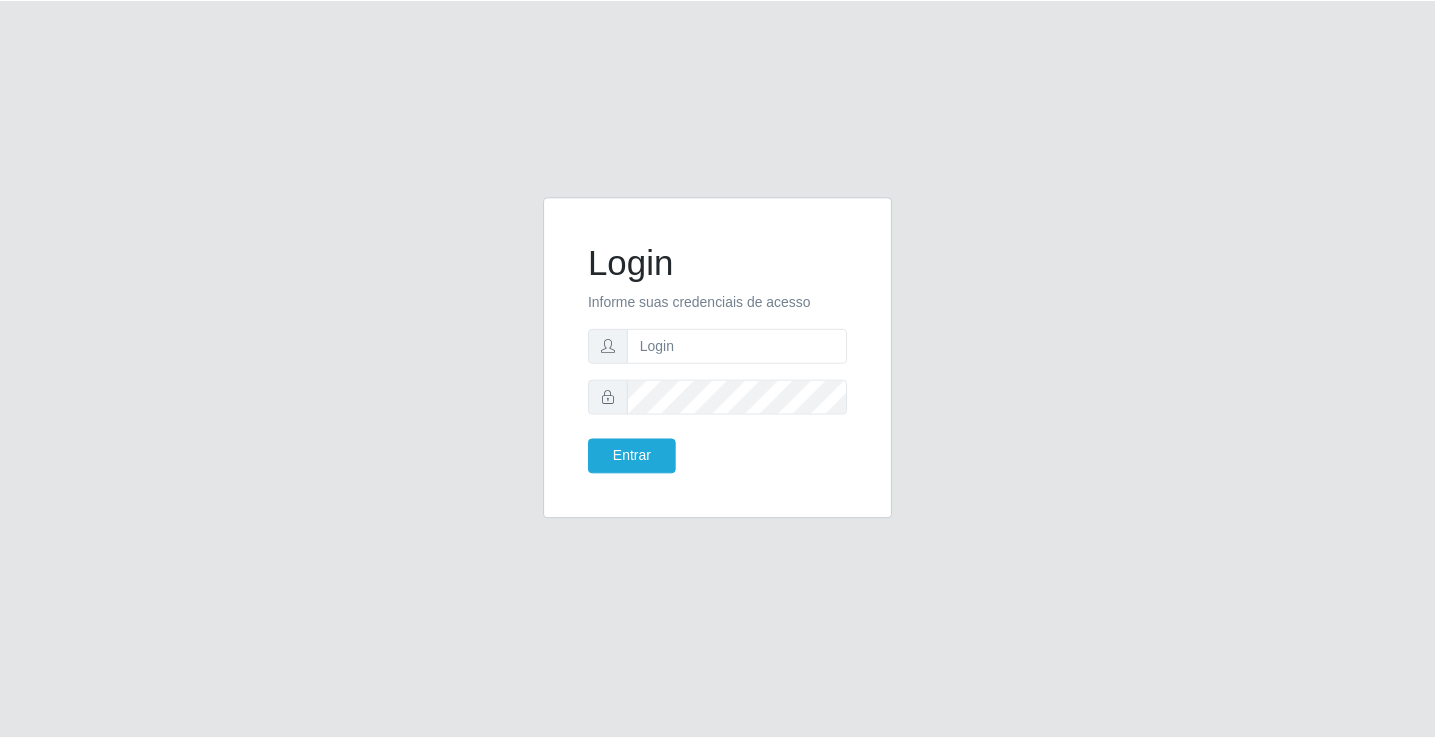 scroll, scrollTop: 0, scrollLeft: 0, axis: both 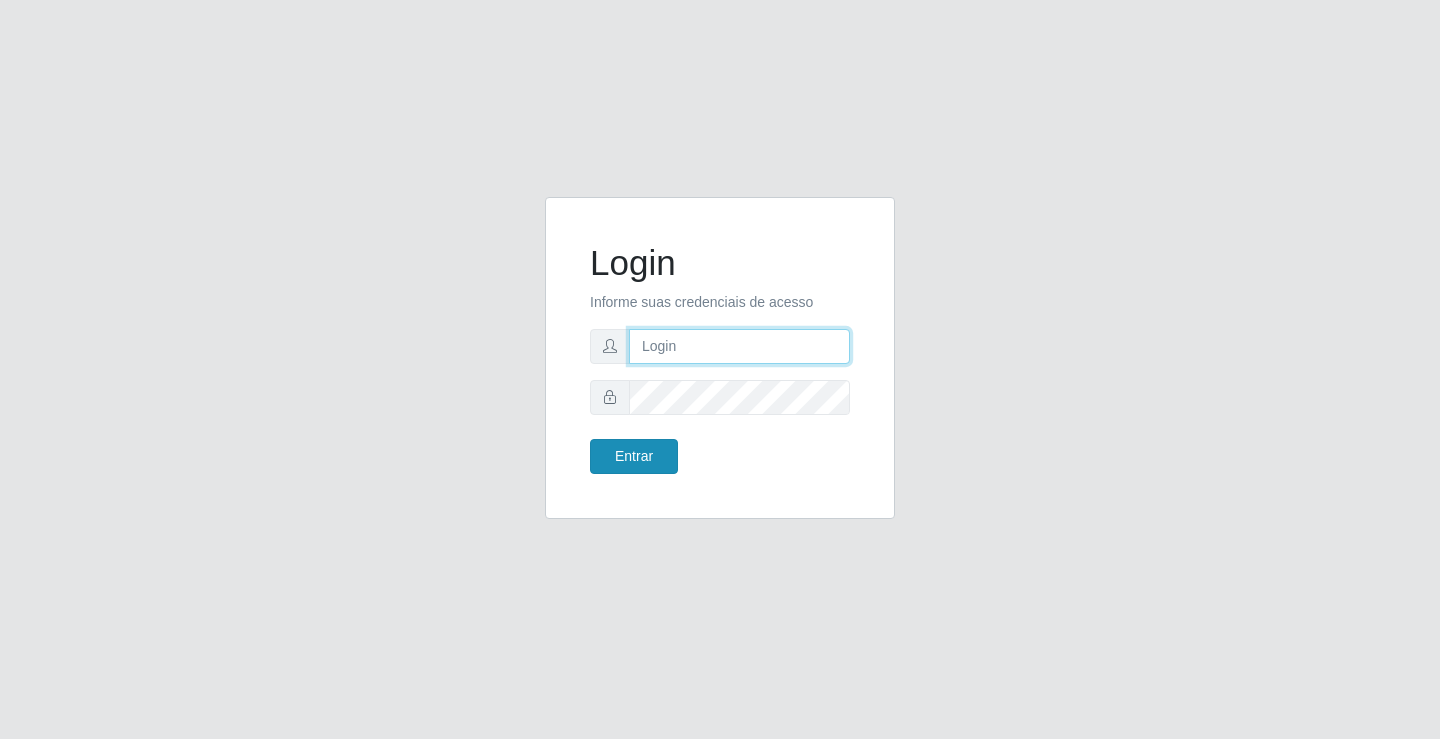 type on "[EMAIL]" 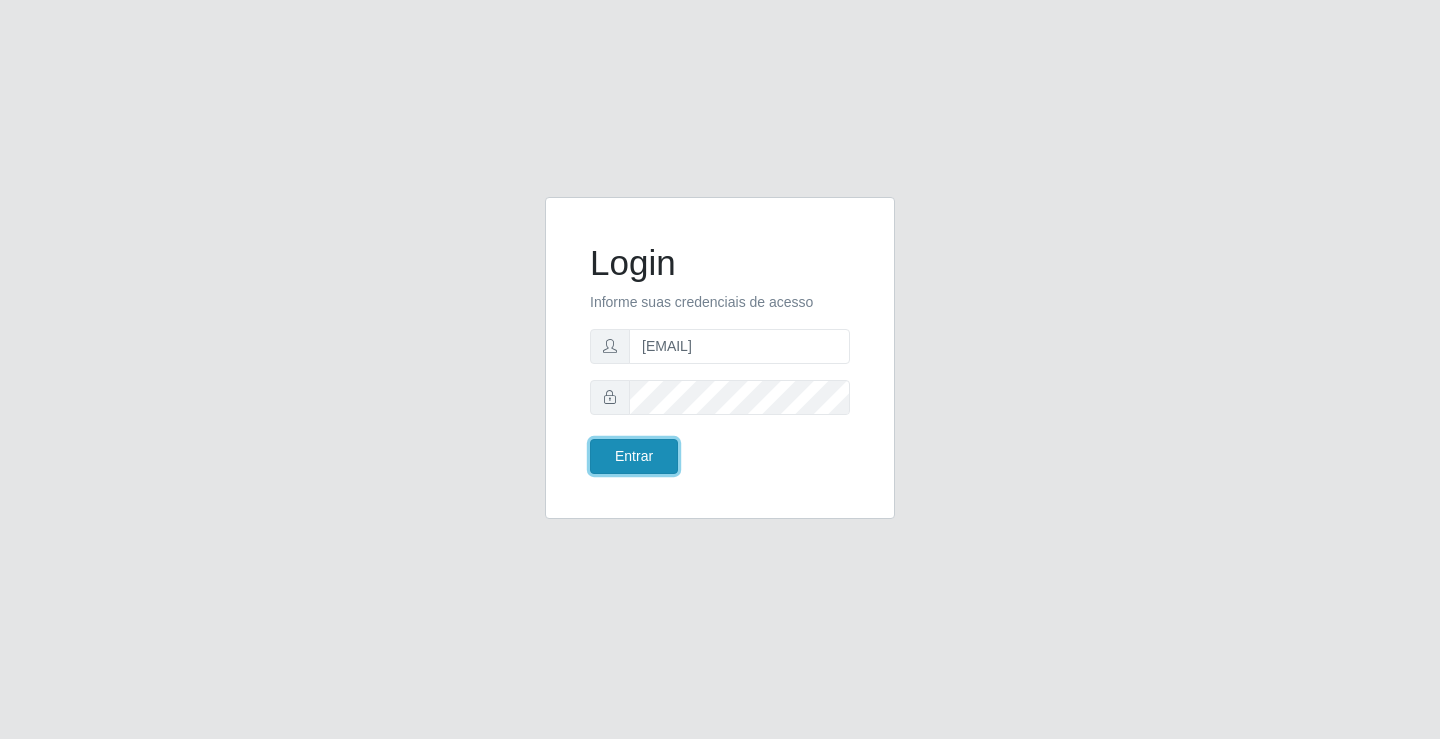 click on "Entrar" at bounding box center [634, 456] 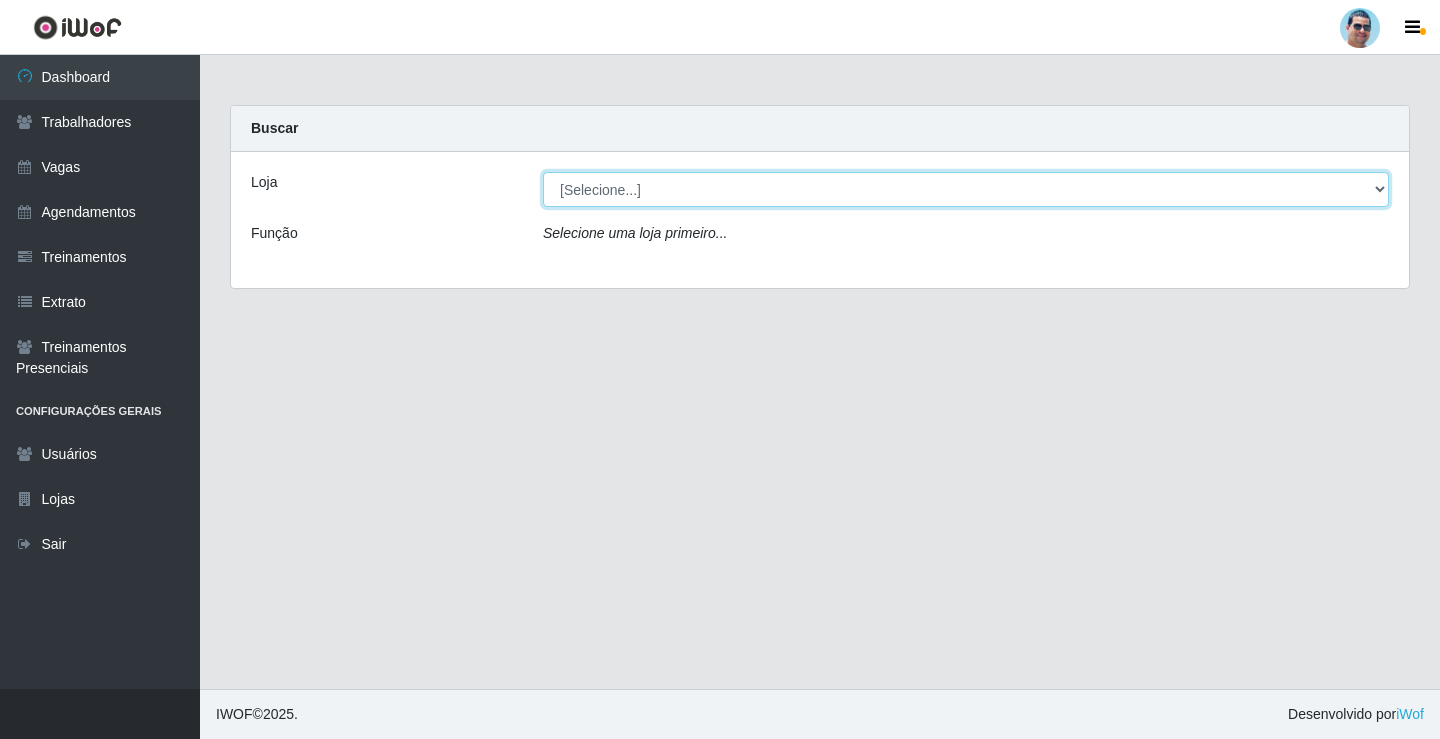 click on "[Selecione...] Mercadinho Extrabom" at bounding box center (966, 189) 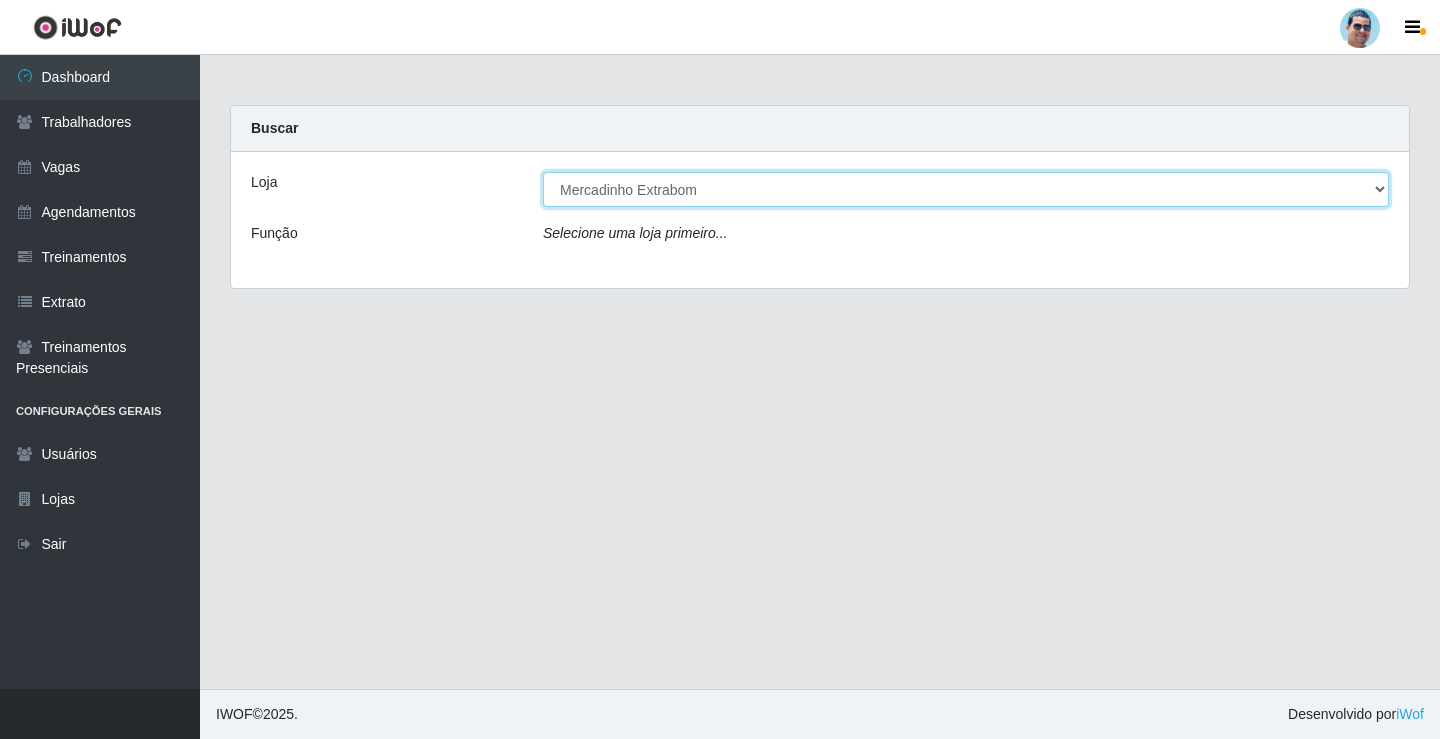 click on "[Selecione...] Mercadinho Extrabom" at bounding box center (966, 189) 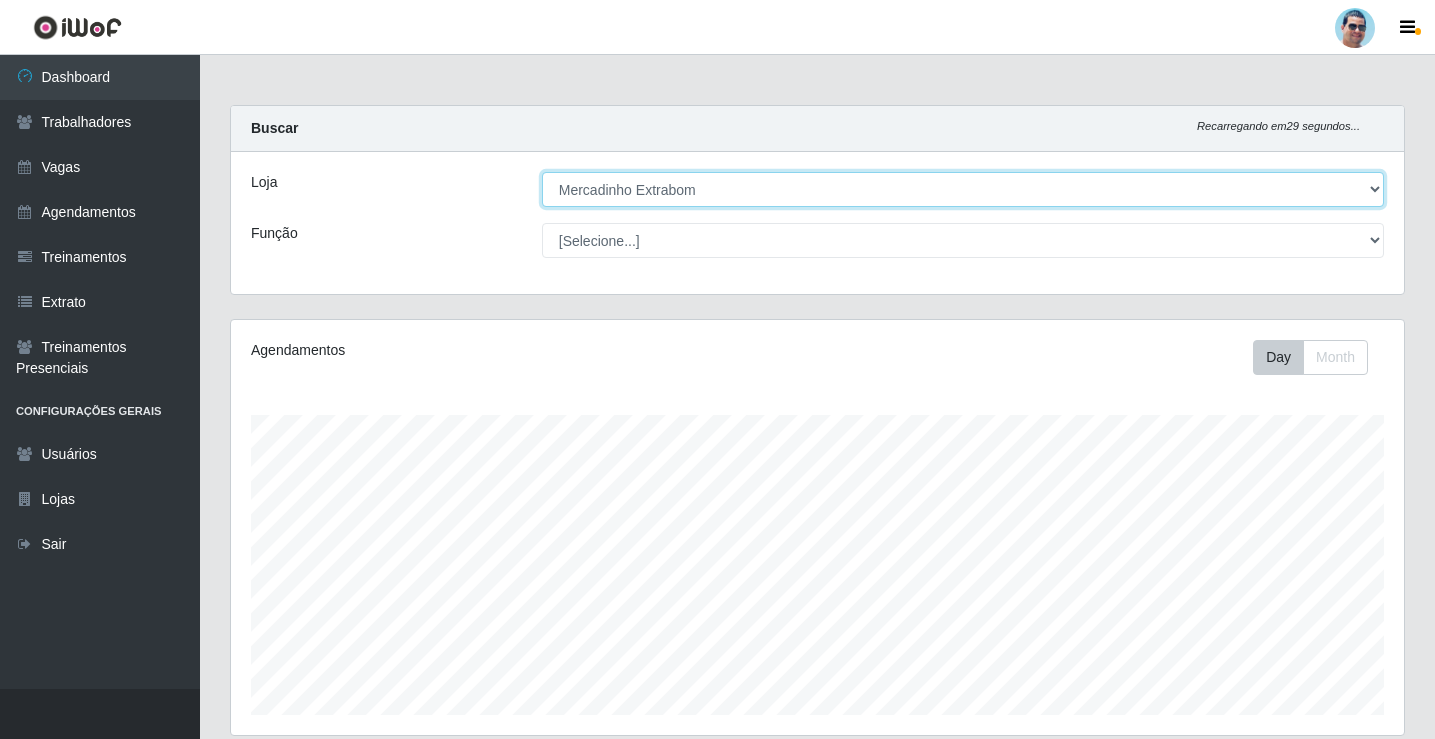 scroll, scrollTop: 999585, scrollLeft: 998827, axis: both 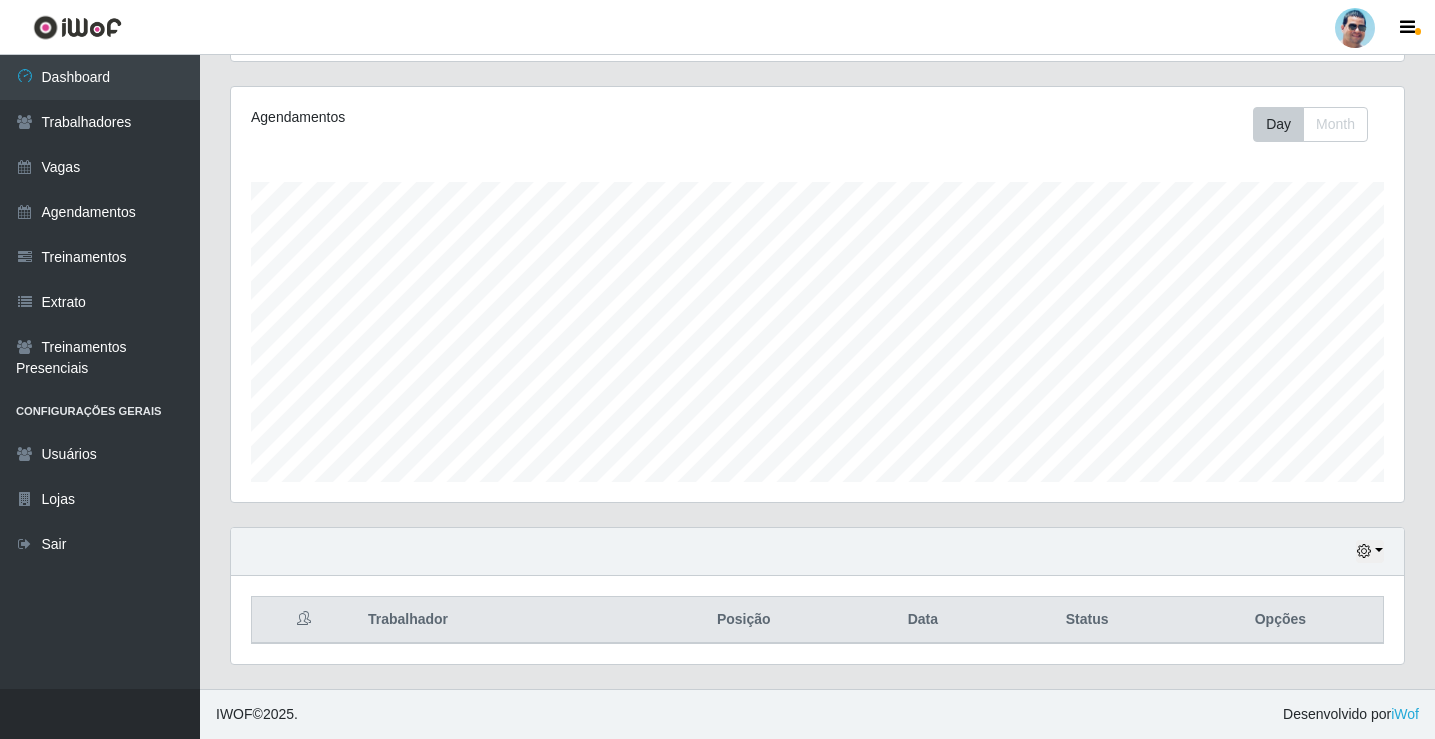 click on "Hoje 1 dia 3 dias 1 Semana Não encerrados" at bounding box center (817, 552) 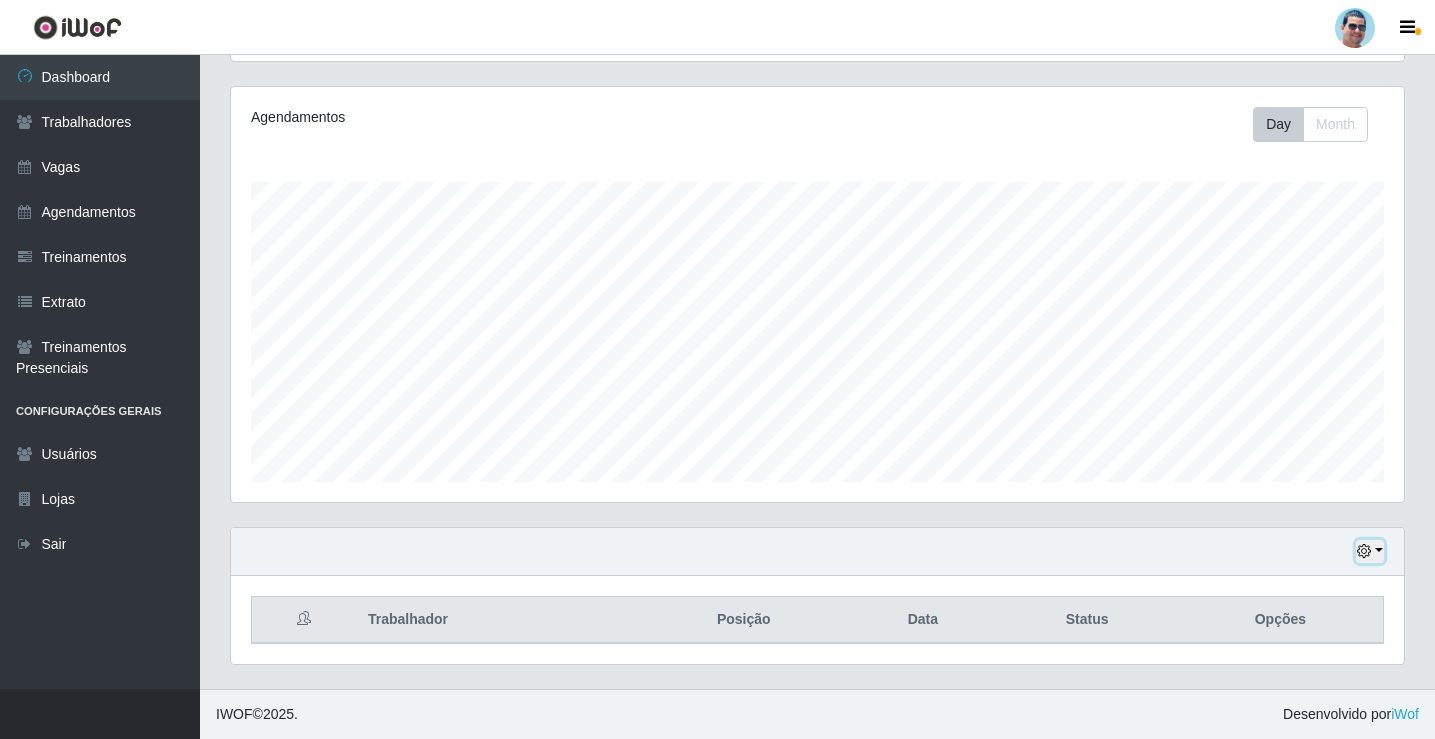 click at bounding box center (1364, 551) 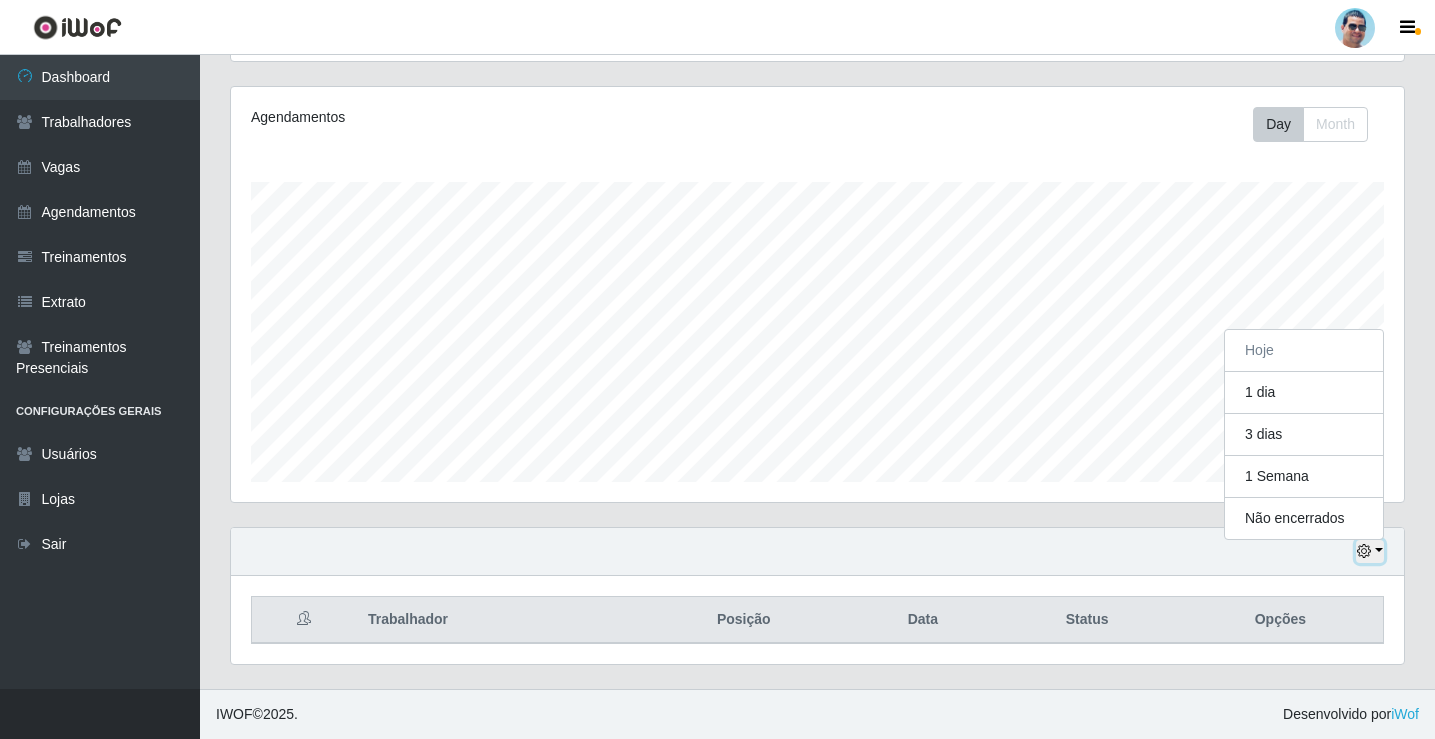 scroll, scrollTop: 415, scrollLeft: 1173, axis: both 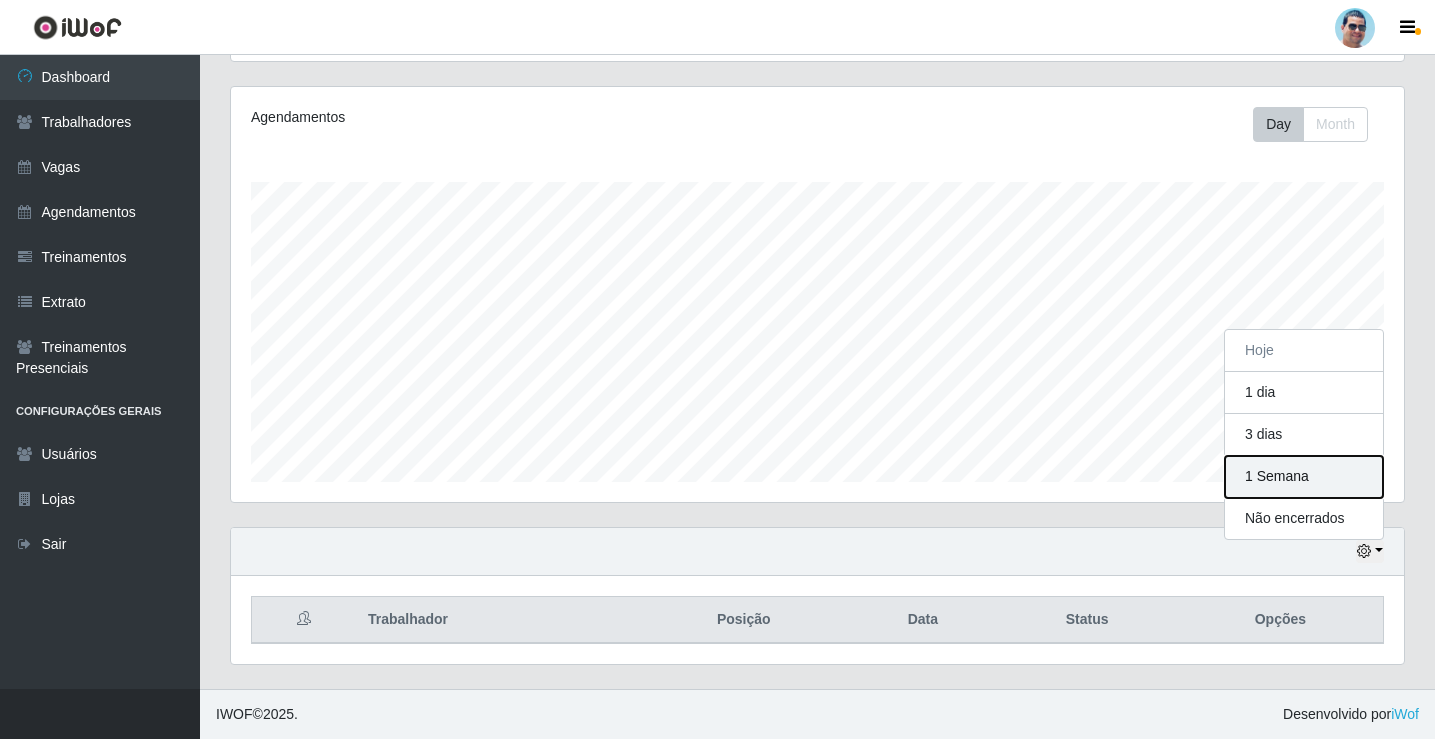 click on "1 Semana" at bounding box center [1304, 477] 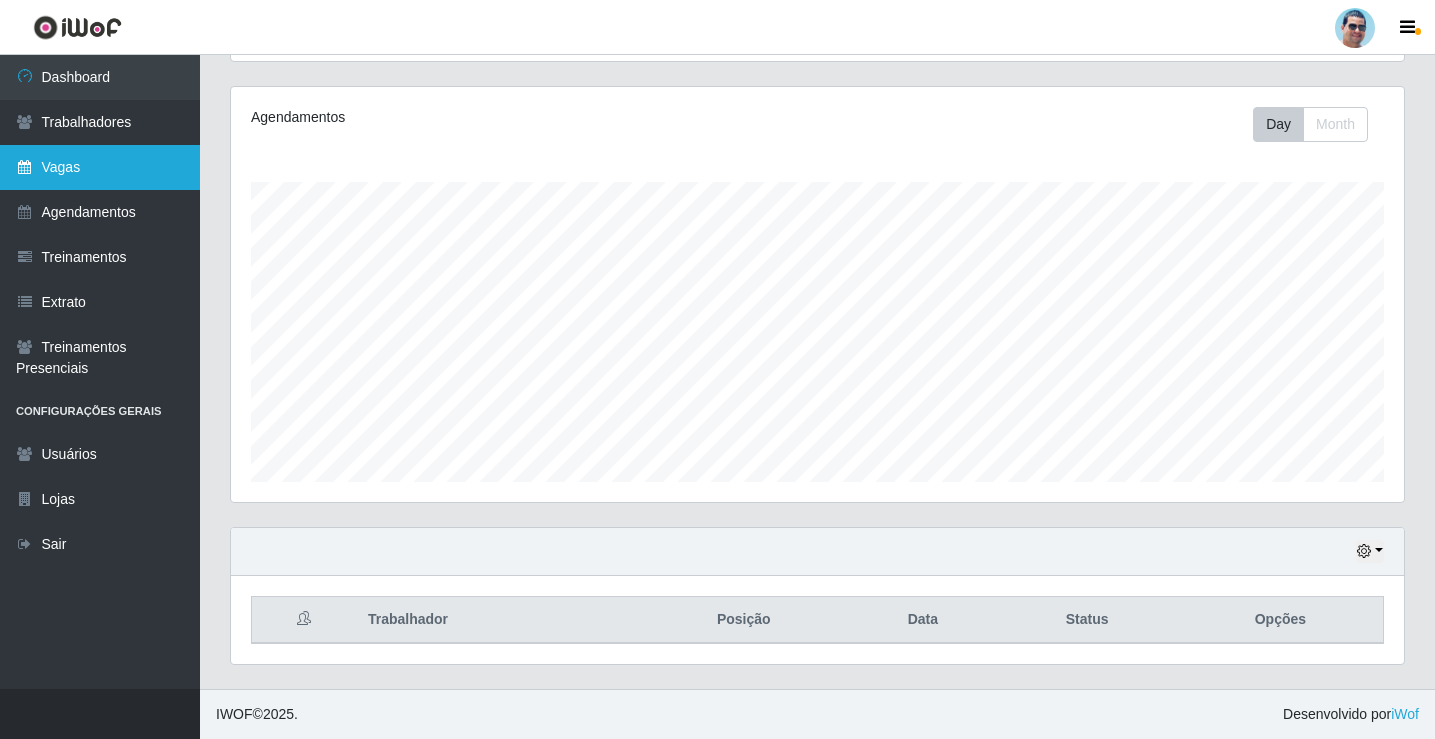 click on "Vagas" at bounding box center (100, 167) 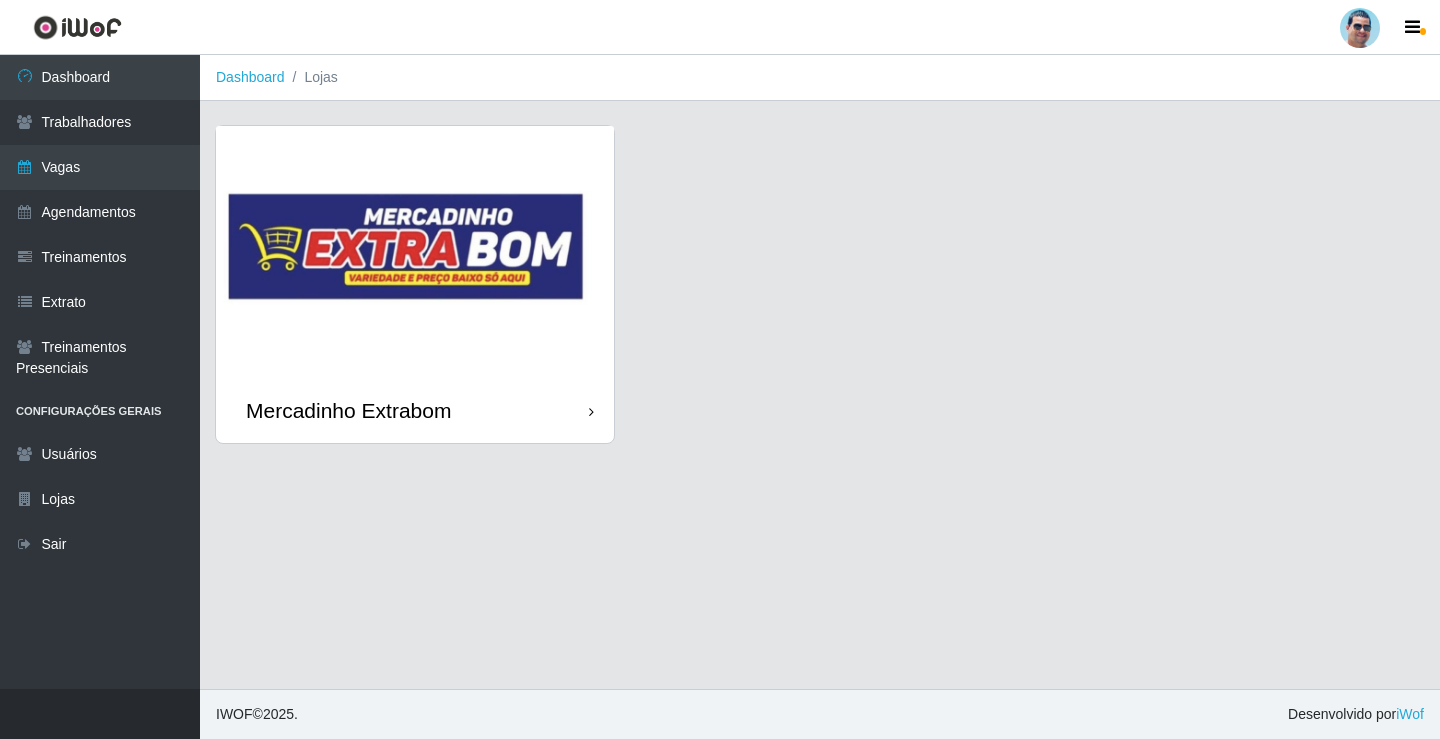 click at bounding box center (415, 252) 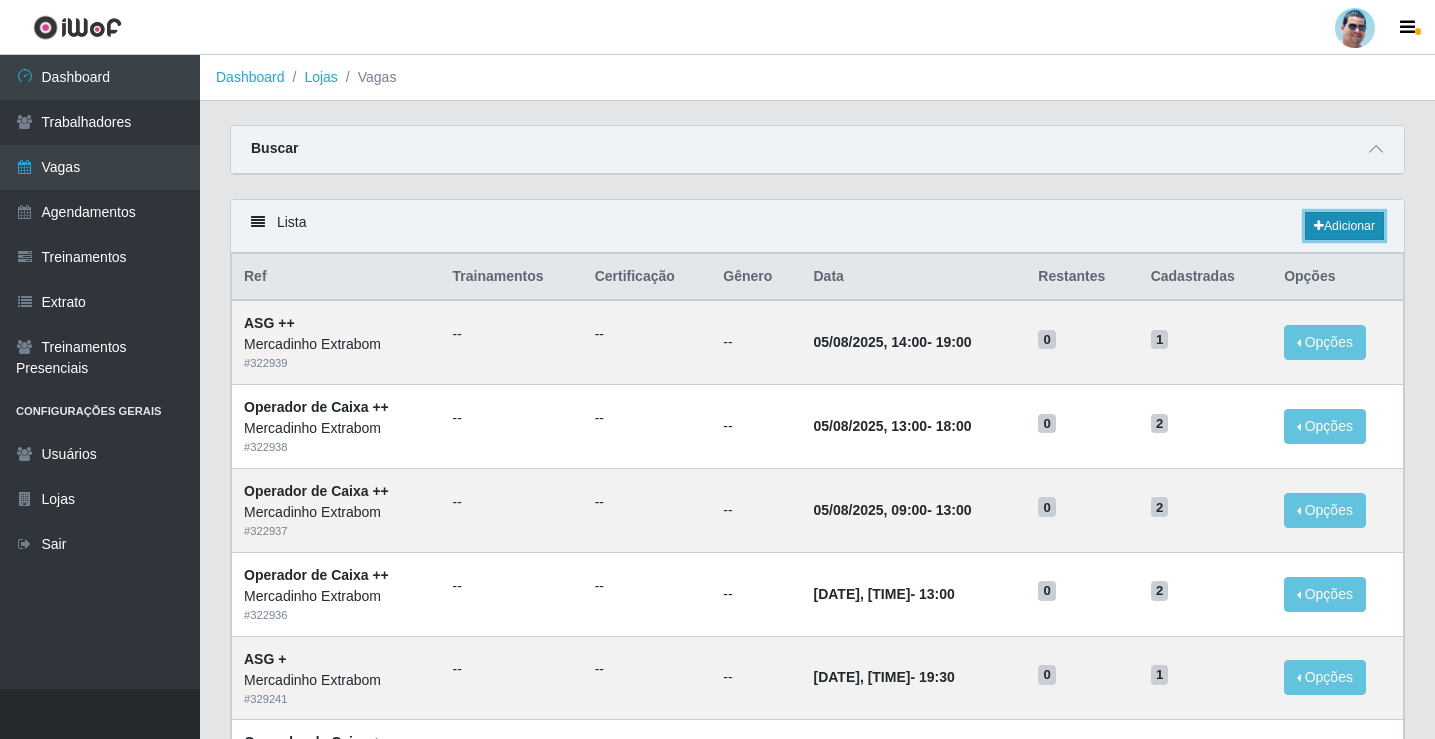 click on "Adicionar" at bounding box center (1344, 226) 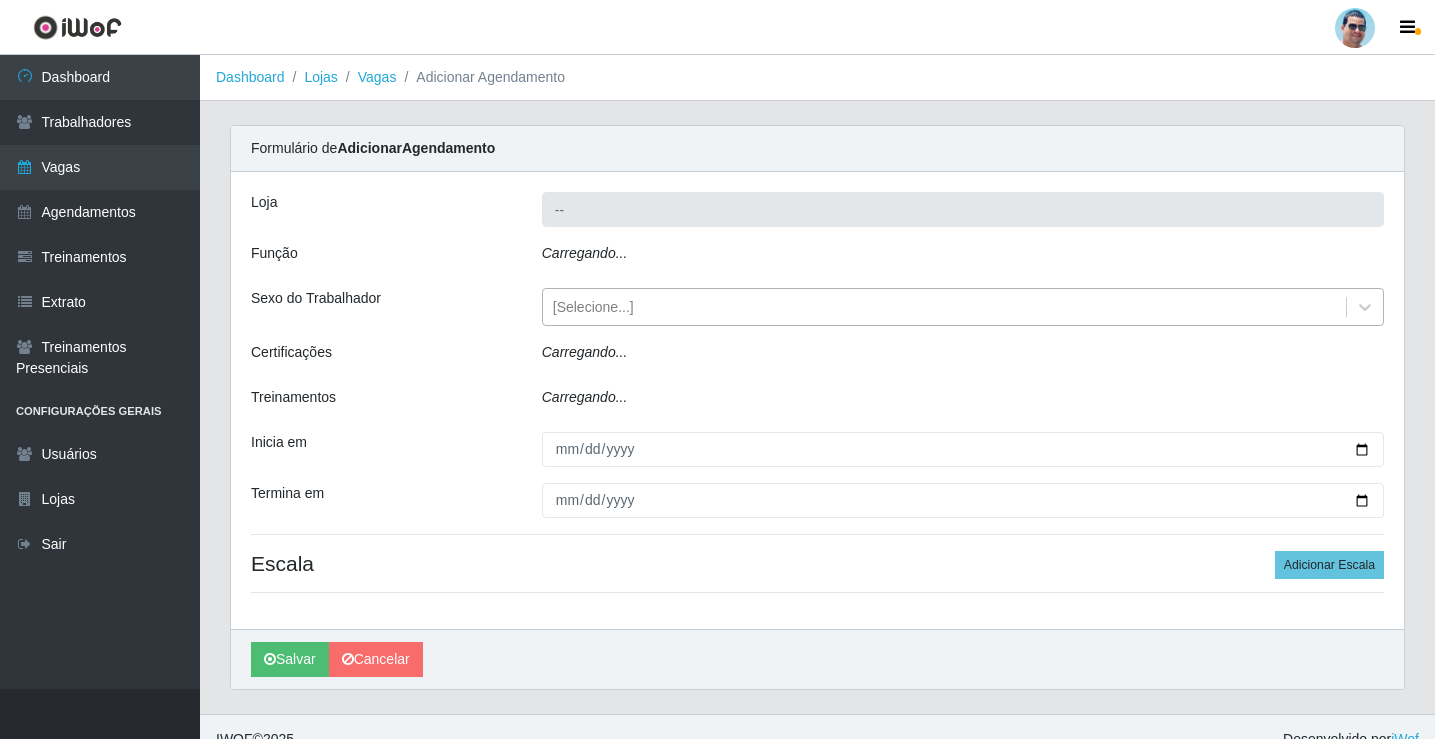 type on "Mercadinho Extrabom" 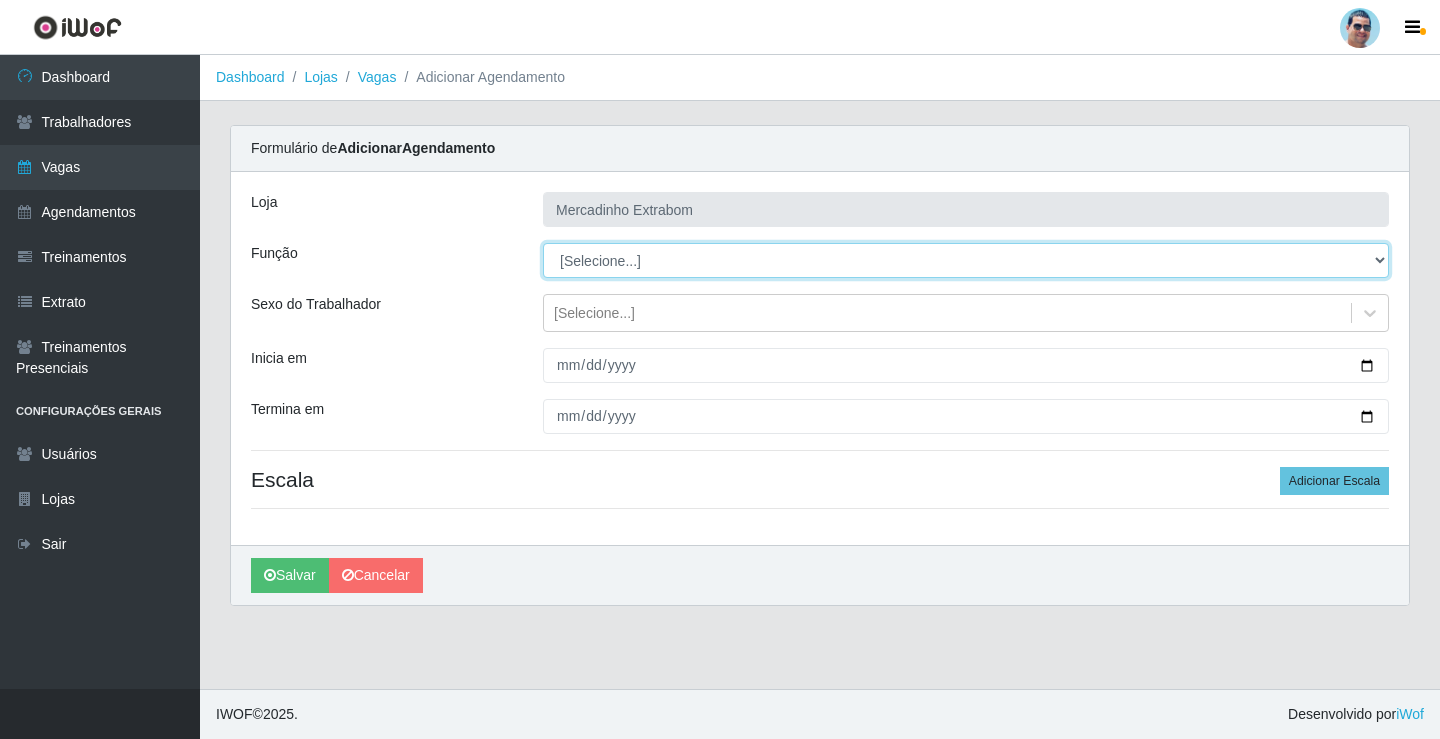 click on "[Selecione...] ASG ASG + ASG ++ Balconista Balconista + Balconista ++ Carregador e Descarregador de Caminhão Carregador e Descarregador de Caminhão + Carregador e Descarregador de Caminhão ++ Embalador Embalador + Embalador ++ Operador de Caixa Operador de Caixa + Operador de Caixa ++ Repositor  Repositor + Repositor ++" at bounding box center (966, 260) 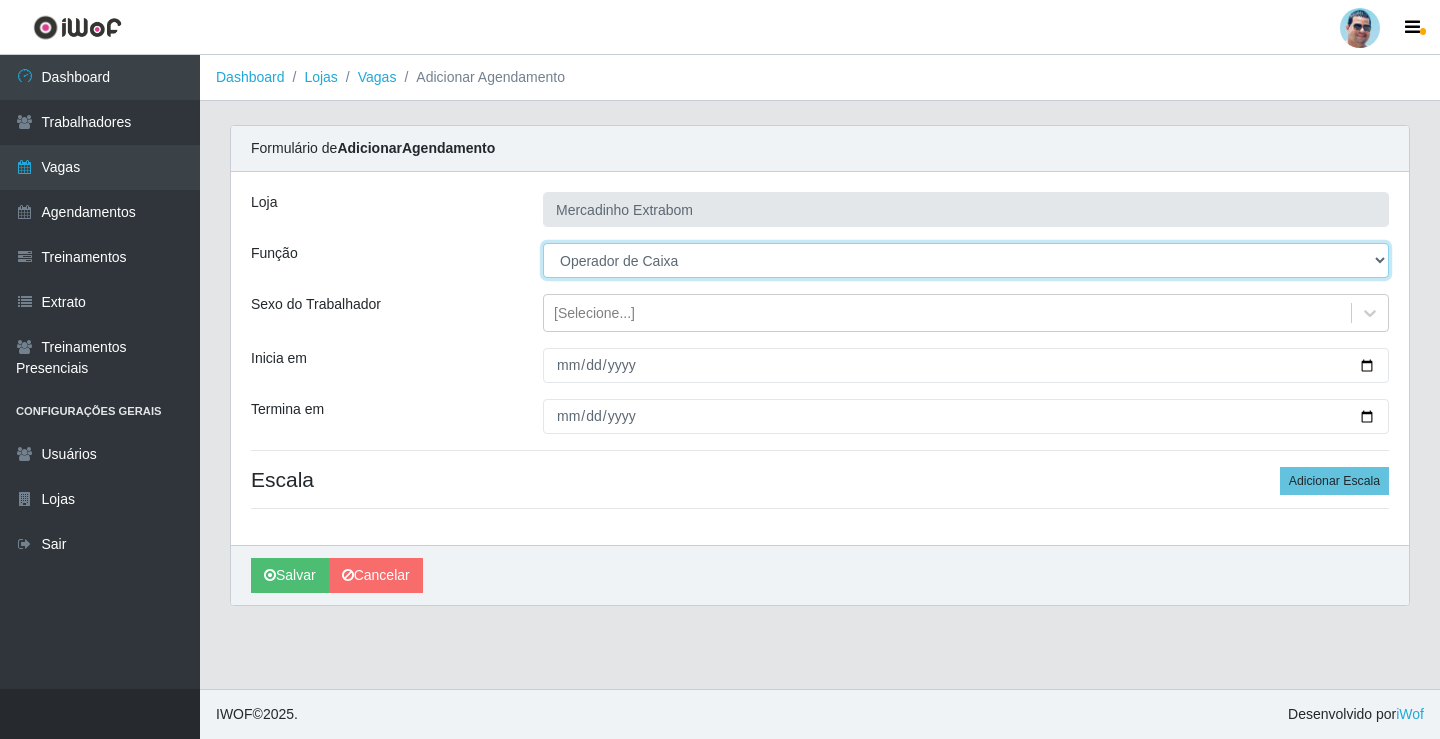 click on "[Selecione...] ASG ASG + ASG ++ Balconista Balconista + Balconista ++ Carregador e Descarregador de Caminhão Carregador e Descarregador de Caminhão + Carregador e Descarregador de Caminhão ++ Embalador Embalador + Embalador ++ Operador de Caixa Operador de Caixa + Operador de Caixa ++ Repositor  Repositor + Repositor ++" at bounding box center (966, 260) 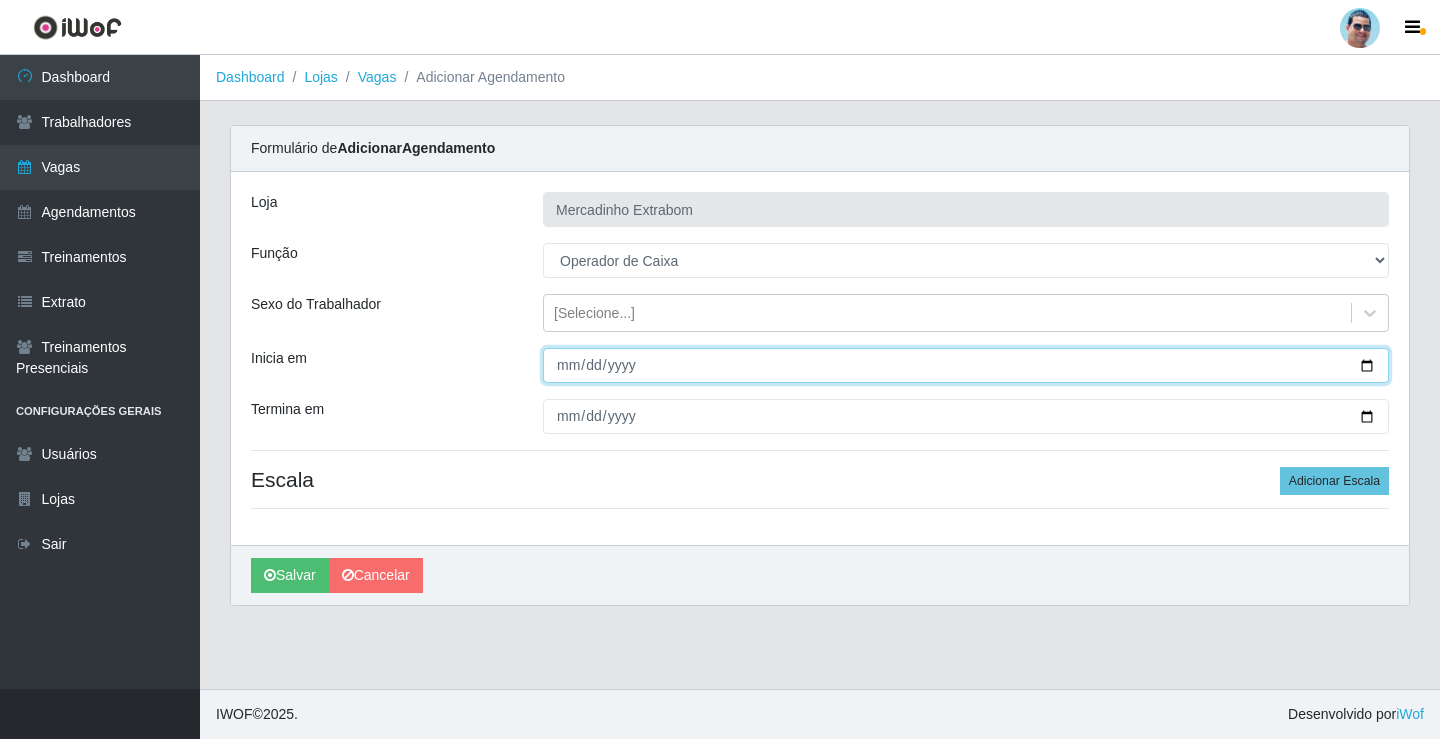 click on "Inicia em" at bounding box center [966, 365] 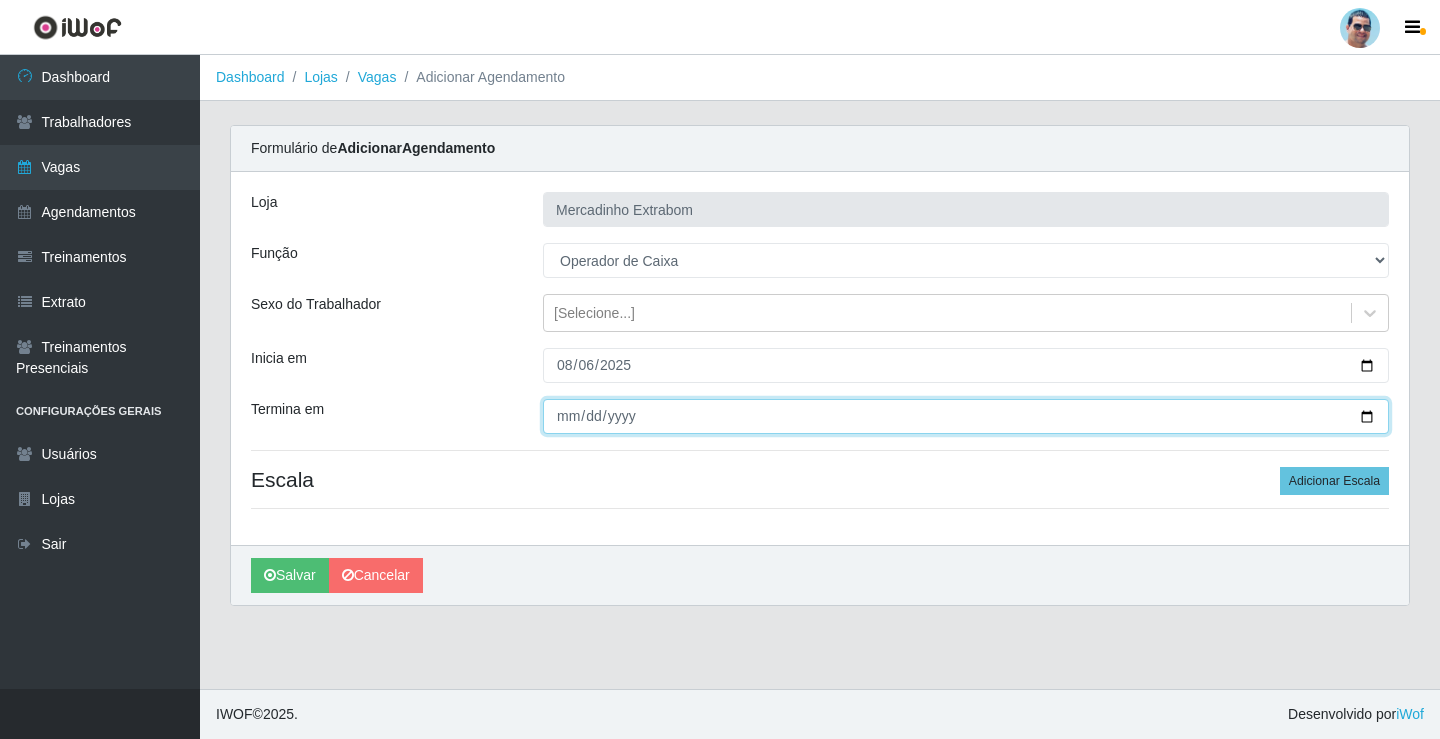 click on "Termina em" at bounding box center (966, 416) 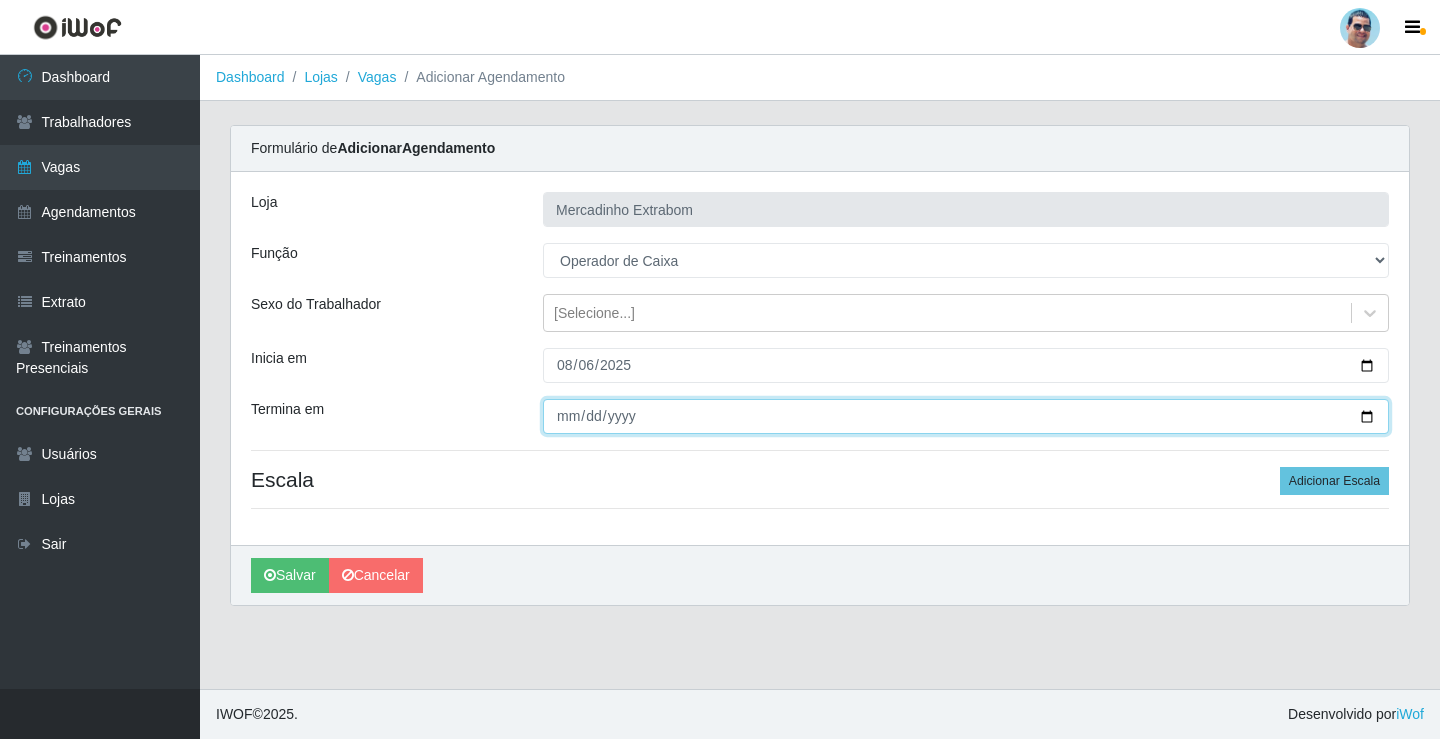 click on "Termina em" at bounding box center (966, 416) 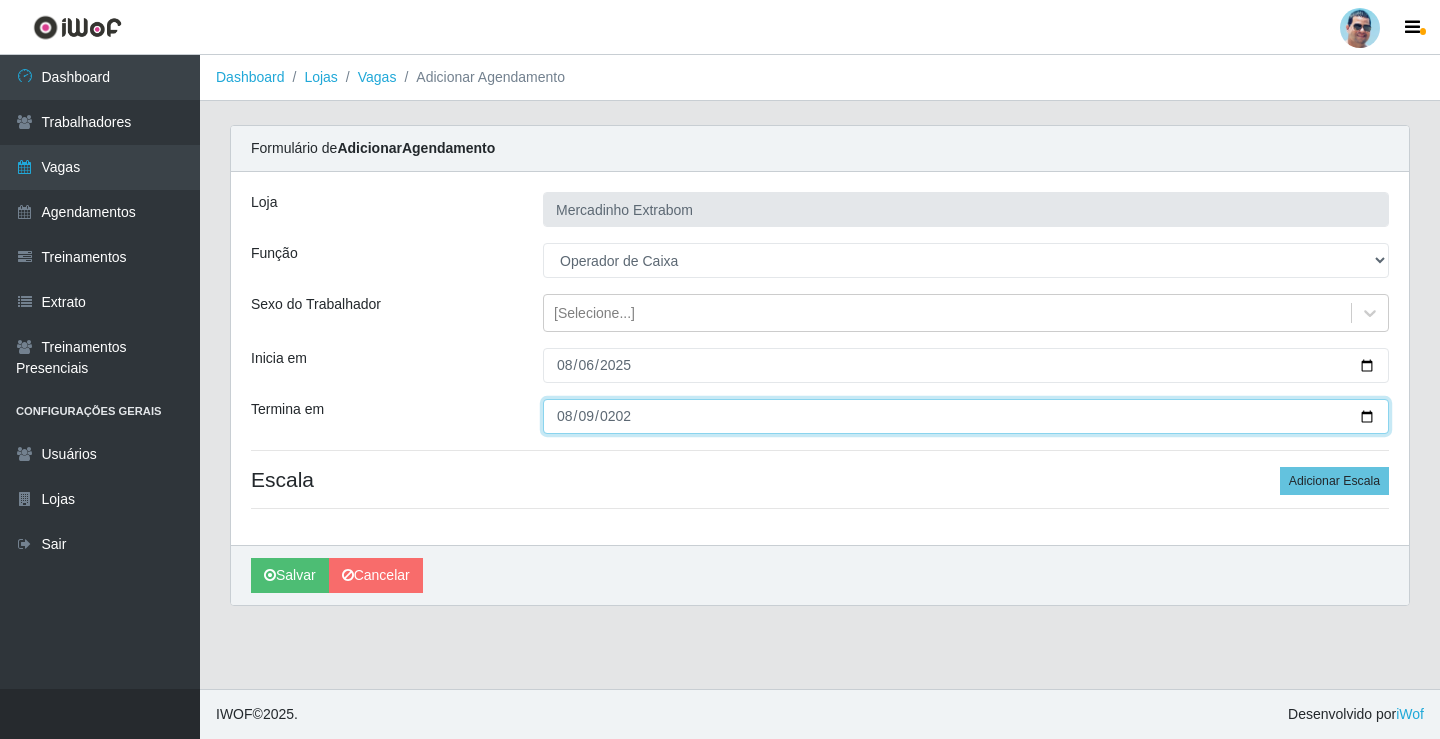 type on "2025-08-09" 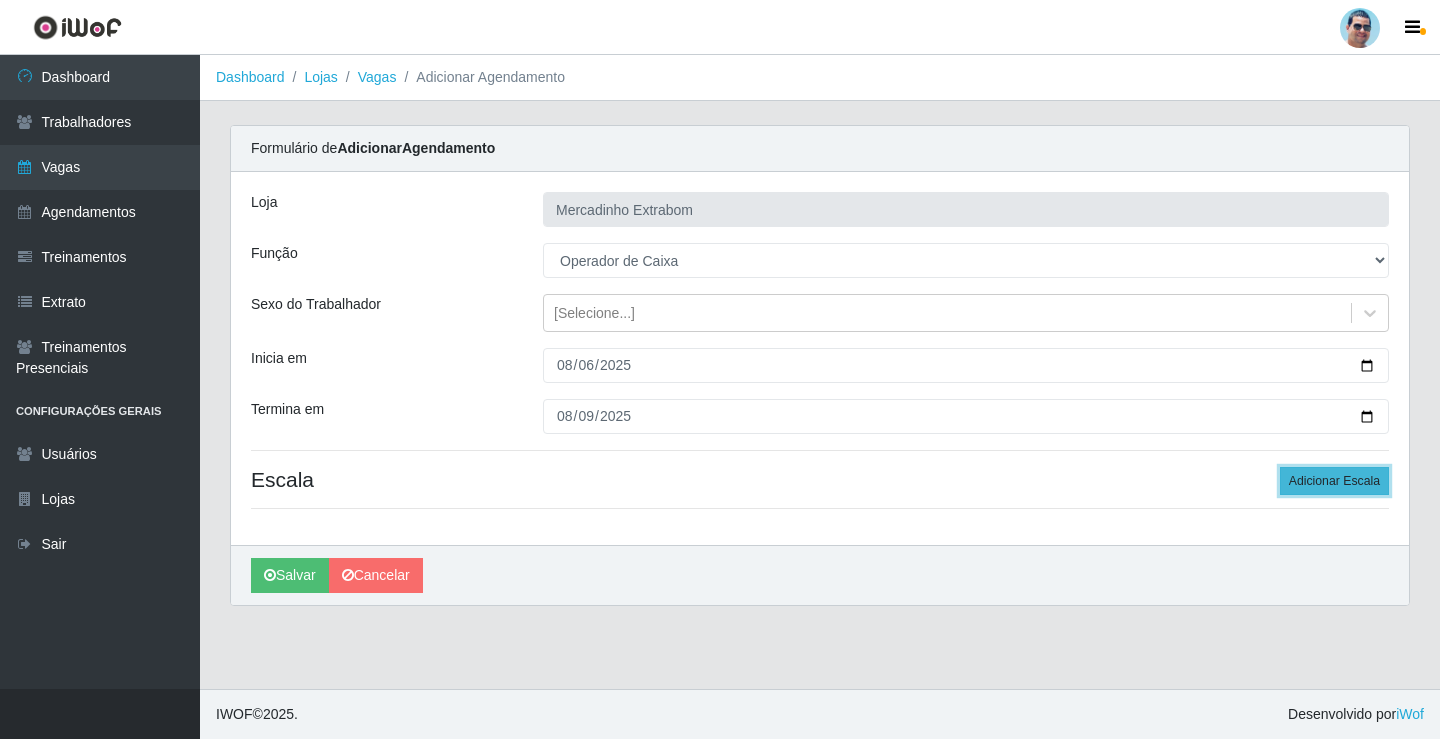 click on "Adicionar Escala" at bounding box center [1334, 481] 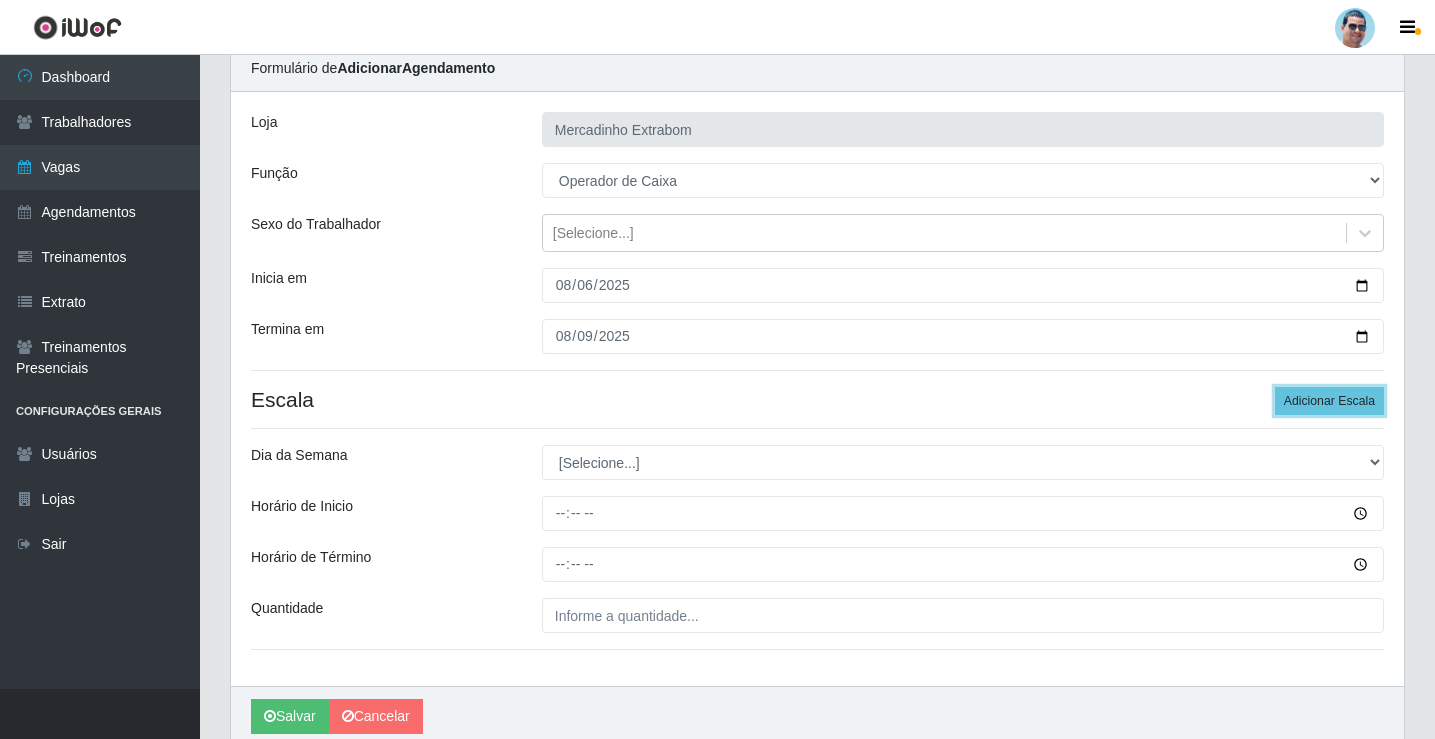 scroll, scrollTop: 162, scrollLeft: 0, axis: vertical 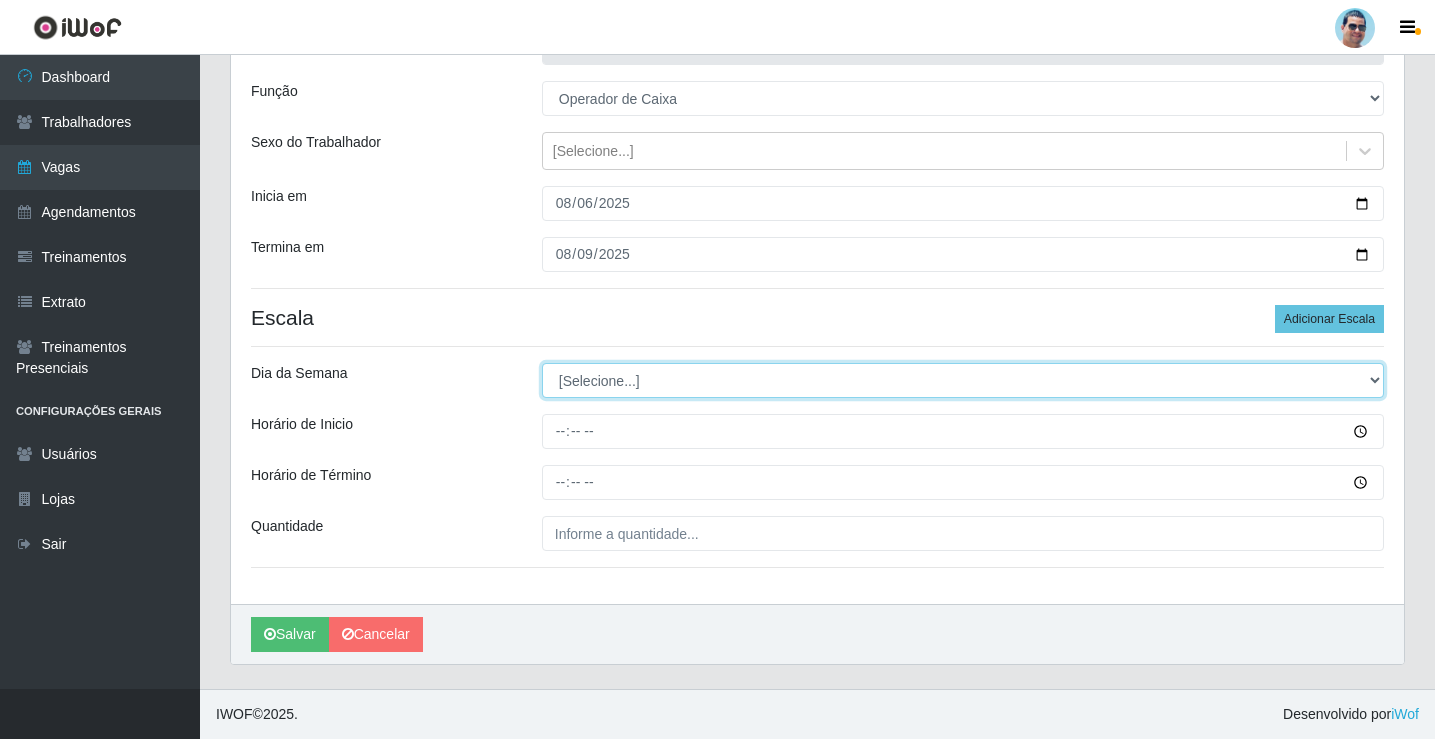 click on "[Selecione...] Segunda Terça Quarta Quinta Sexta Sábado Domingo" at bounding box center (963, 380) 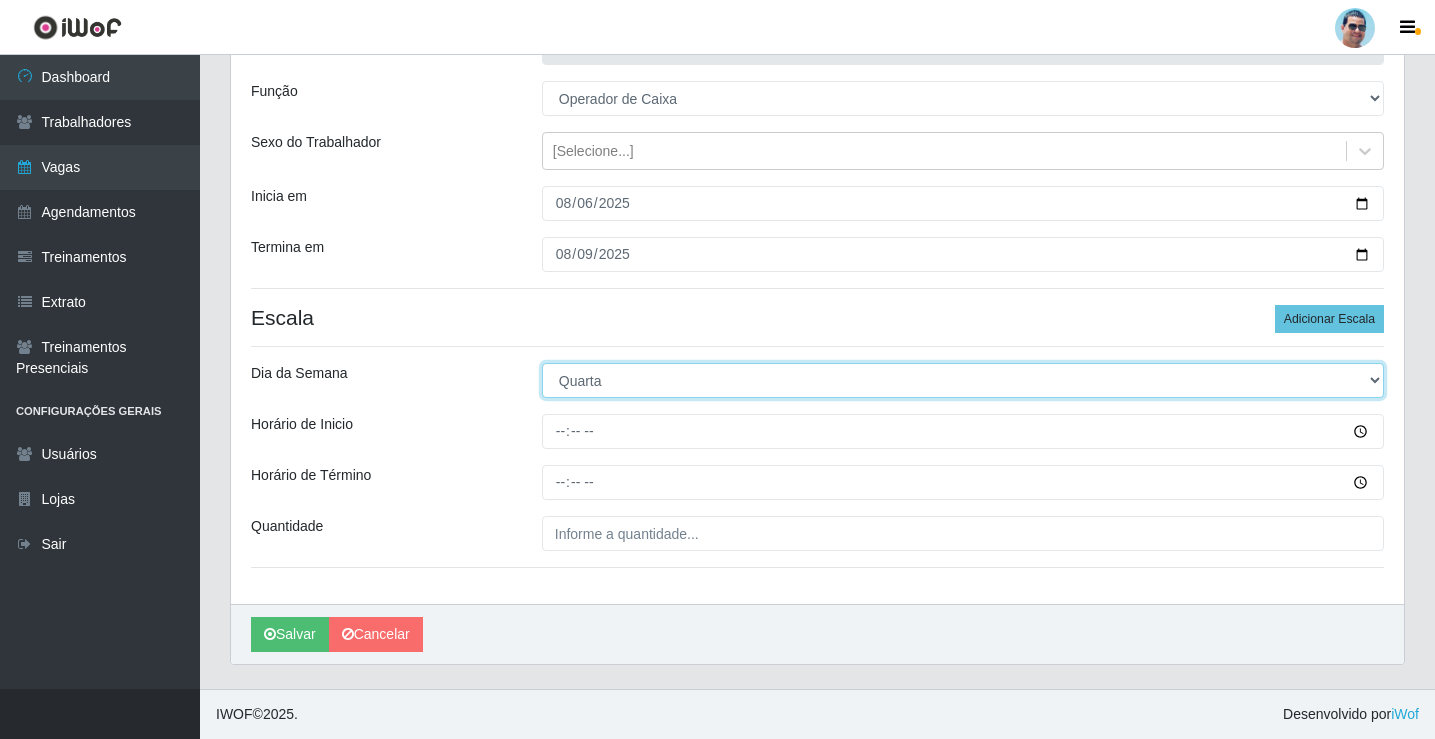 click on "[Selecione...] Segunda Terça Quarta Quinta Sexta Sábado Domingo" at bounding box center (963, 380) 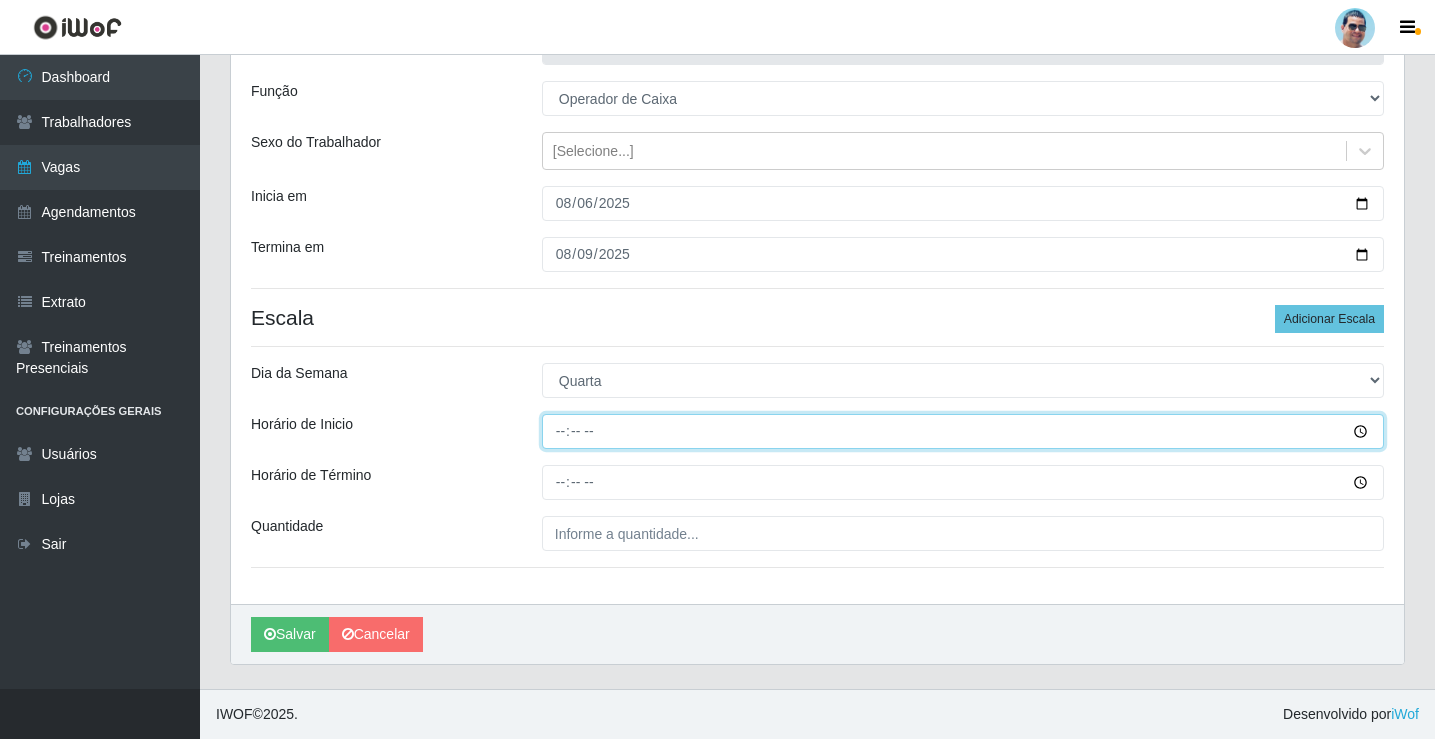 click on "Horário de Inicio" at bounding box center (963, 431) 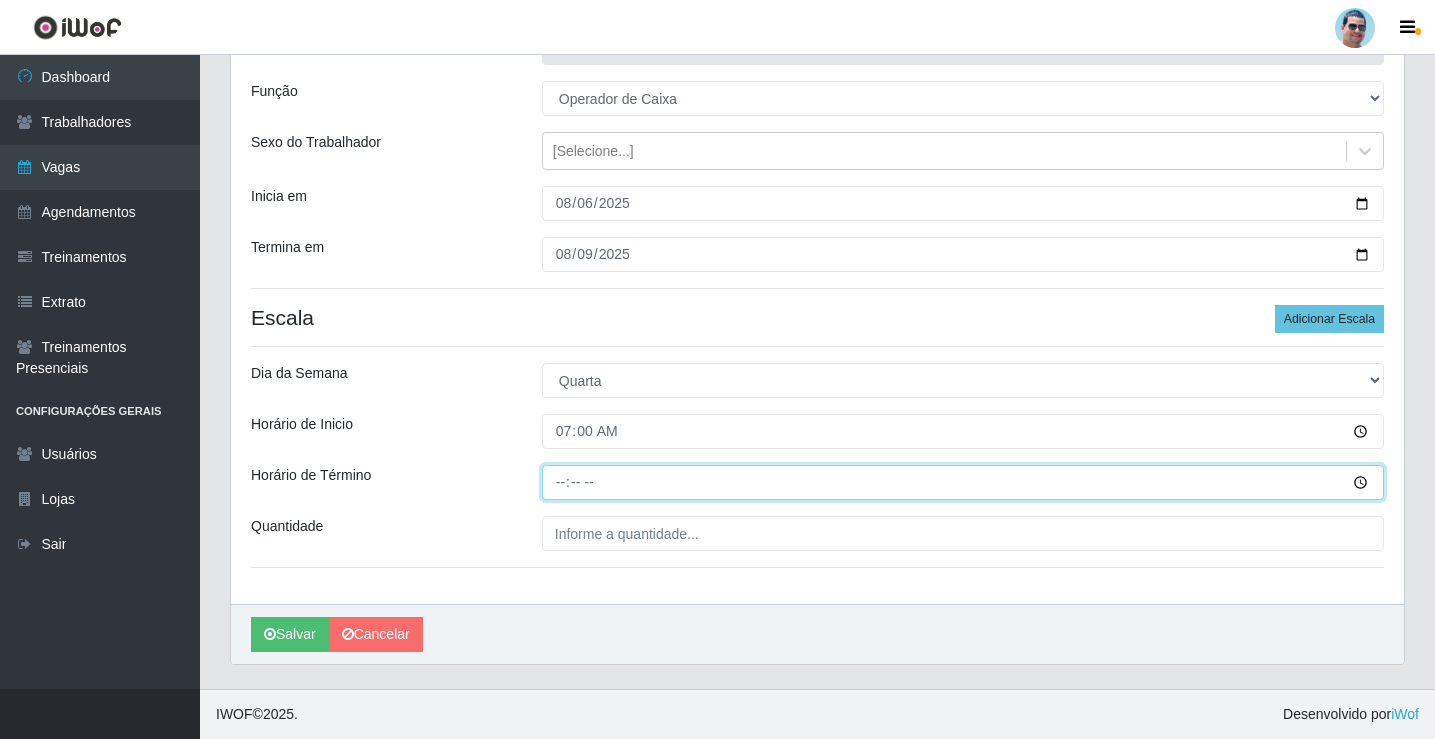 click on "Horário de Término" at bounding box center [963, 482] 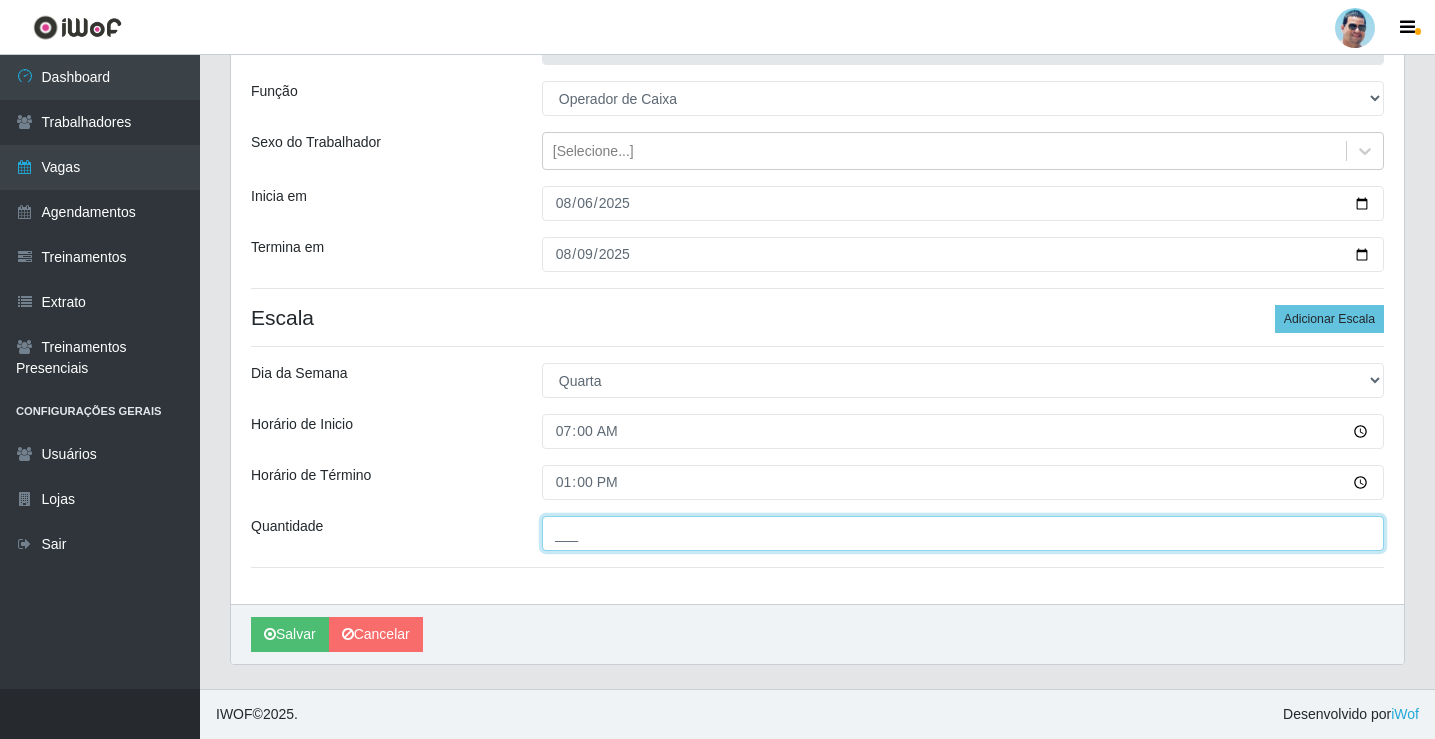 click on "___" at bounding box center (963, 533) 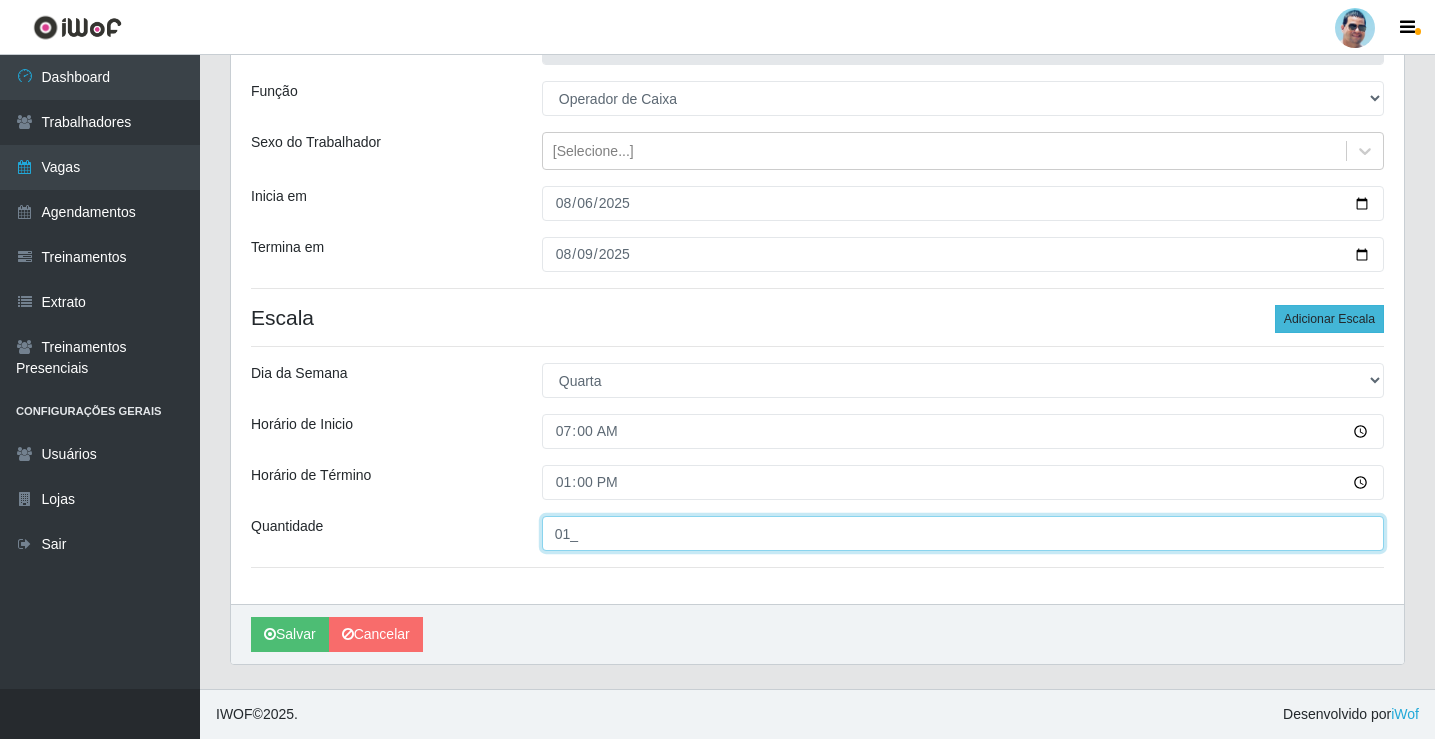 type on "01_" 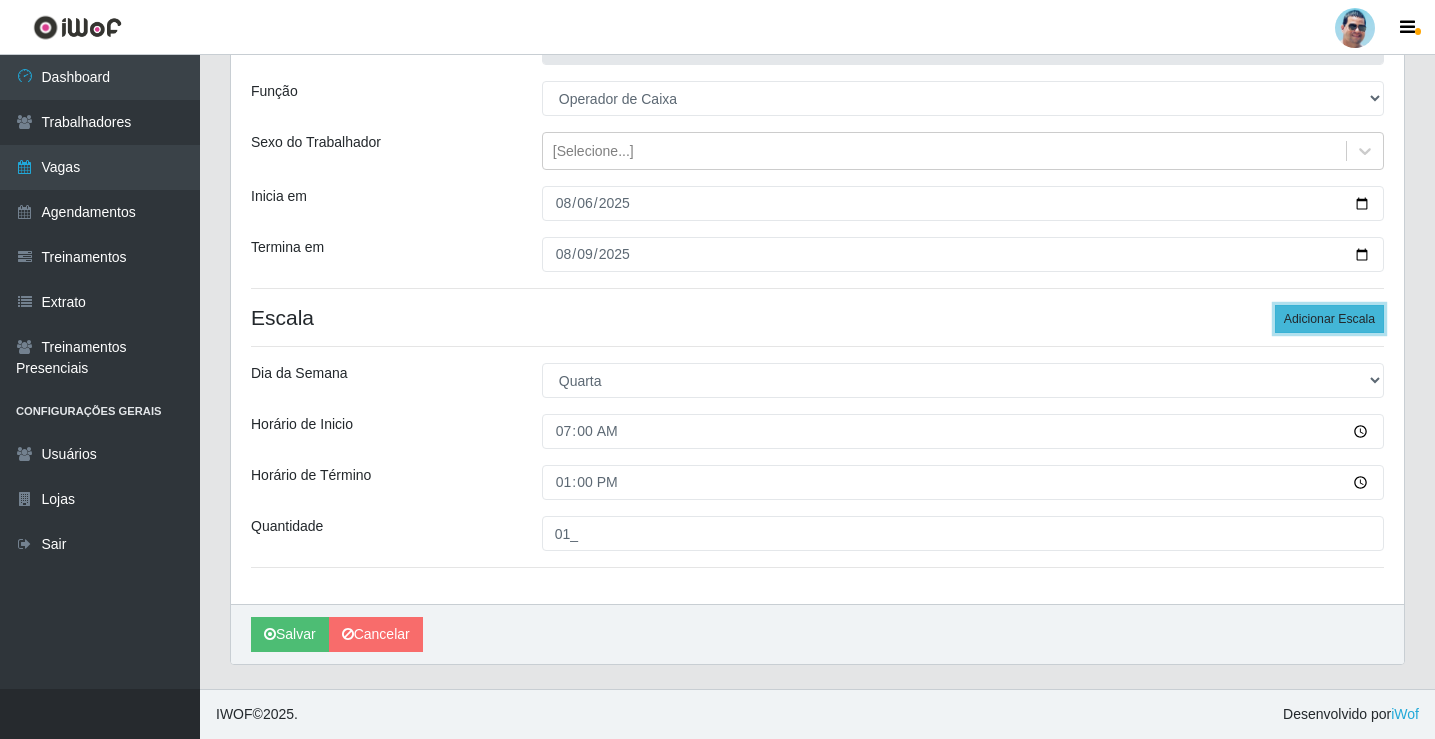 click on "Adicionar Escala" at bounding box center (1329, 319) 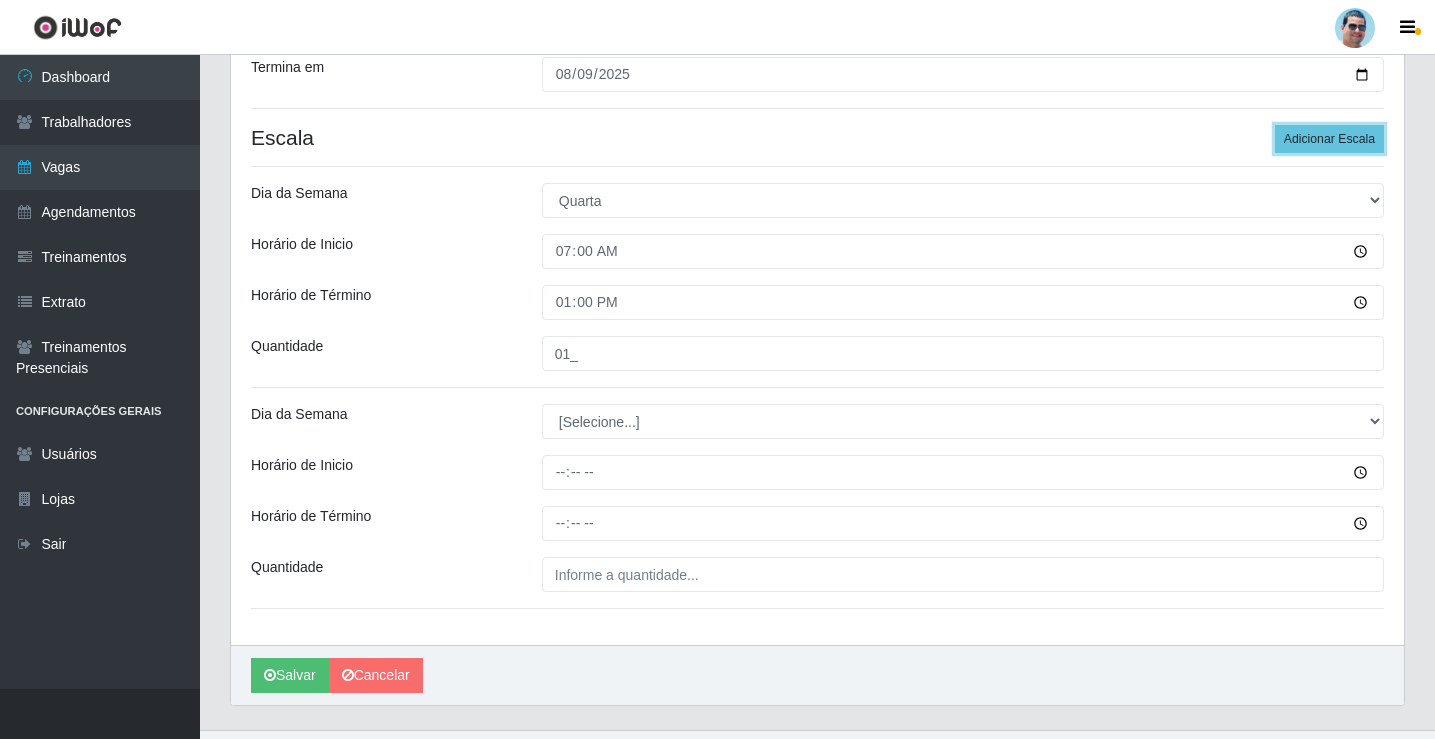 scroll, scrollTop: 362, scrollLeft: 0, axis: vertical 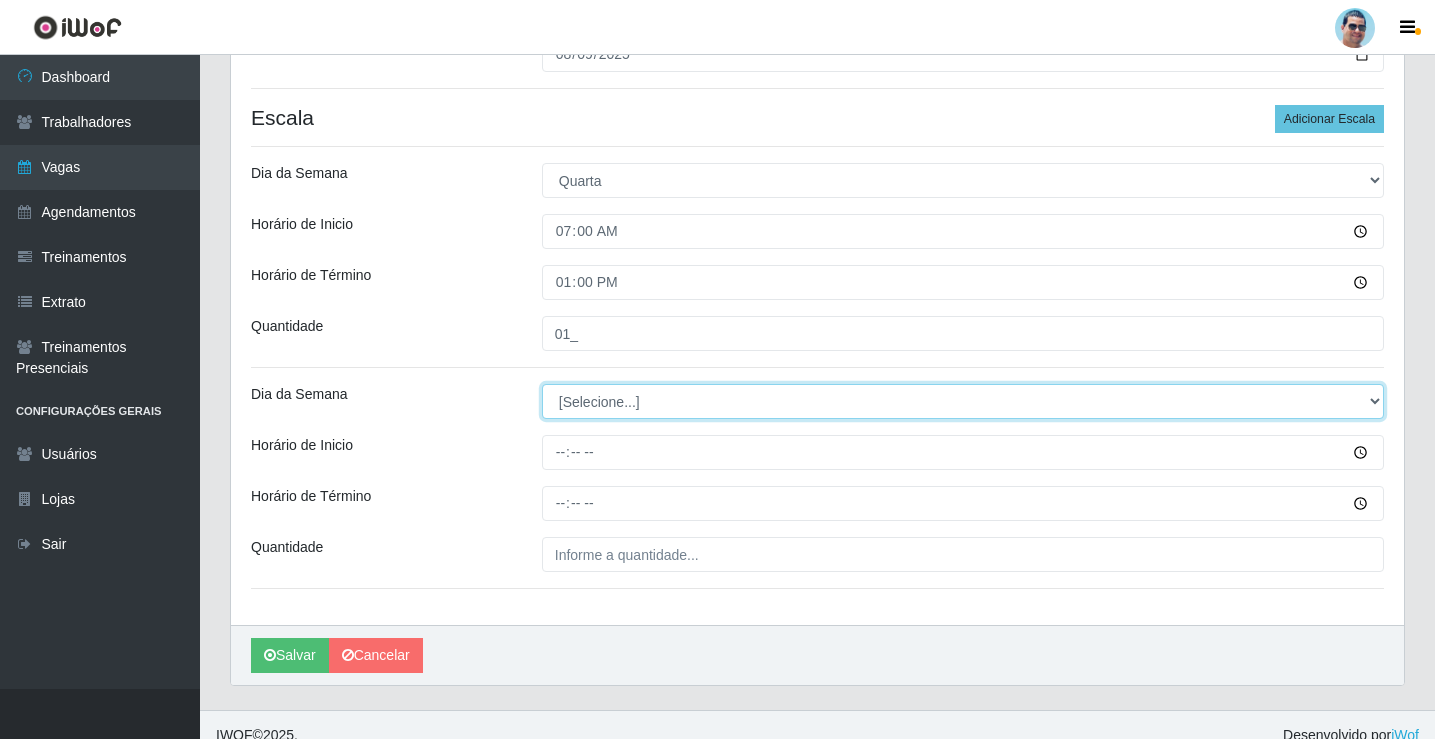click on "[Selecione...] Segunda Terça Quarta Quinta Sexta Sábado Domingo" at bounding box center [963, 401] 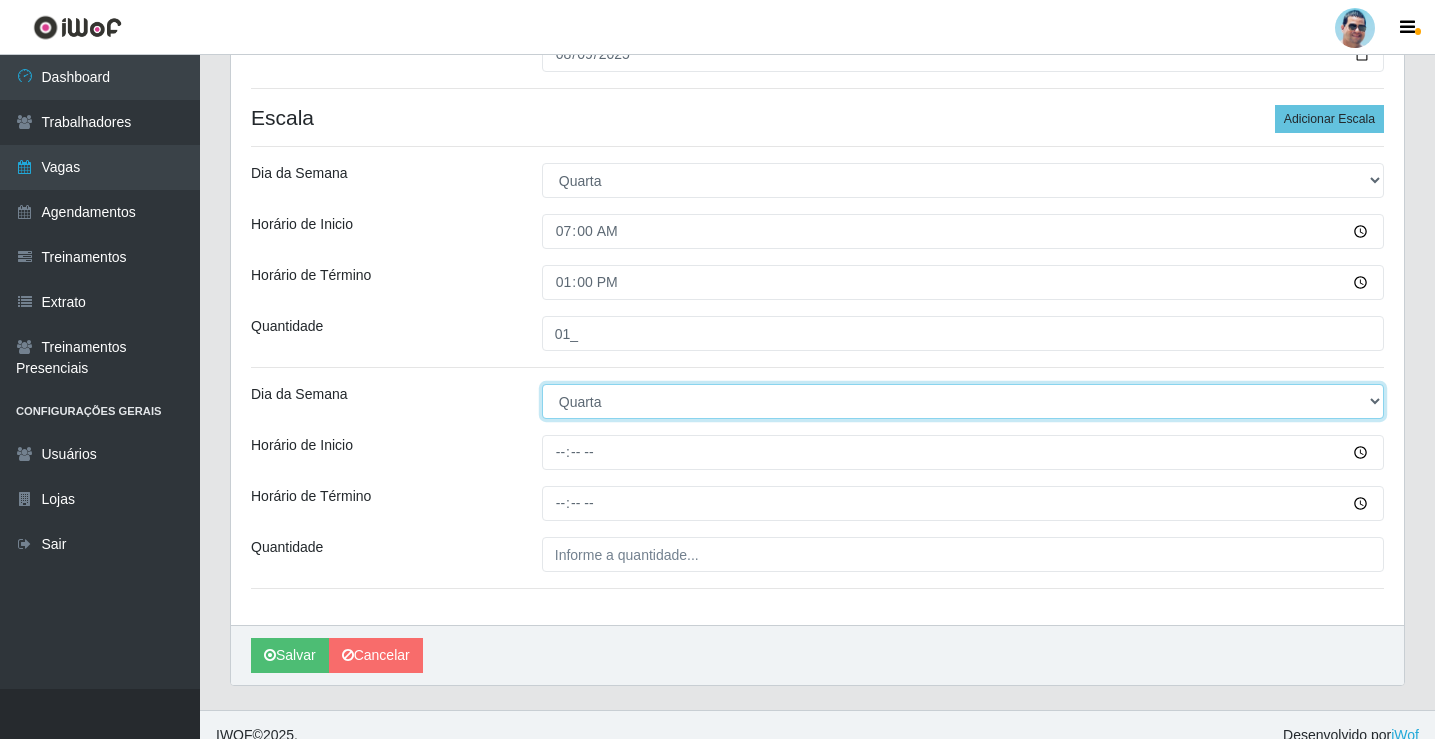 click on "[Selecione...] Segunda Terça Quarta Quinta Sexta Sábado Domingo" at bounding box center (963, 401) 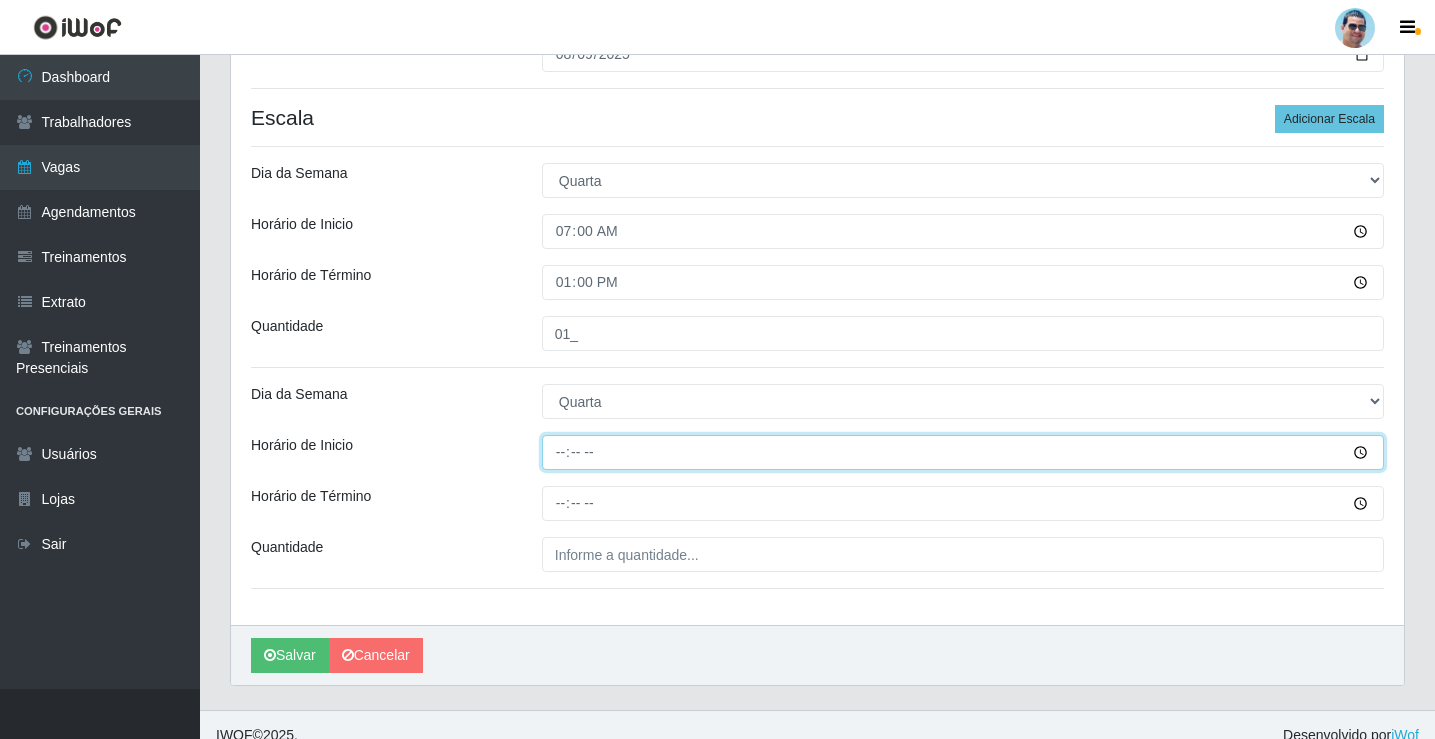 click on "Horário de Inicio" at bounding box center (963, 452) 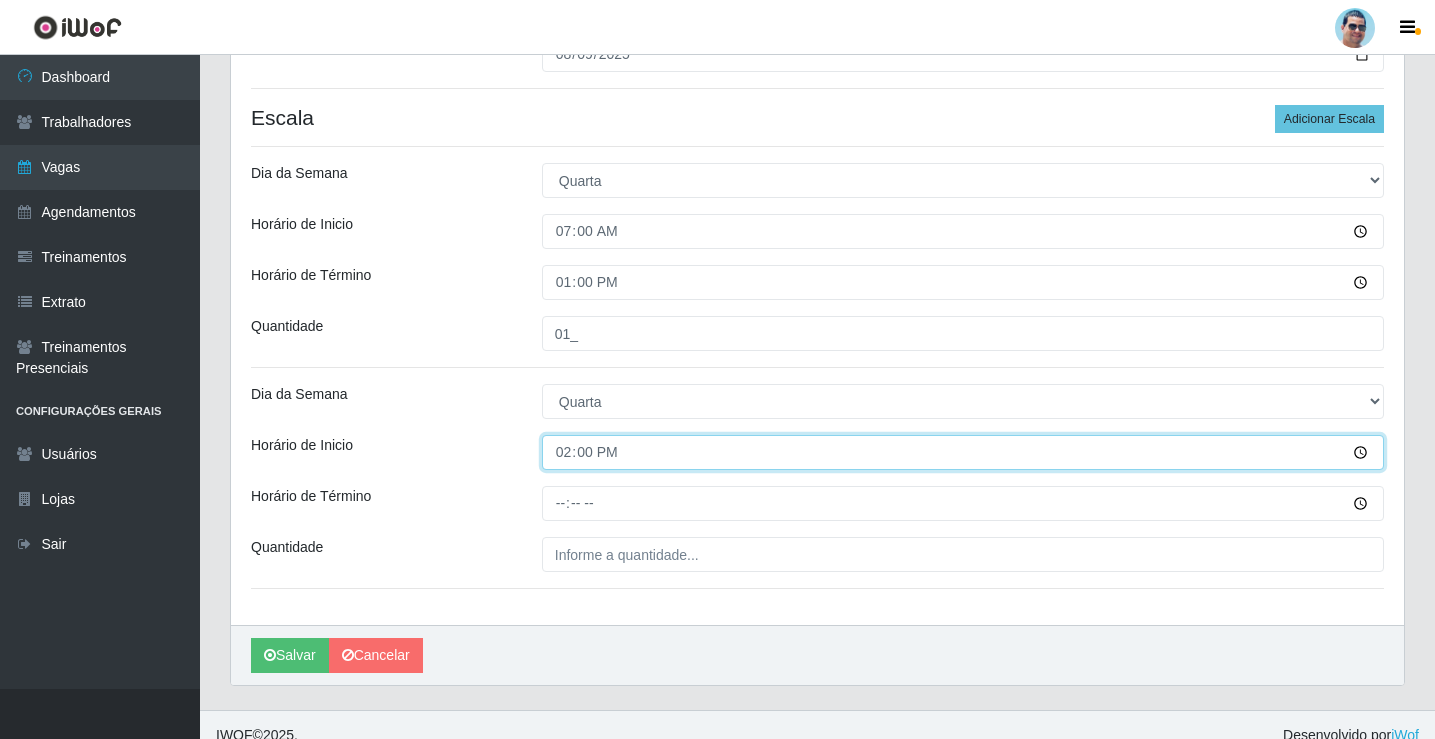click on "14:00" at bounding box center [963, 452] 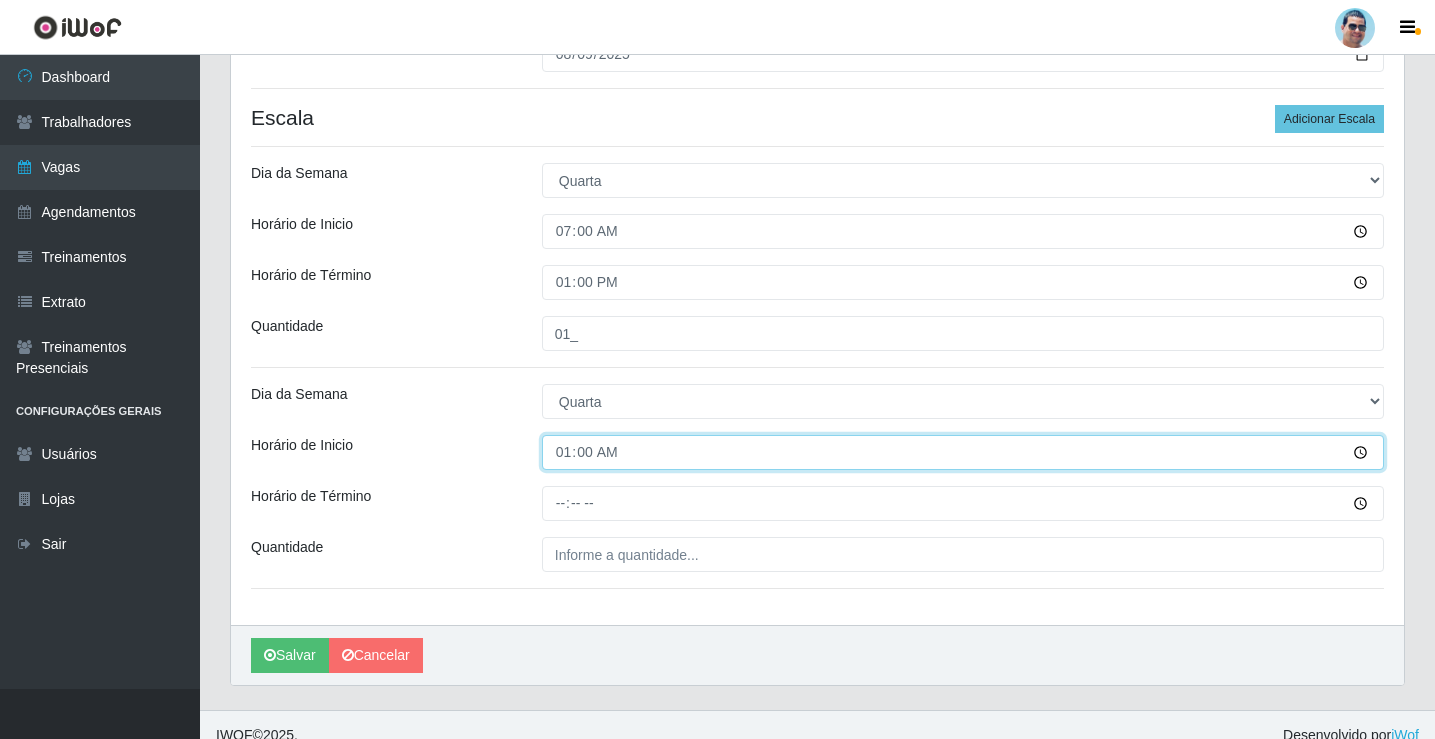 type on "13:00" 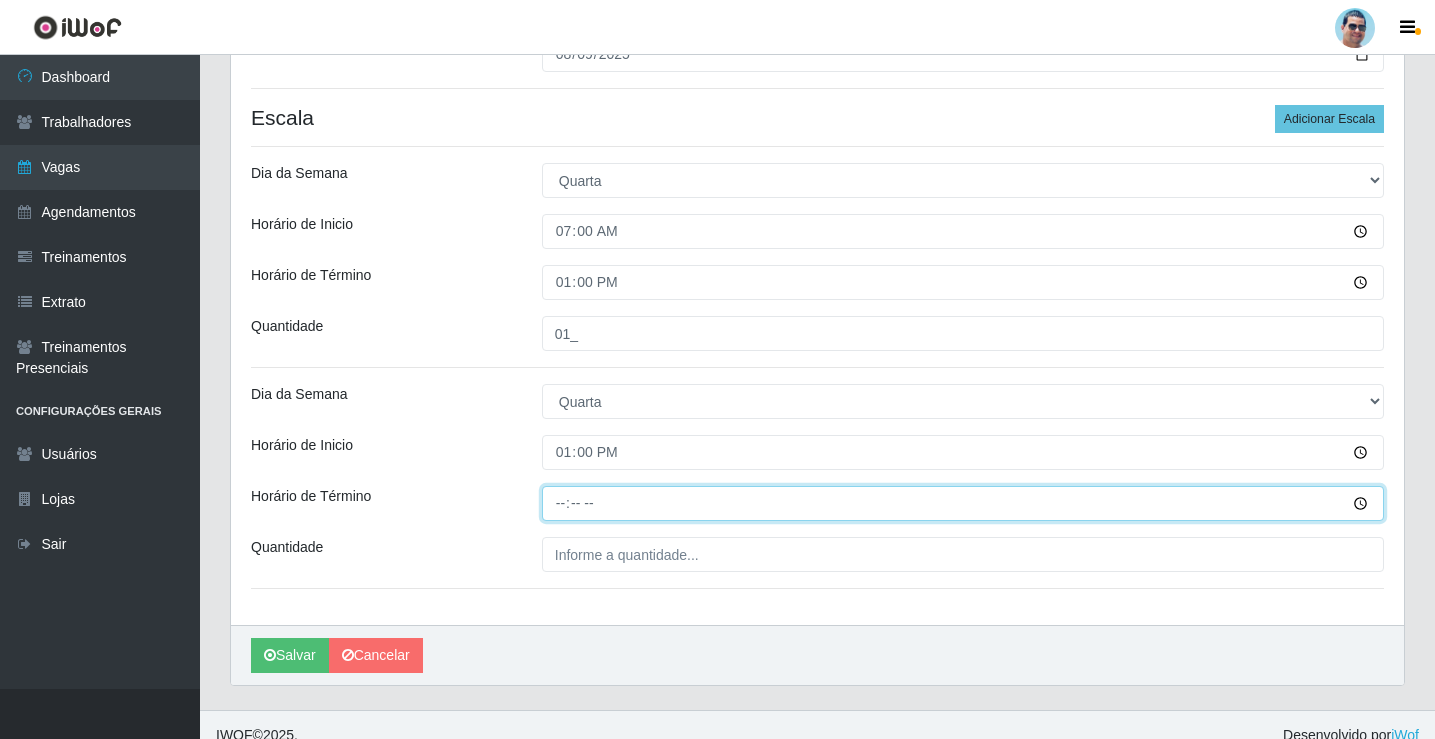 click on "Horário de Término" at bounding box center [963, 503] 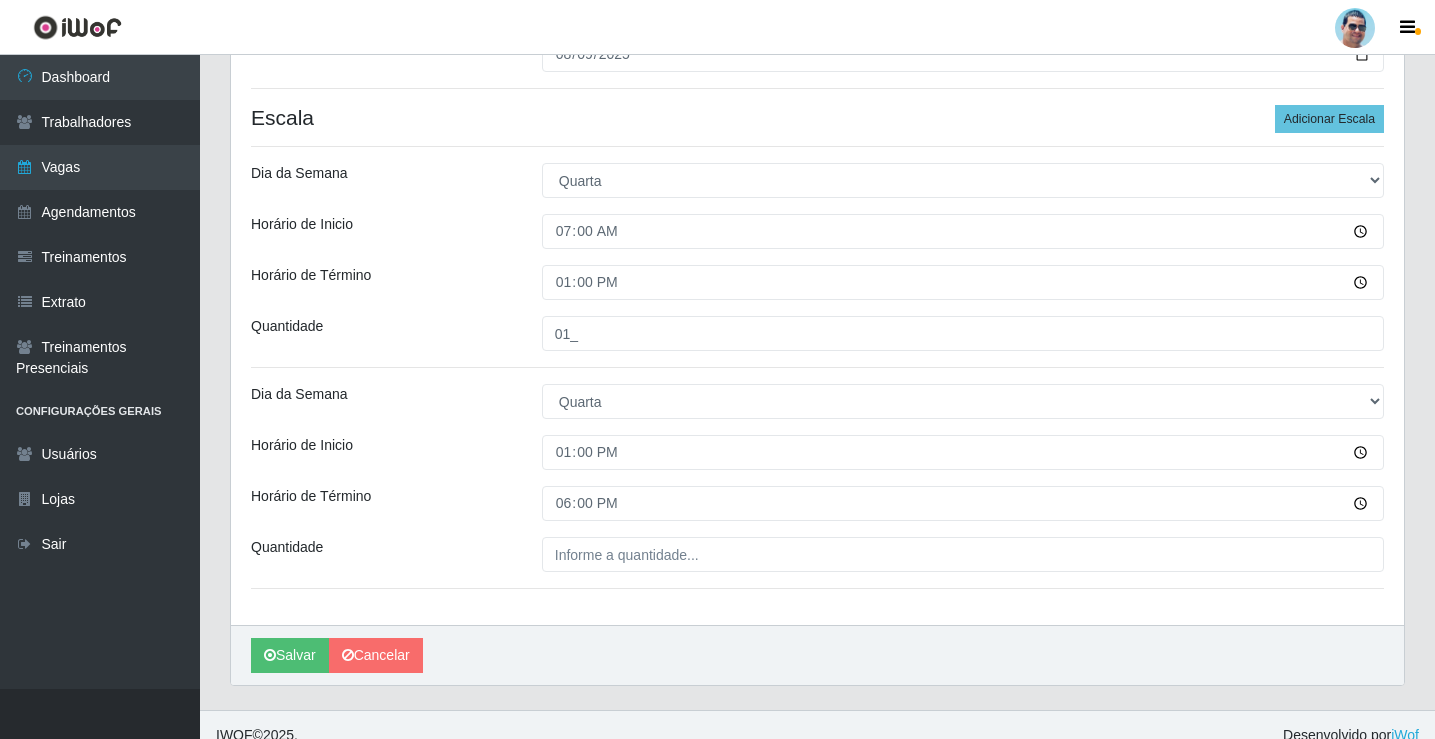 click on "Loja Mercadinho Extrabom Função [Selecione...] ASG ASG + ASG ++ Balconista Balconista + Balconista ++ Carregador e Descarregador de Caminhão Carregador e Descarregador de Caminhão + Carregador e Descarregador de Caminhão ++ Embalador Embalador + Embalador ++ Operador de Caixa Operador de Caixa + Operador de Caixa ++ Repositor  Repositor + Repositor ++ Sexo do Trabalhador [Selecione...] Inicia em [DATE] Termina em [DATE] Escala Adicionar Escala Dia da Semana [Selecione...] Segunda Terça Quarta Quinta Sexta Sábado Domingo Horário de Inicio [TIME] Horário de Término [TIME] Quantidade 01_" at bounding box center (817, 217) 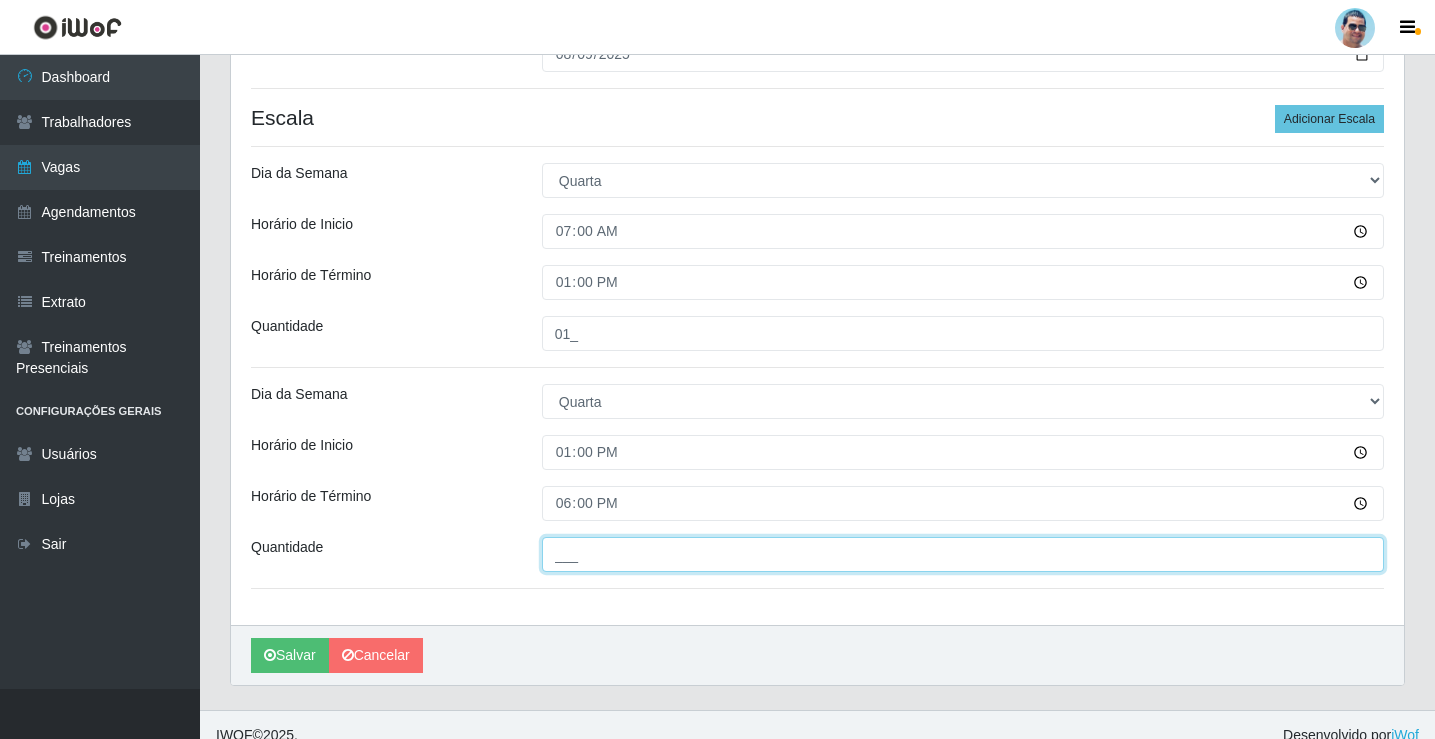 click on "___" at bounding box center [963, 554] 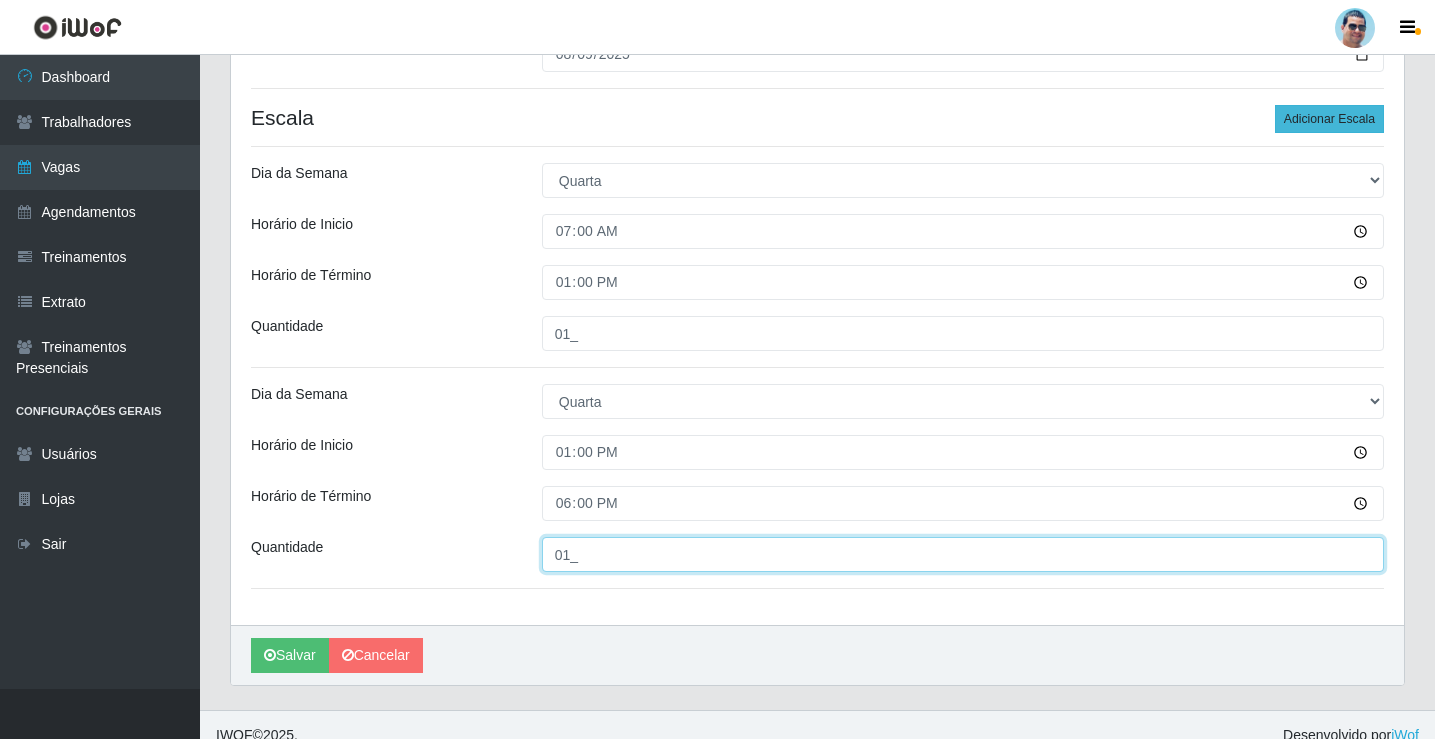 type on "01_" 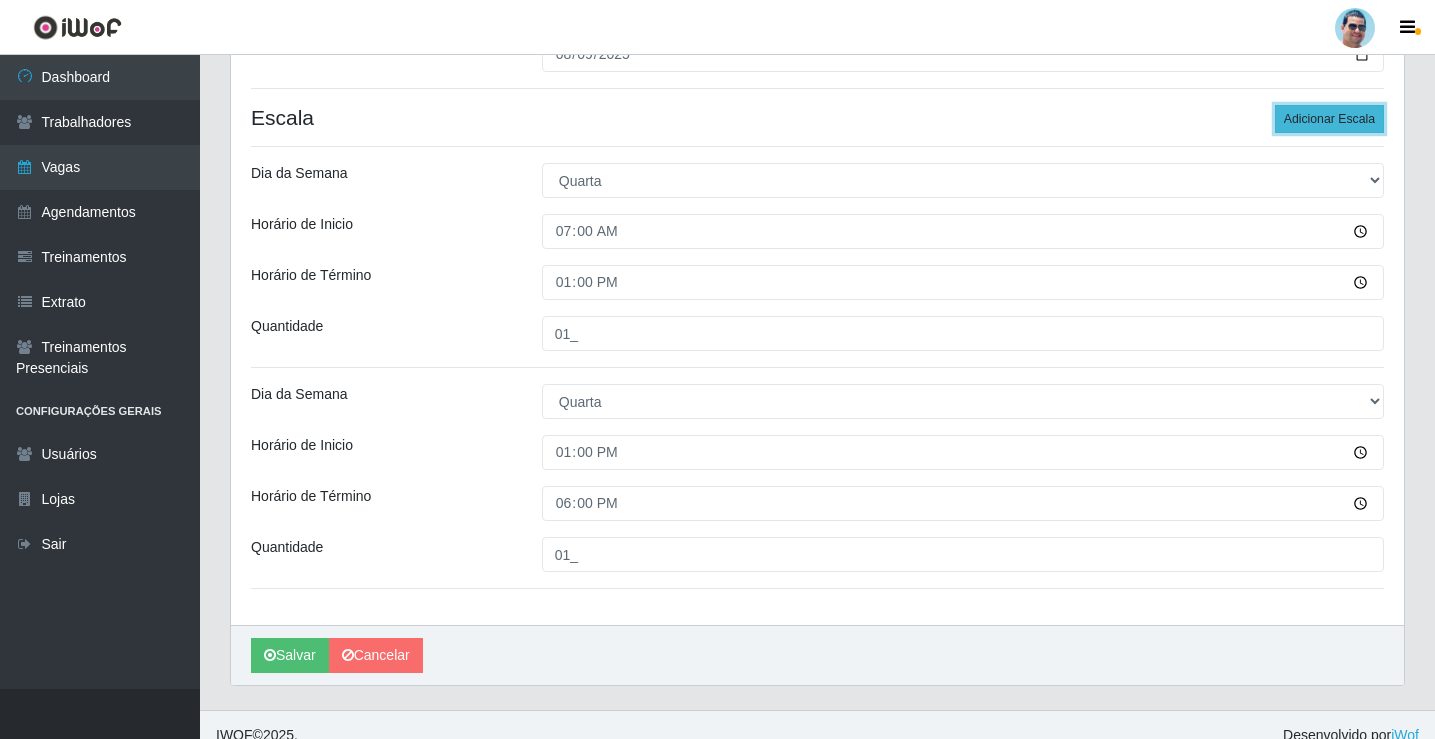 click on "Adicionar Escala" at bounding box center (1329, 119) 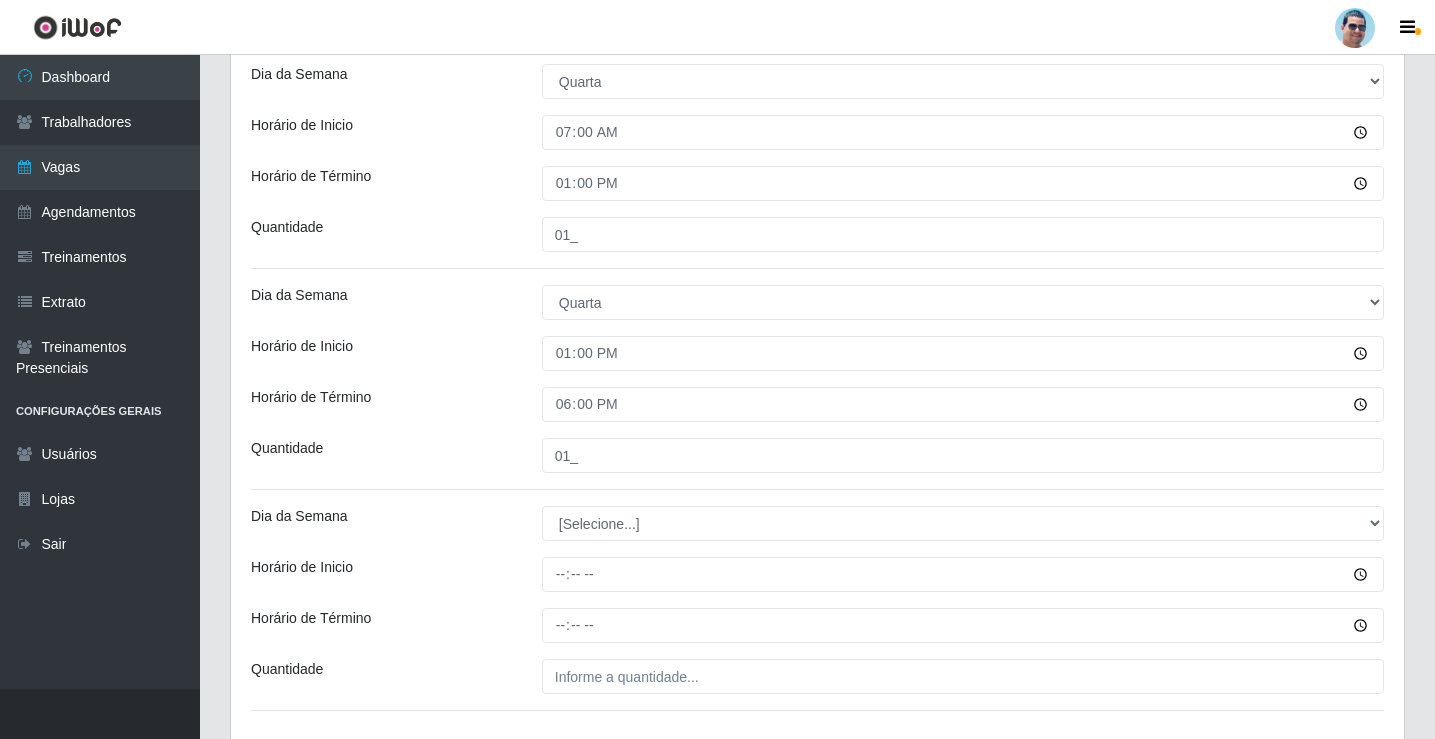 scroll, scrollTop: 604, scrollLeft: 0, axis: vertical 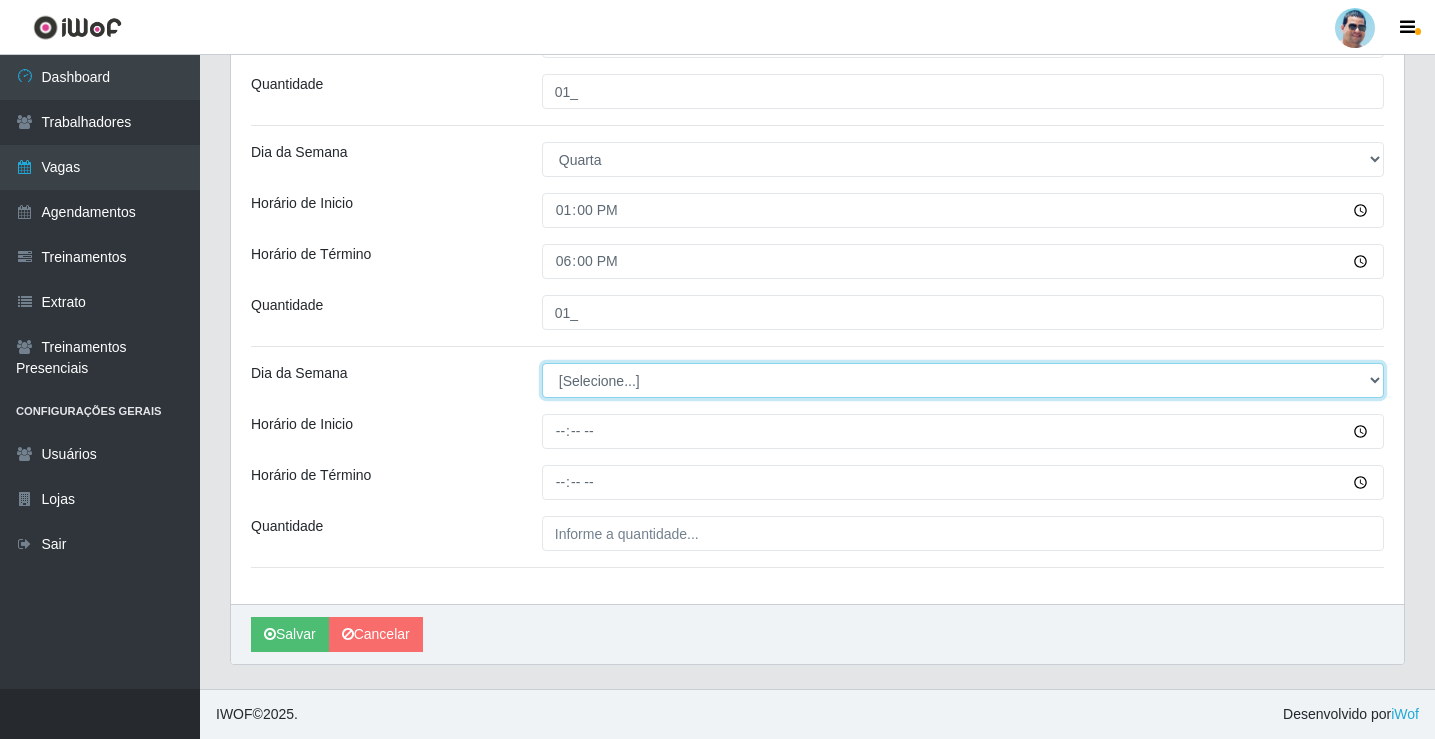 click on "[Selecione...] Segunda Terça Quarta Quinta Sexta Sábado Domingo" at bounding box center (963, 380) 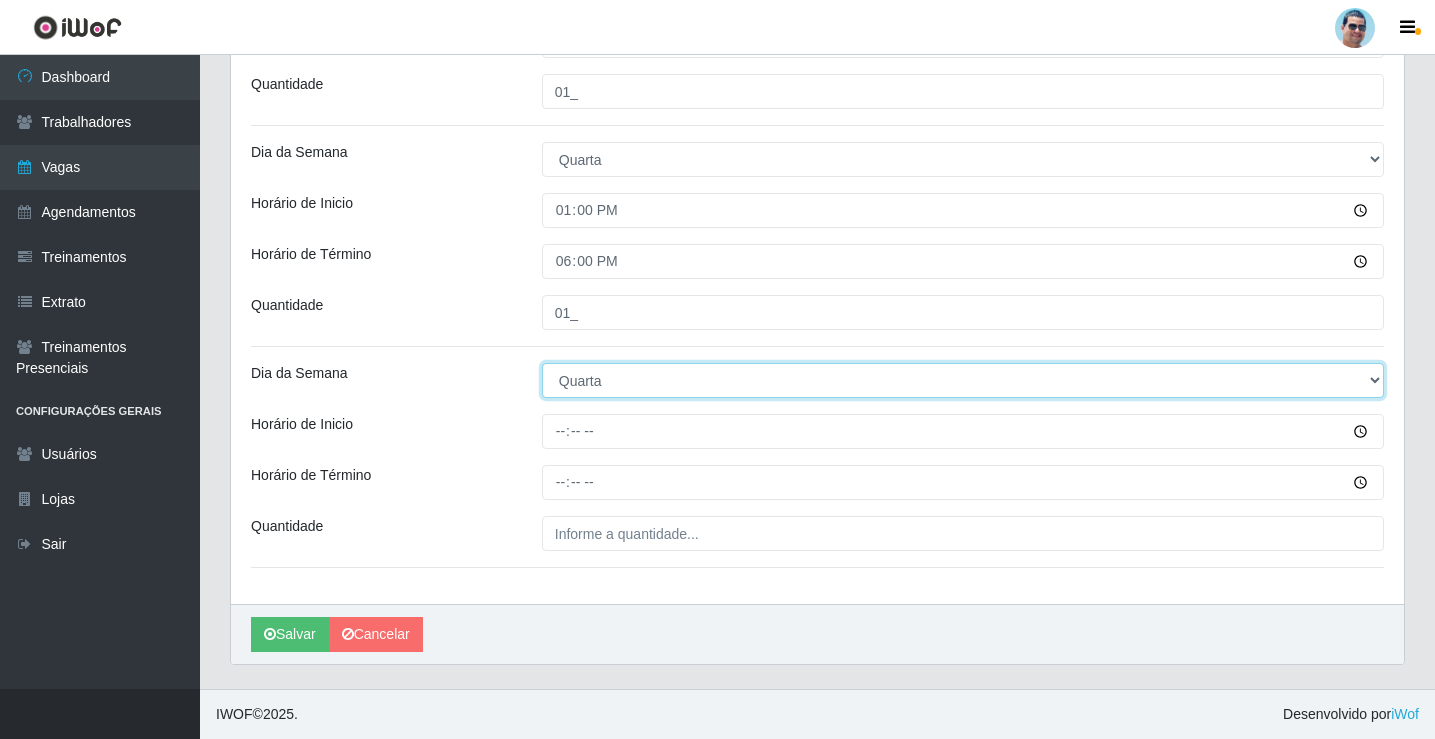 click on "[Selecione...] Segunda Terça Quarta Quinta Sexta Sábado Domingo" at bounding box center [963, 380] 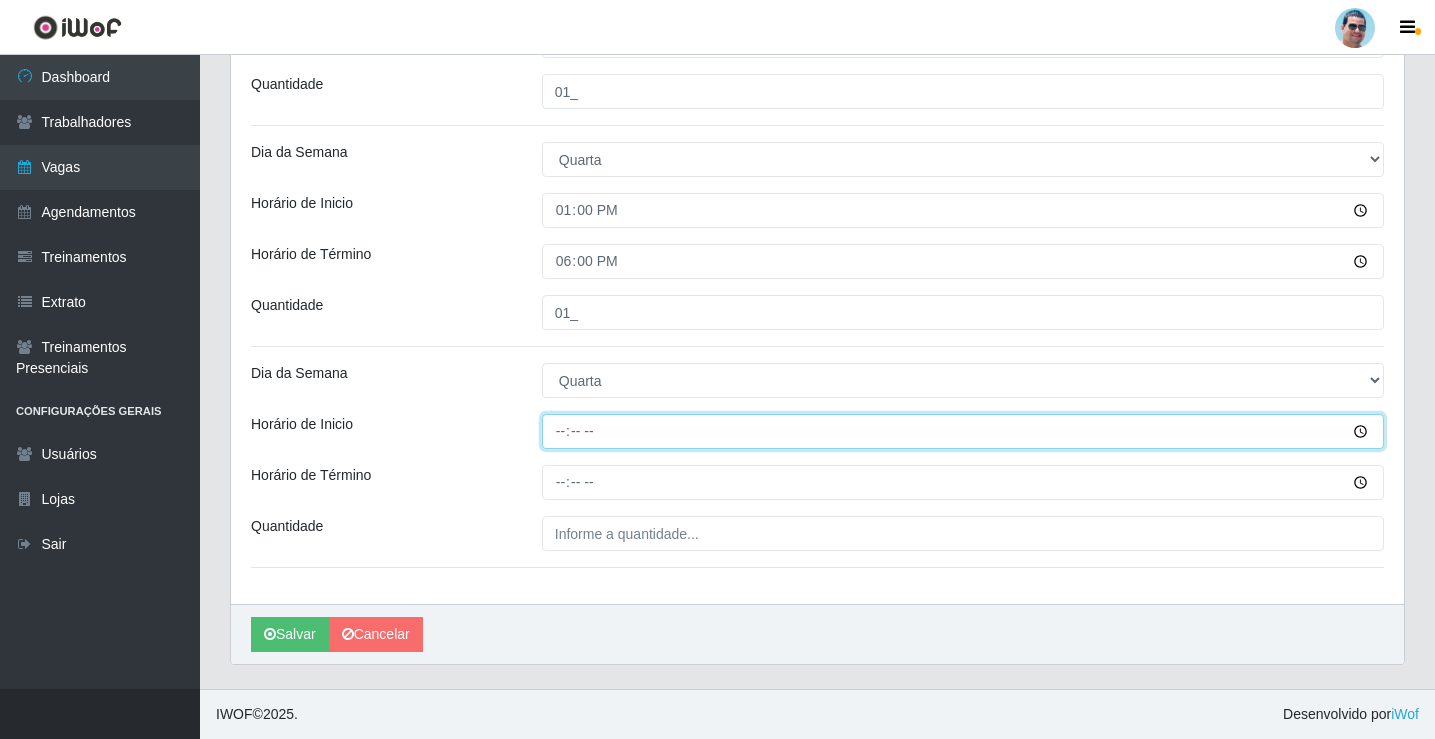 click on "Horário de Inicio" at bounding box center (963, 431) 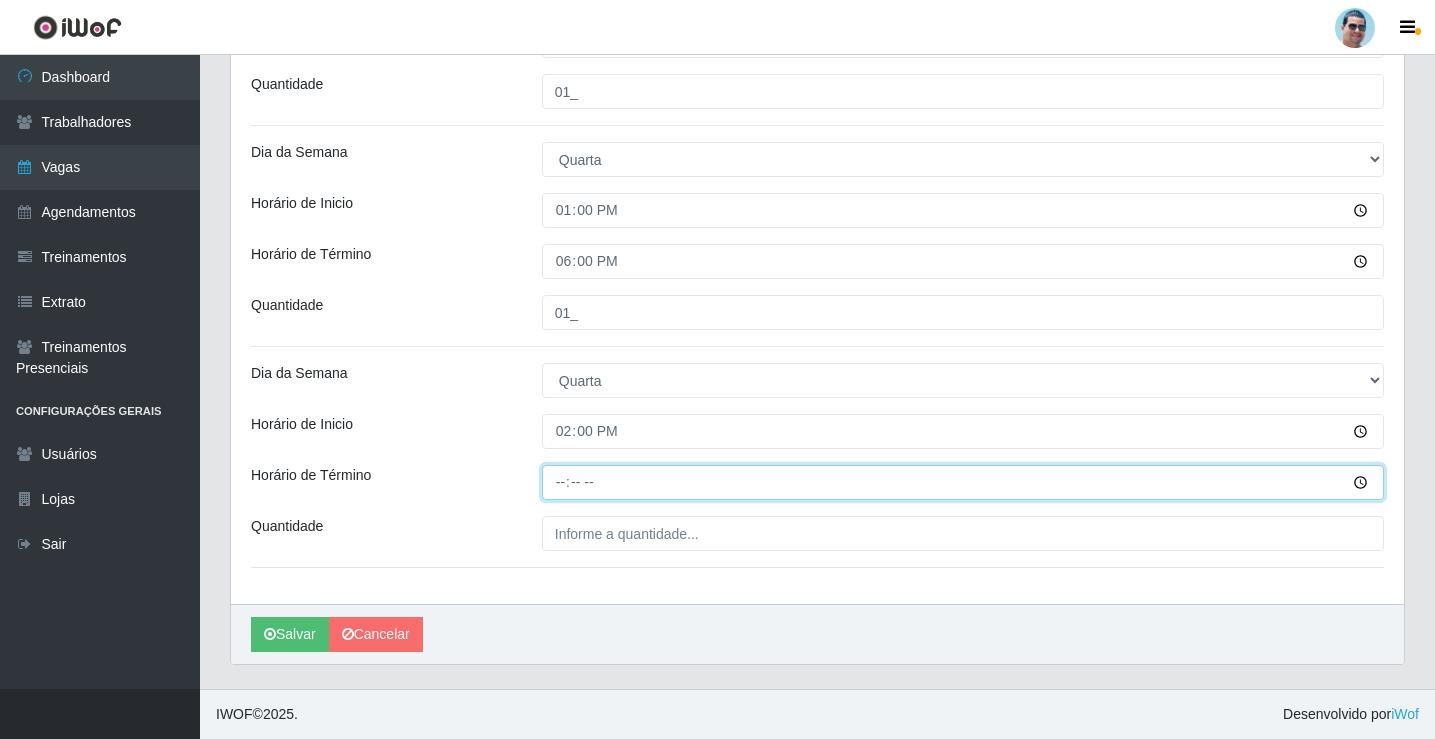click on "Horário de Término" at bounding box center (963, 482) 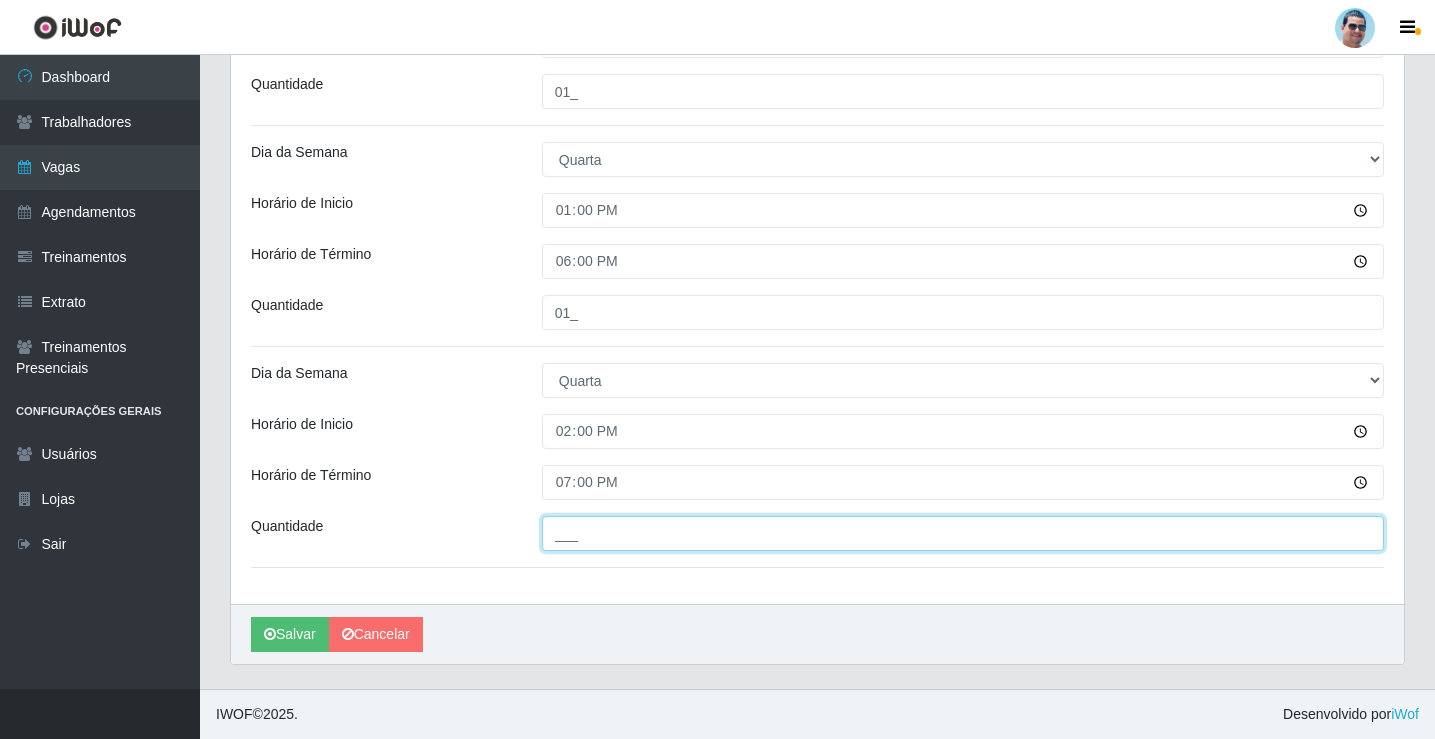 click on "___" at bounding box center [963, 533] 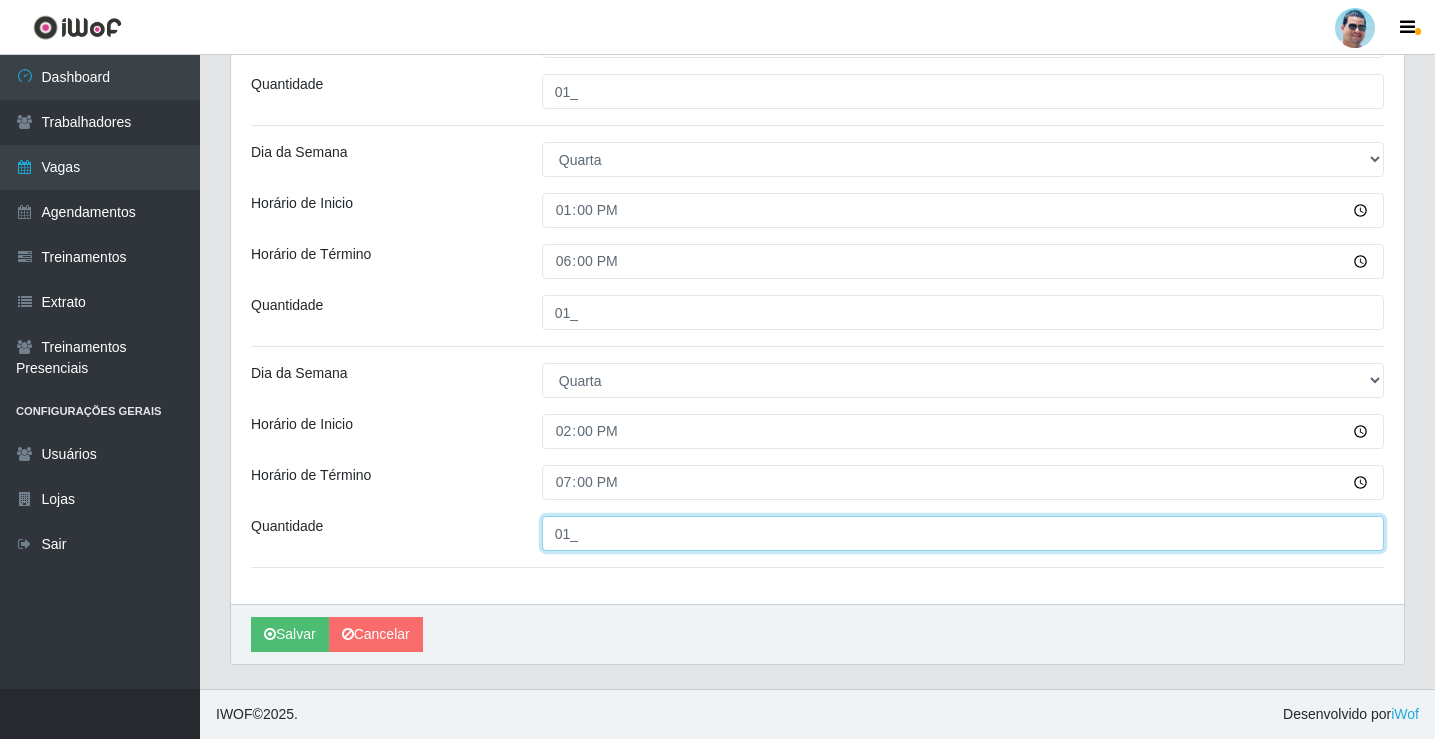 click on "01_" at bounding box center (963, 533) 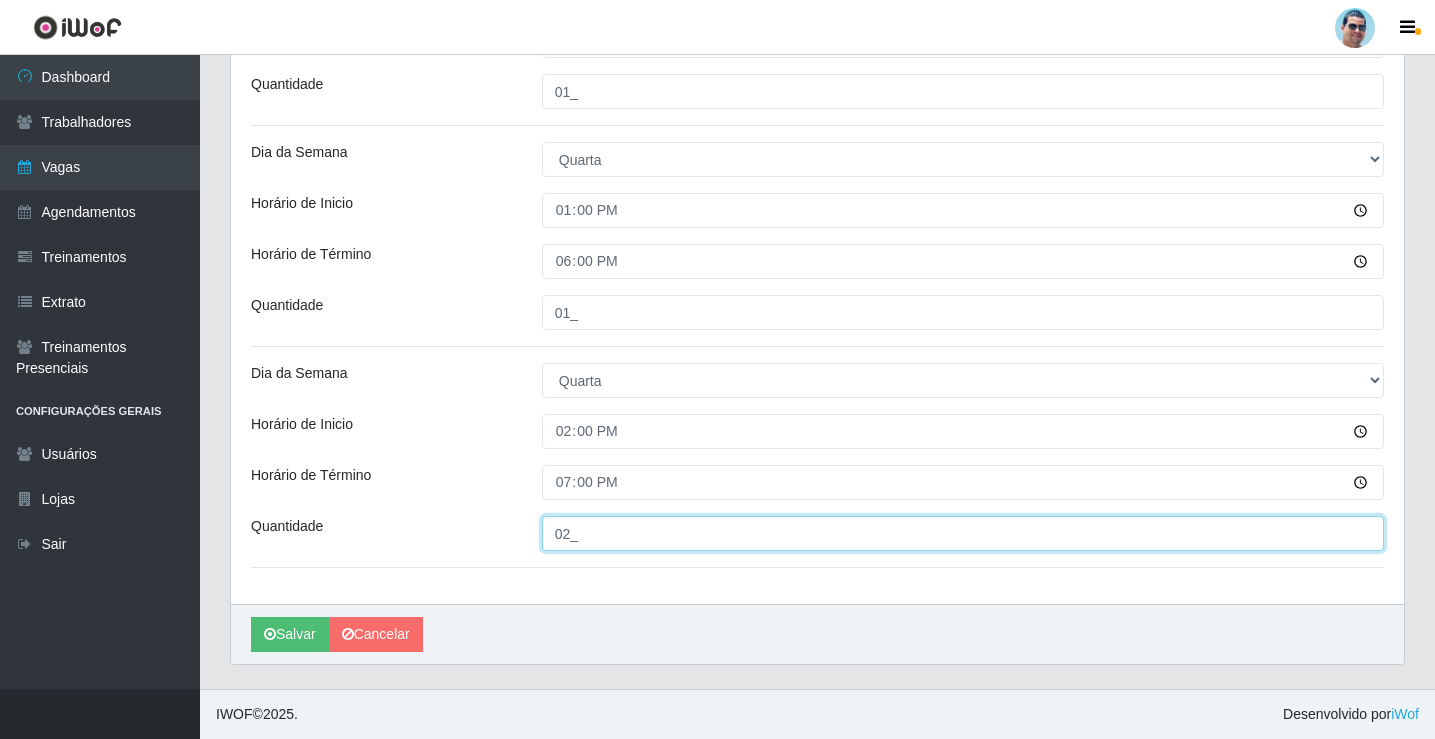 type on "02_" 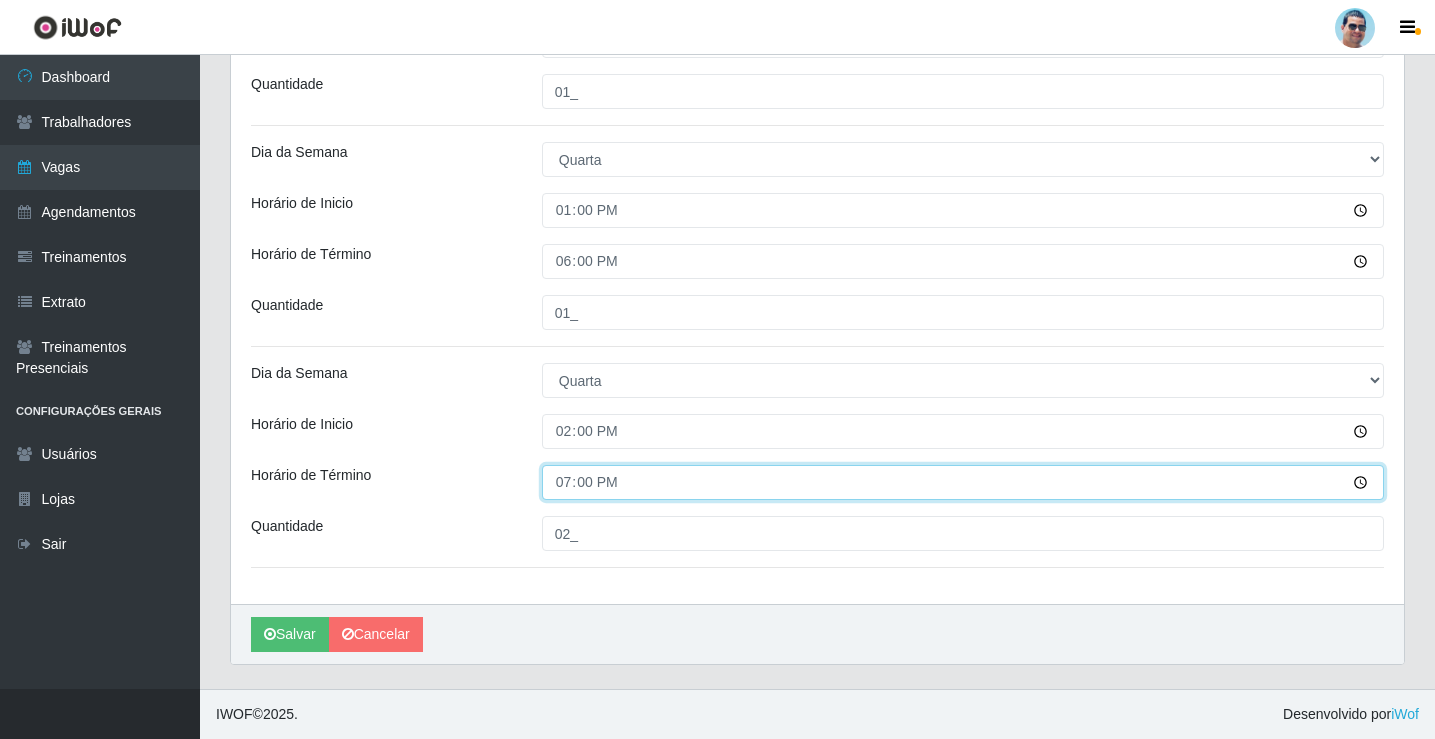 click on "19:00" at bounding box center [963, 482] 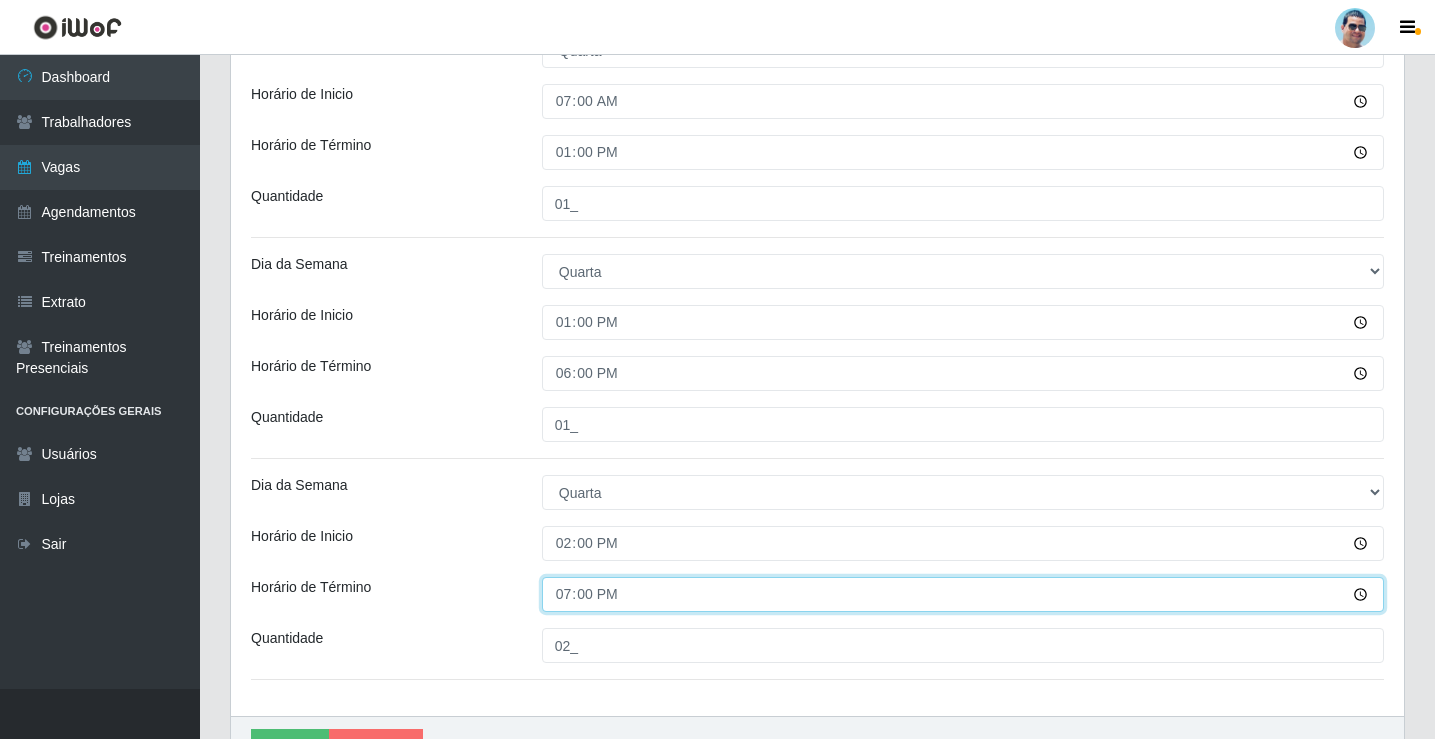 scroll, scrollTop: 304, scrollLeft: 0, axis: vertical 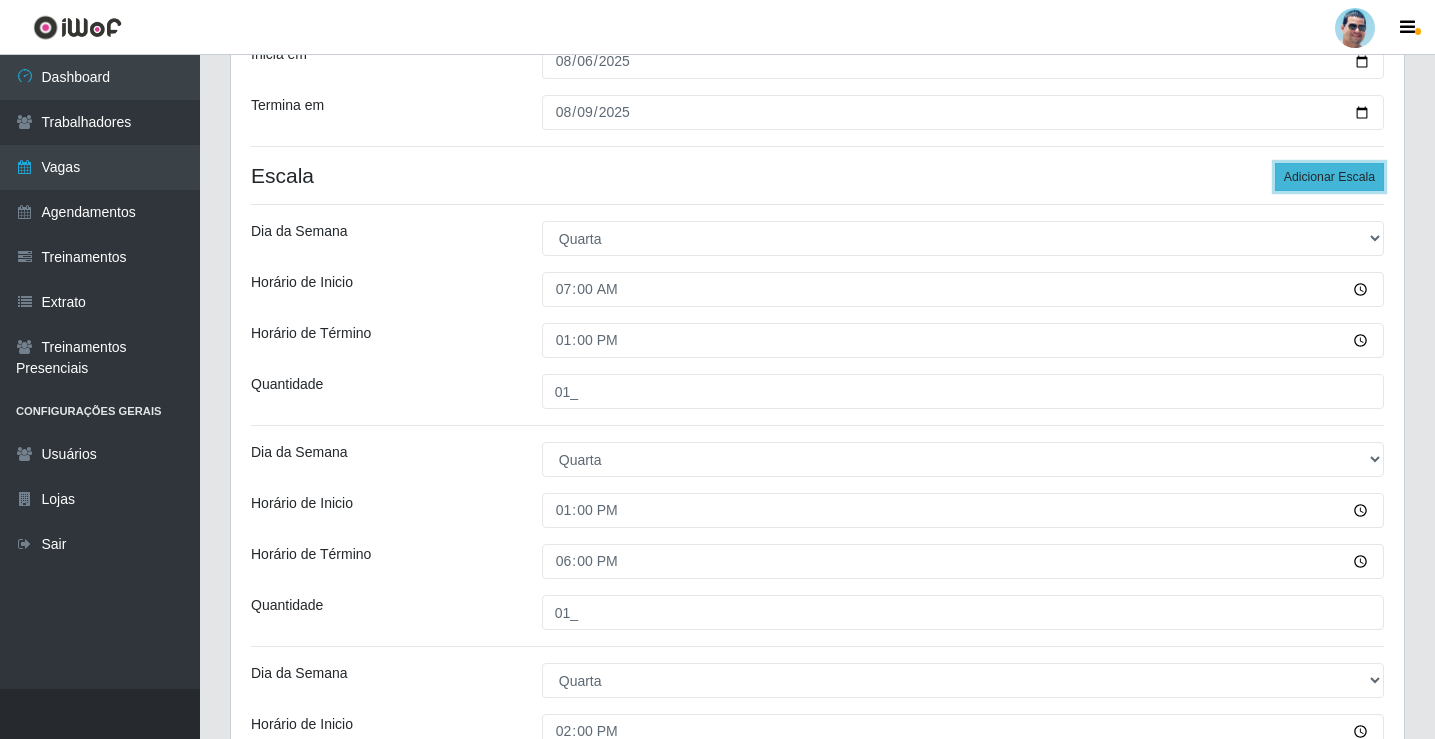click on "Adicionar Escala" at bounding box center [1329, 177] 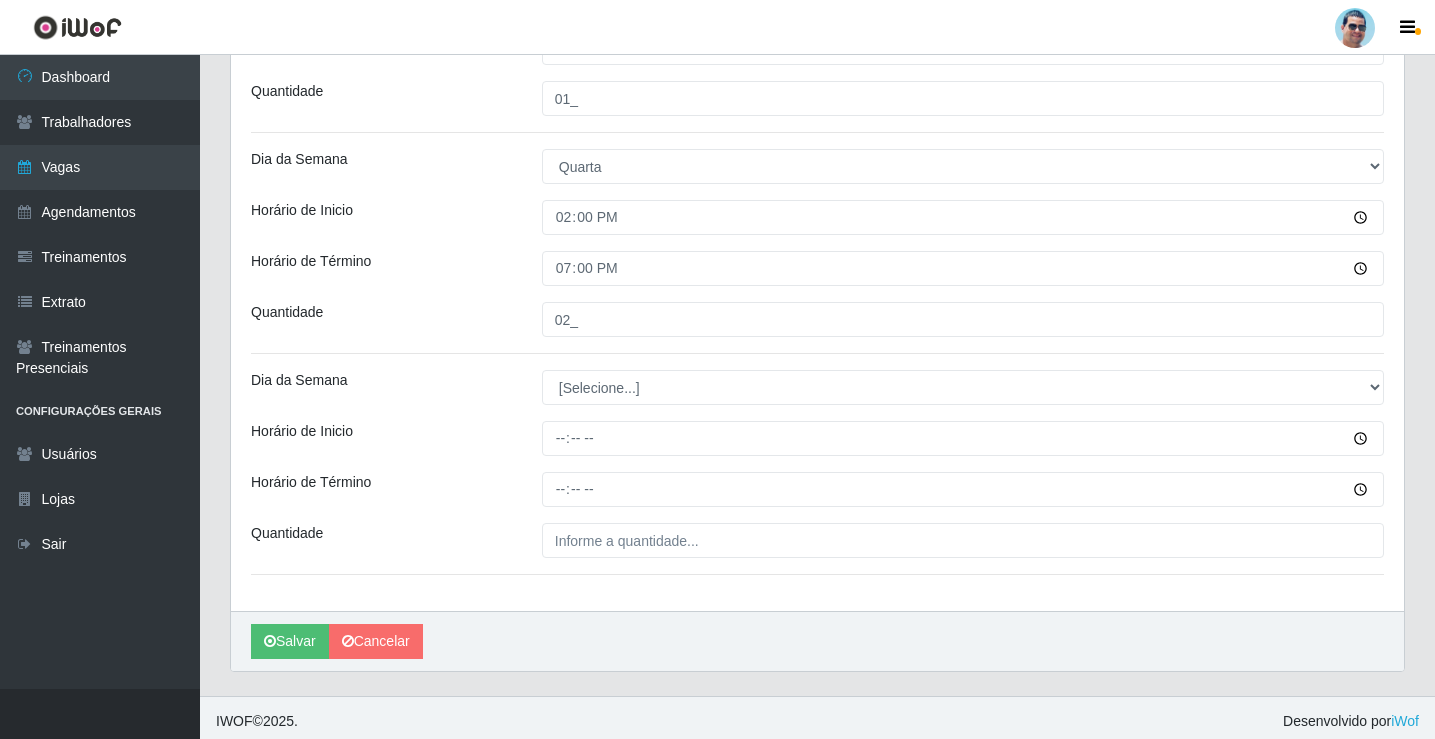 scroll, scrollTop: 825, scrollLeft: 0, axis: vertical 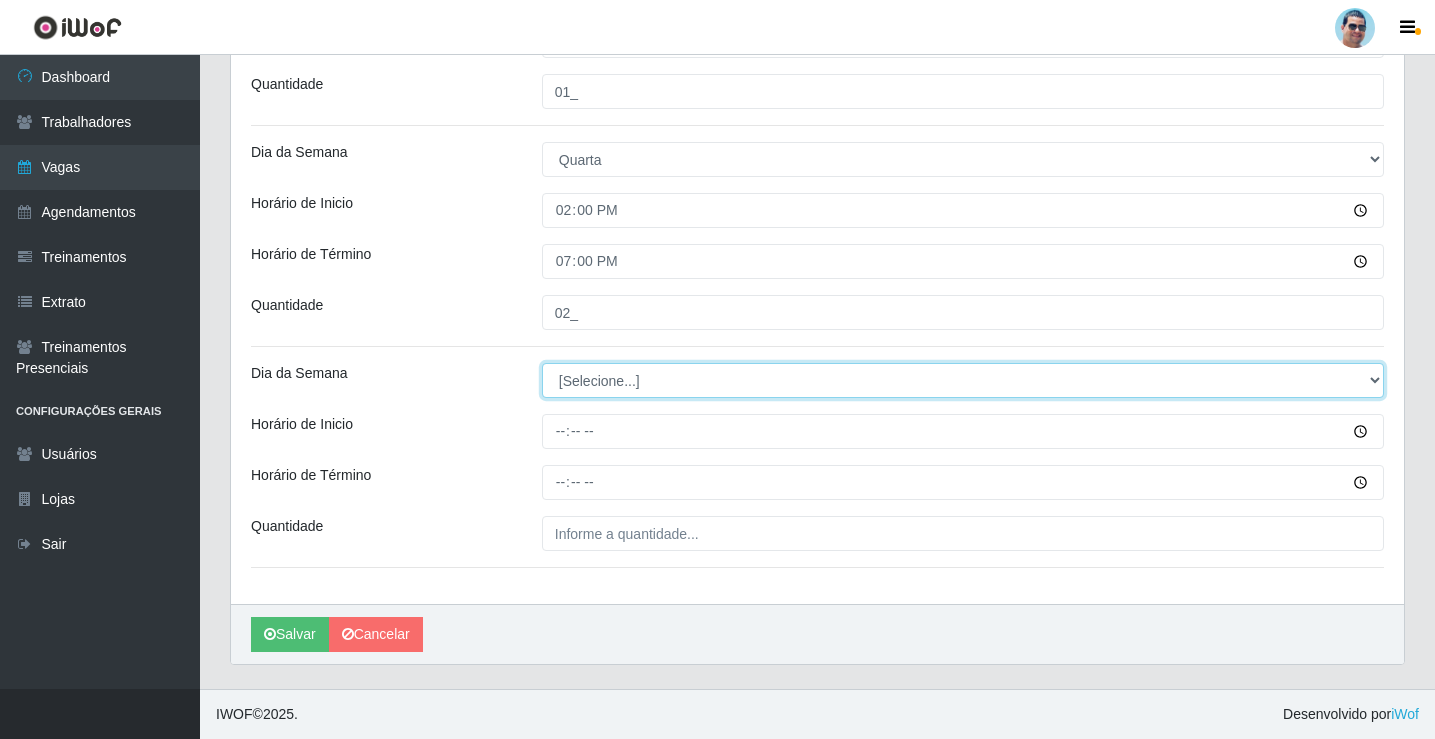click on "[Selecione...] Segunda Terça Quarta Quinta Sexta Sábado Domingo" at bounding box center (963, 380) 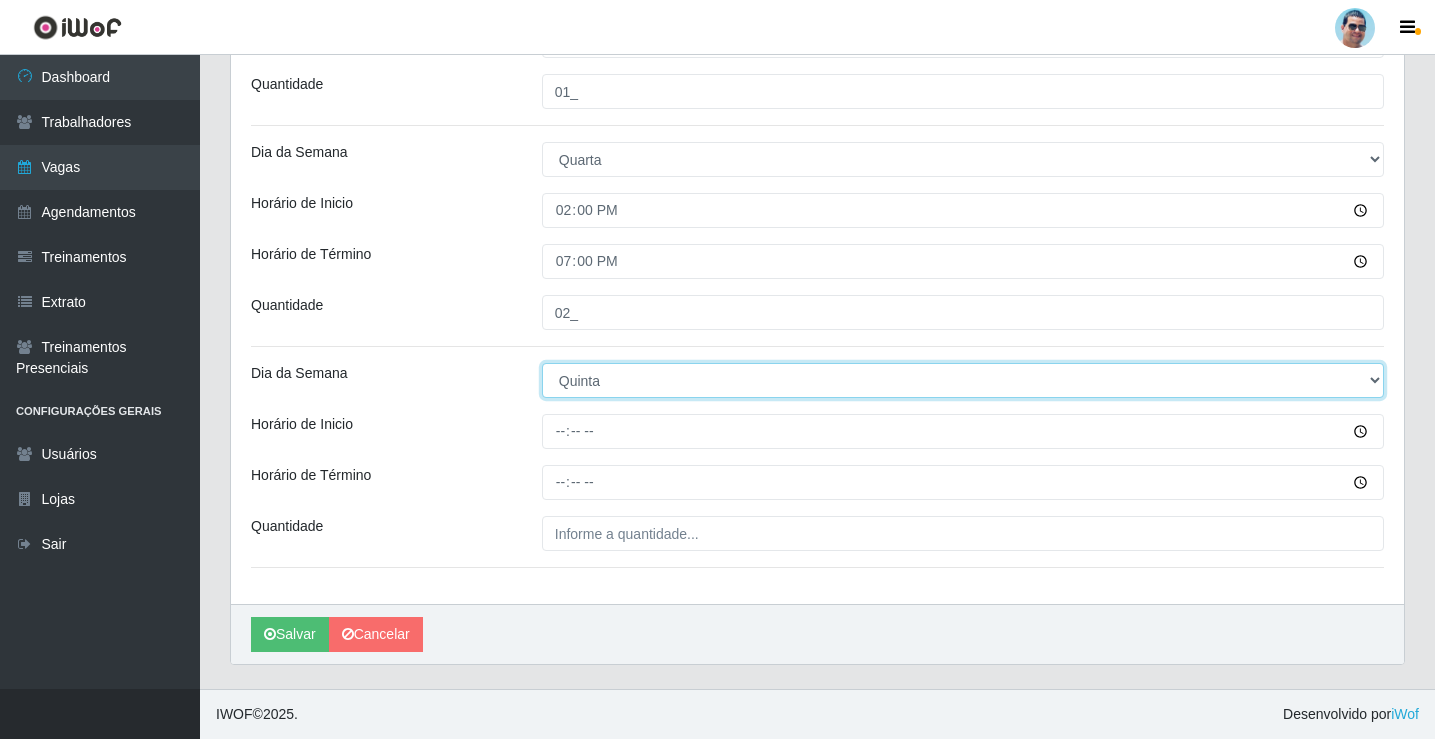click on "[Selecione...] Segunda Terça Quarta Quinta Sexta Sábado Domingo" at bounding box center (963, 380) 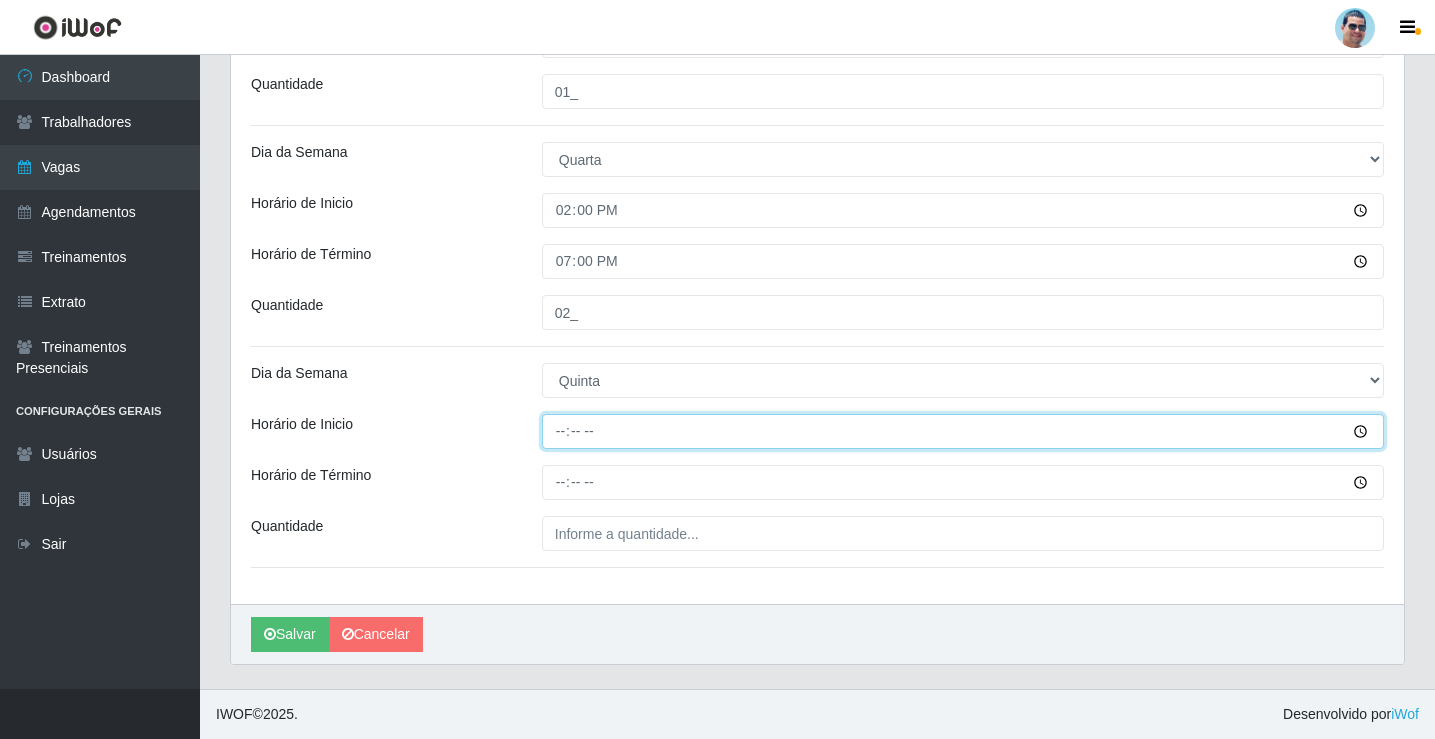 click on "Horário de Inicio" at bounding box center (963, 431) 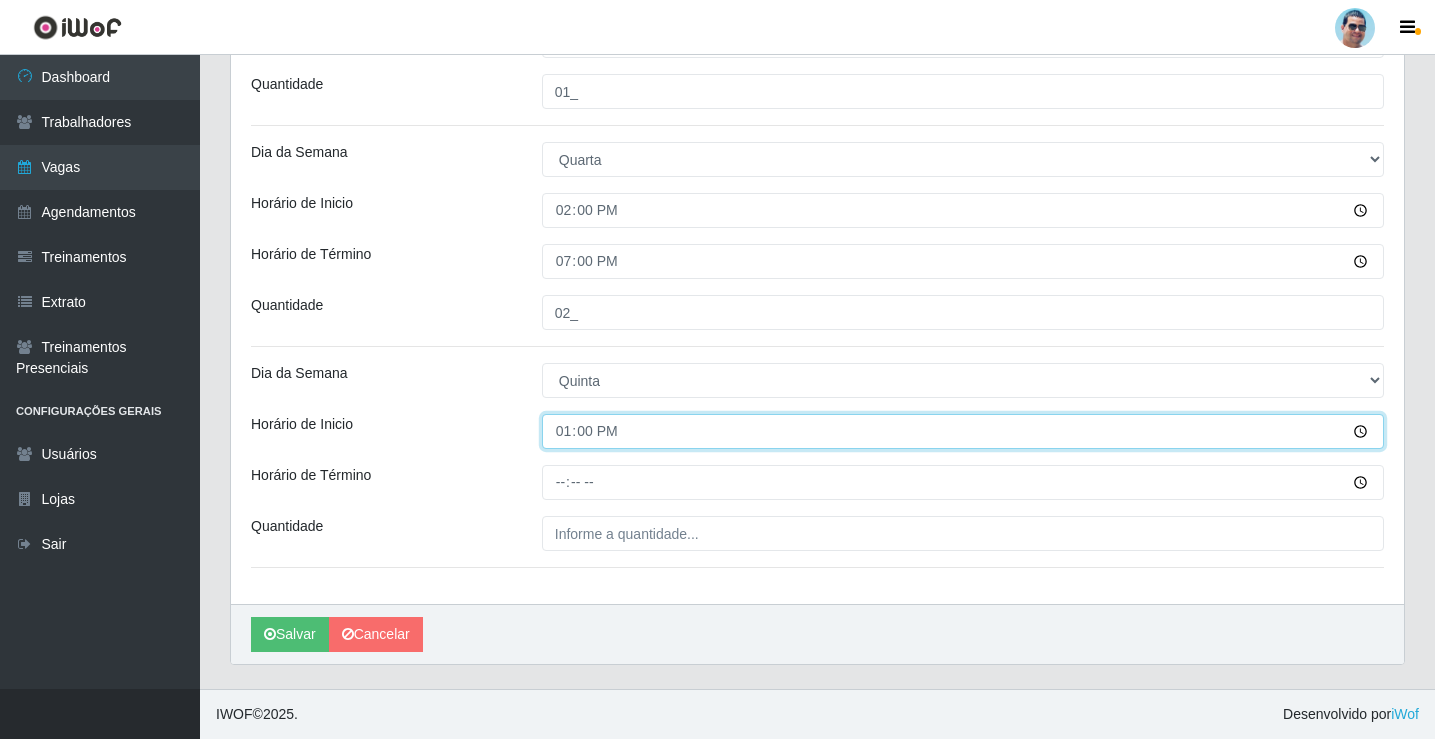 click on "13:00" at bounding box center [963, 431] 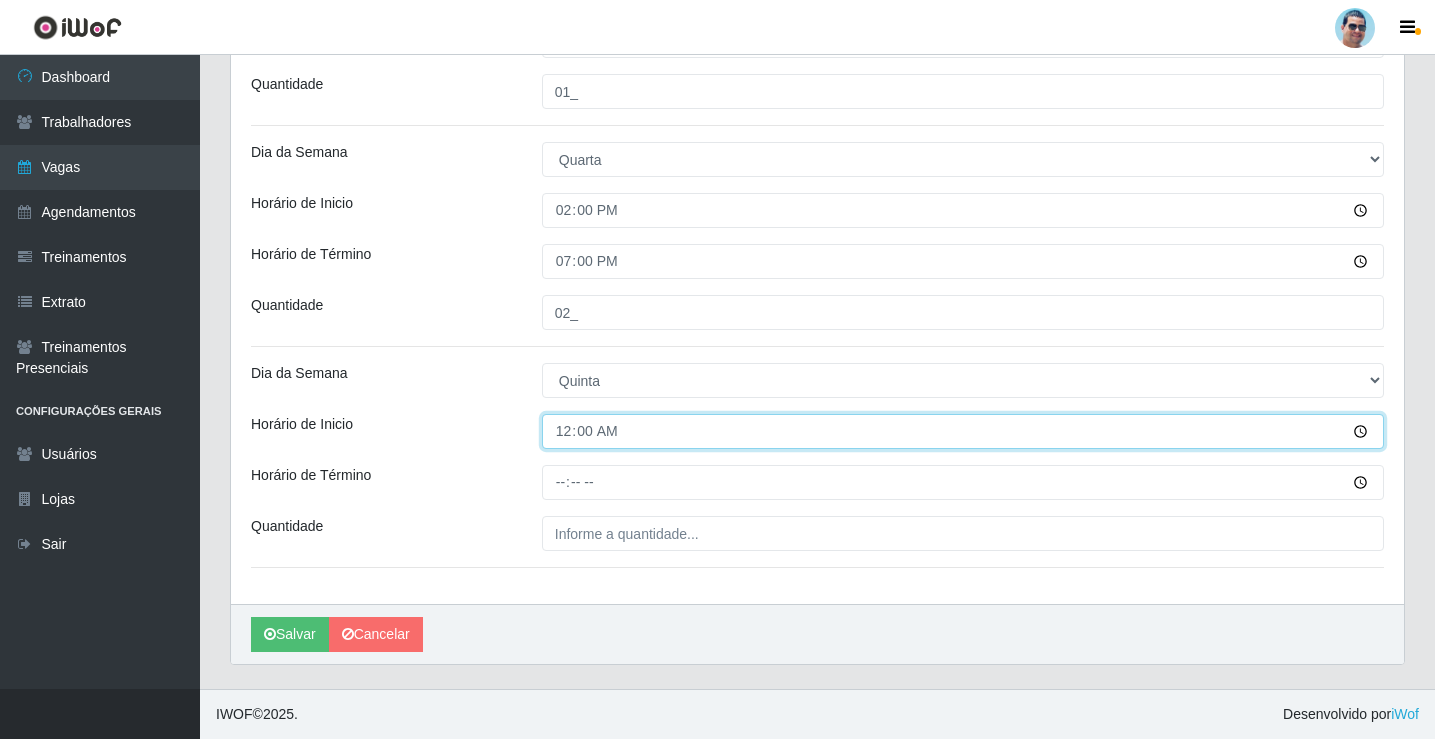type on "08:00" 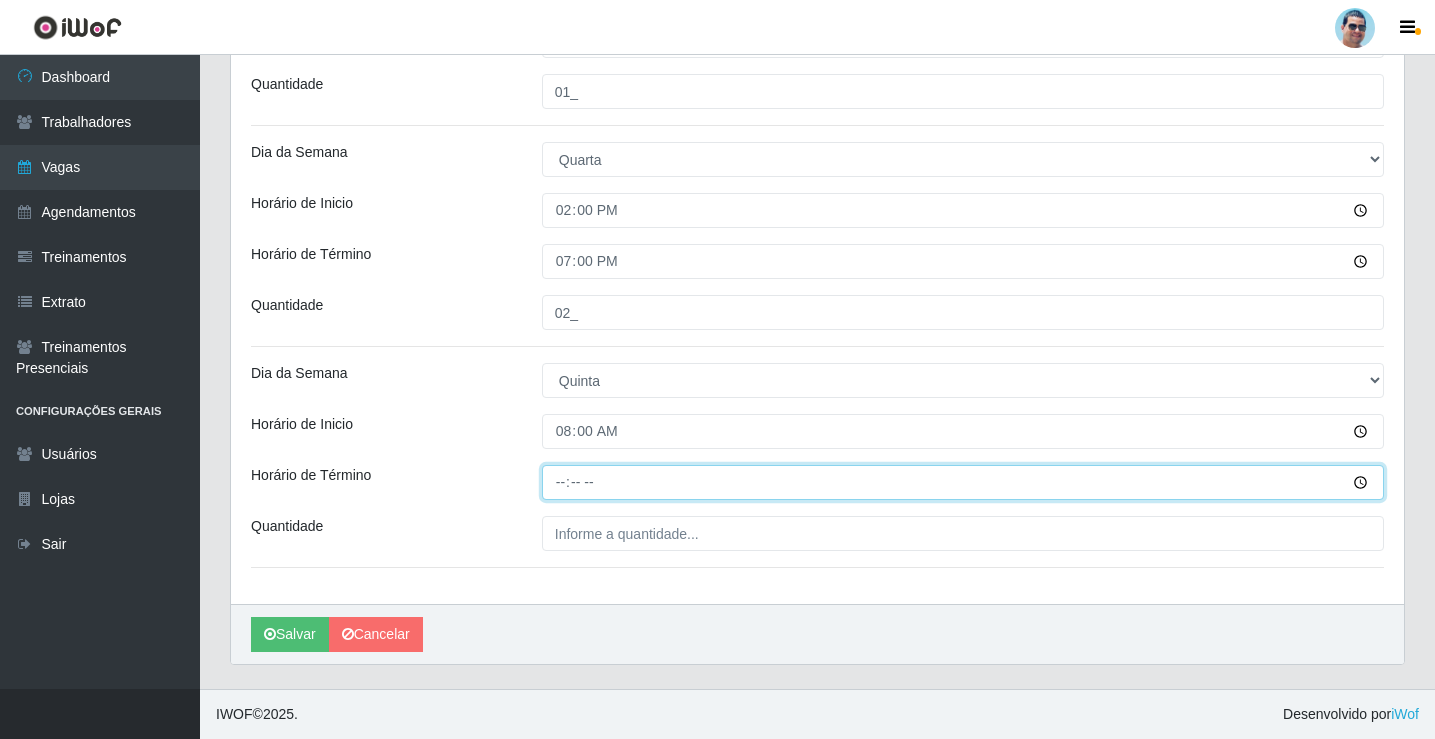 click on "Horário de Término" at bounding box center [963, 482] 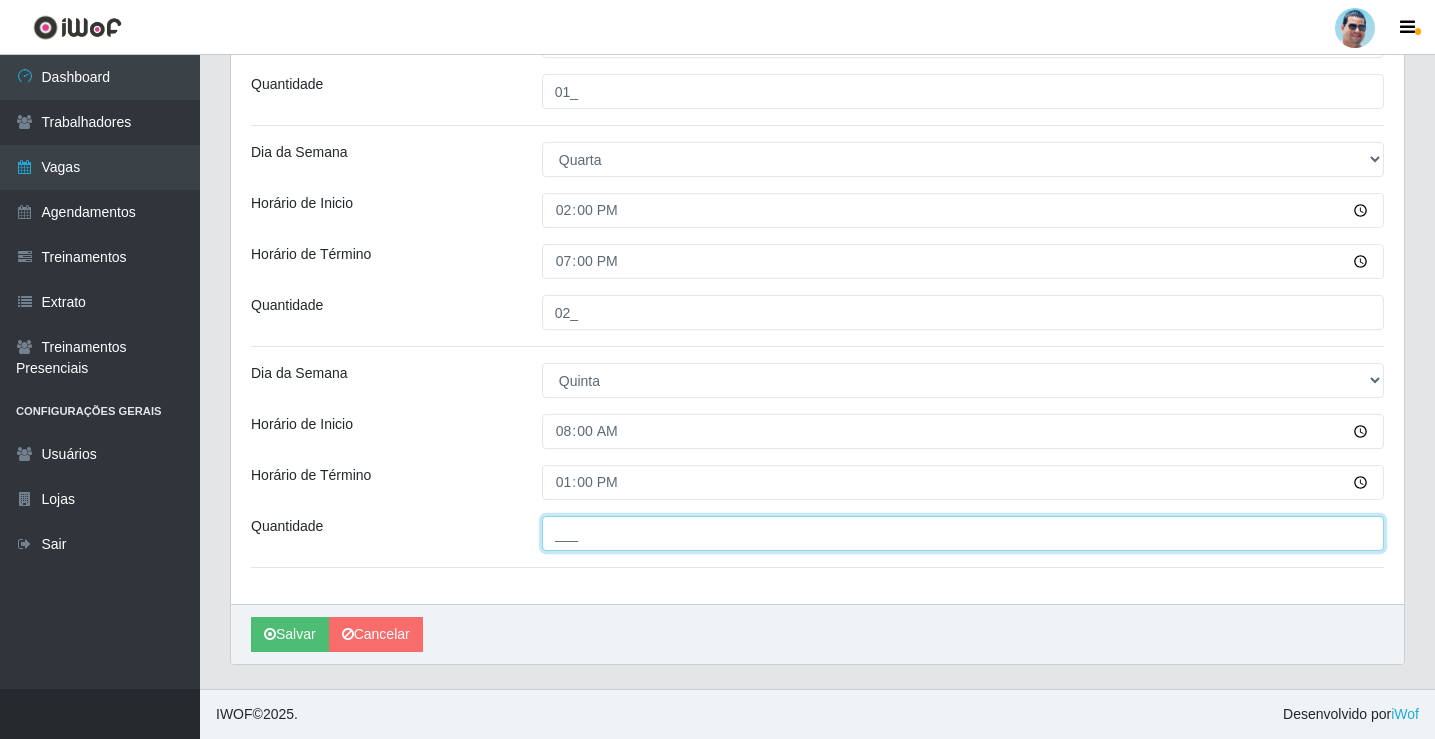 click on "___" at bounding box center [963, 533] 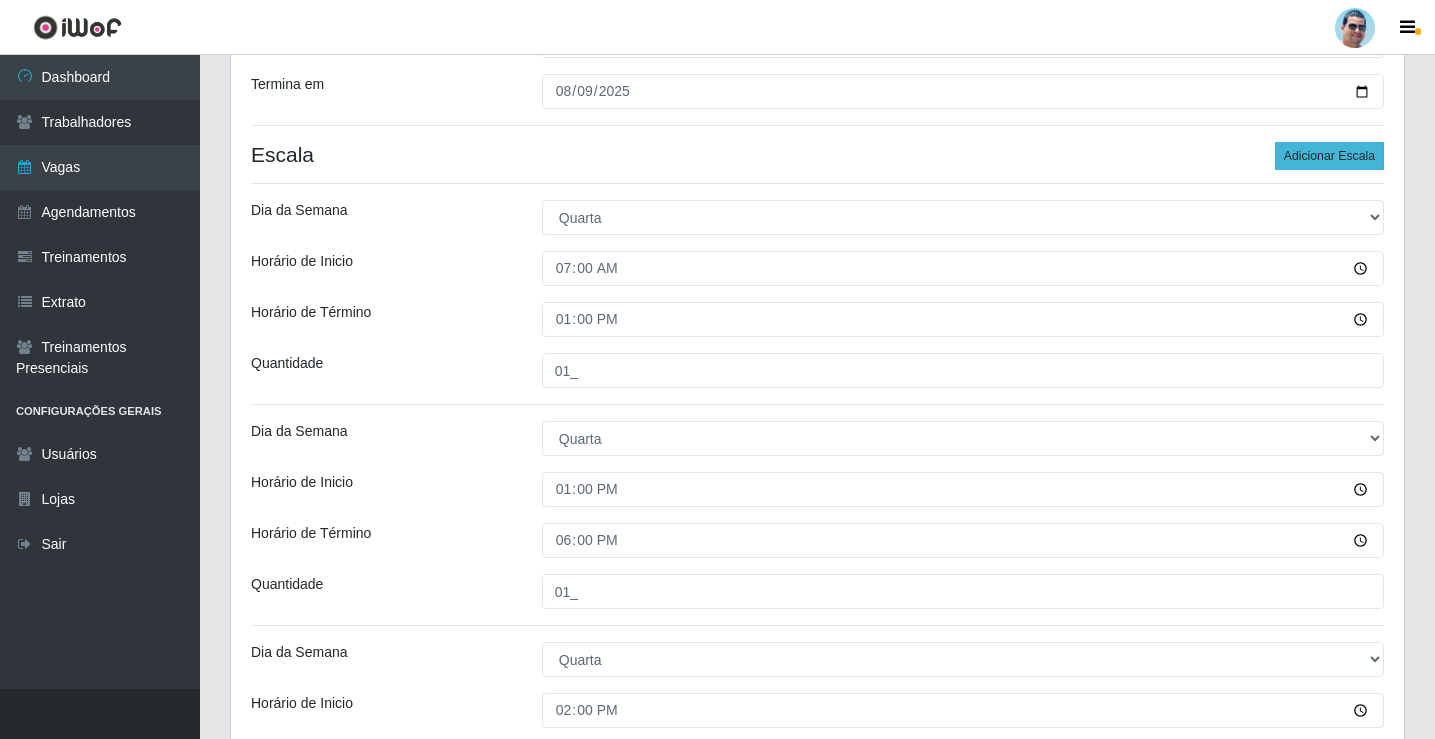type on "01_" 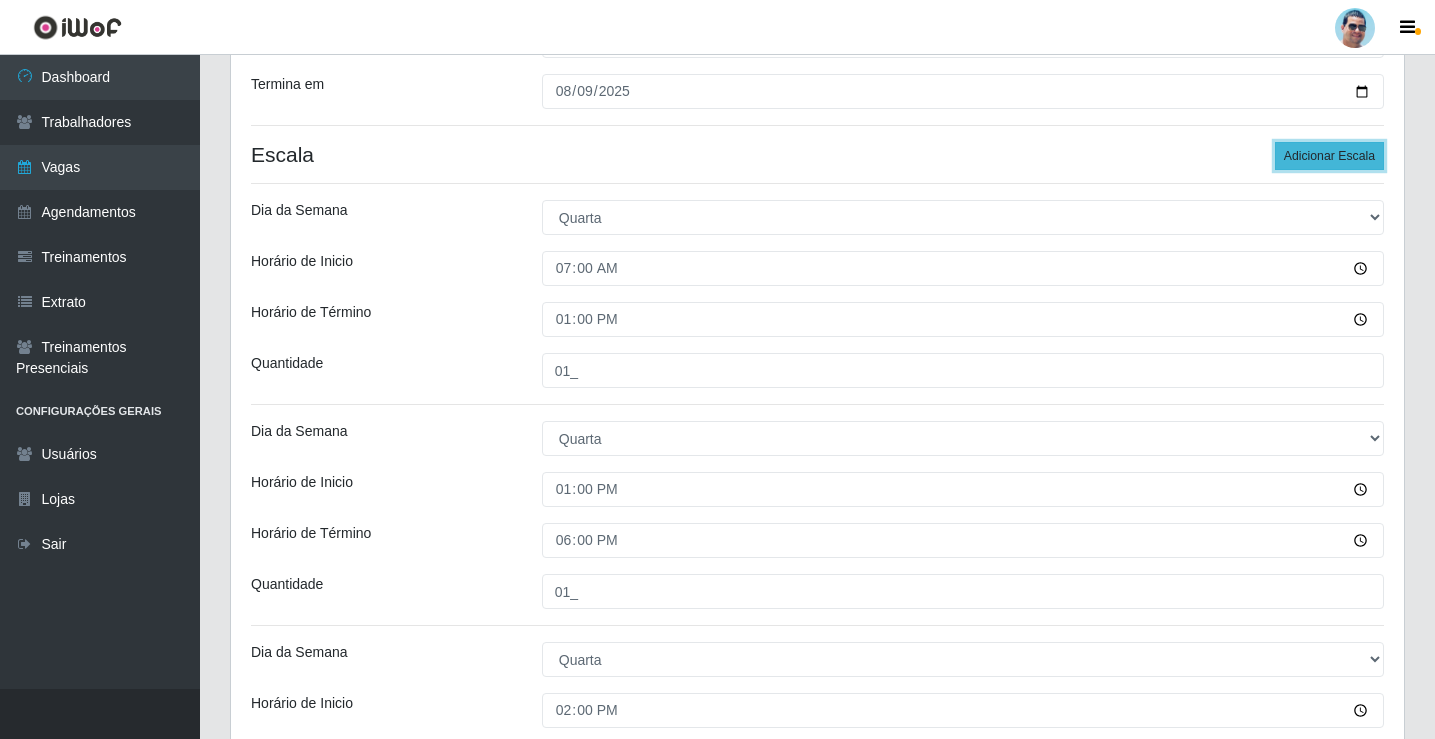 click on "Adicionar Escala" at bounding box center [1329, 156] 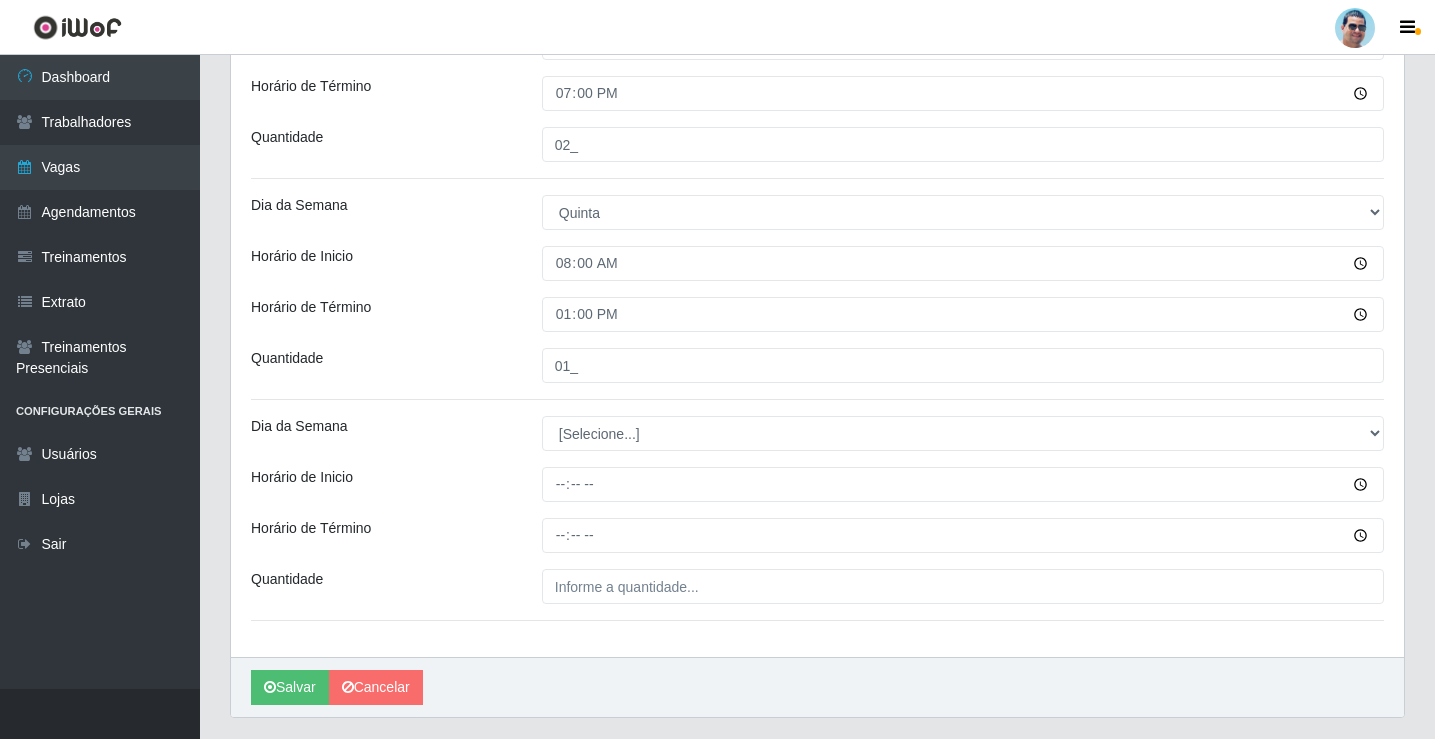 scroll, scrollTop: 1046, scrollLeft: 0, axis: vertical 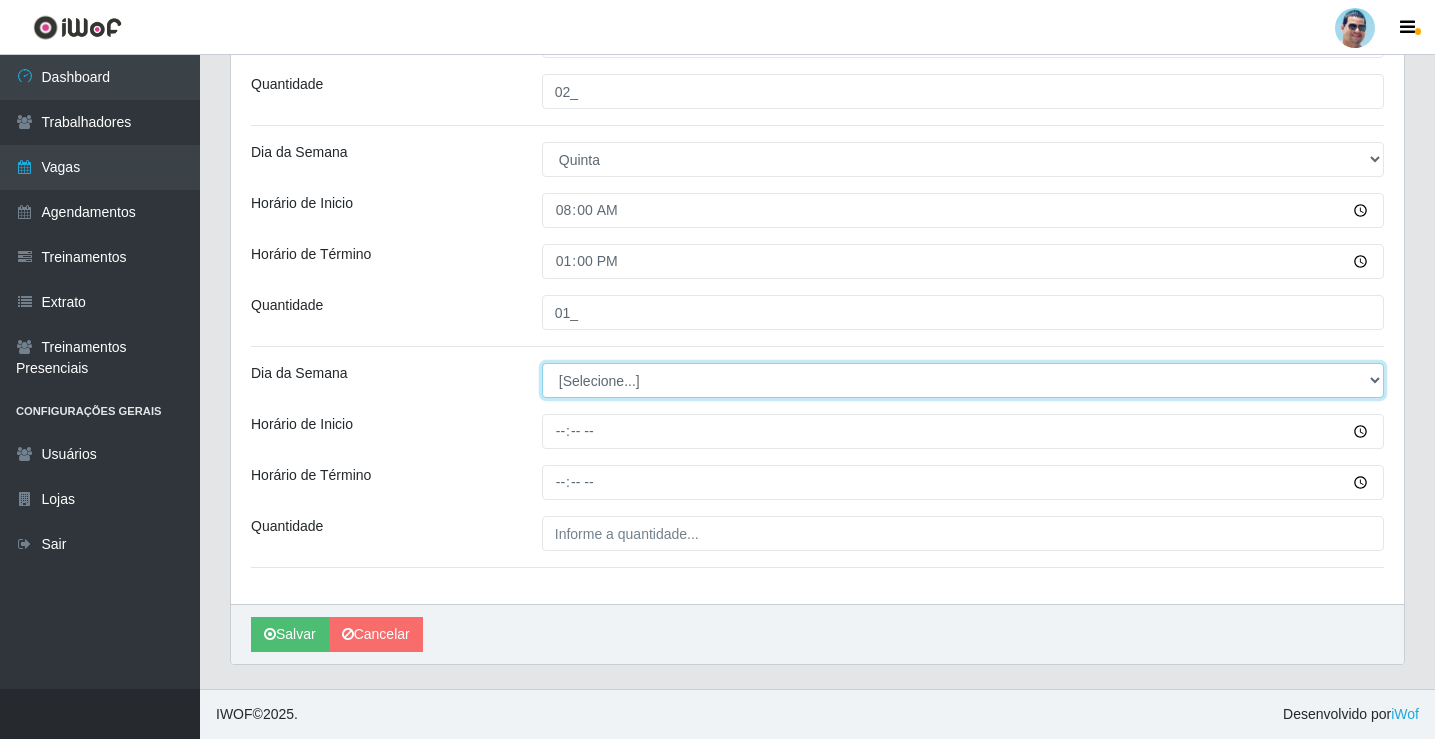 click on "[Selecione...] Segunda Terça Quarta Quinta Sexta Sábado Domingo" at bounding box center (963, 380) 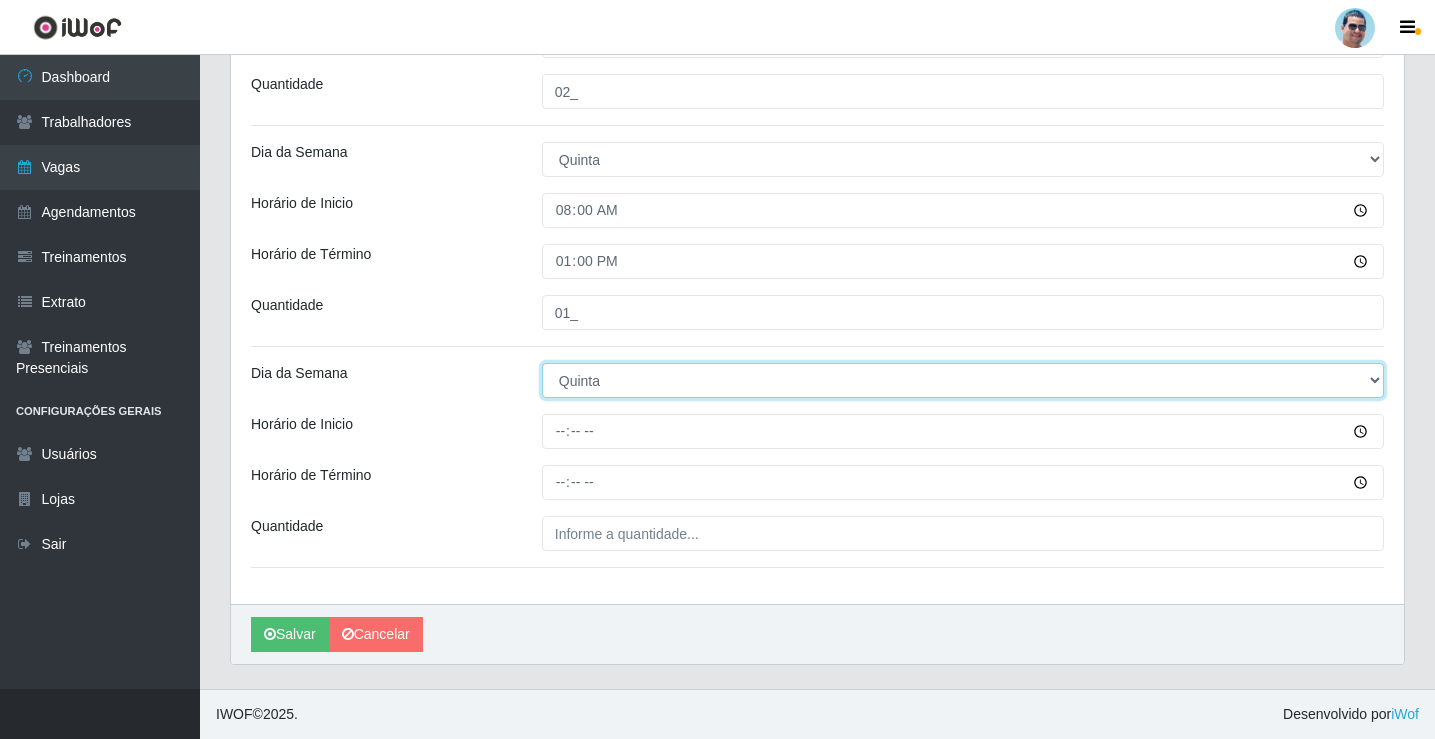 click on "[Selecione...] Segunda Terça Quarta Quinta Sexta Sábado Domingo" at bounding box center [963, 380] 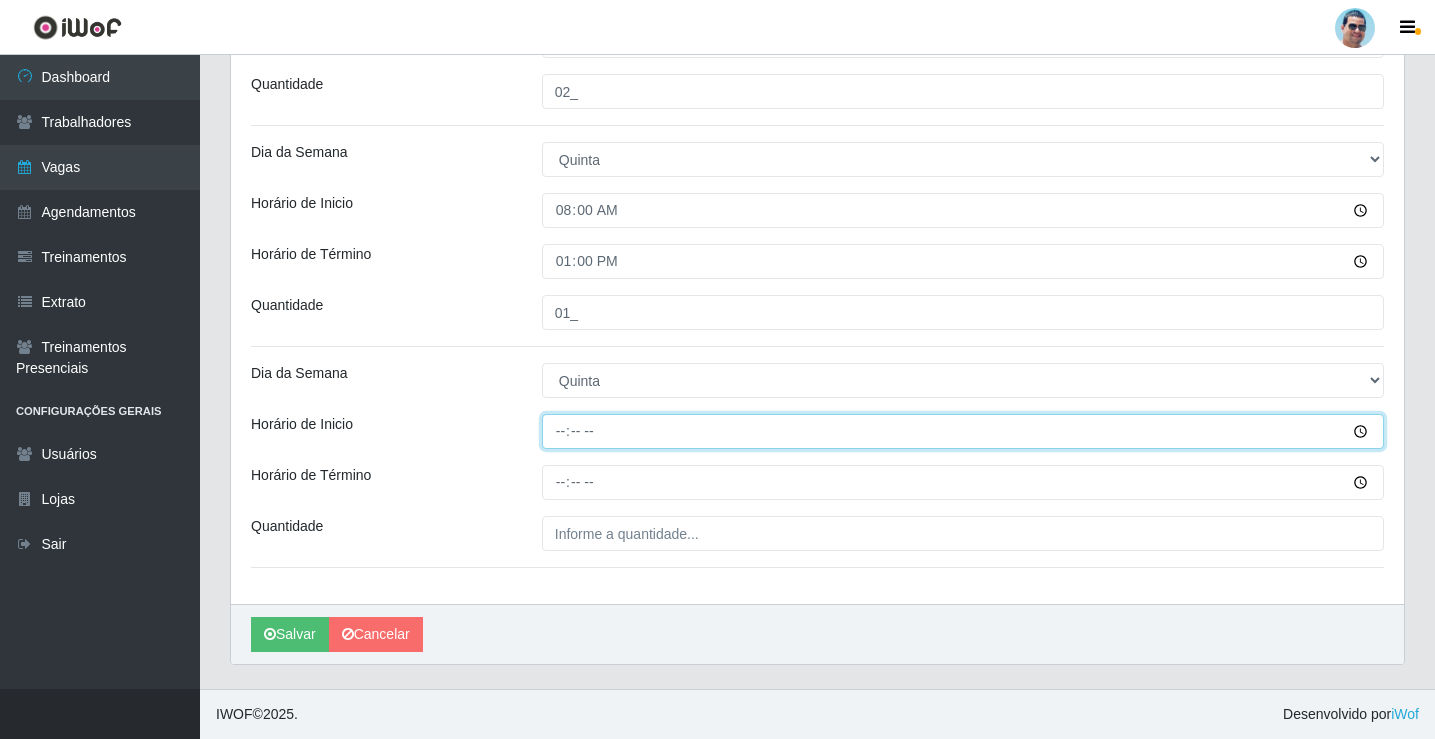 click on "Horário de Inicio" at bounding box center [963, 431] 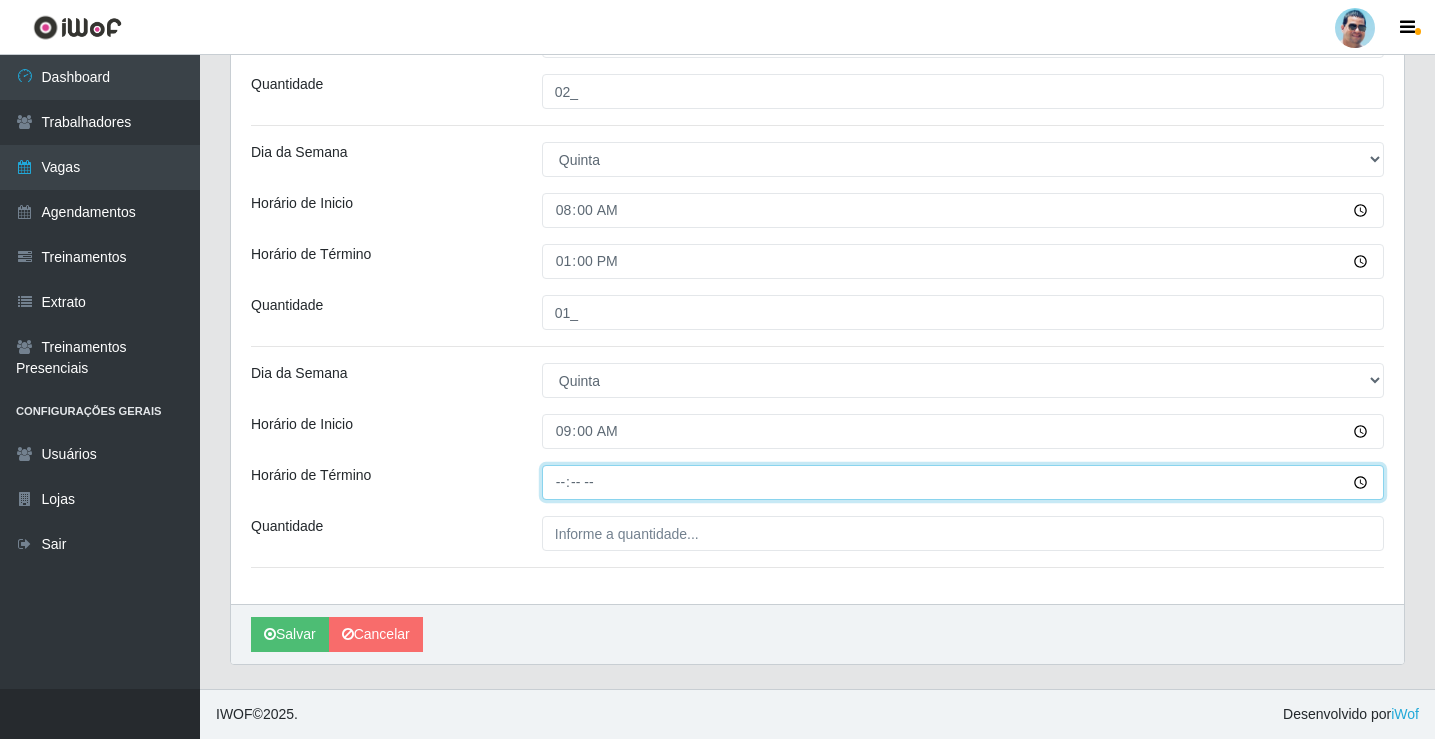 click on "Horário de Término" at bounding box center [963, 482] 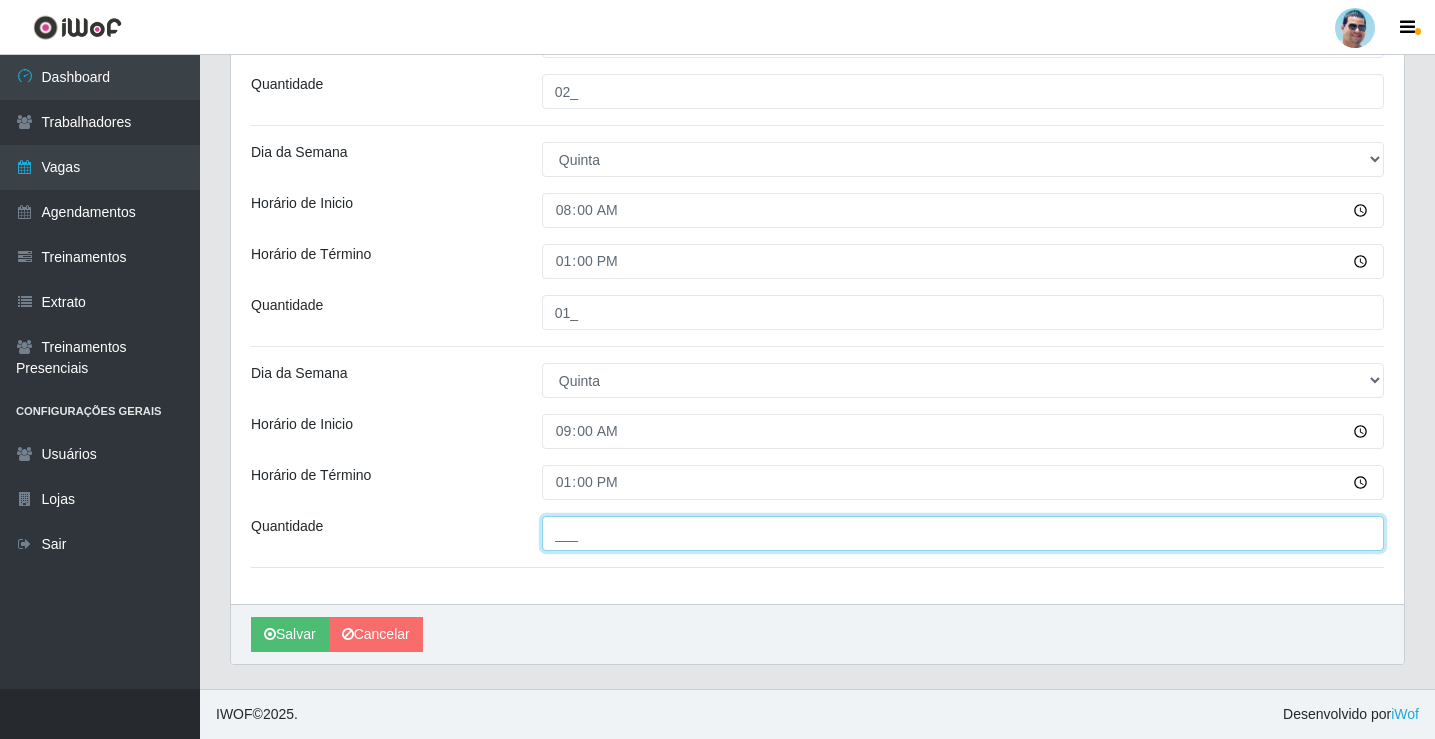 click on "___" at bounding box center [963, 533] 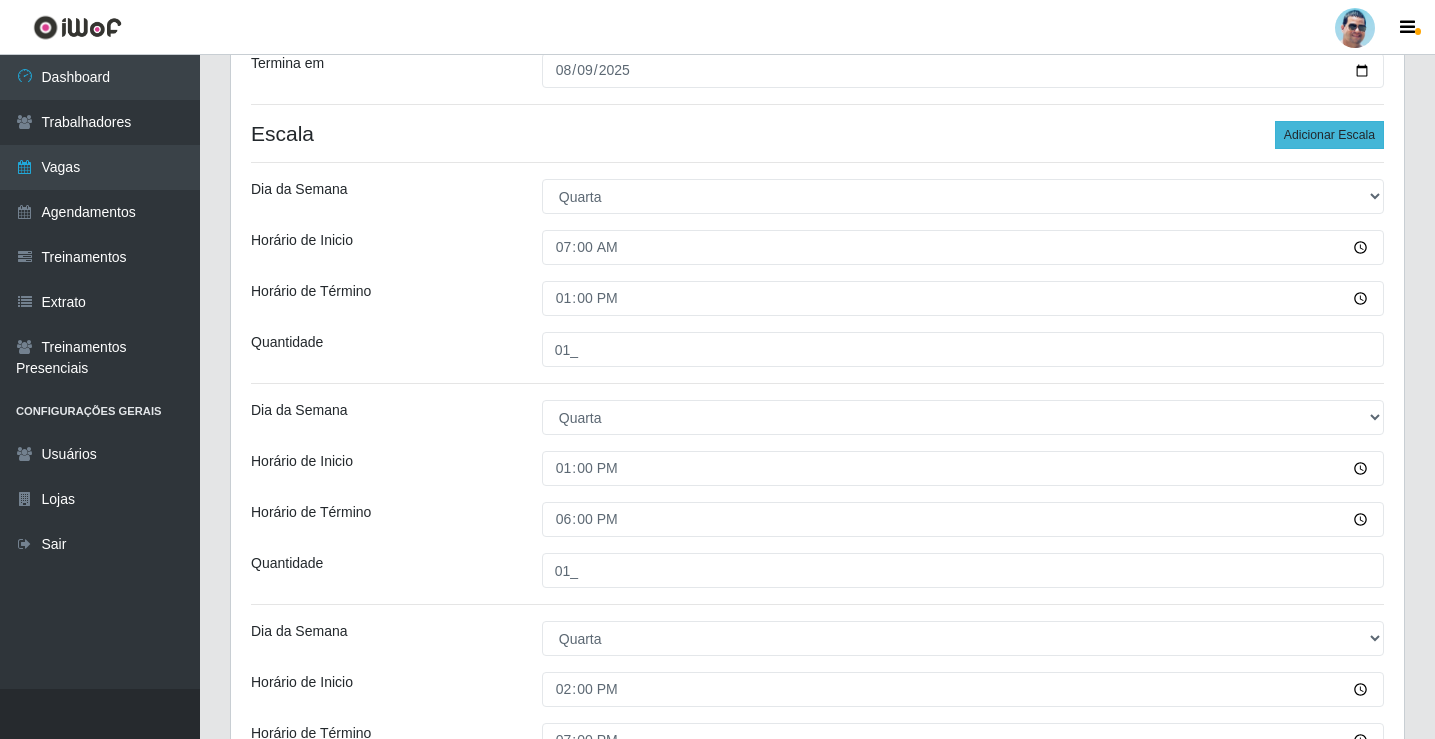 type on "01_" 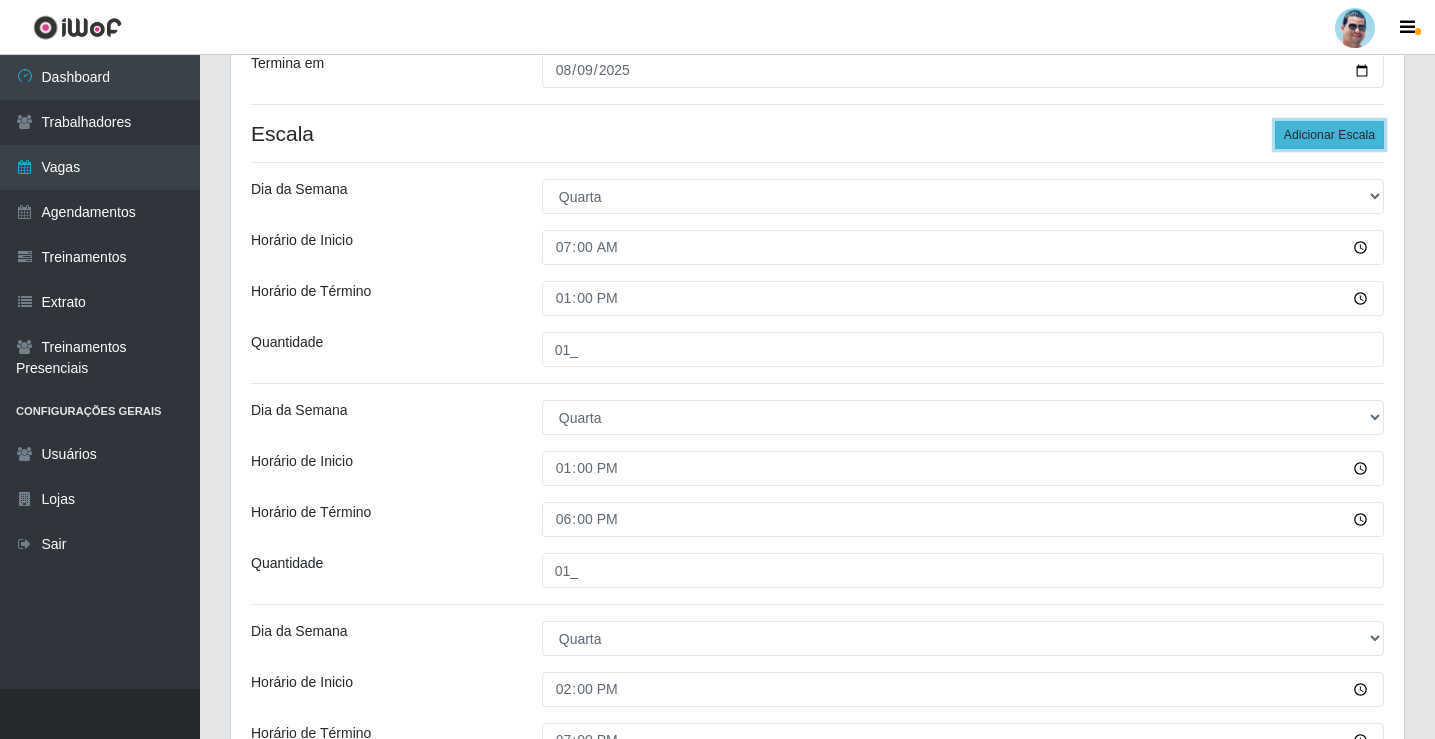 click on "Adicionar Escala" at bounding box center (1329, 135) 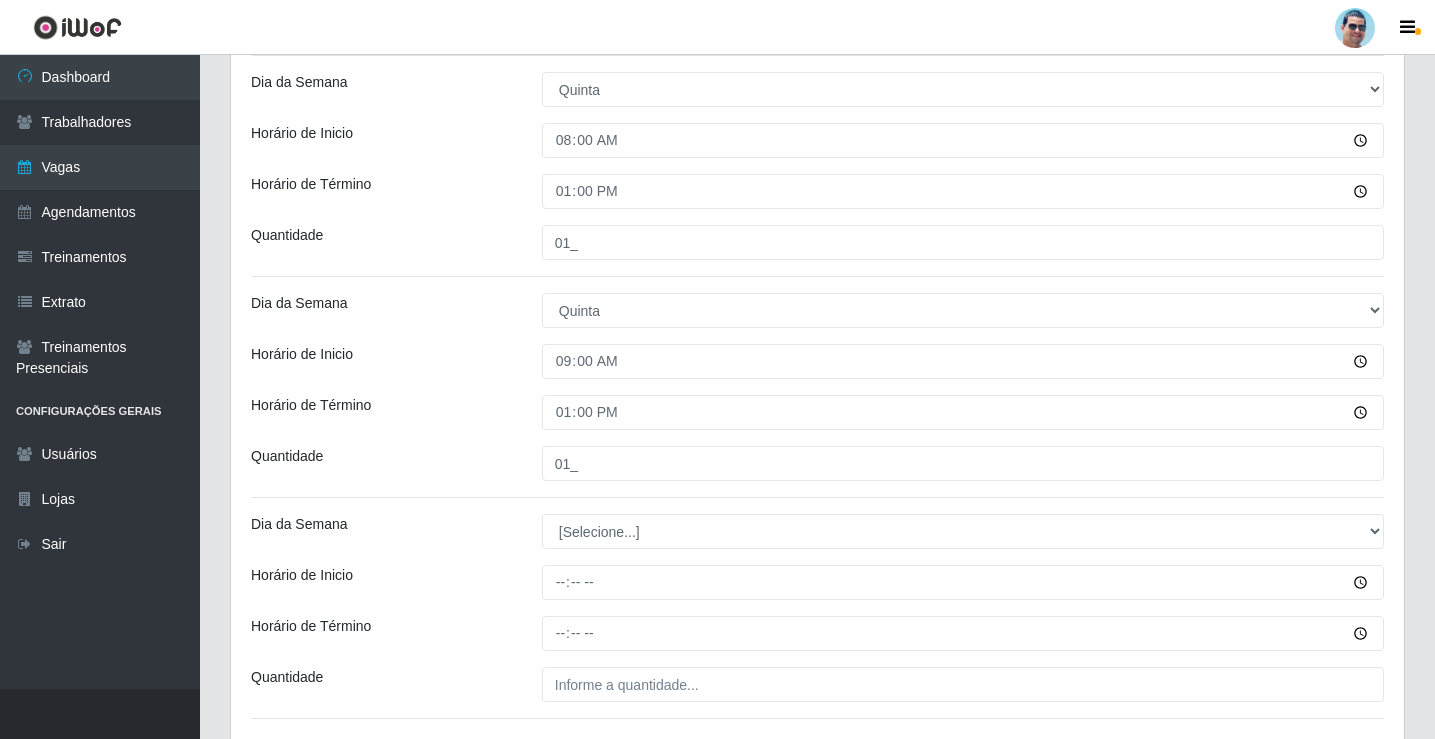 scroll, scrollTop: 1267, scrollLeft: 0, axis: vertical 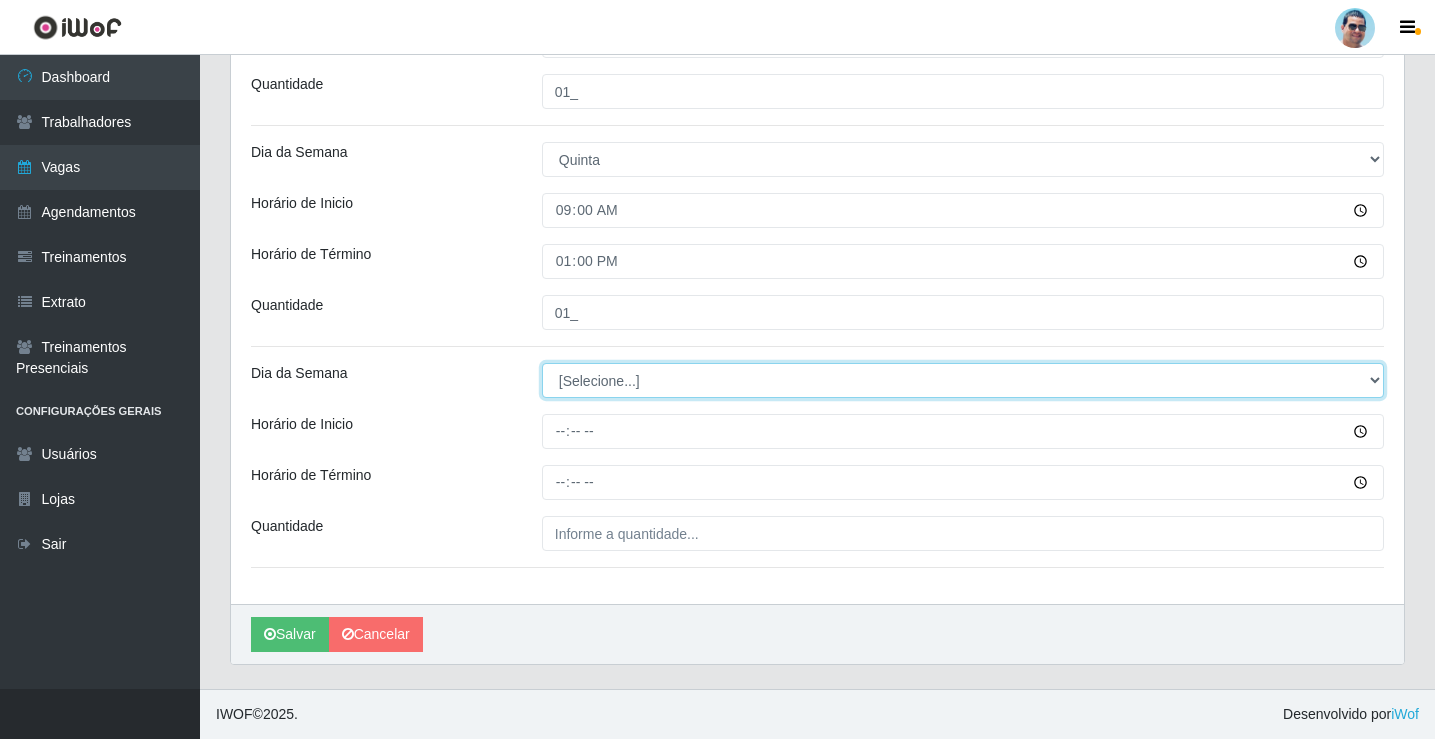 click on "[Selecione...] Segunda Terça Quarta Quinta Sexta Sábado Domingo" at bounding box center [963, 380] 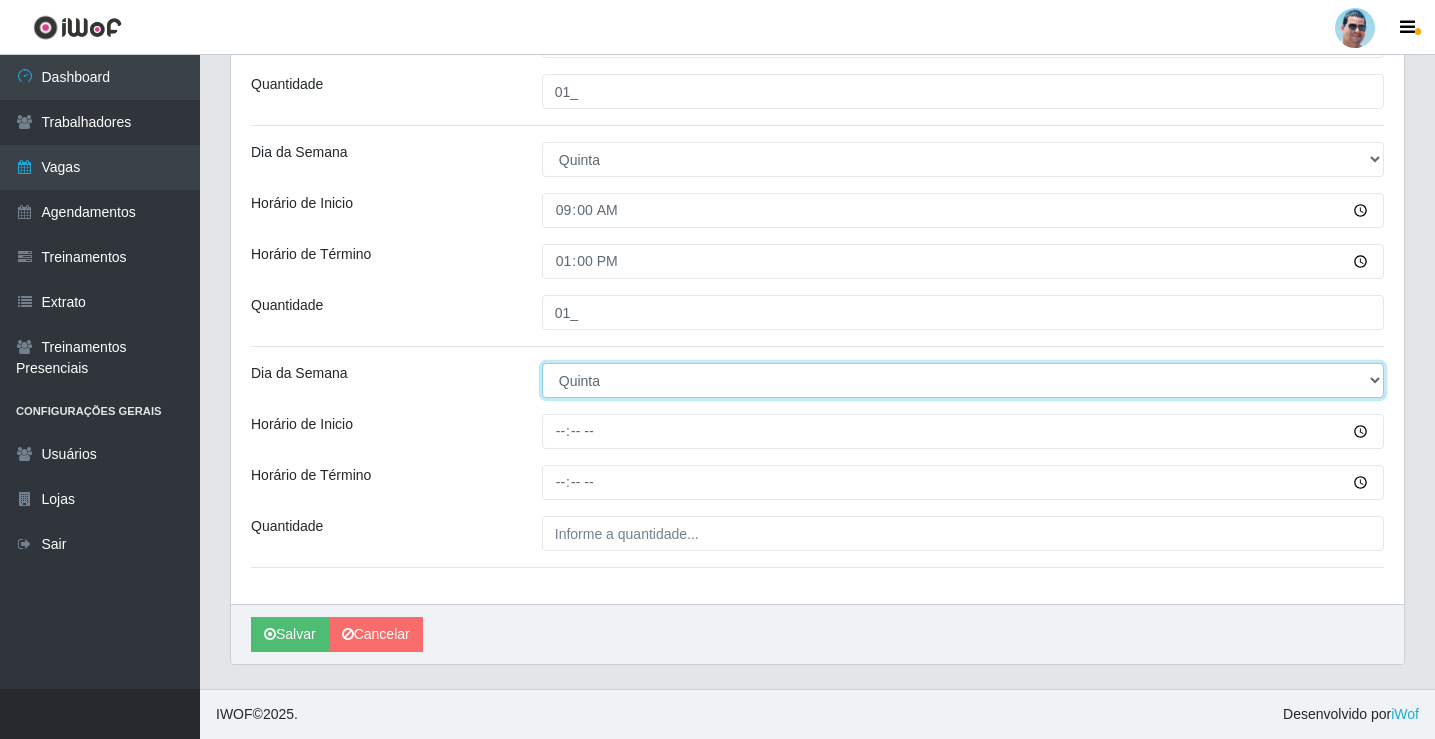 click on "[Selecione...] Segunda Terça Quarta Quinta Sexta Sábado Domingo" at bounding box center [963, 380] 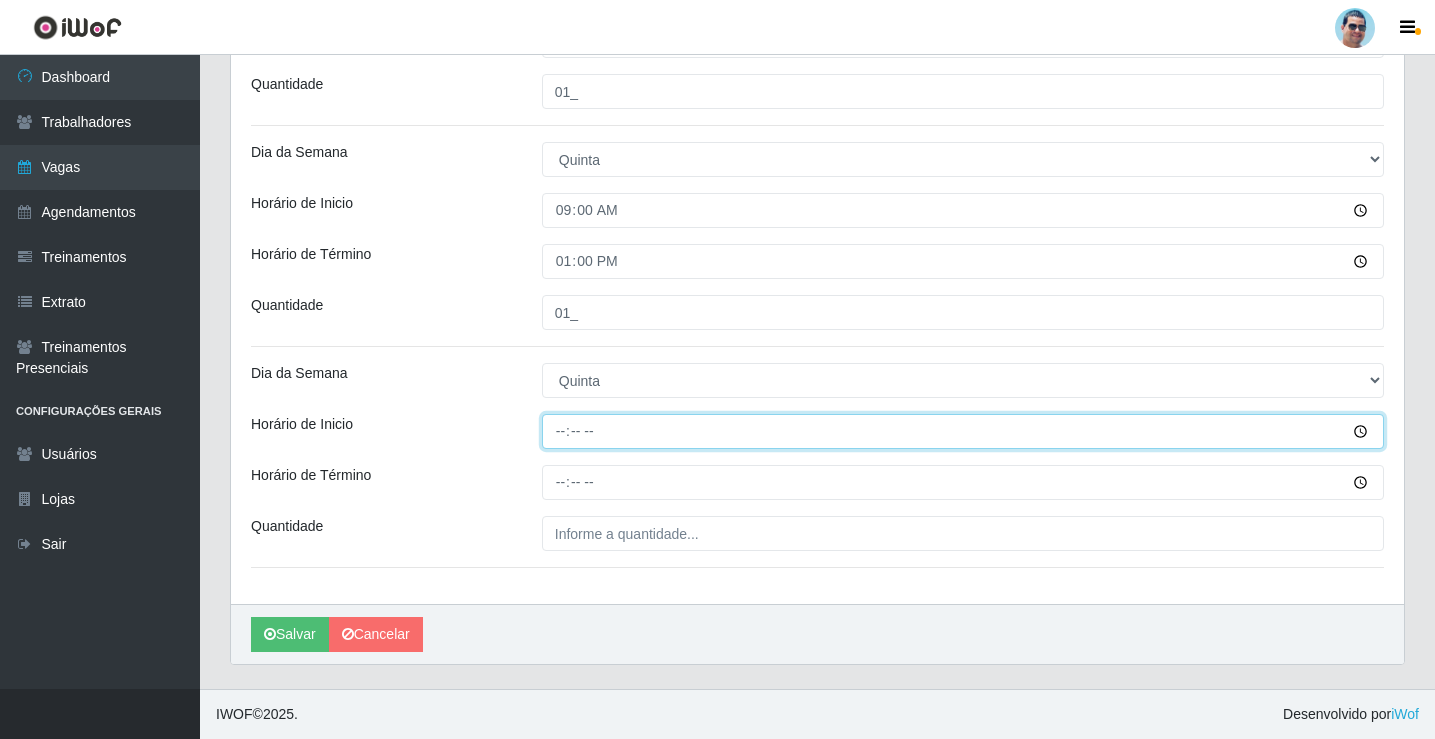 click on "Horário de Inicio" at bounding box center [963, 431] 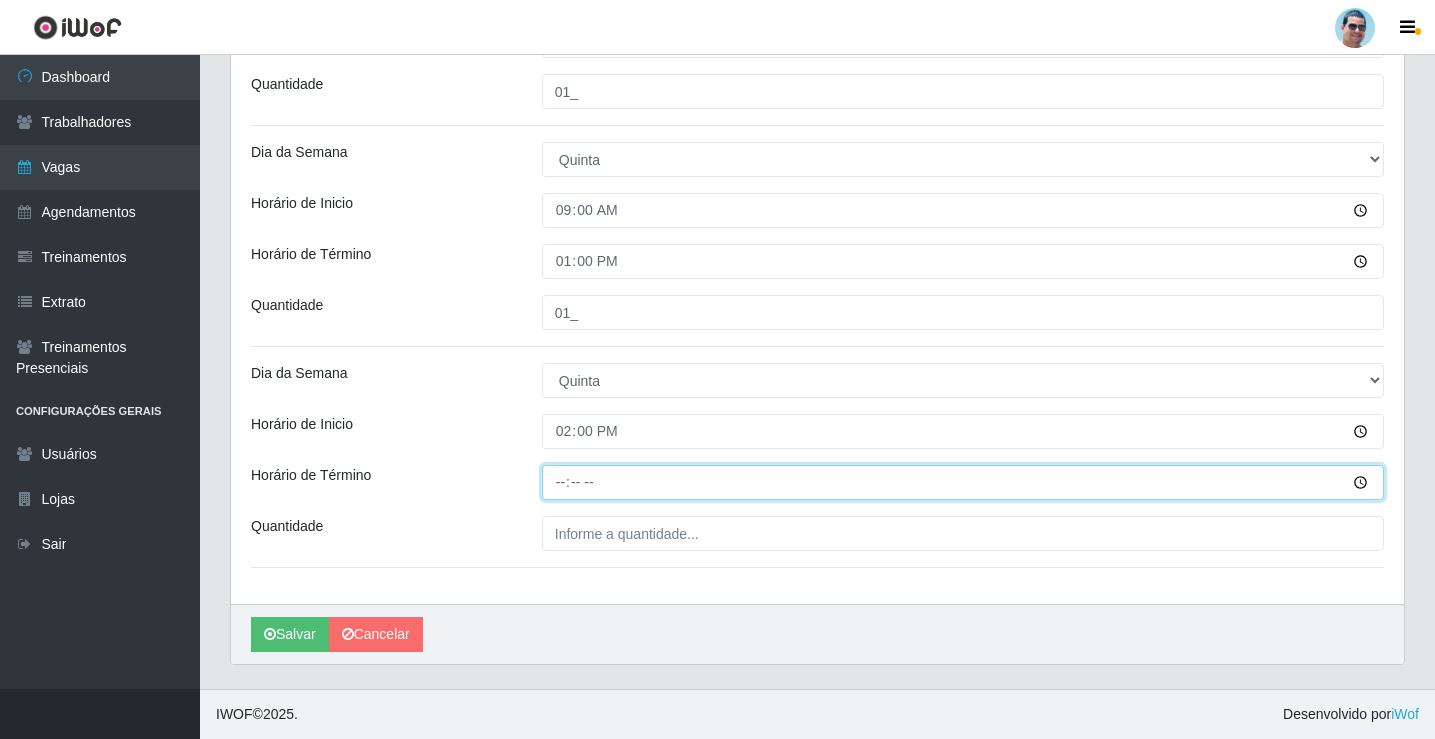 click on "Horário de Término" at bounding box center [963, 482] 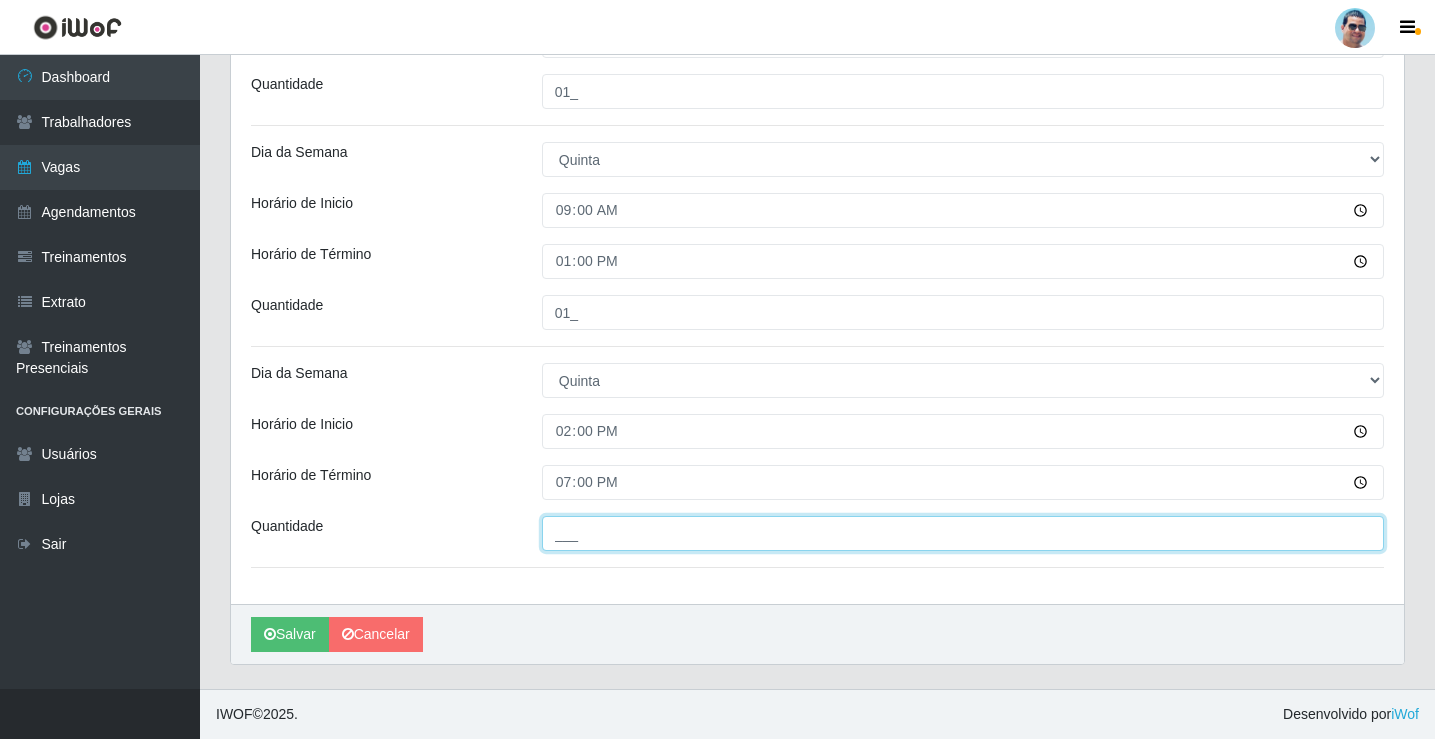 click on "___" at bounding box center [963, 533] 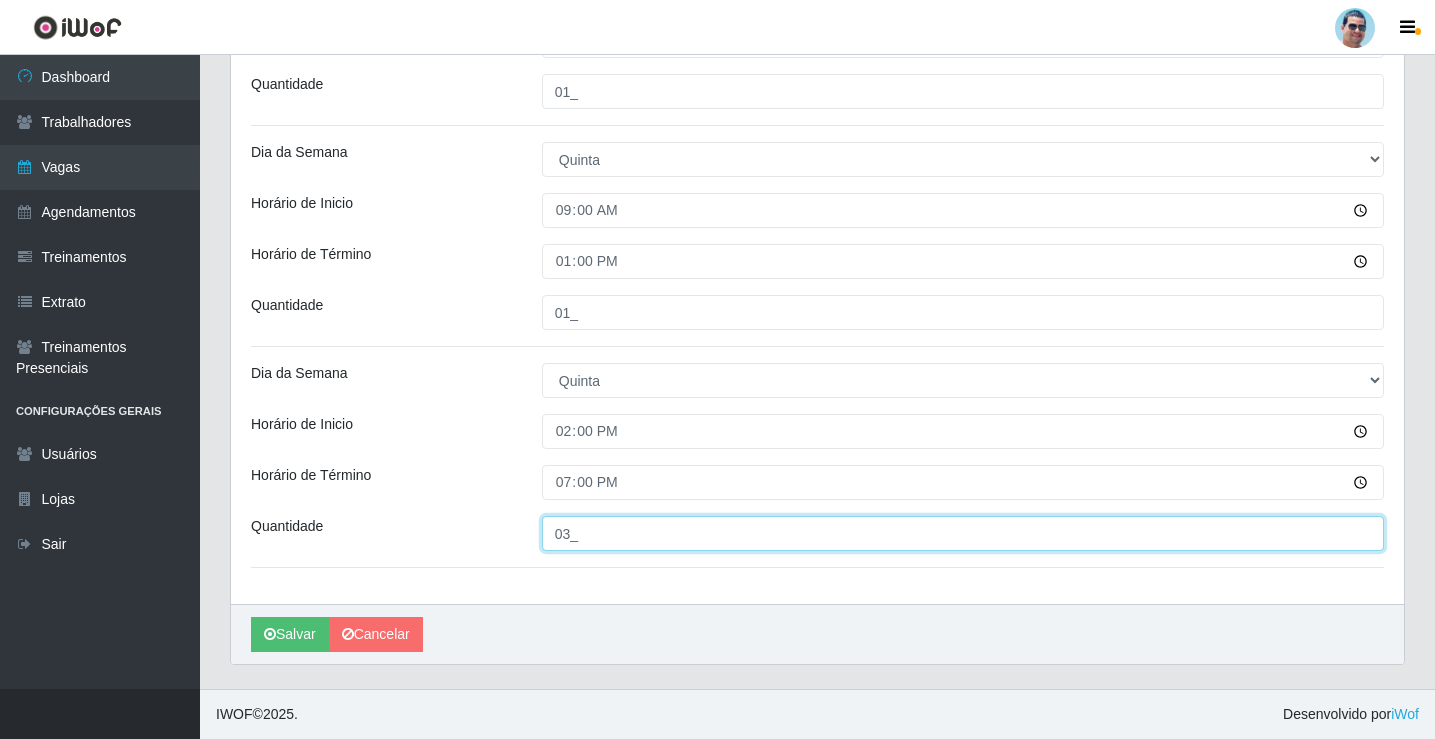 type on "03_" 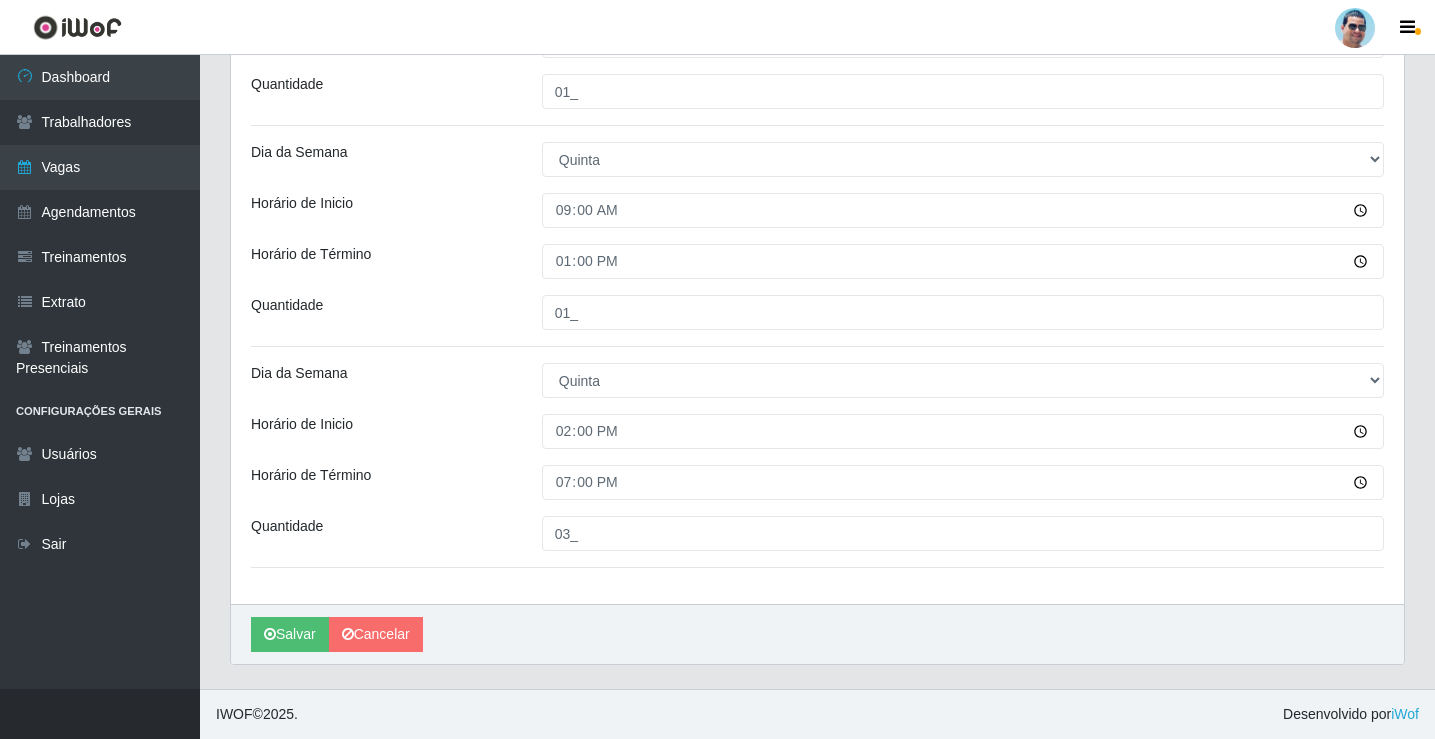 click on "Loja Mercadinho Extrabom Função [Selecione...] ASG ASG + ASG ++ Balconista Balconista + Balconista ++ Carregador e Descarregador de Caminhão Carregador e Descarregador de Caminhão + Carregador e Descarregador de Caminhão ++ Embalador Embalador + Embalador ++ Operador de Caixa Operador de Caixa + Operador de Caixa ++ Repositor  Repositor + Repositor ++ Sexo do Trabalhador [Selecione...] Inicia em [DATE] Termina em [DATE] Escala Adicionar Escala Dia da Semana [Selecione...] Segunda Terça Quarta Quinta Sexta Sábado Domingo Horário de Inicio [TIME] Horário de Término [TIME] Quantidade 01_ Dia da Semana [Selecione...] Segunda Terça Quarta Quinta Sexta Sábado Domingo Horário de Inicio [TIME] Horário de Término [TIME] Quantidade Dia da Semana [Selecione...] Segunda Terça Quarta Quinta Sexta Sábado Domingo Horário de Inicio [TIME] Horário de Término [TIME] Quantidade 02_" at bounding box center (817, -246) 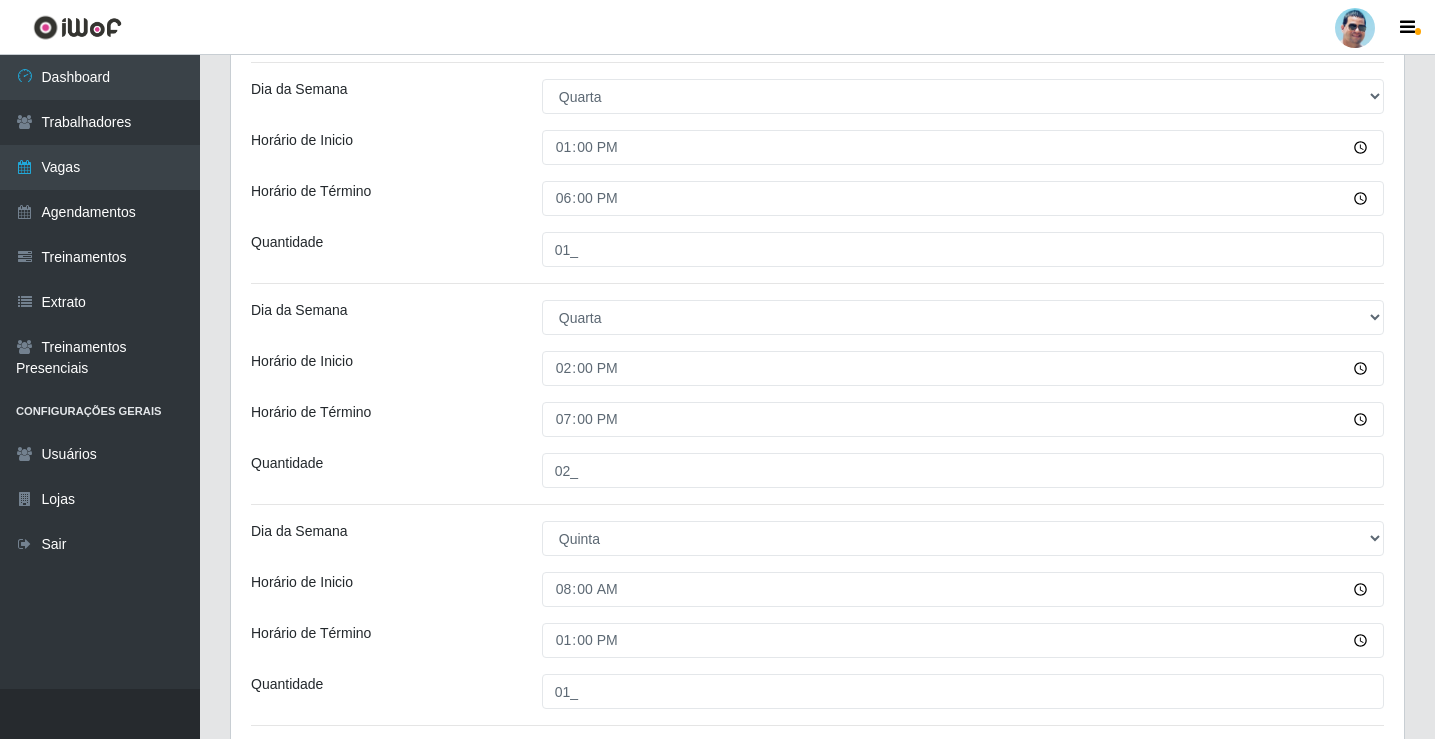 scroll, scrollTop: 367, scrollLeft: 0, axis: vertical 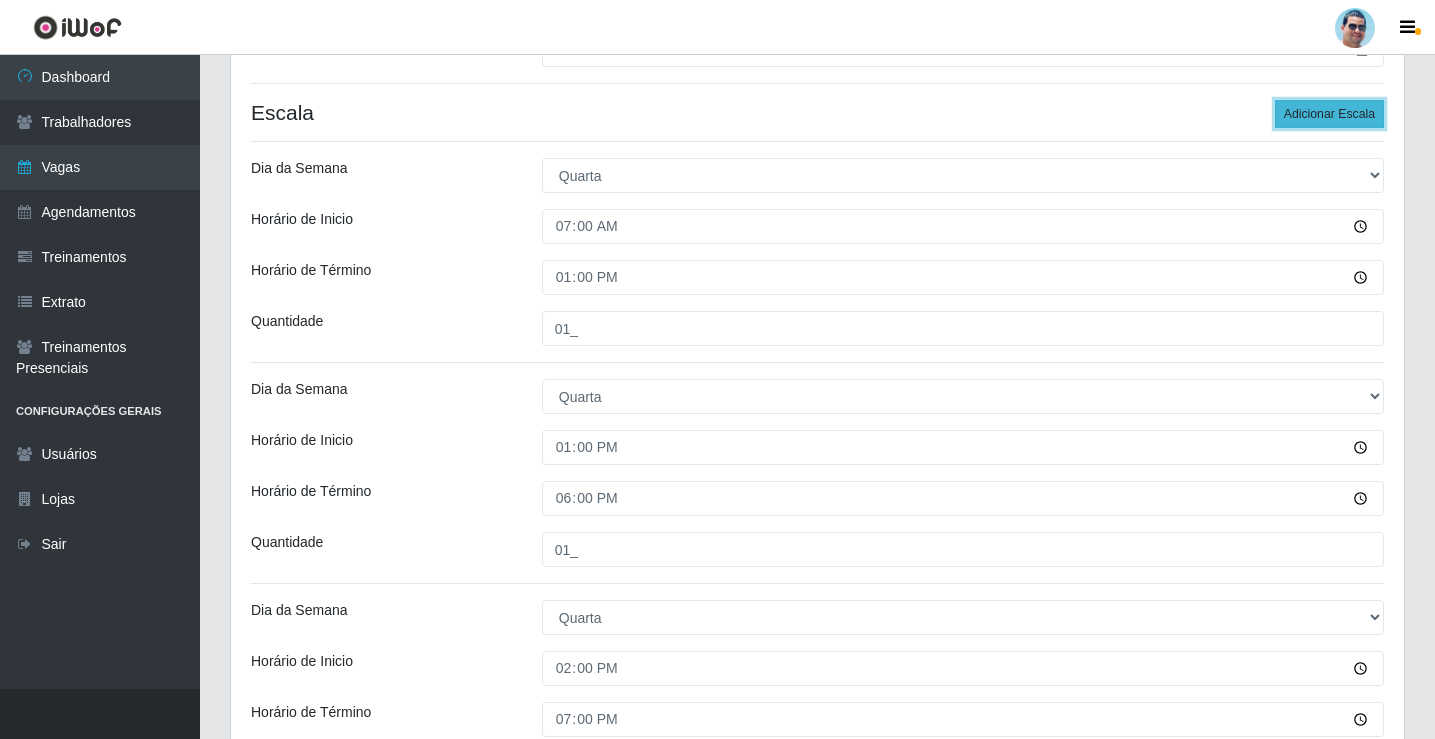 click on "Adicionar Escala" at bounding box center [1329, 114] 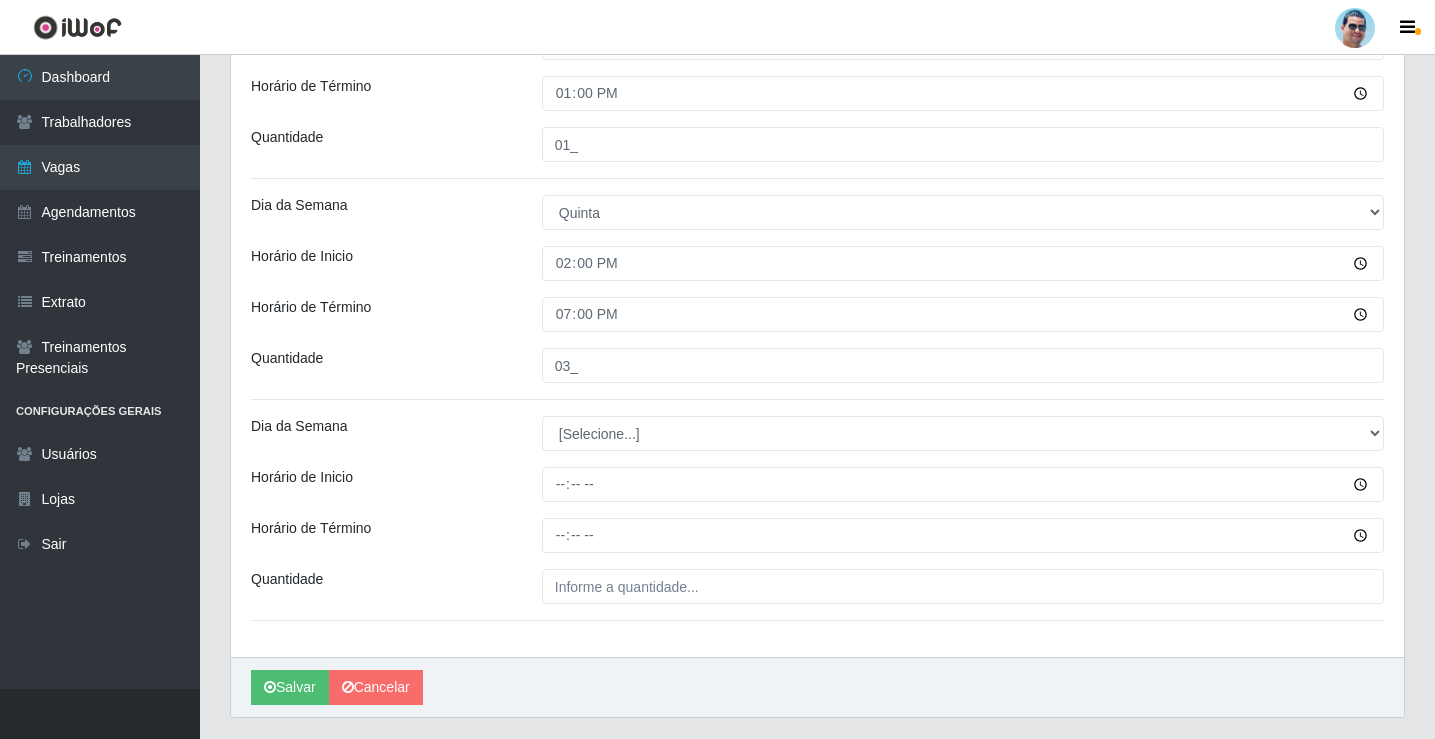 scroll, scrollTop: 1488, scrollLeft: 0, axis: vertical 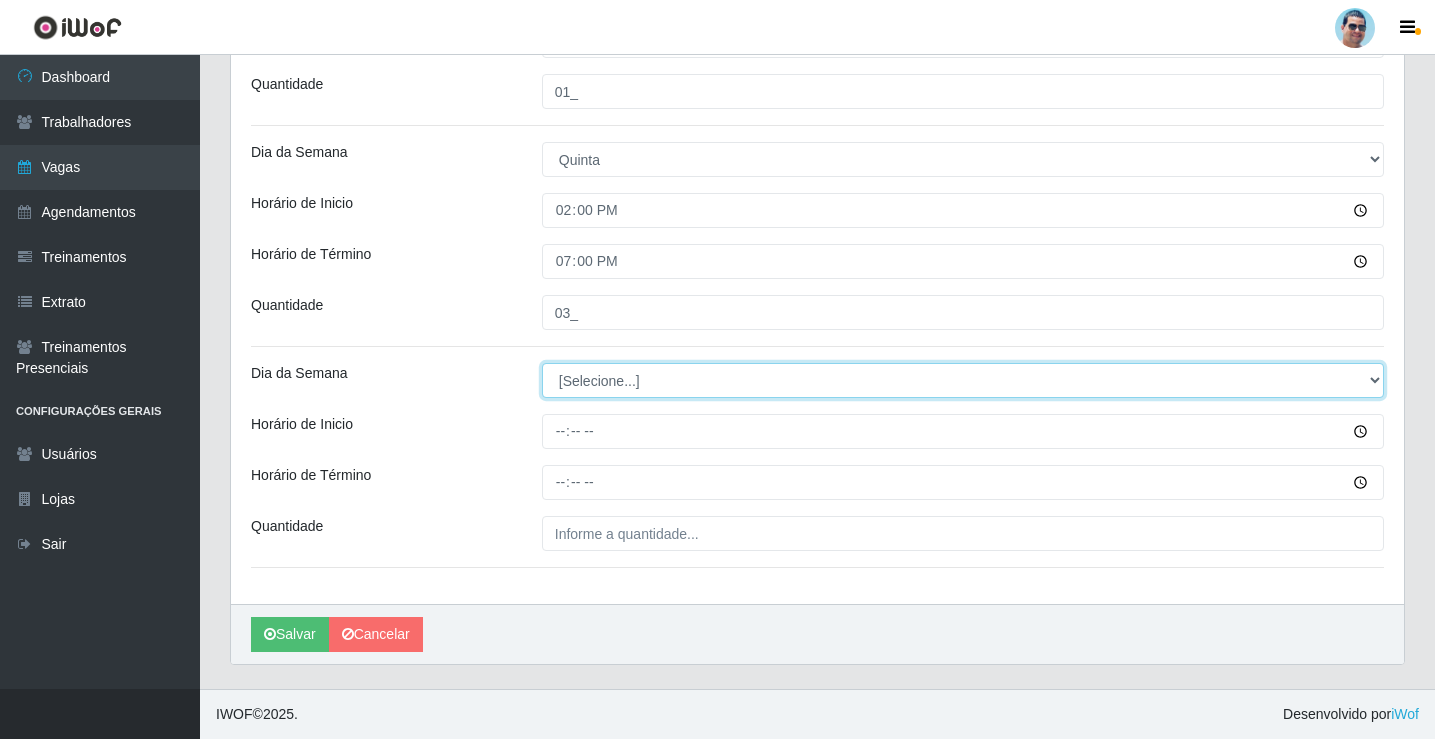 click on "[Selecione...] Segunda Terça Quarta Quinta Sexta Sábado Domingo" at bounding box center [963, 380] 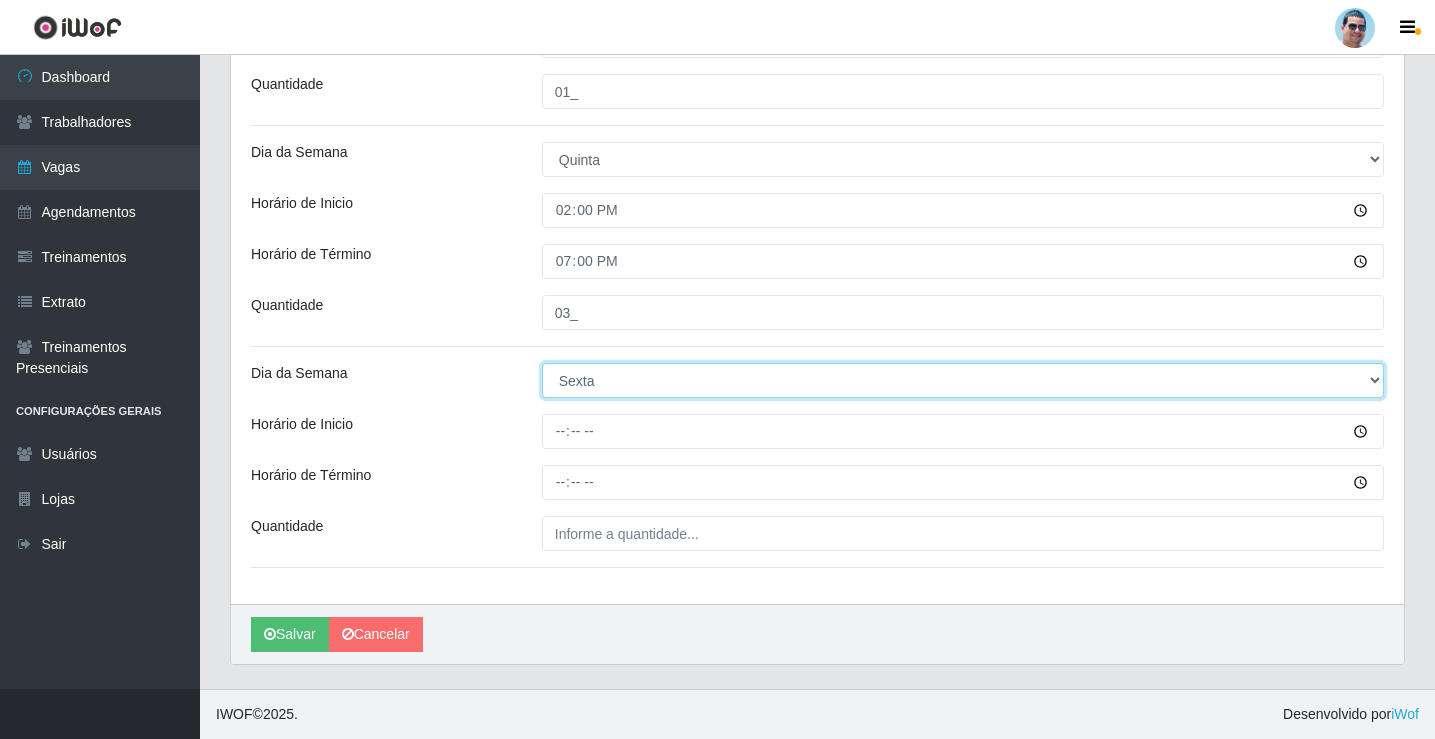 click on "[Selecione...] Segunda Terça Quarta Quinta Sexta Sábado Domingo" at bounding box center (963, 380) 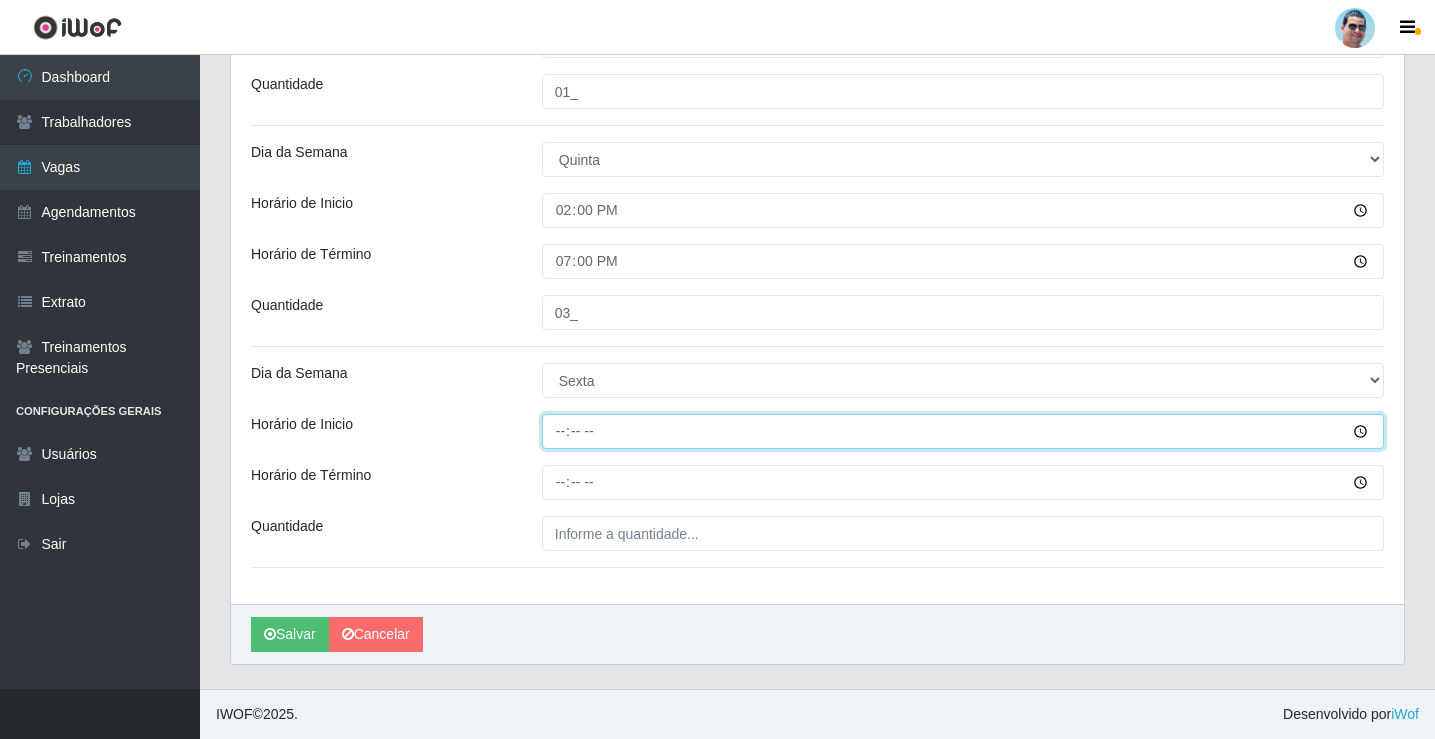 click on "Horário de Inicio" at bounding box center [963, 431] 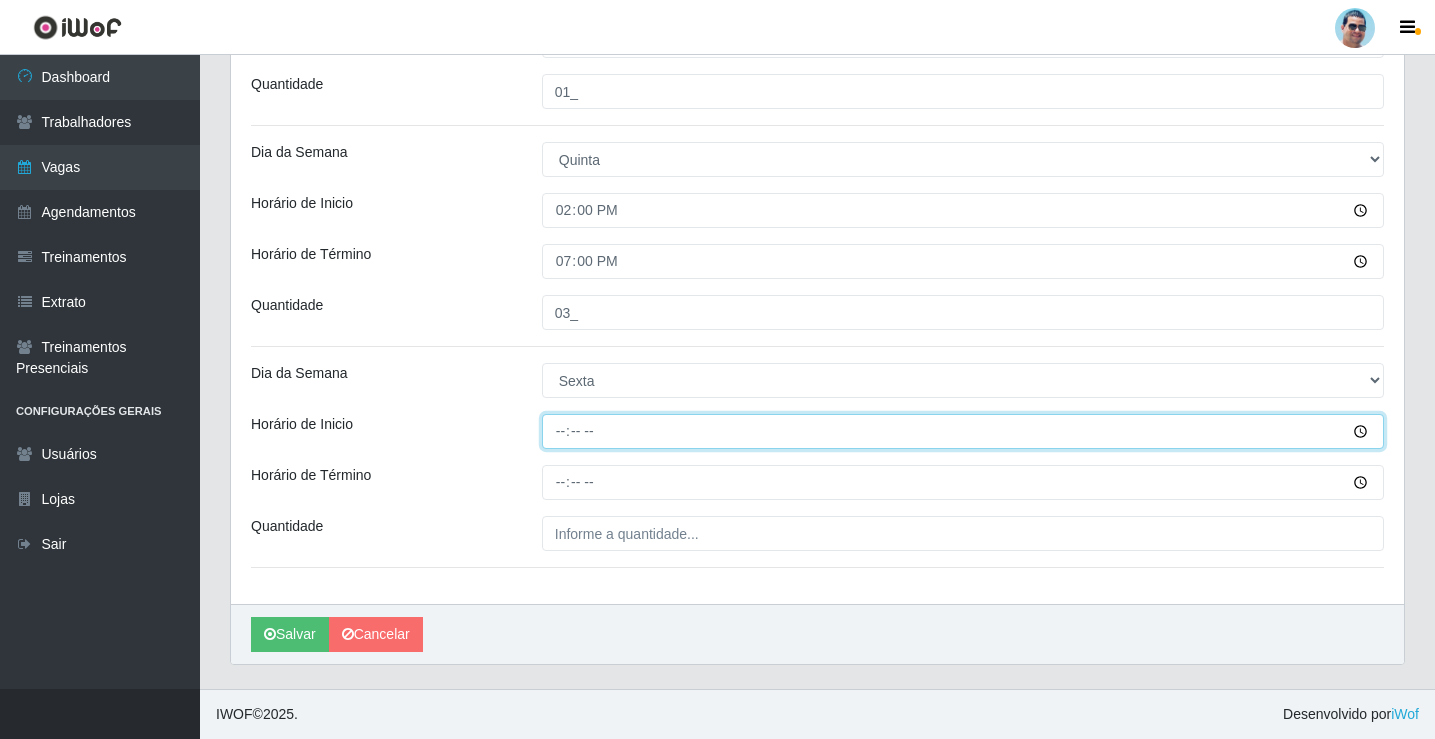 type on "09:00" 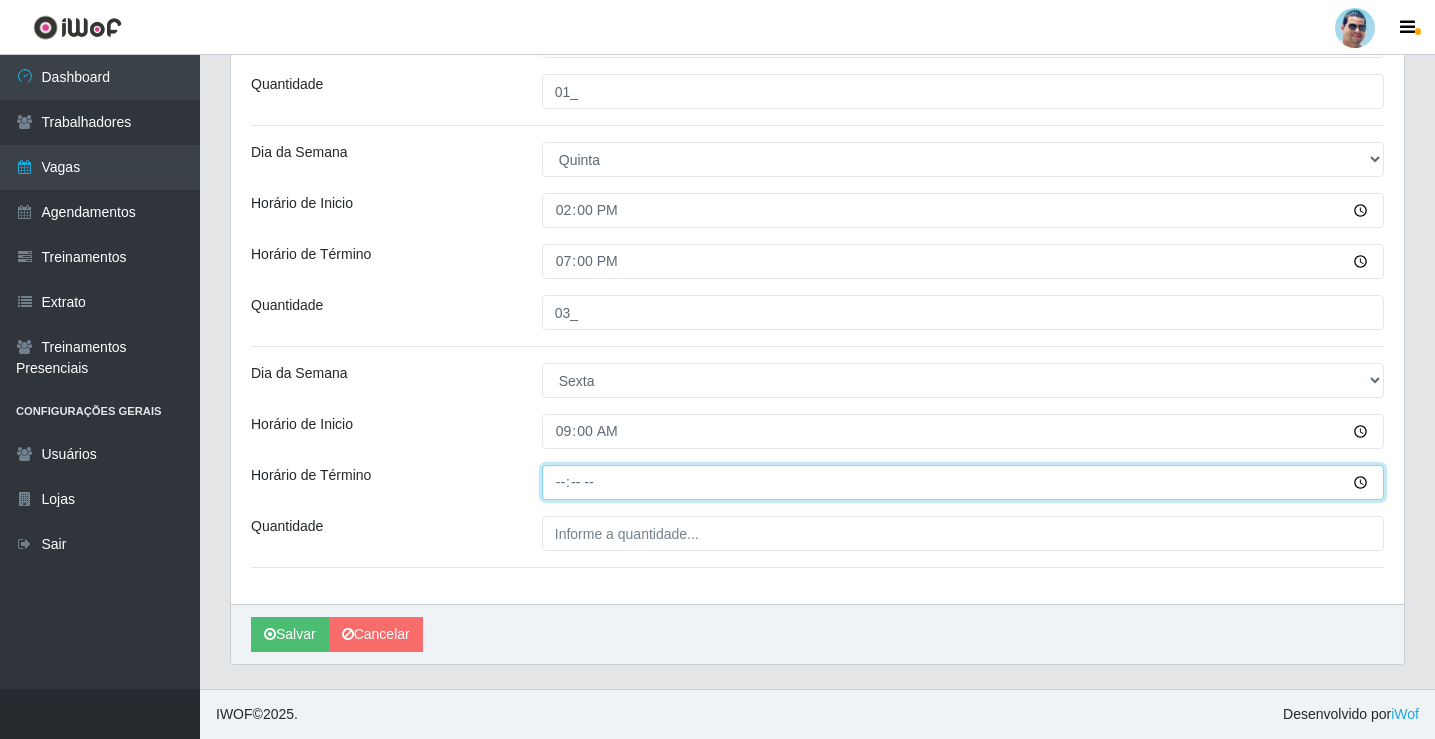click on "Horário de Término" at bounding box center (963, 482) 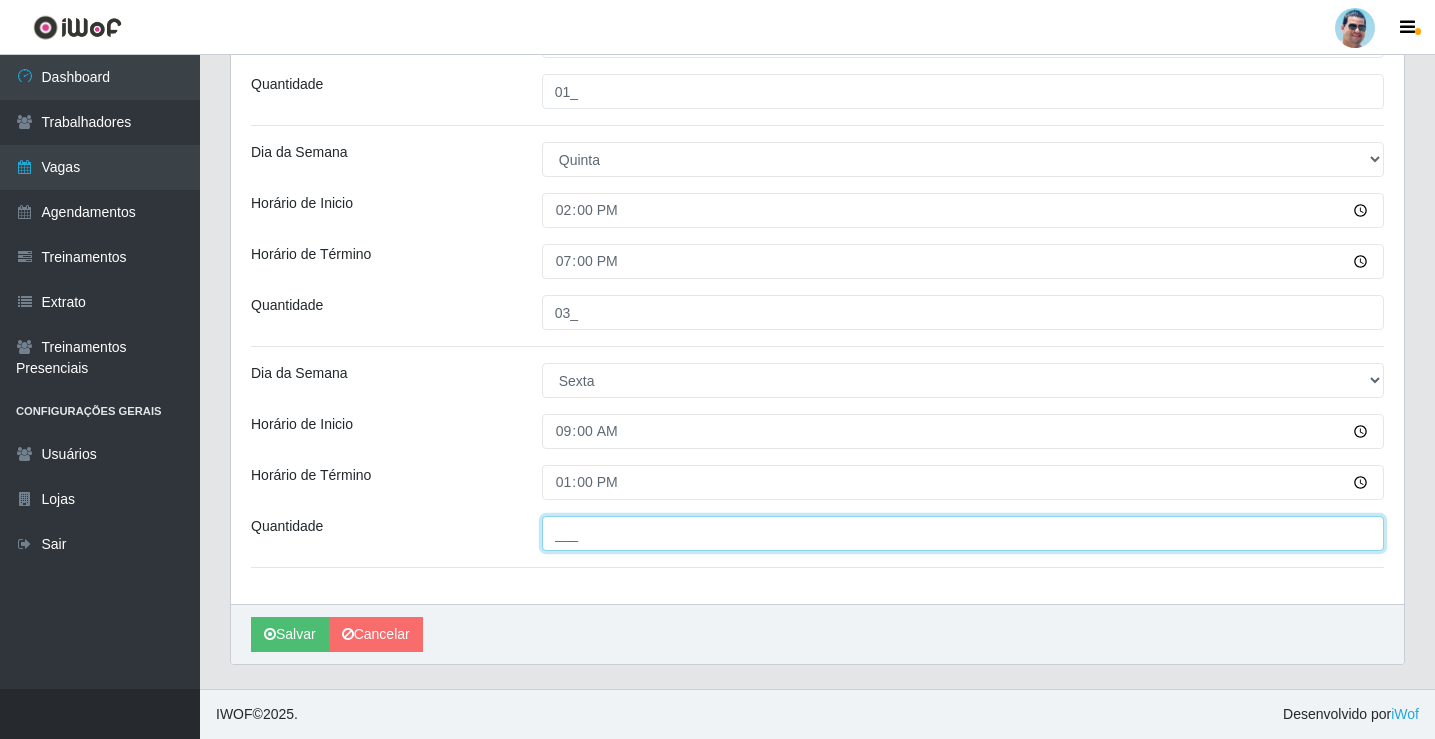 click on "___" at bounding box center (963, 533) 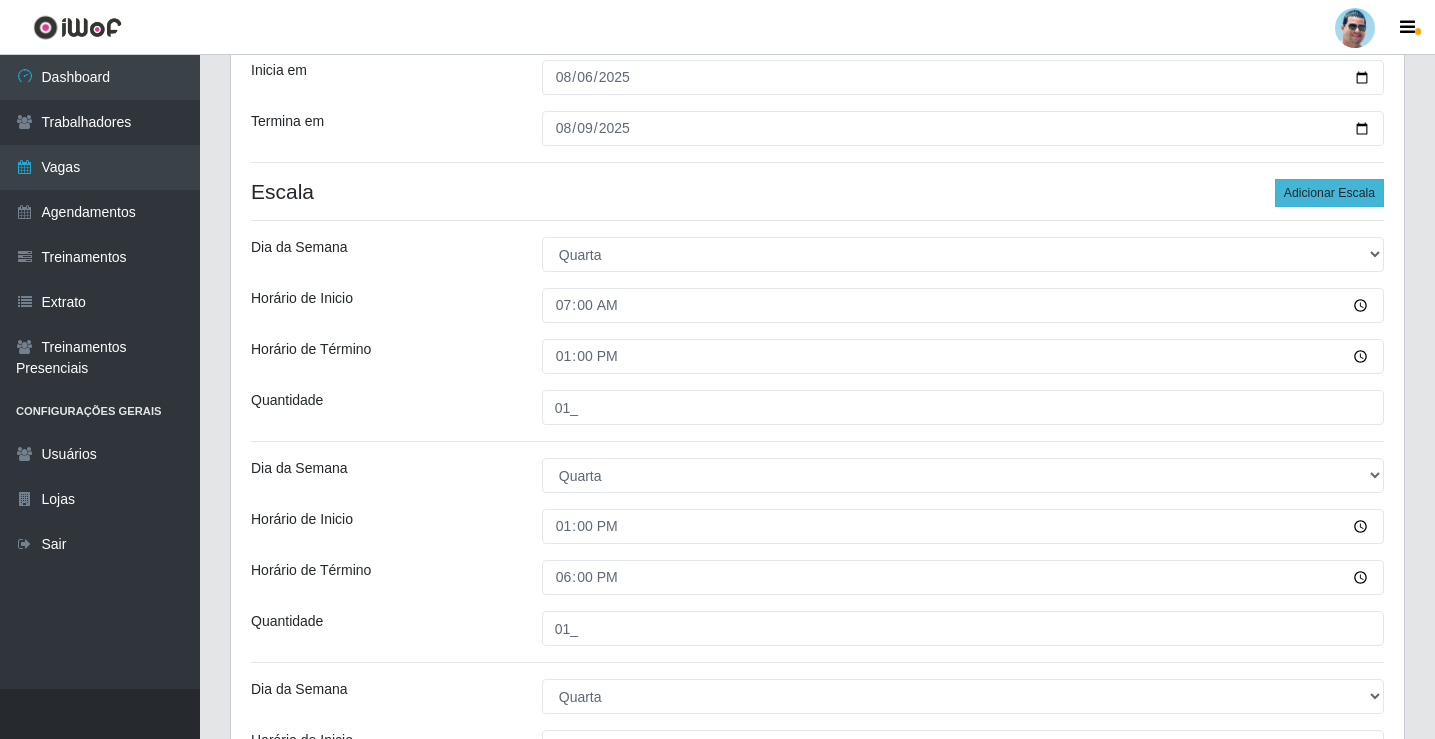 type on "02_" 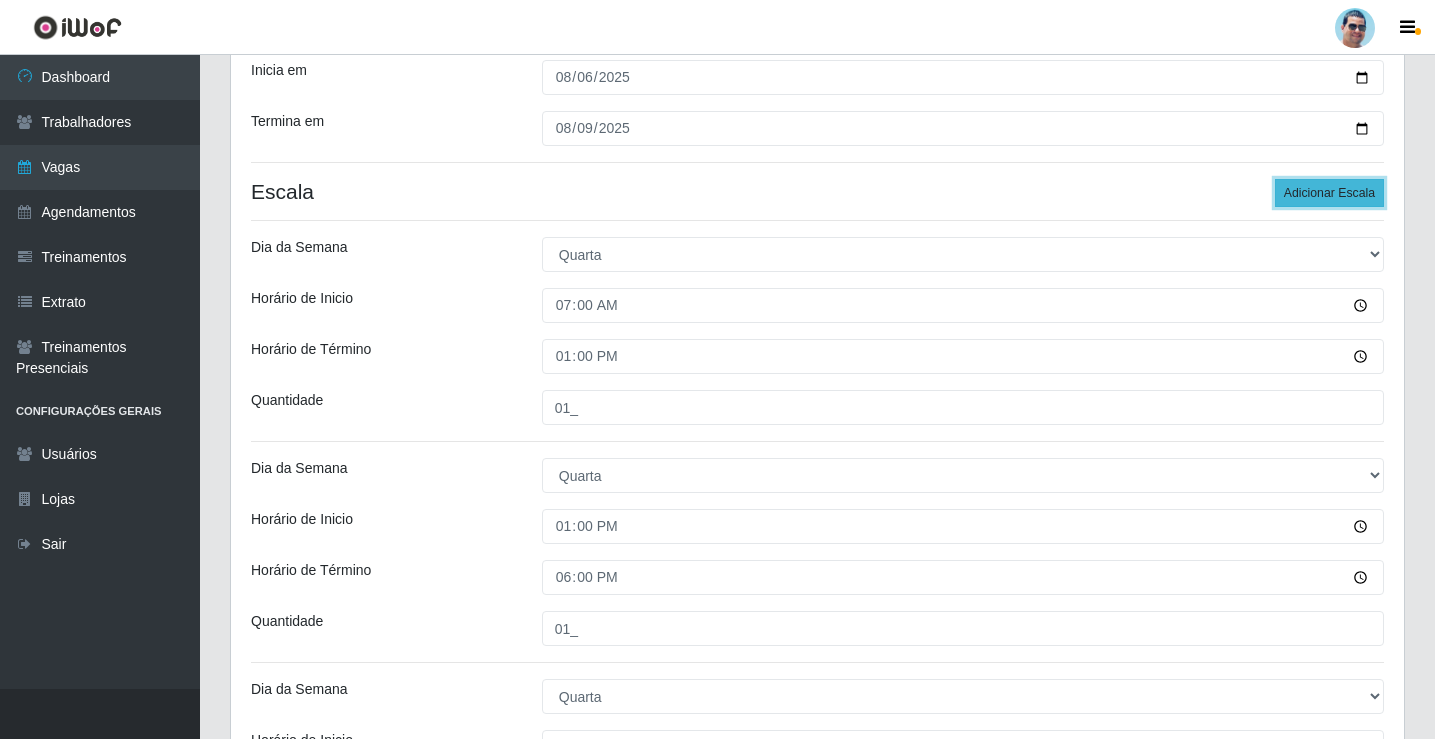 click on "Adicionar Escala" at bounding box center [1329, 193] 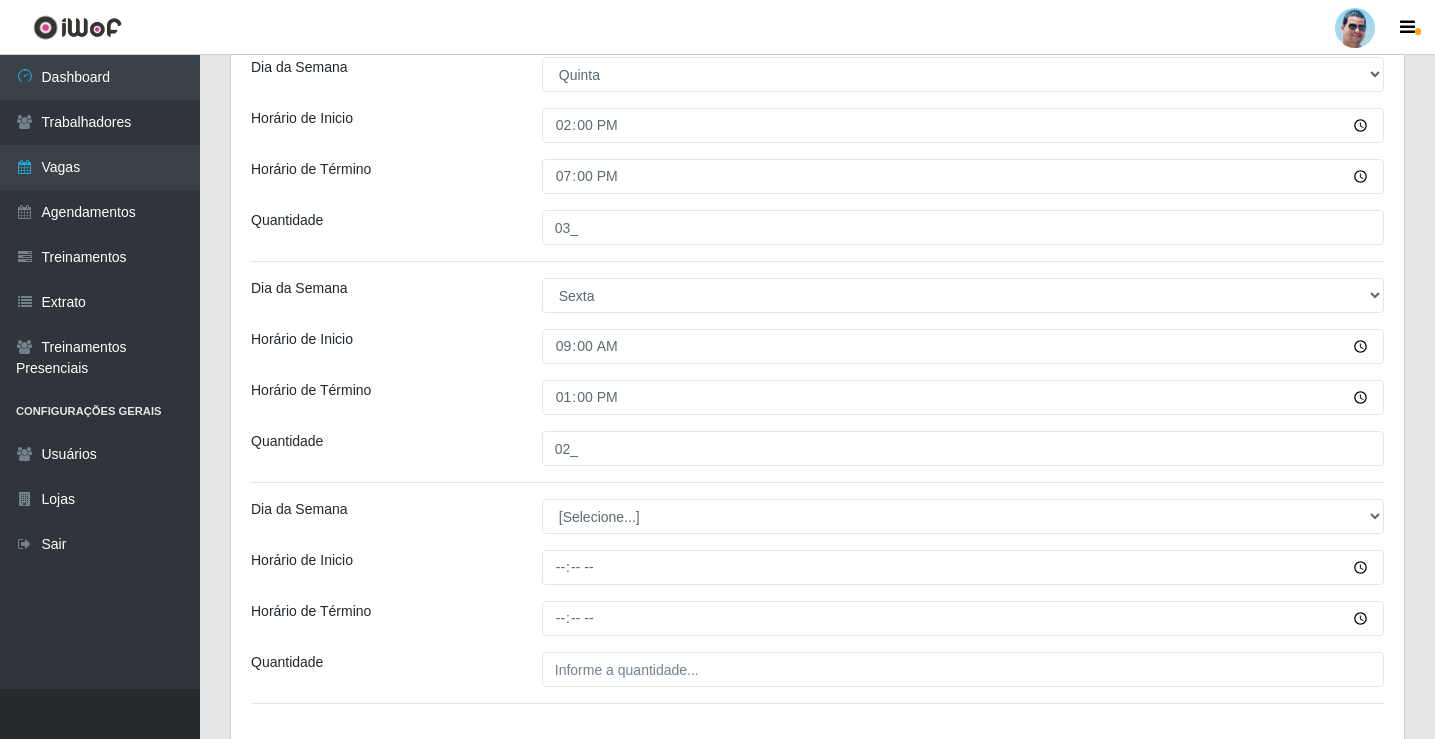 scroll, scrollTop: 1688, scrollLeft: 0, axis: vertical 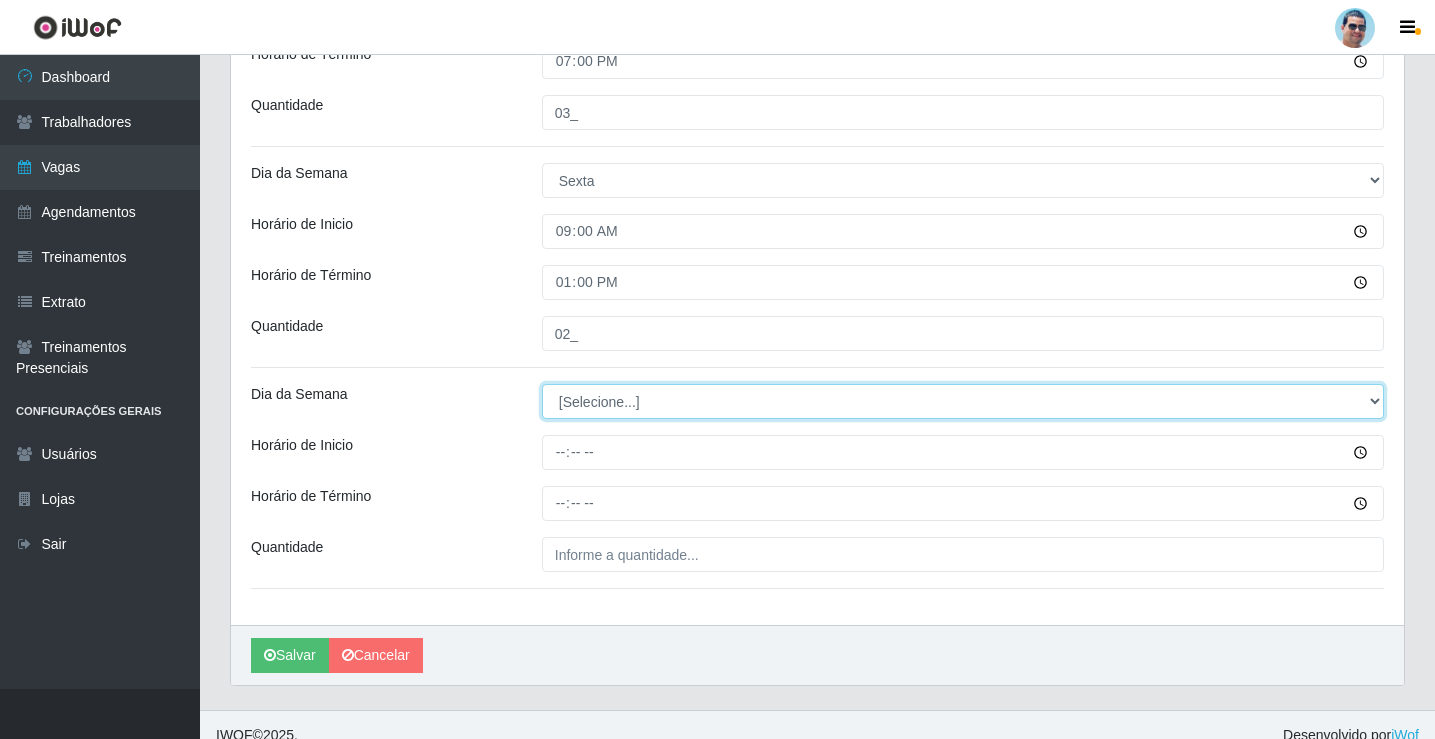 click on "[Selecione...] Segunda Terça Quarta Quinta Sexta Sábado Domingo" at bounding box center (963, 401) 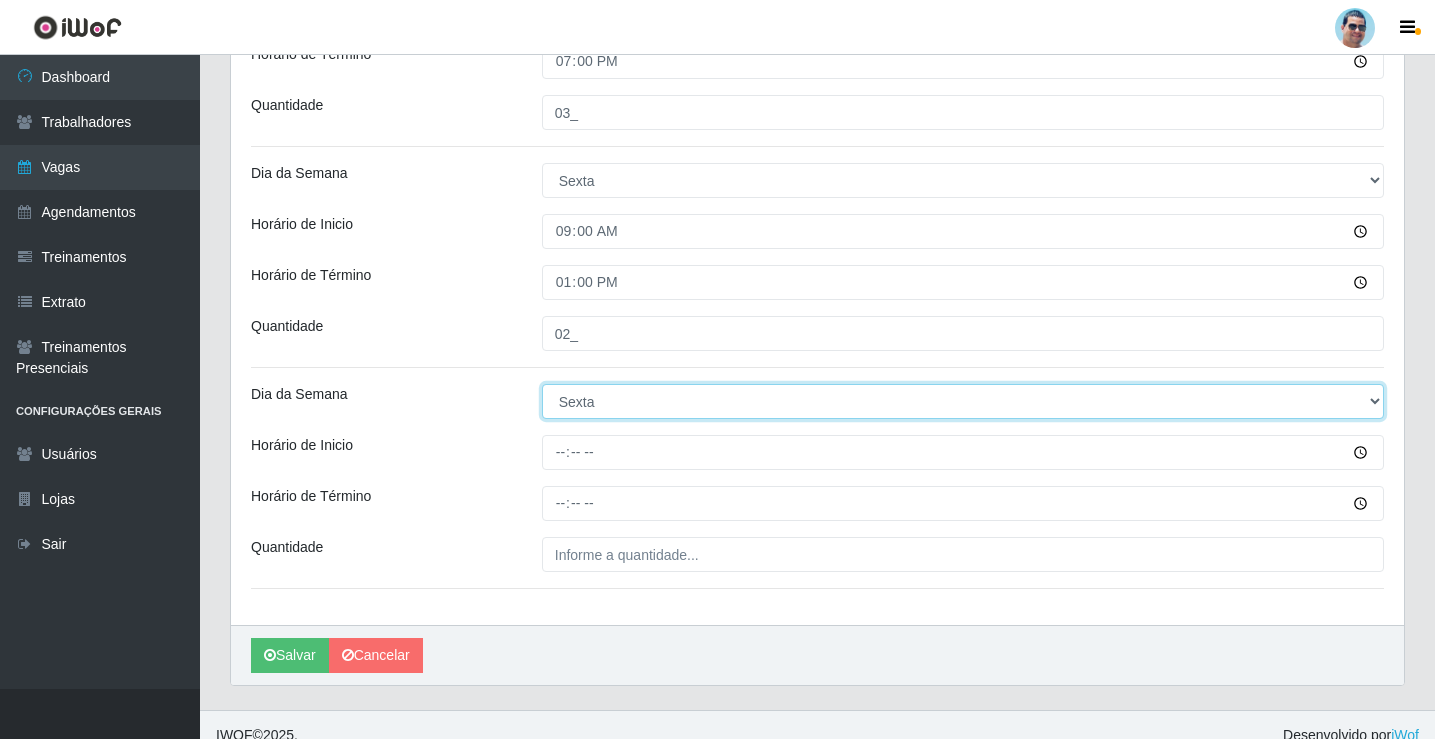 click on "[Selecione...] Segunda Terça Quarta Quinta Sexta Sábado Domingo" at bounding box center [963, 401] 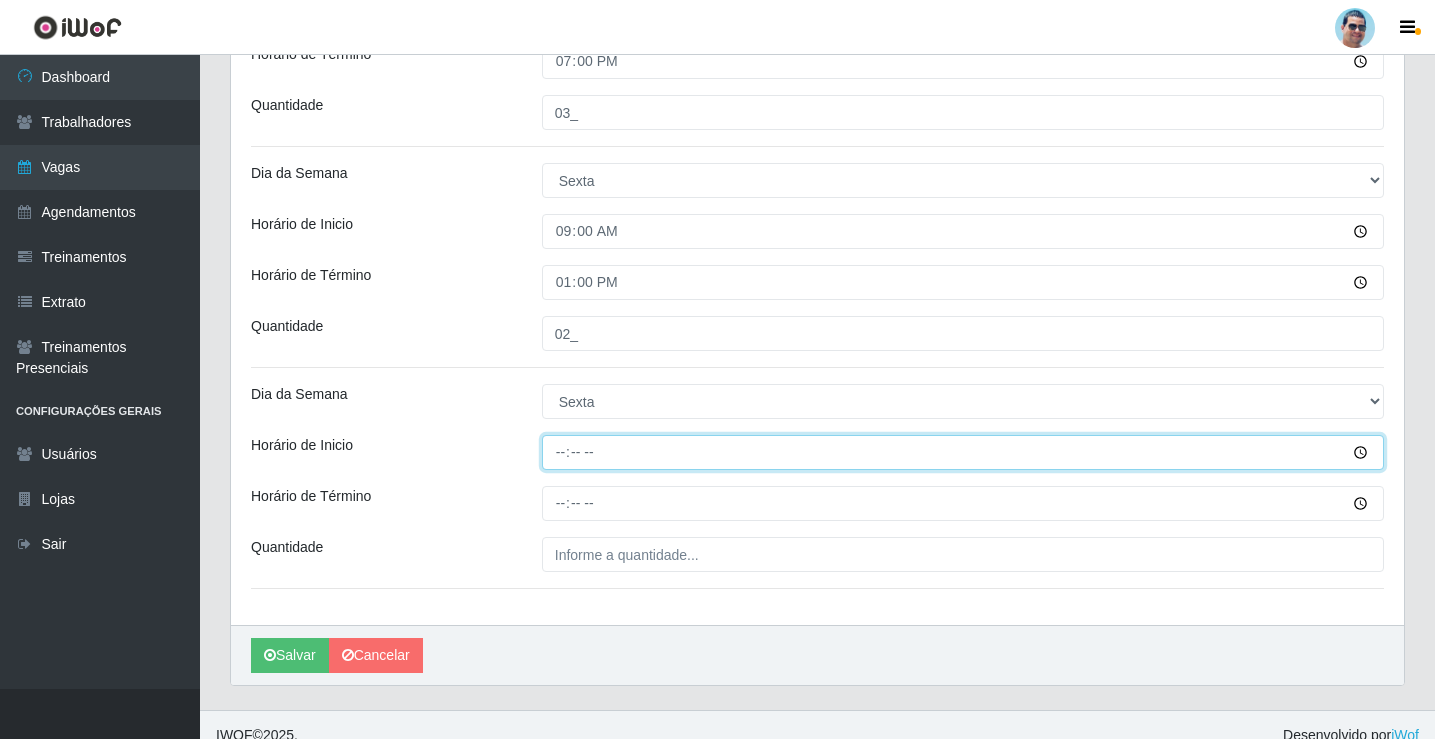 click on "Horário de Inicio" at bounding box center [963, 452] 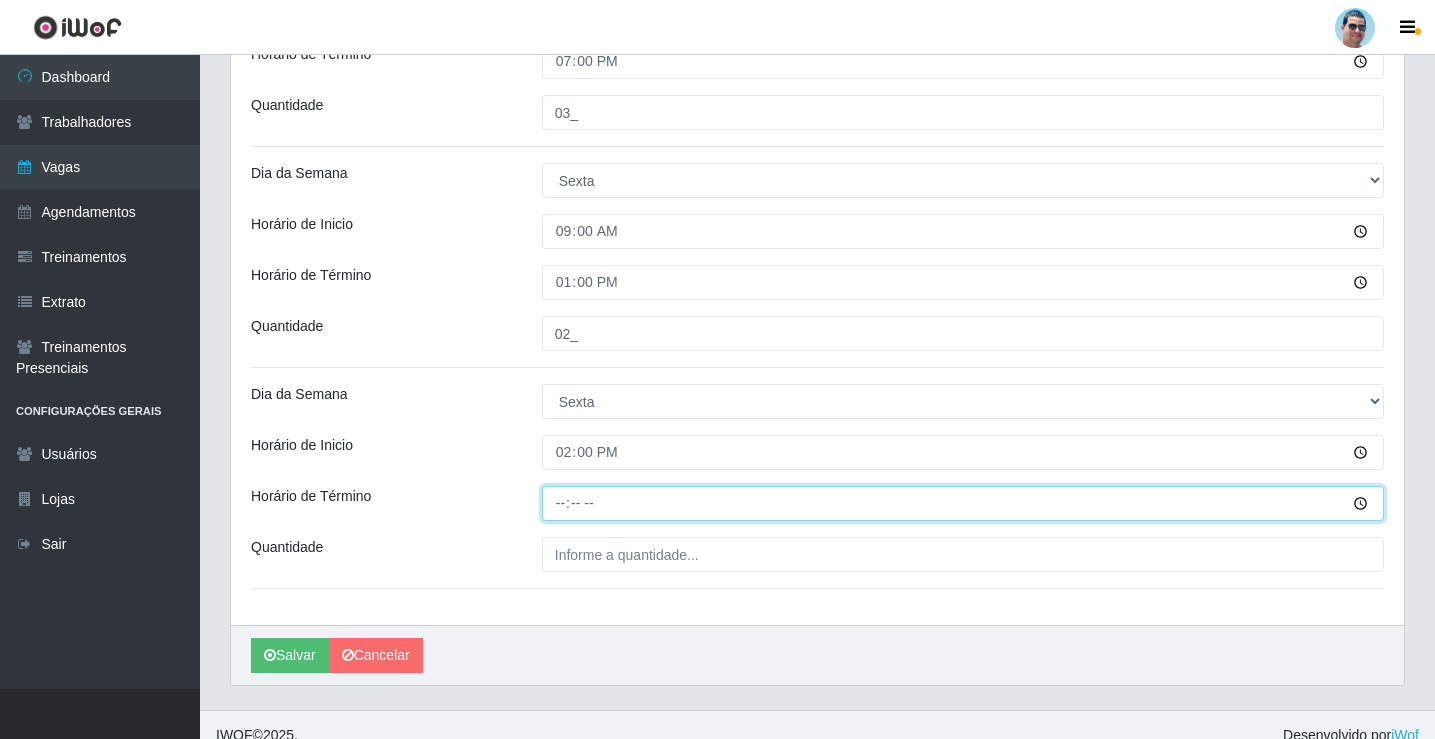 click on "Horário de Término" at bounding box center (963, 503) 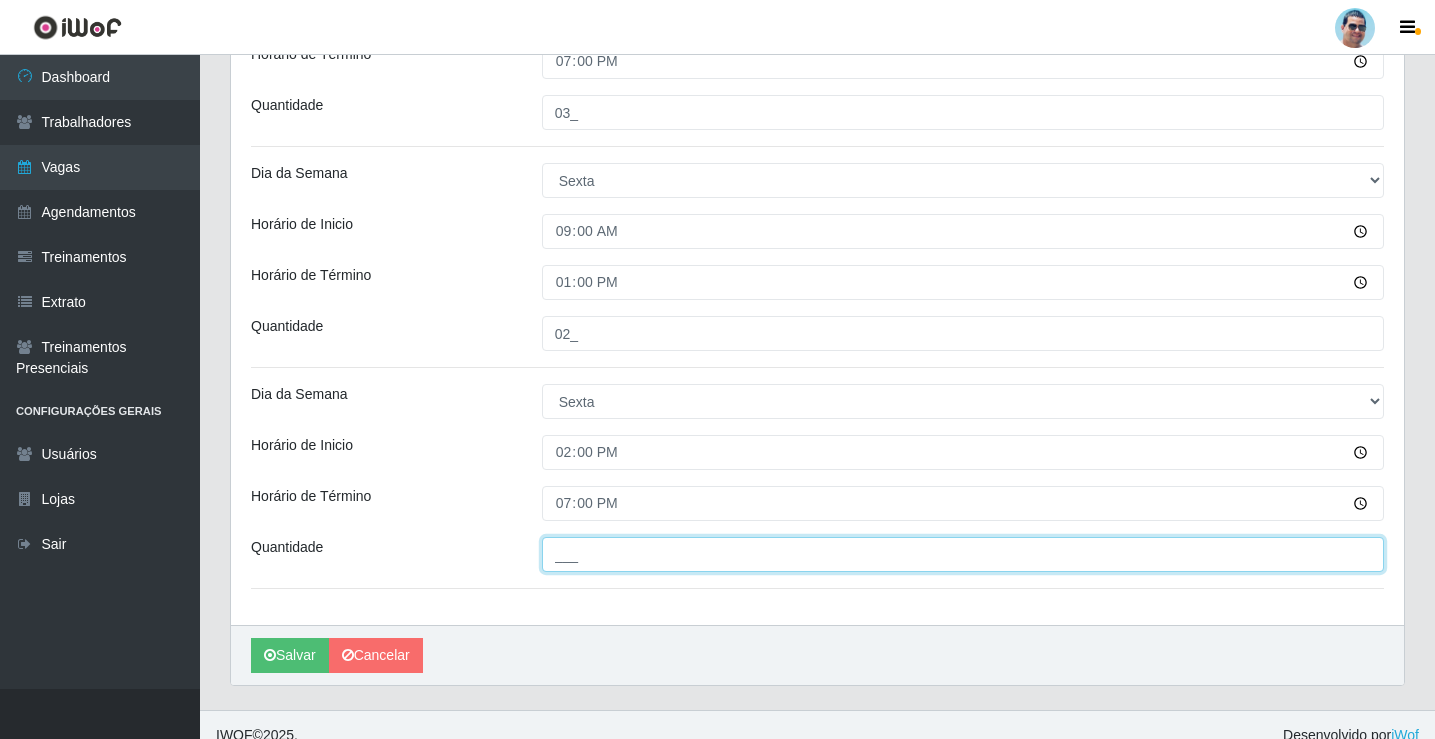 click on "___" at bounding box center [963, 554] 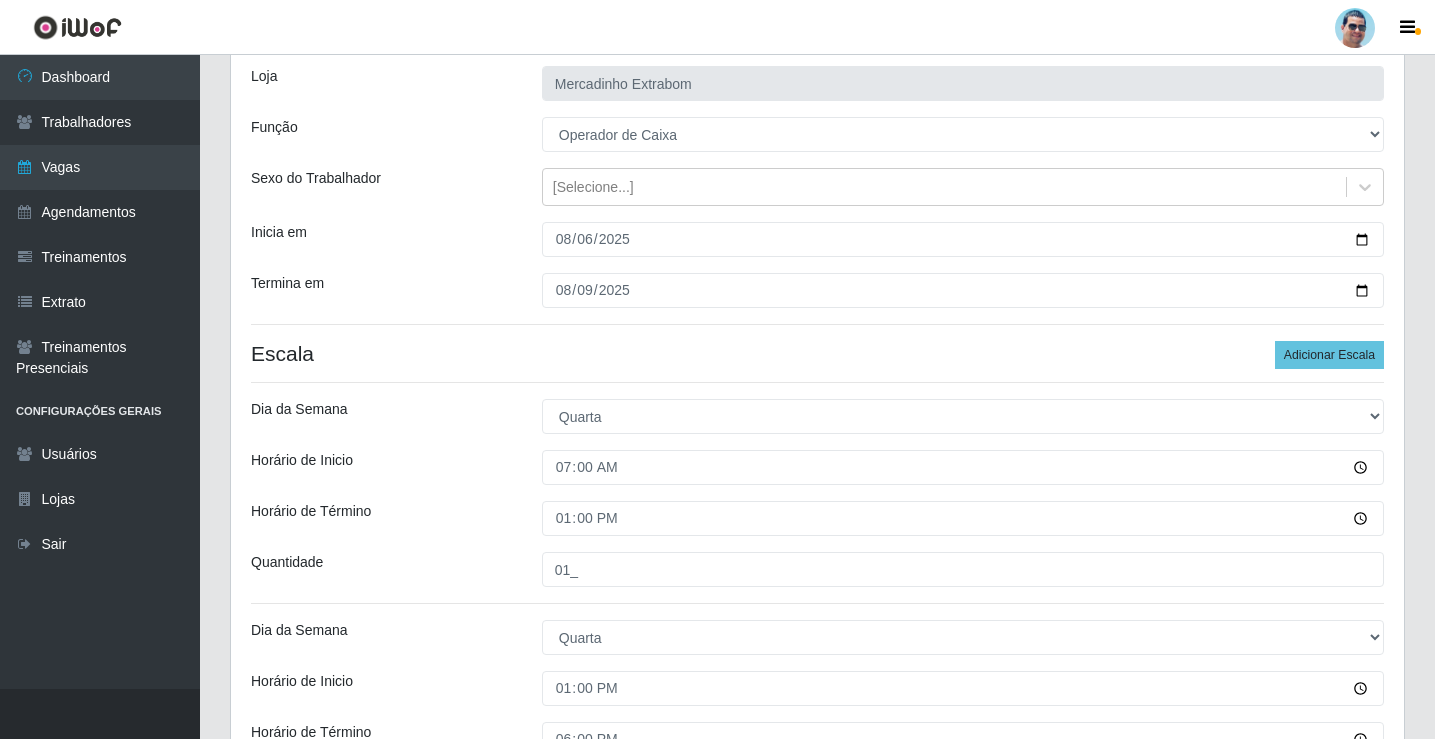scroll, scrollTop: 0, scrollLeft: 0, axis: both 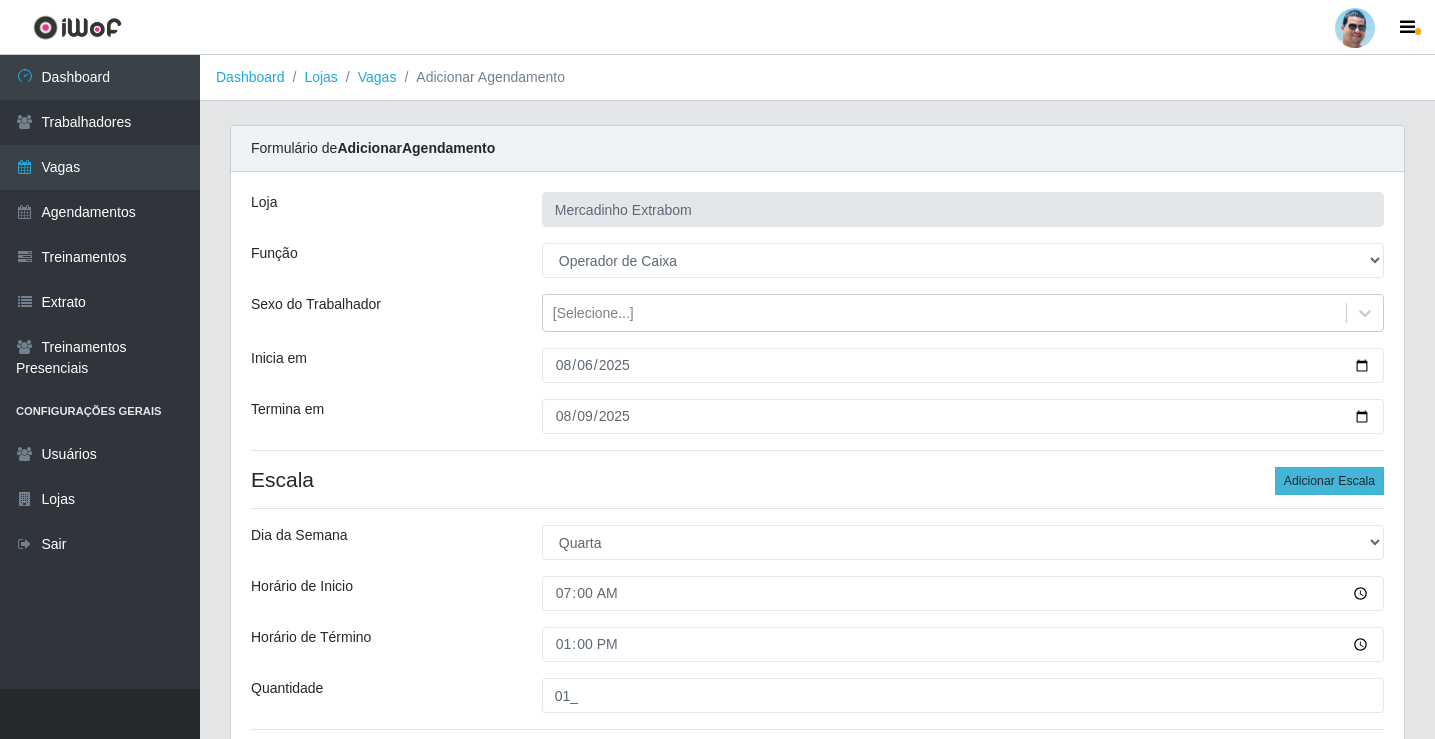 type on "02_" 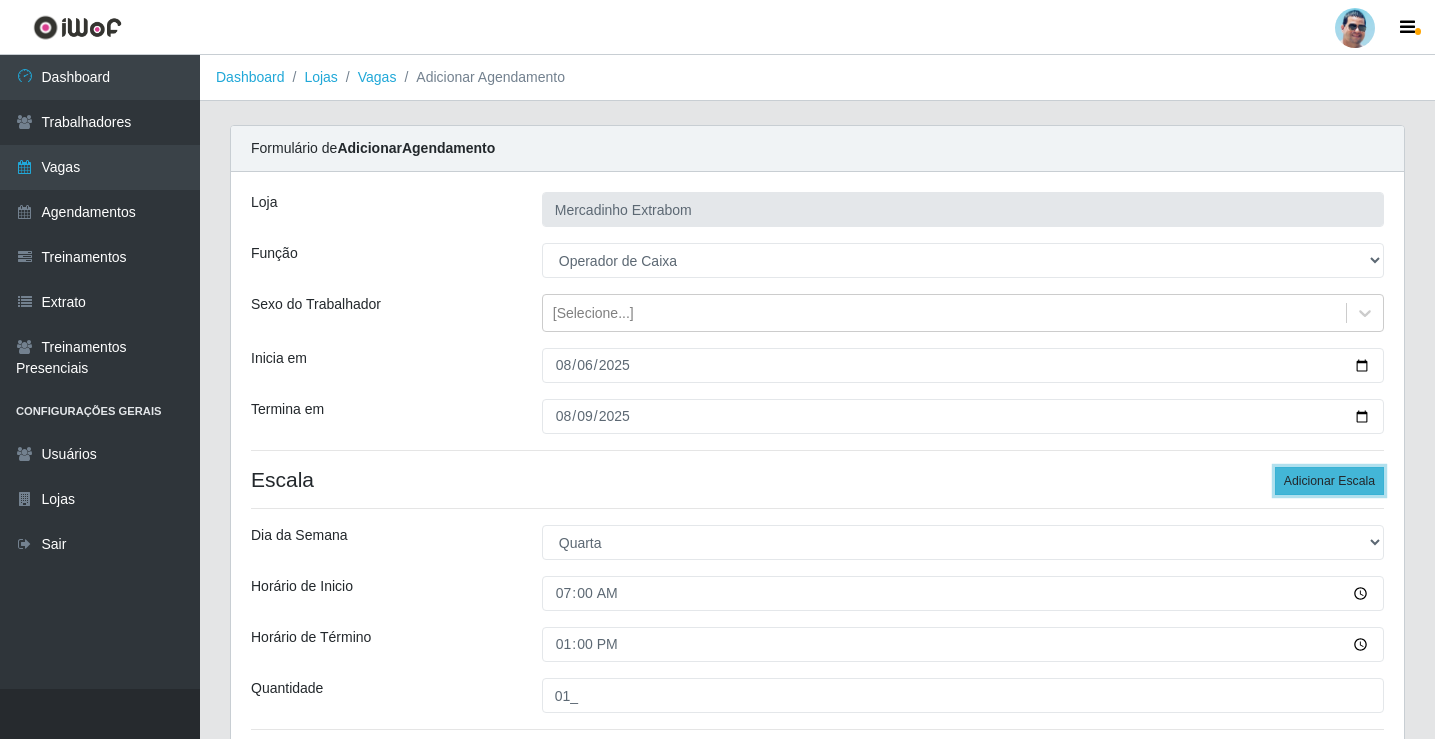 click on "Adicionar Escala" at bounding box center (1329, 481) 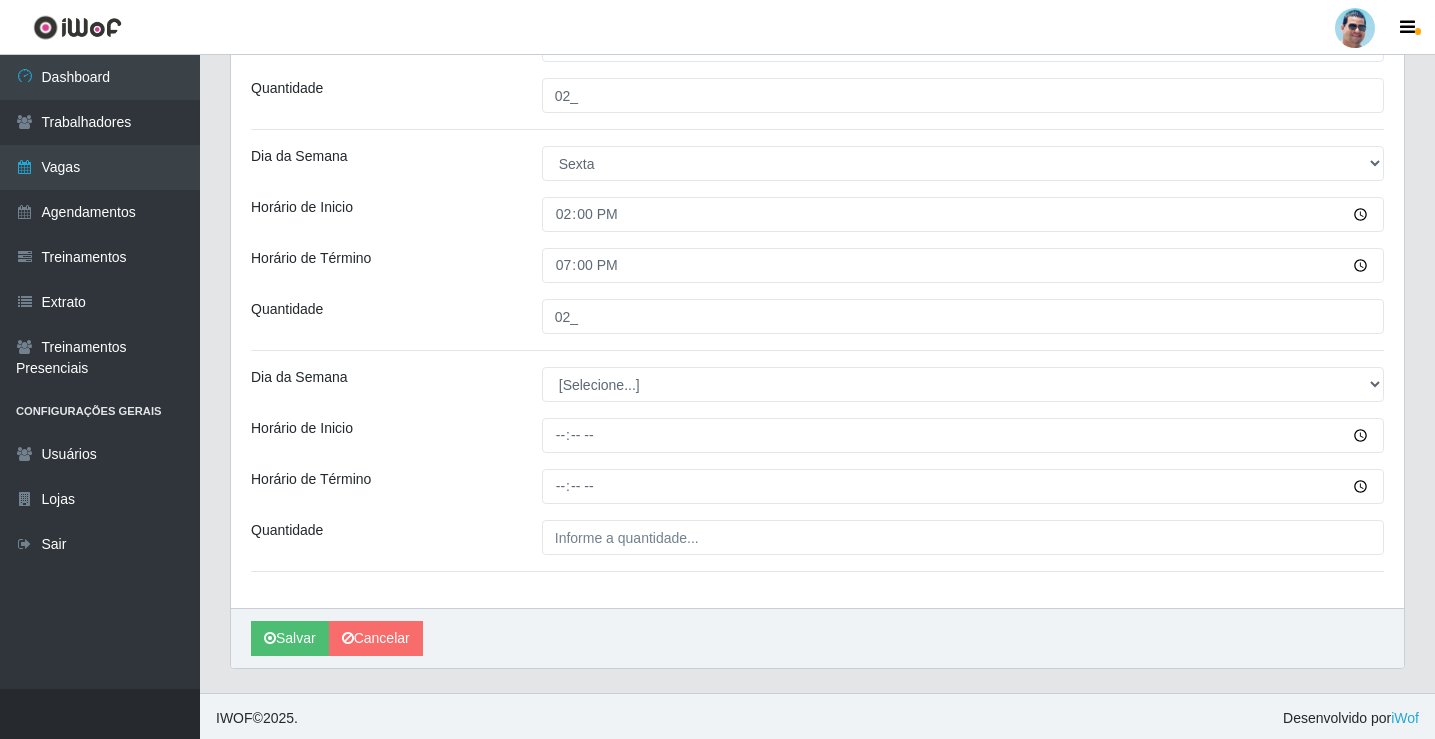 scroll, scrollTop: 1930, scrollLeft: 0, axis: vertical 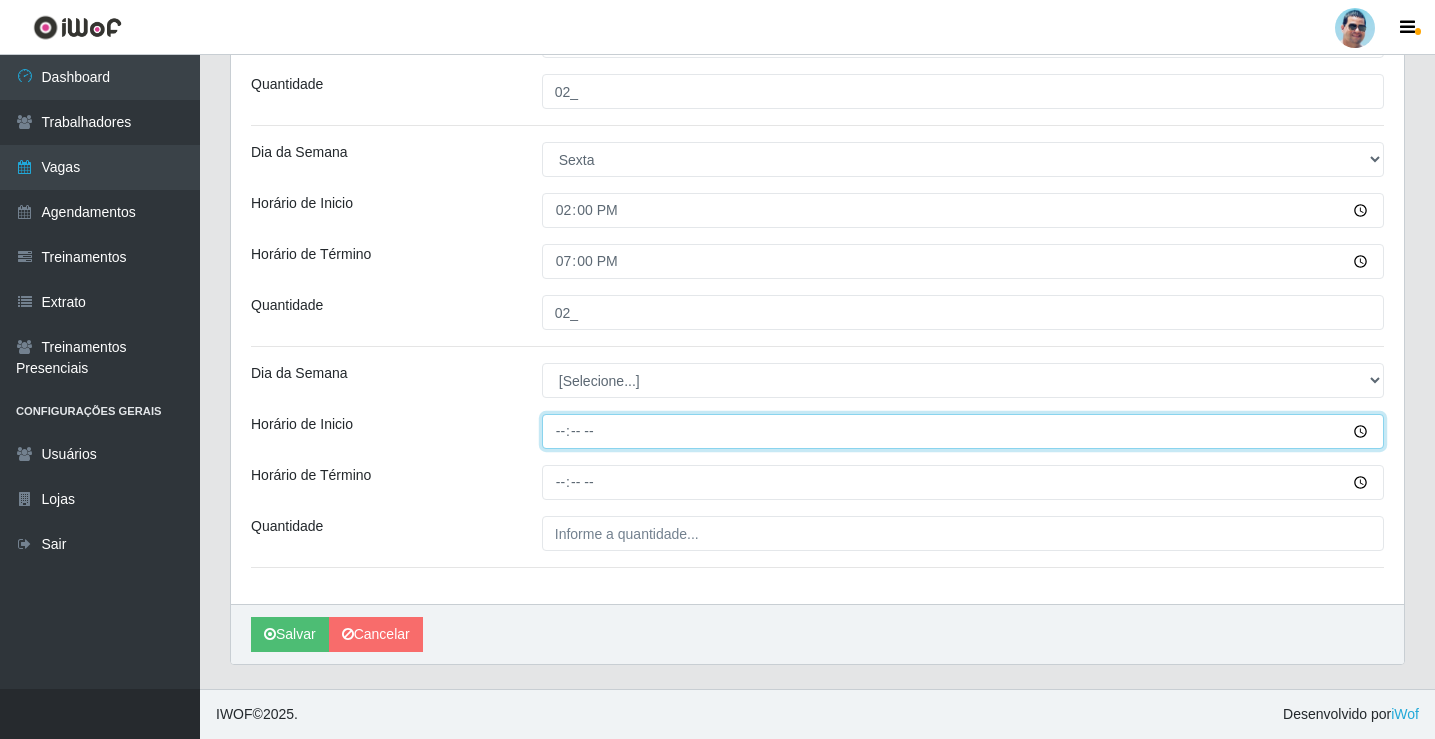 click on "Horário de Inicio" at bounding box center [963, 431] 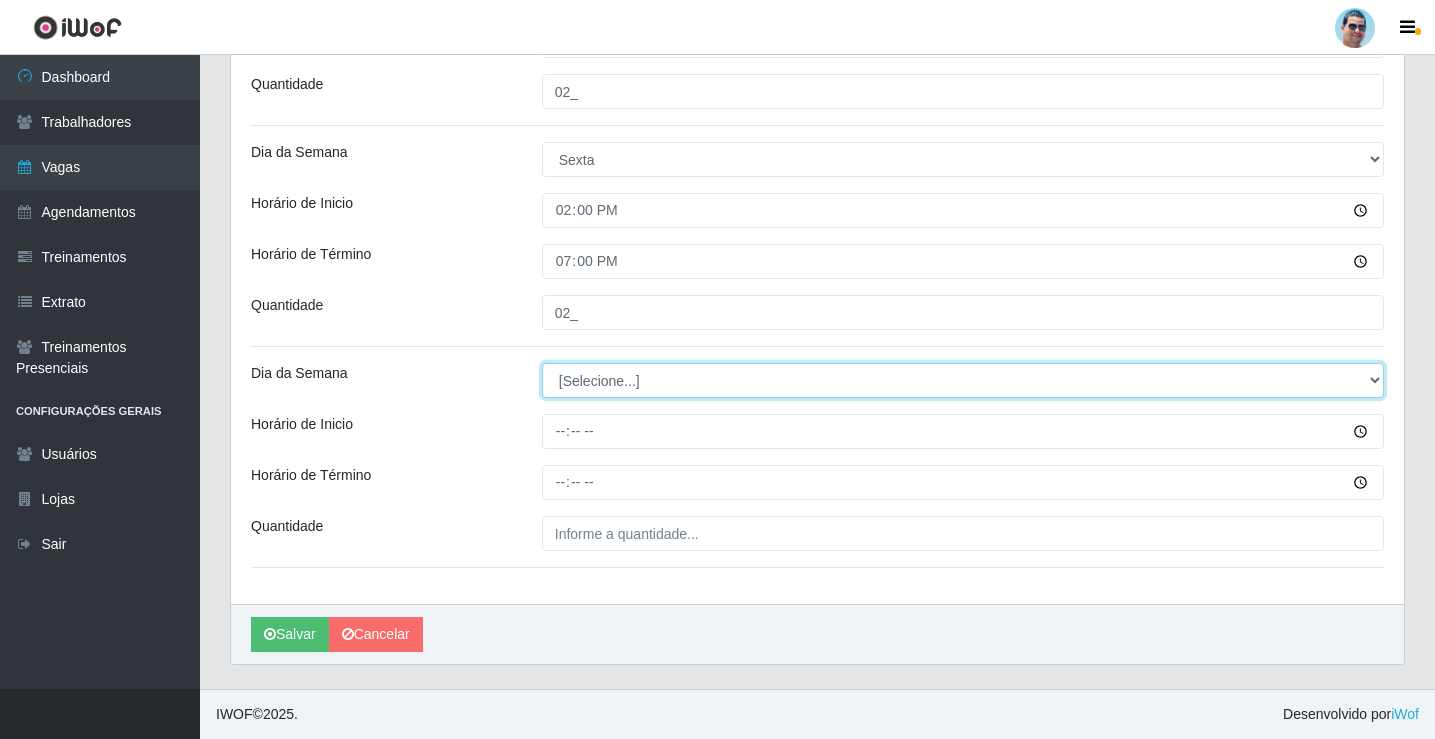 click on "[Selecione...] Segunda Terça Quarta Quinta Sexta Sábado Domingo" at bounding box center (963, 380) 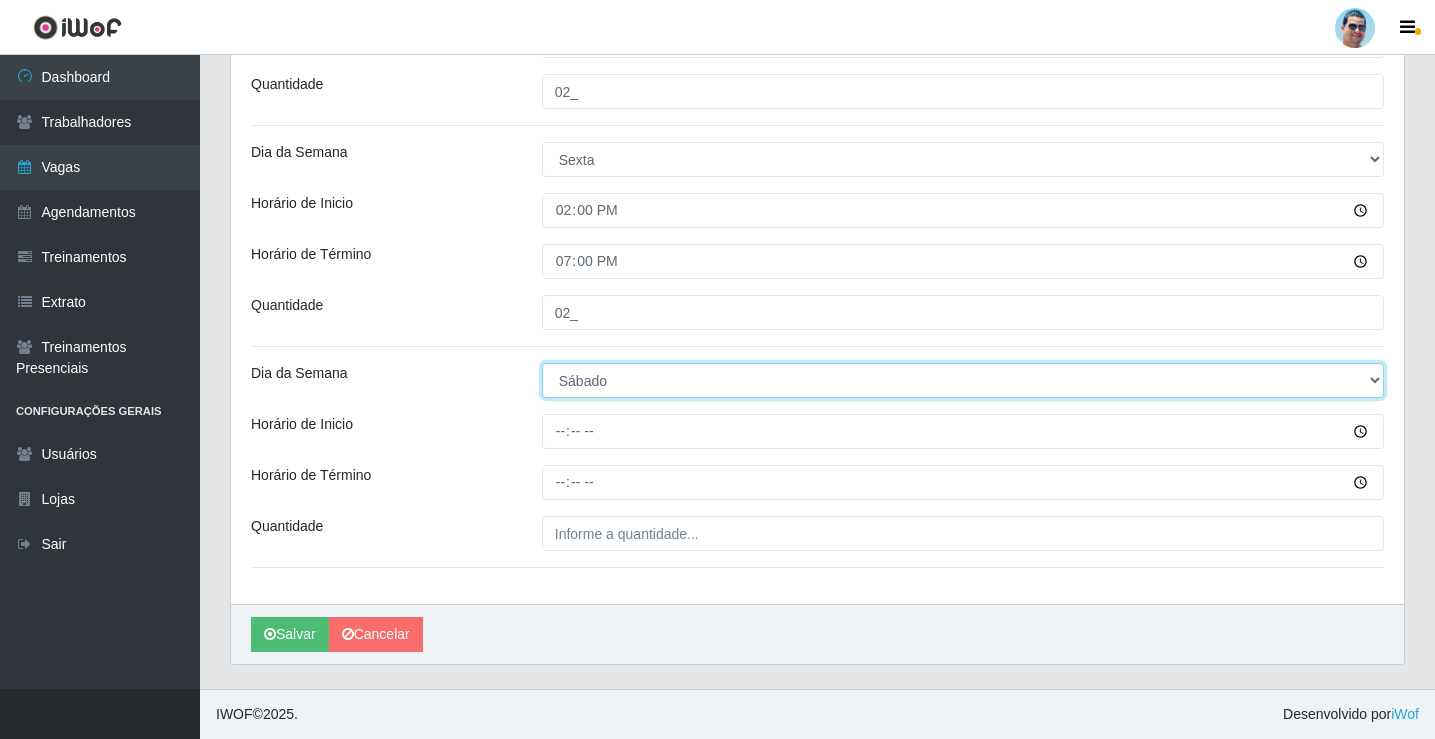 click on "[Selecione...] Segunda Terça Quarta Quinta Sexta Sábado Domingo" at bounding box center [963, 380] 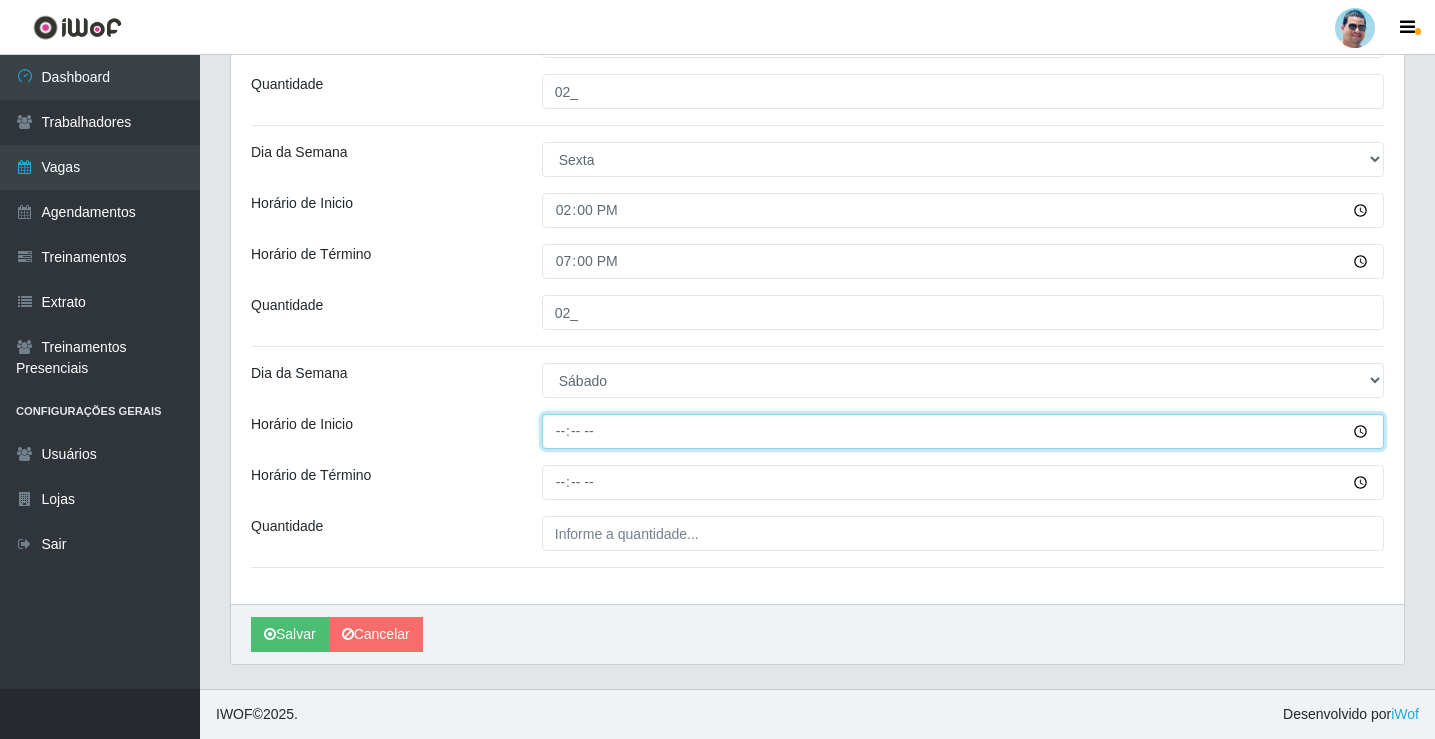 click on "Horário de Inicio" at bounding box center [963, 431] 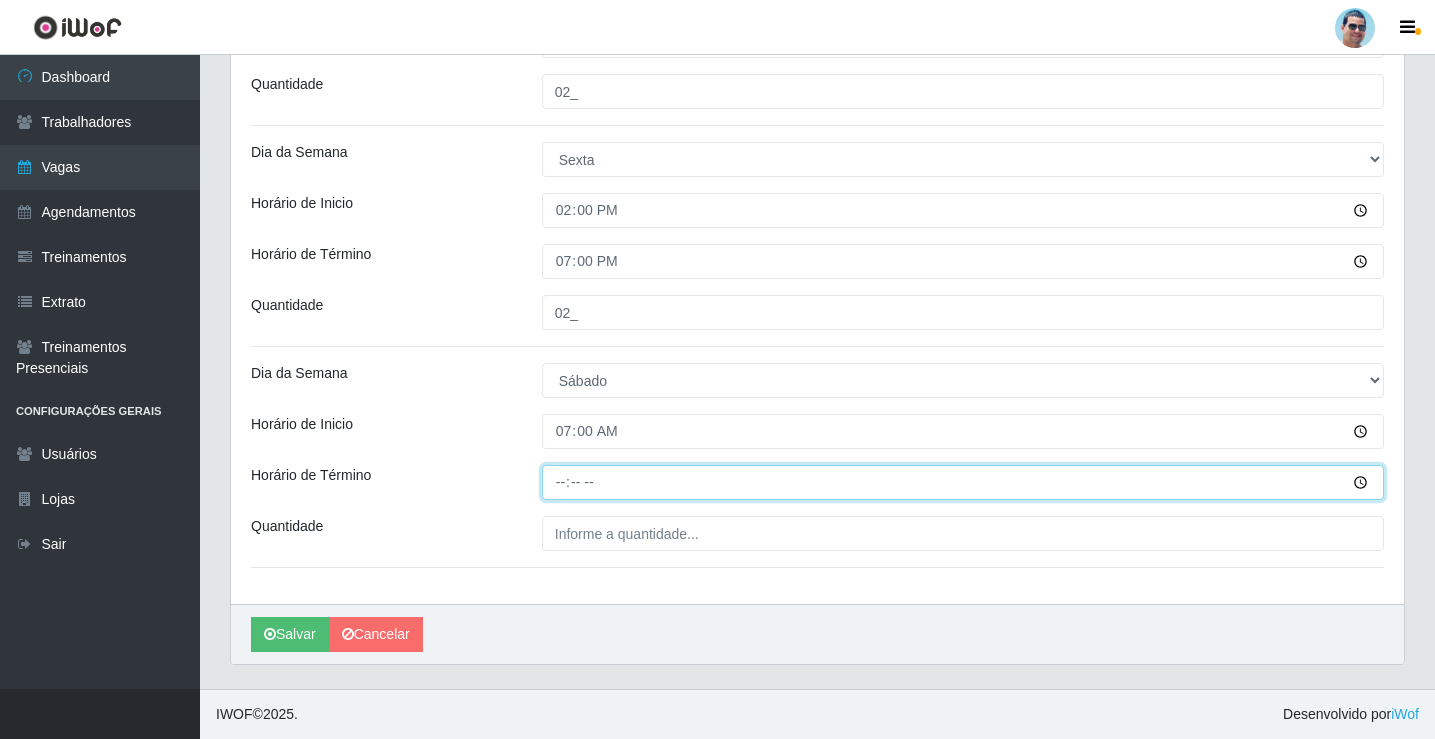 click on "Horário de Término" at bounding box center [963, 482] 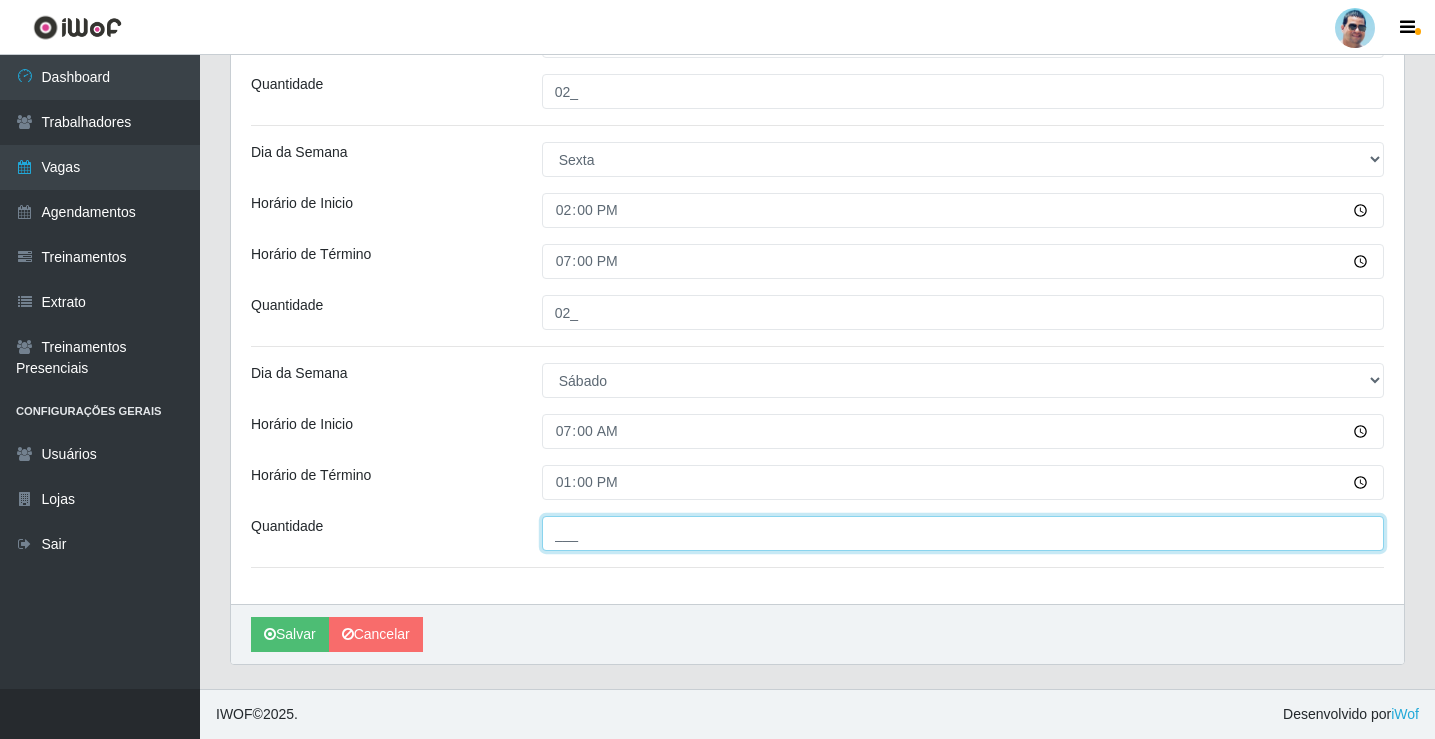 drag, startPoint x: 591, startPoint y: 525, endPoint x: 612, endPoint y: 524, distance: 21.023796 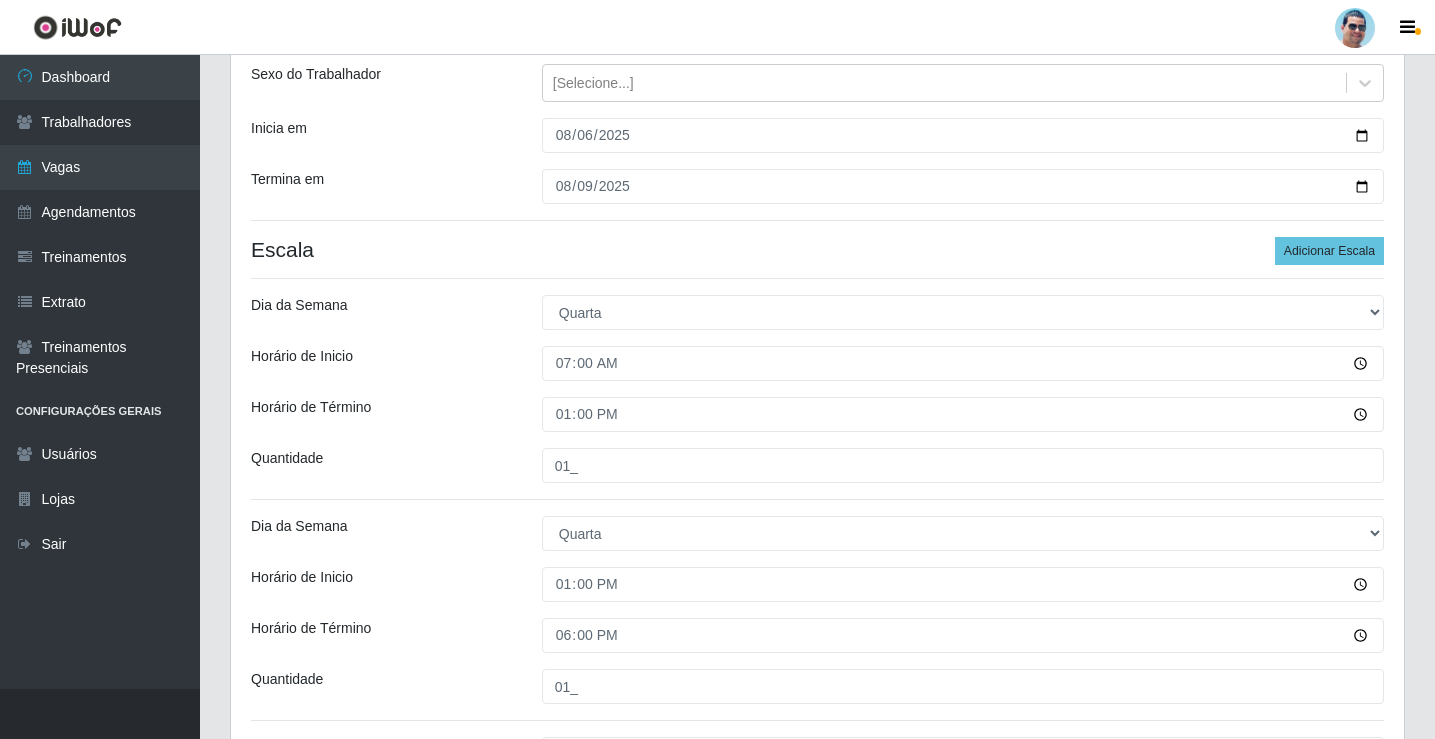 scroll, scrollTop: 0, scrollLeft: 0, axis: both 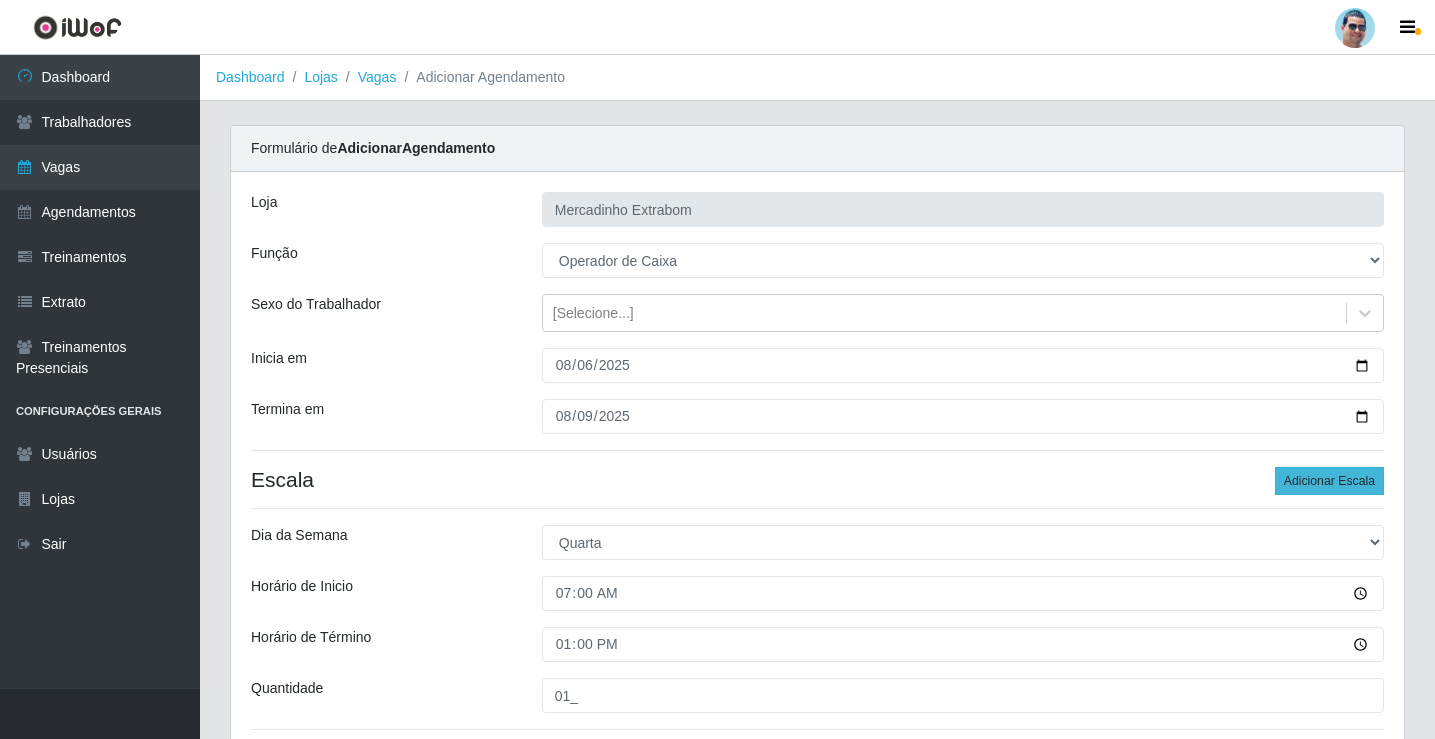 type on "02_" 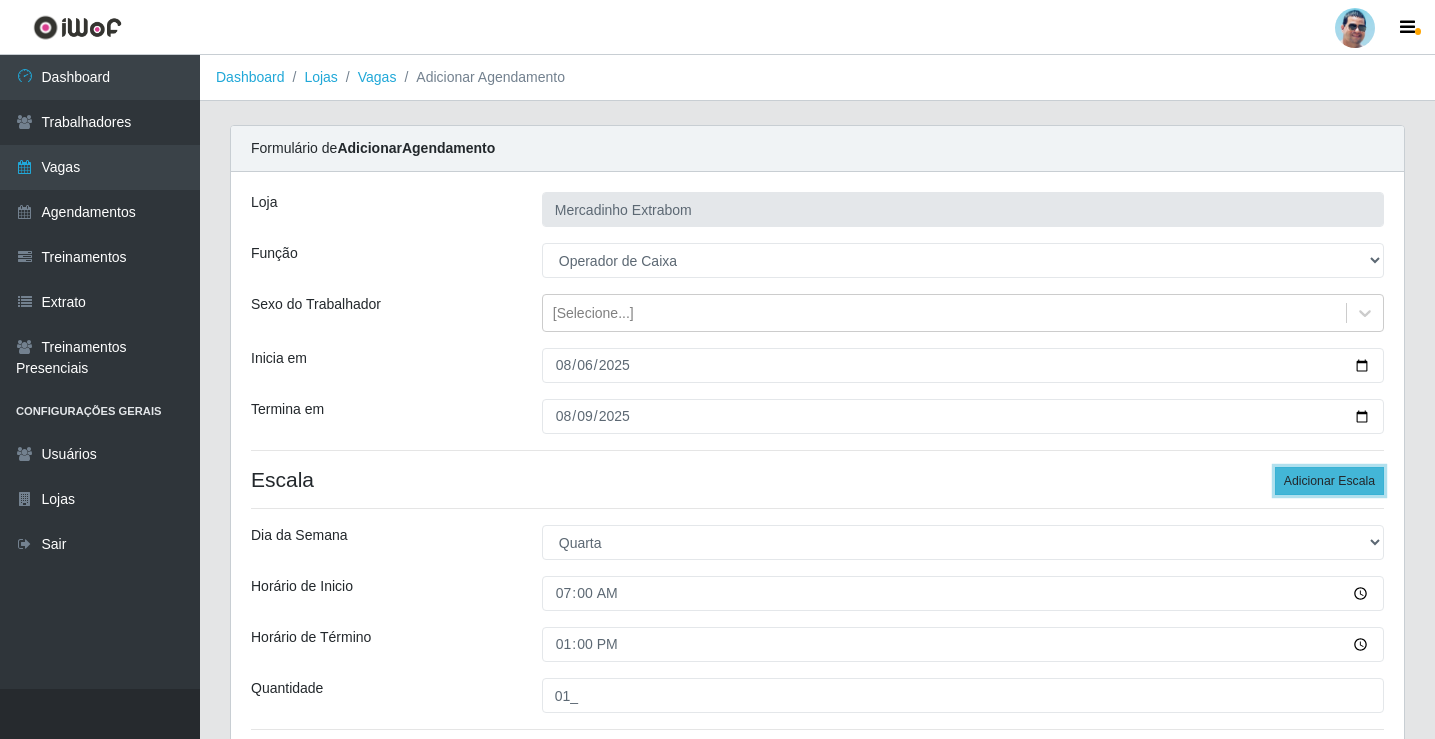 click on "Adicionar Escala" at bounding box center (1329, 481) 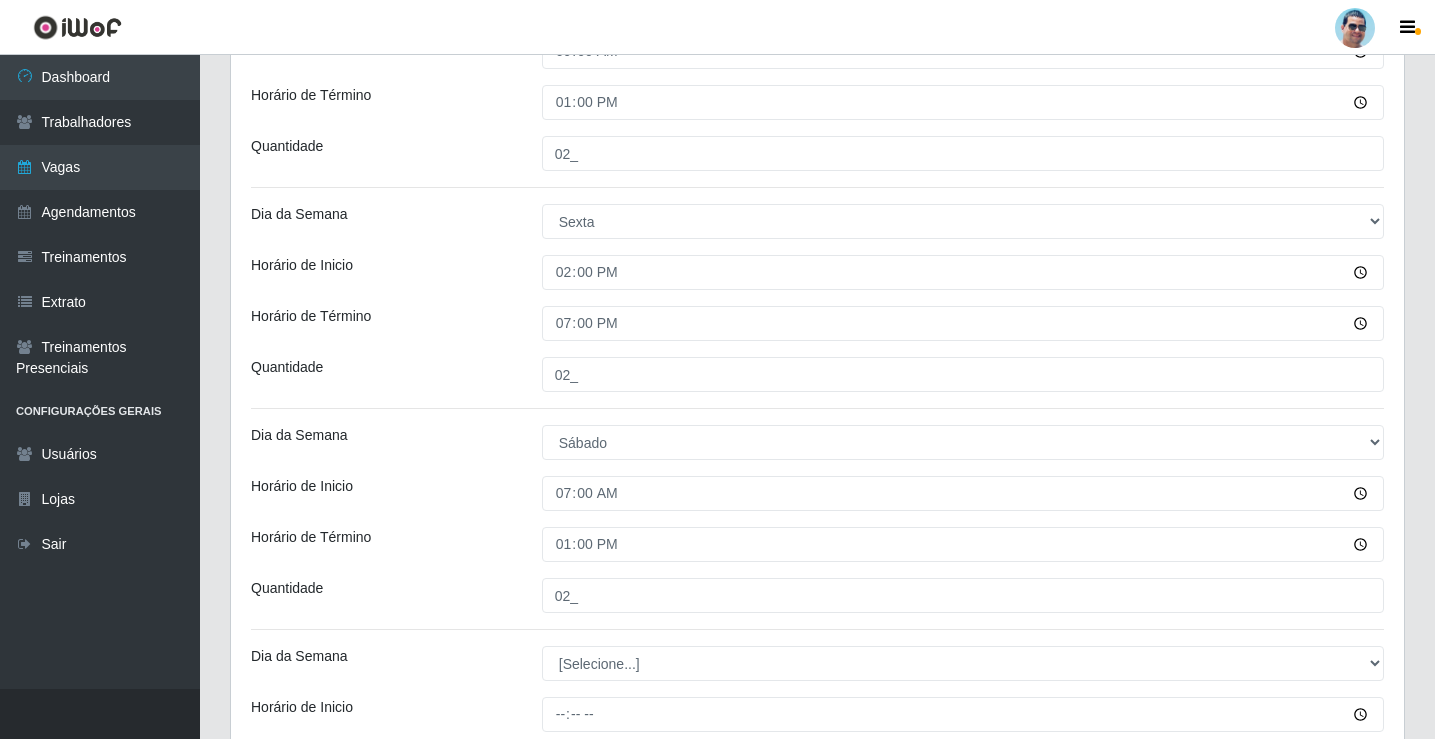 scroll, scrollTop: 2151, scrollLeft: 0, axis: vertical 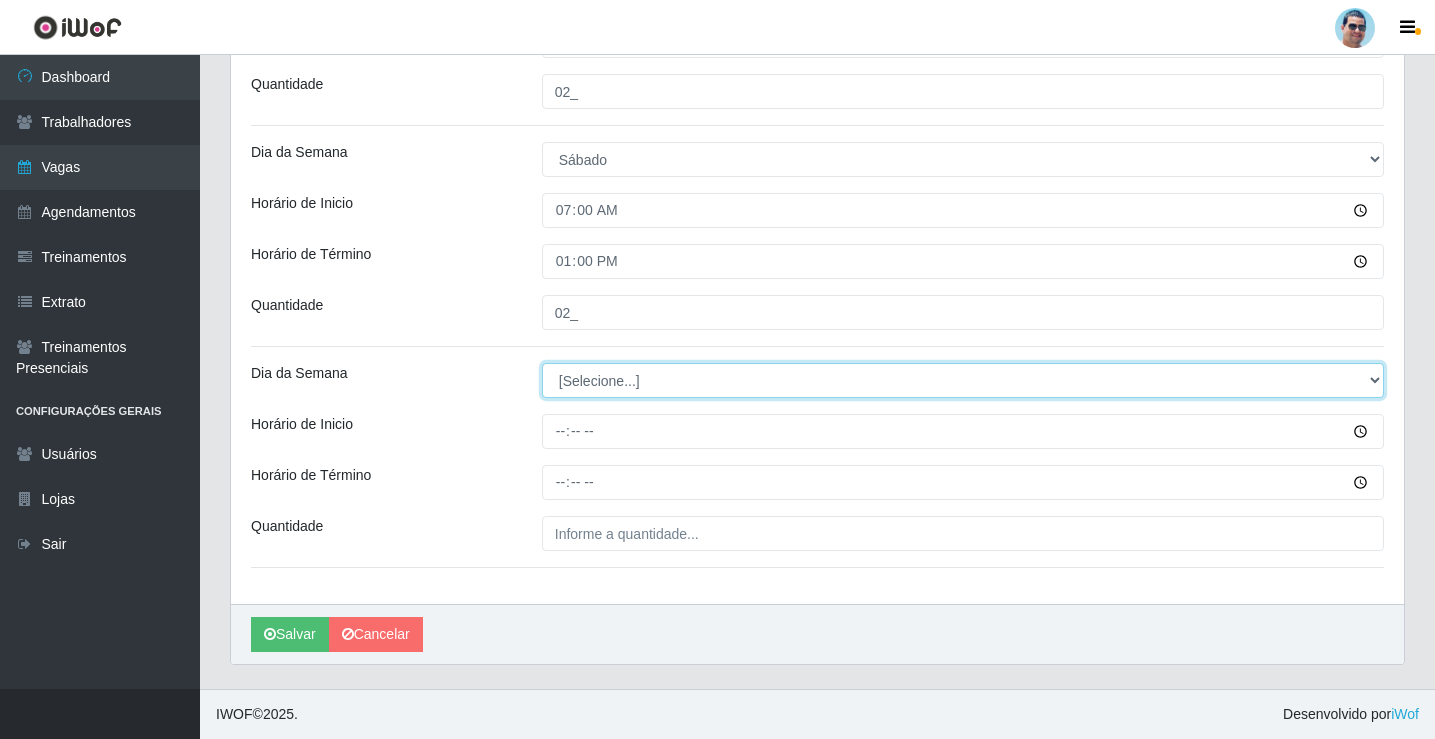 click on "[Selecione...] Segunda Terça Quarta Quinta Sexta Sábado Domingo" at bounding box center (963, 380) 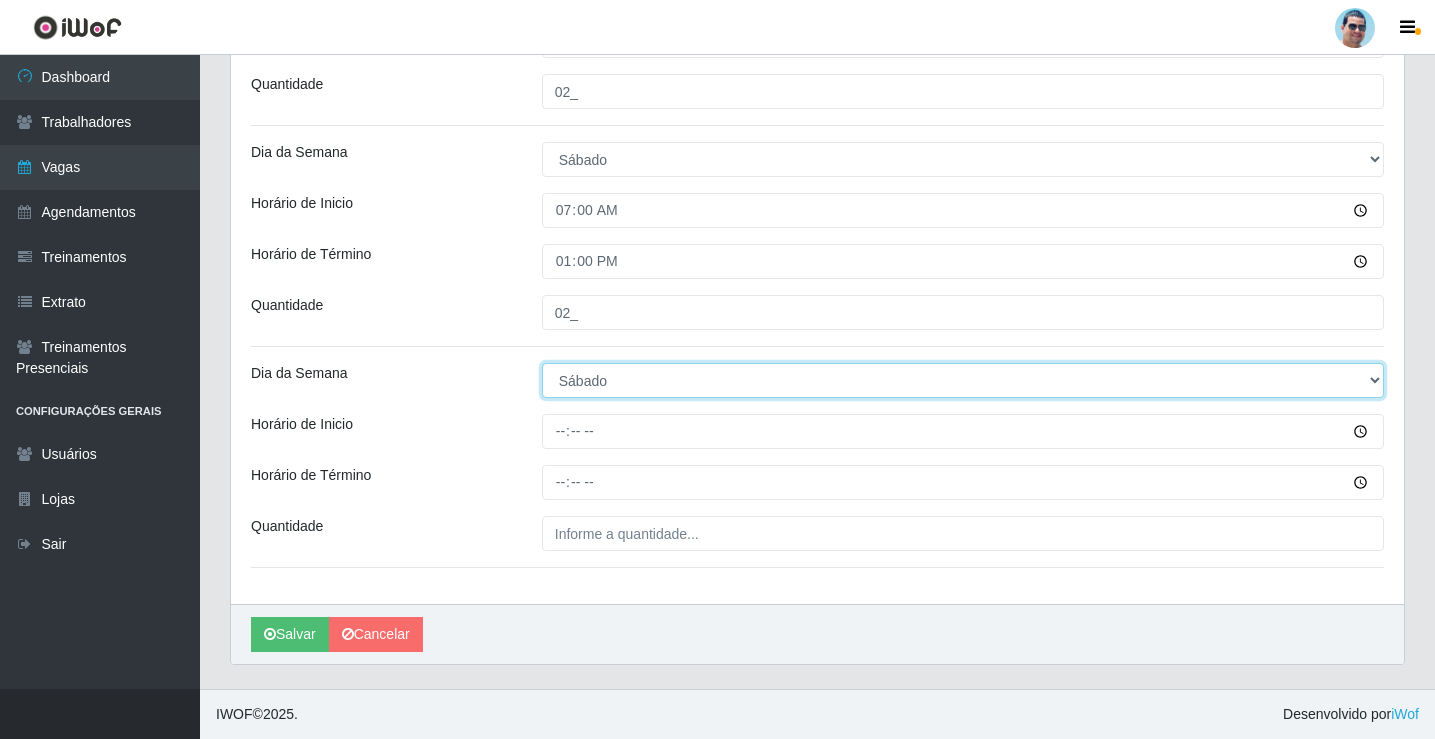 click on "[Selecione...] Segunda Terça Quarta Quinta Sexta Sábado Domingo" at bounding box center [963, 380] 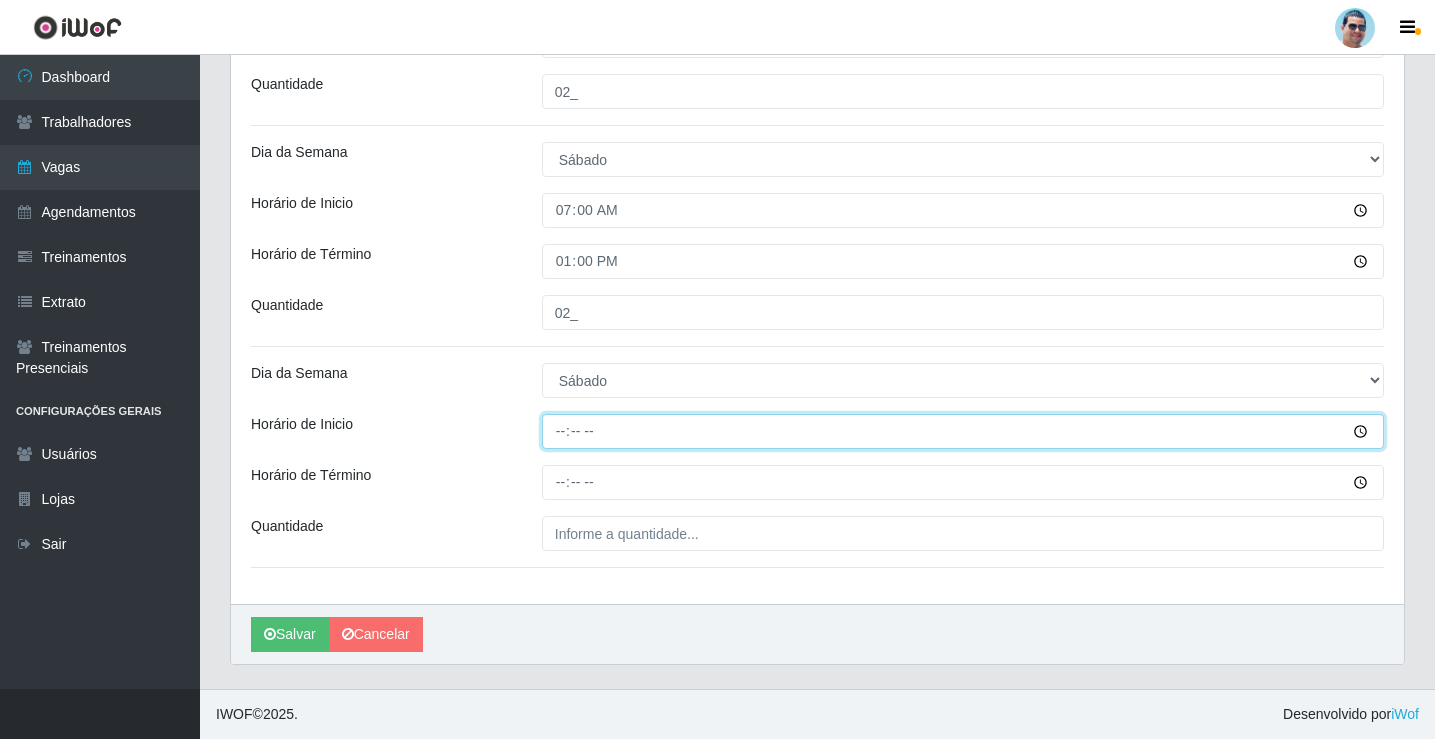 click on "Horário de Inicio" at bounding box center (963, 431) 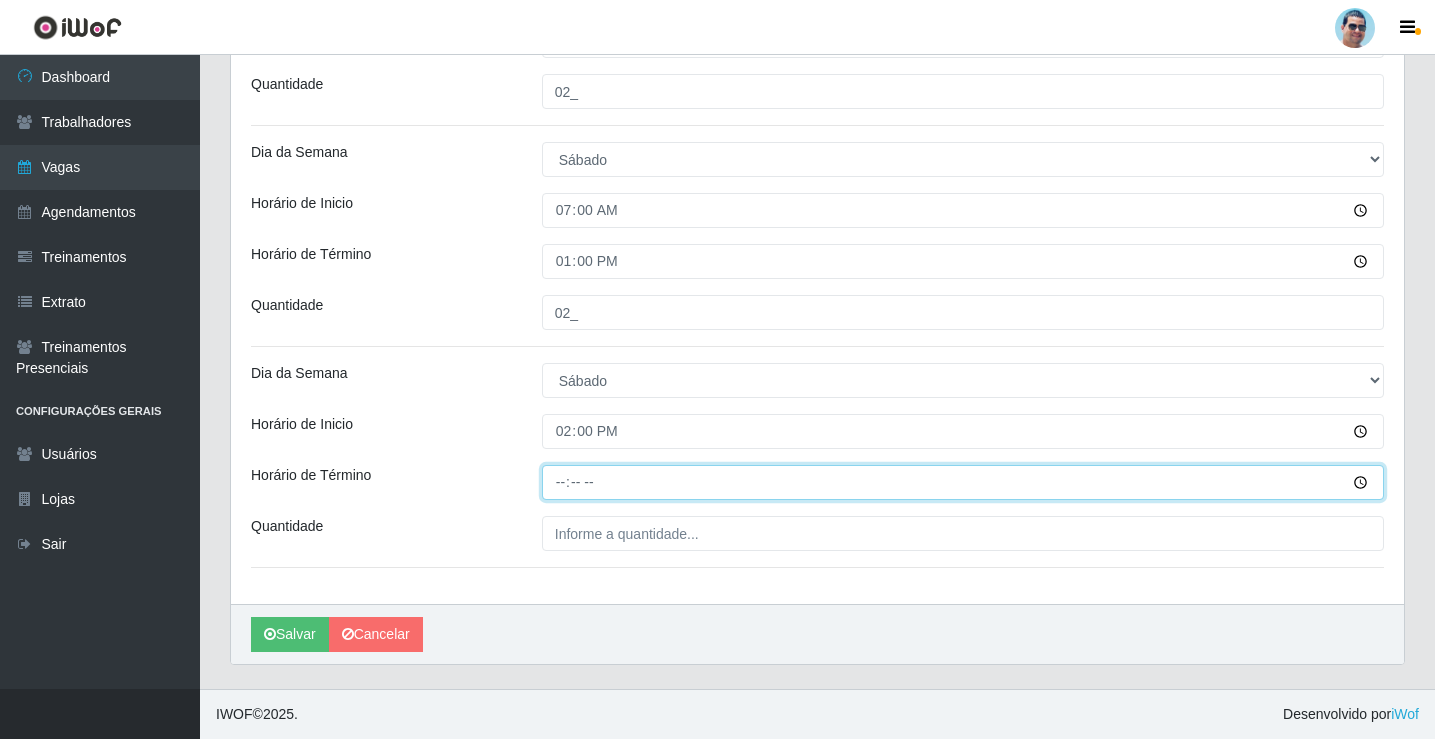 click on "Horário de Término" at bounding box center [963, 482] 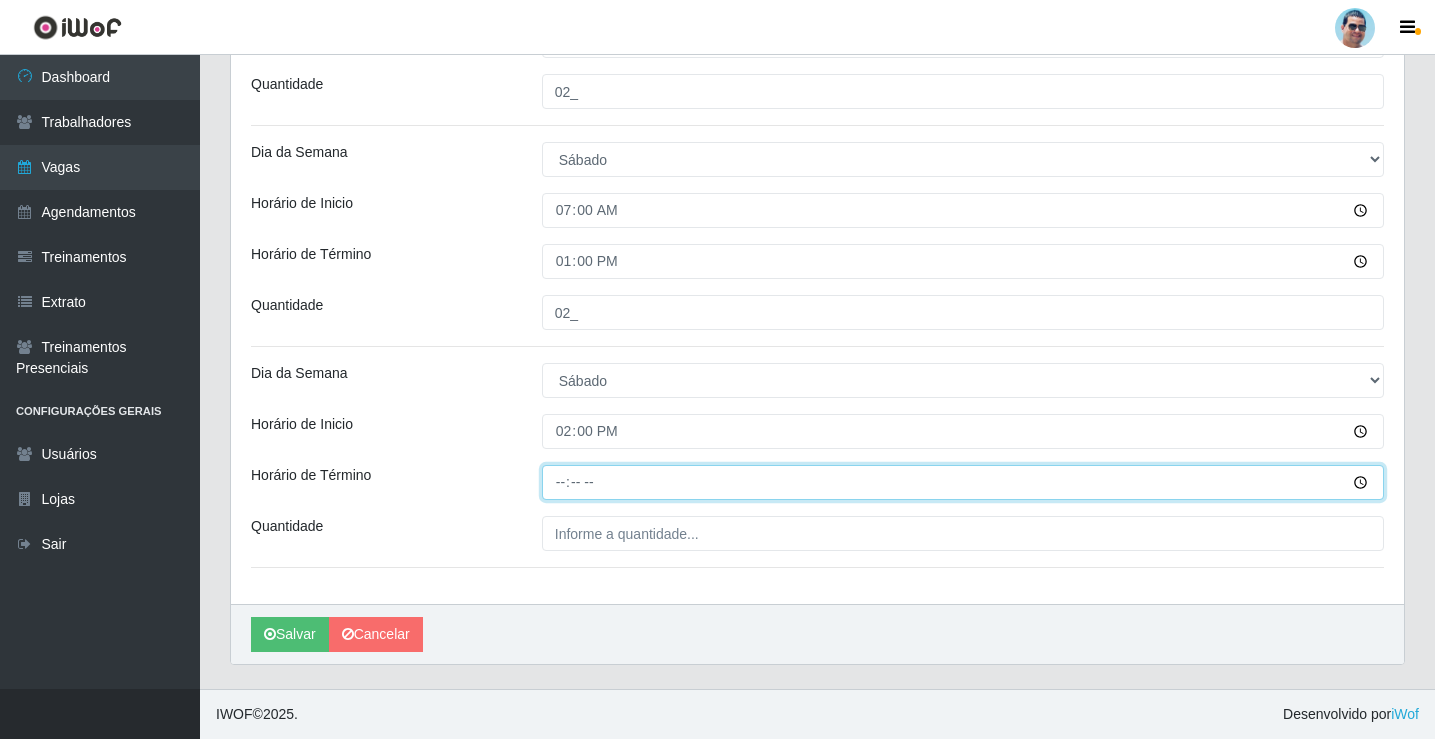 type on "19:00" 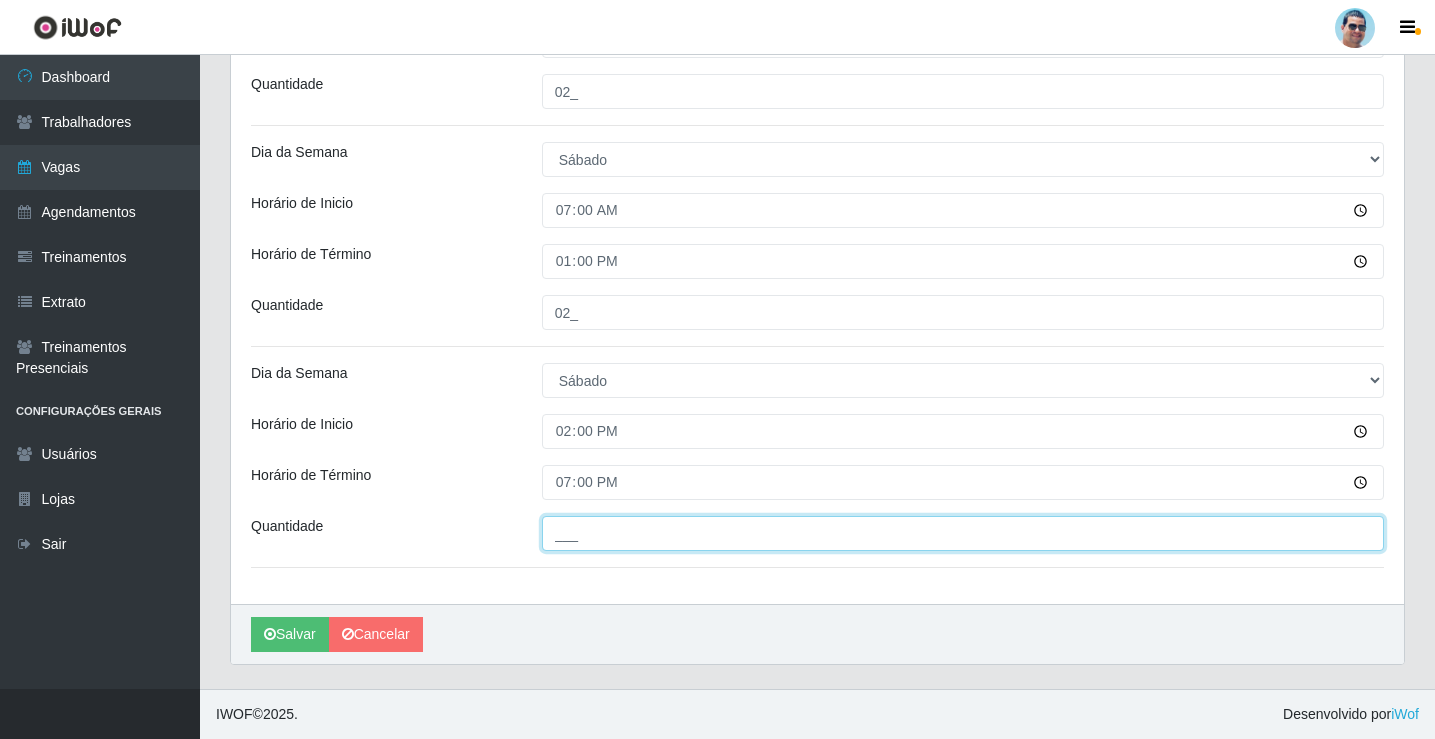 click on "___" at bounding box center [963, 533] 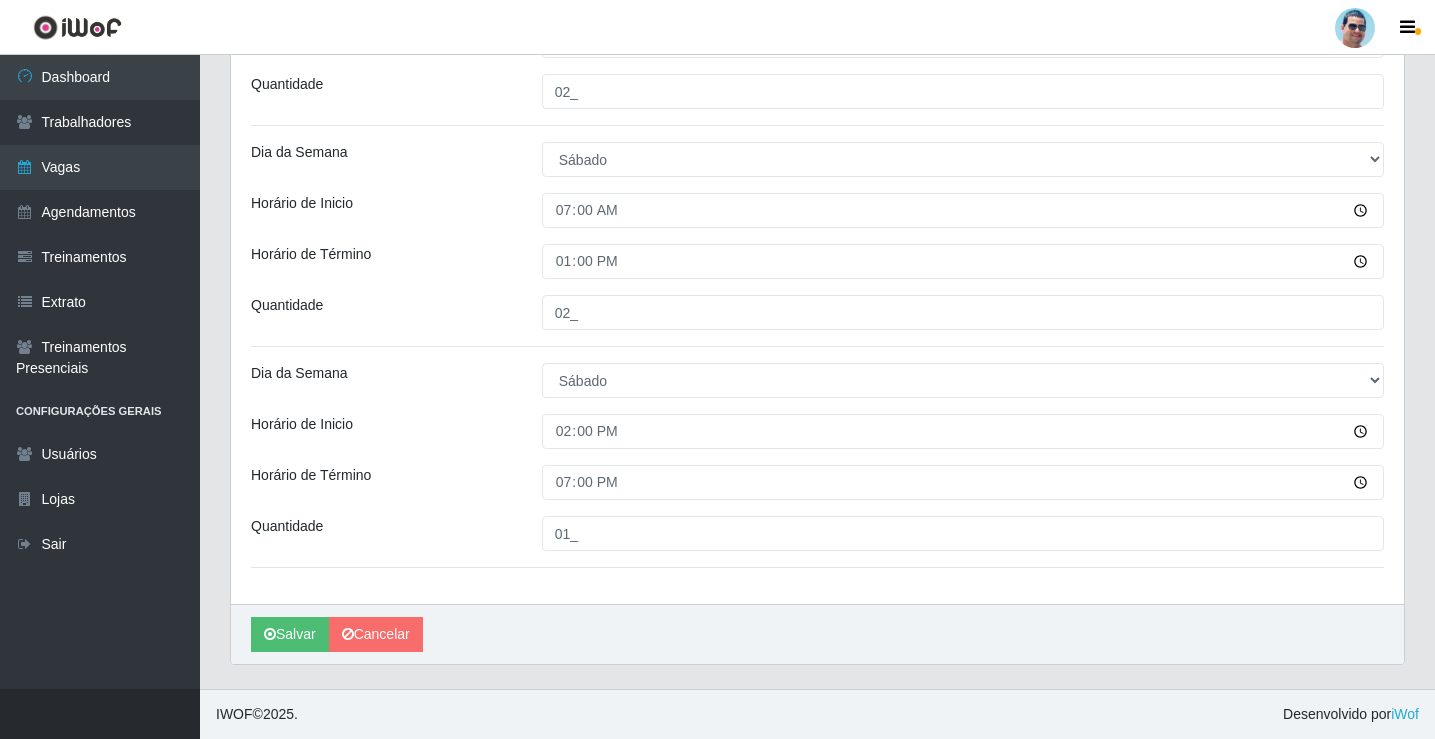 click on "Loja Mercadinho Extrabom Função [Selecione...] ASG ASG + ASG ++ Balconista Balconista + Balconista ++ Carregador e Descarregador de Caminhão Carregador e Descarregador de Caminhão + Carregador e Descarregador de Caminhão ++ Embalador Embalador + Embalador ++ Operador de Caixa Operador de Caixa + Operador de Caixa ++ Repositor  Repositor + Repositor ++ Sexo do Trabalhador [Selecione...] Inicia em [DATE] Termina em [DATE] Escala Adicionar Escala Dia da Semana [Selecione...] Segunda Terça Quarta Quinta Sexta Sábado Domingo Horário de Inicio [TIME] Horário de Término [TIME] Quantidade 01_ Dia da Semana [Selecione...] Segunda Terça Quarta Quinta Sexta Sábado Domingo Horário de Inicio [TIME] Horário de Término [TIME] Quantidade Dia da Semana [Selecione...] Segunda Terça Quarta Quinta Sexta Sábado Domingo Horário de Inicio [TIME] Horário de Término [TIME] Quantidade 02_" at bounding box center [817, -688] 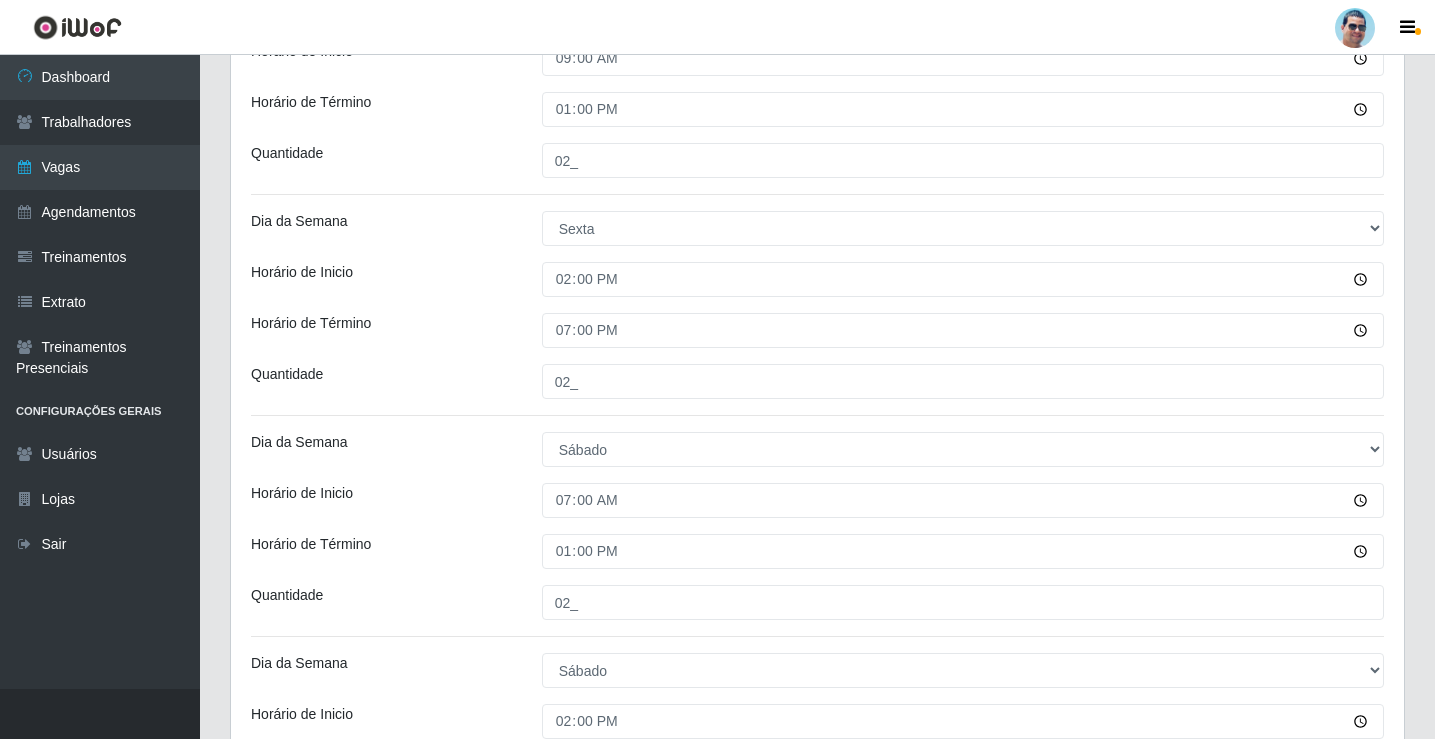 scroll, scrollTop: 2051, scrollLeft: 0, axis: vertical 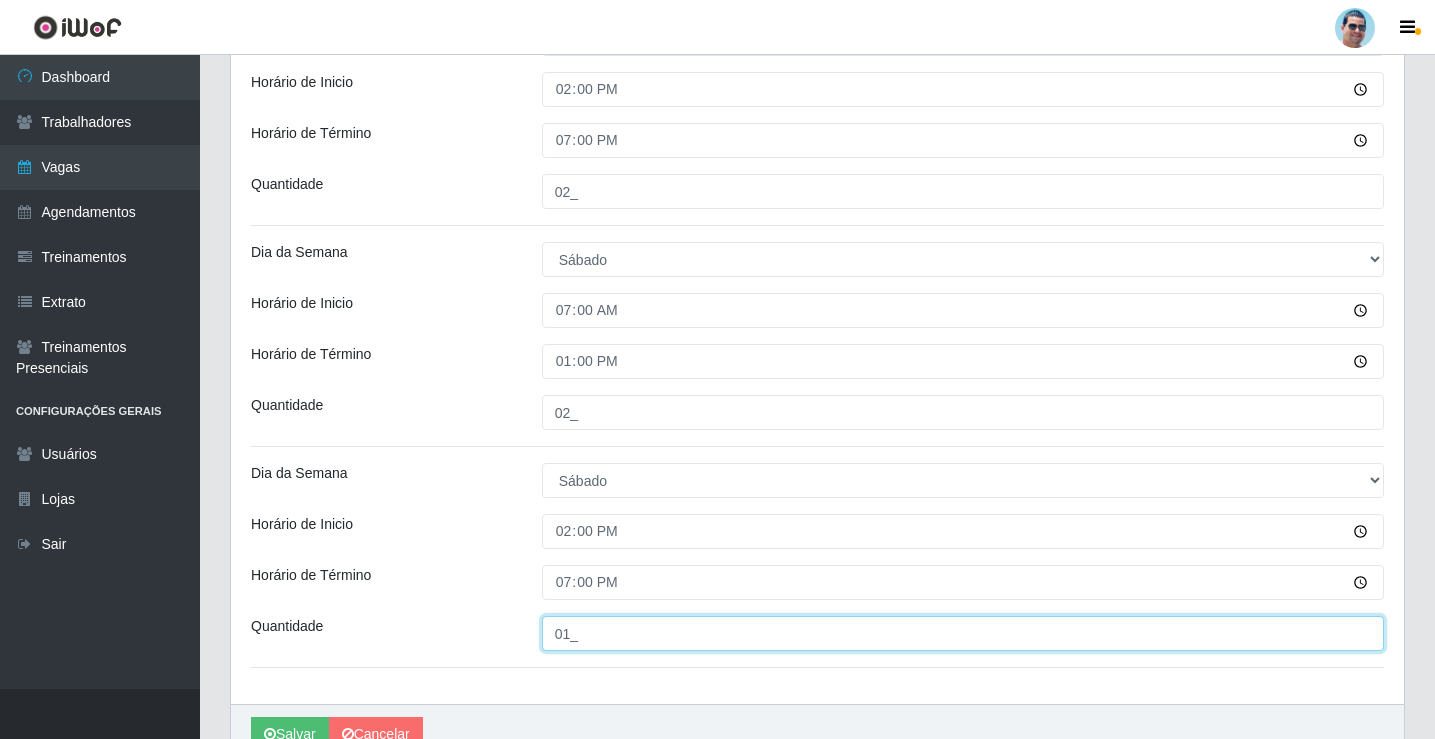 click on "01_" at bounding box center [963, 633] 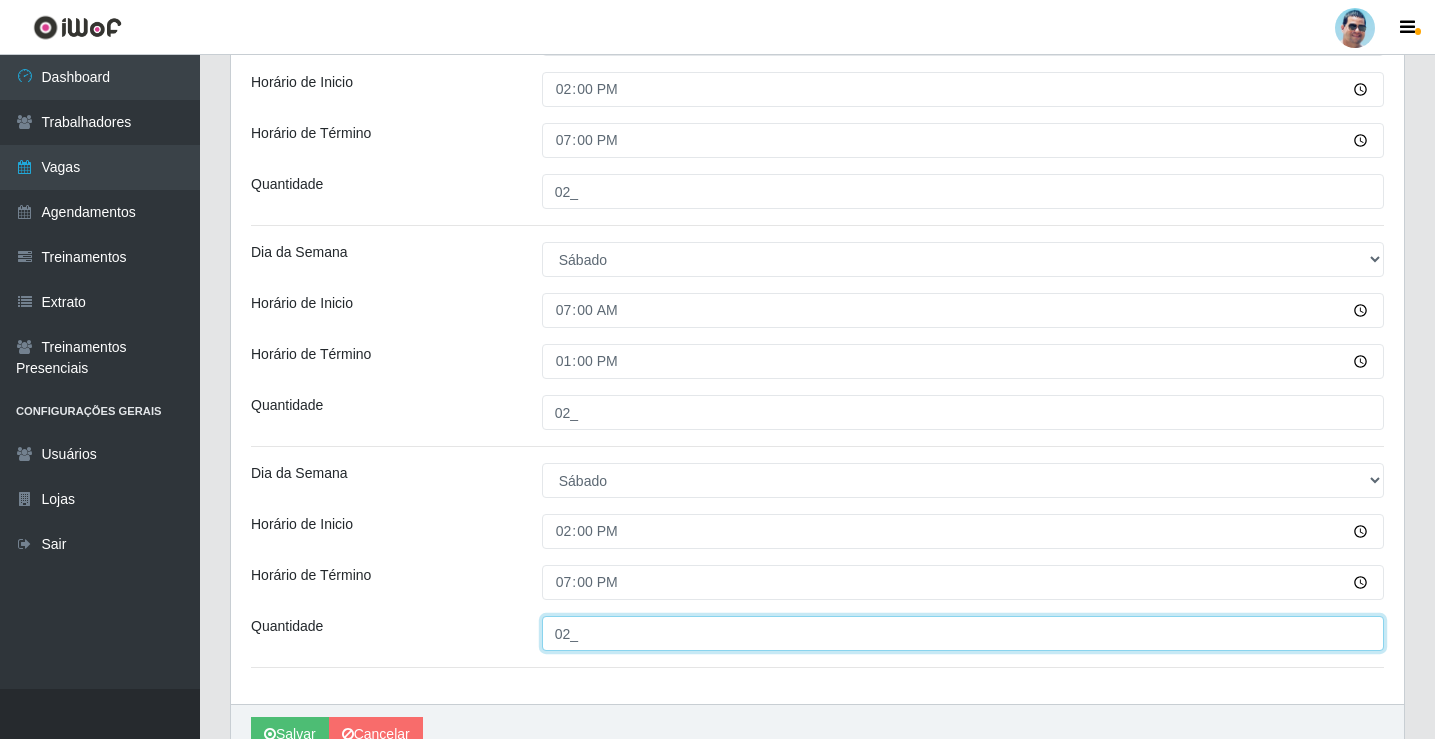 type on "02_" 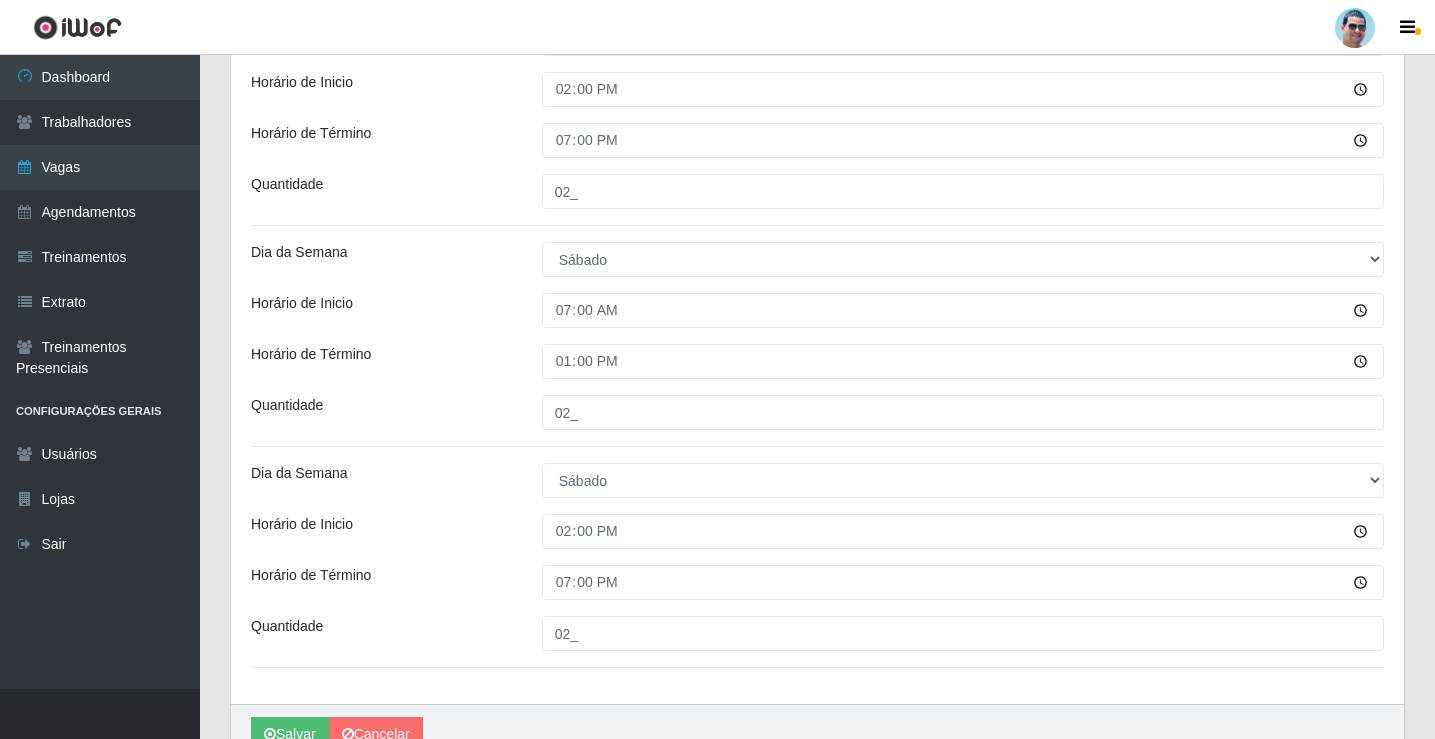 click on "Quantidade" at bounding box center (381, 633) 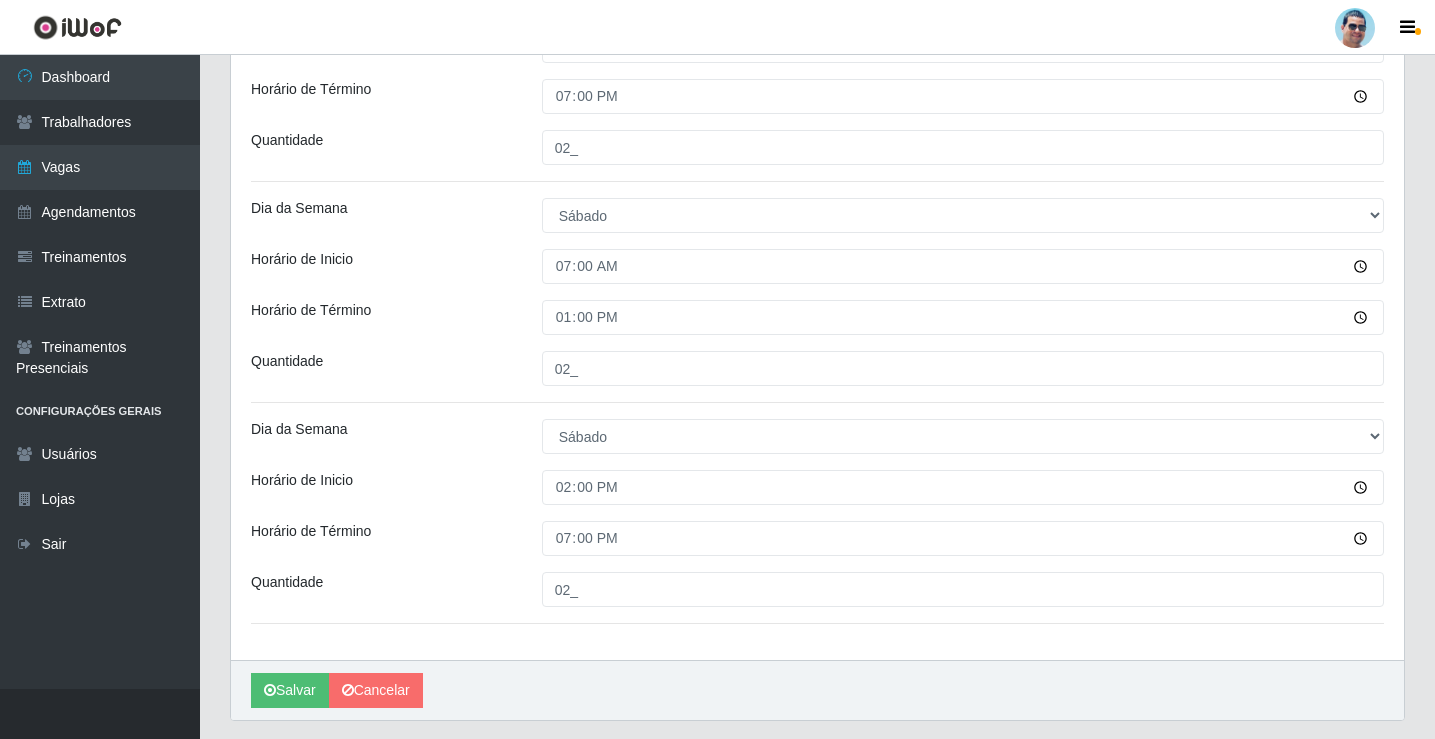scroll, scrollTop: 2051, scrollLeft: 0, axis: vertical 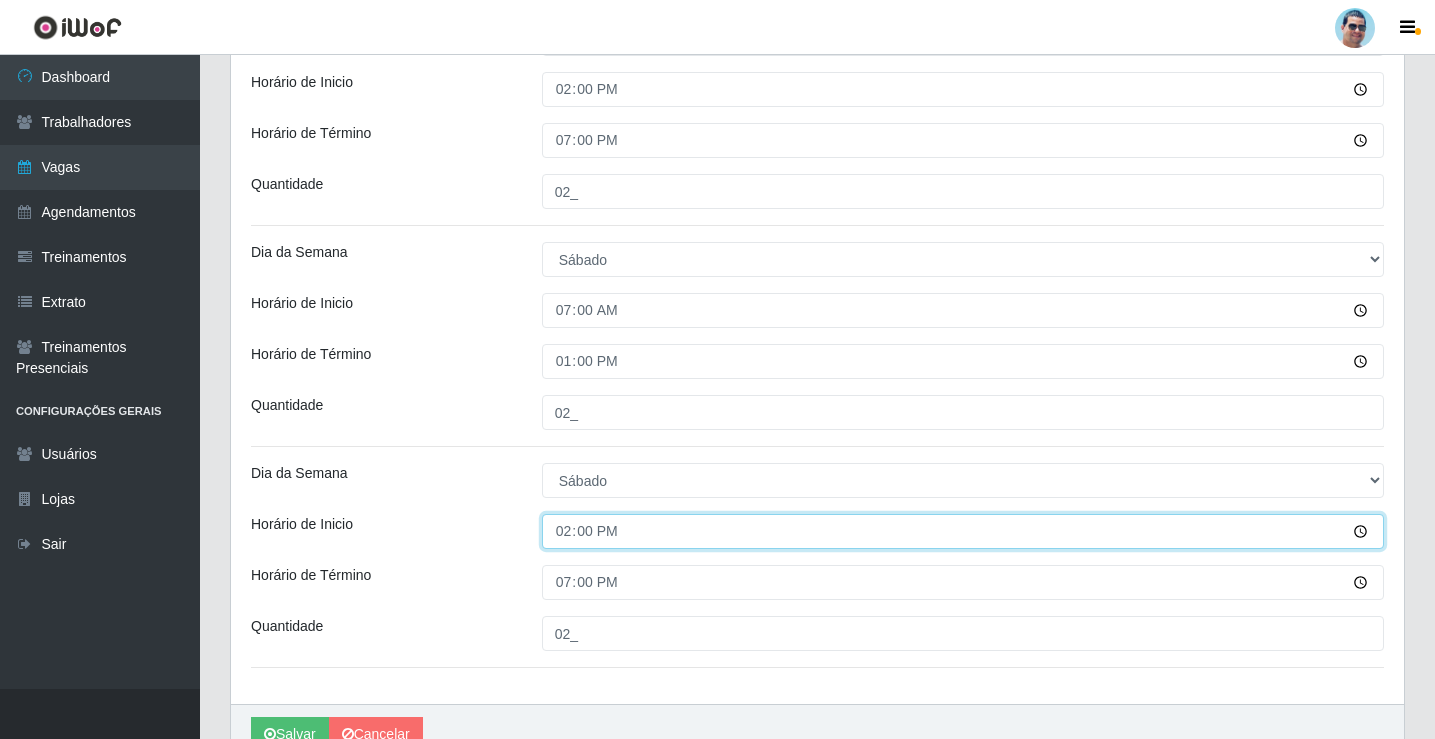 click on "14:00" at bounding box center (963, 531) 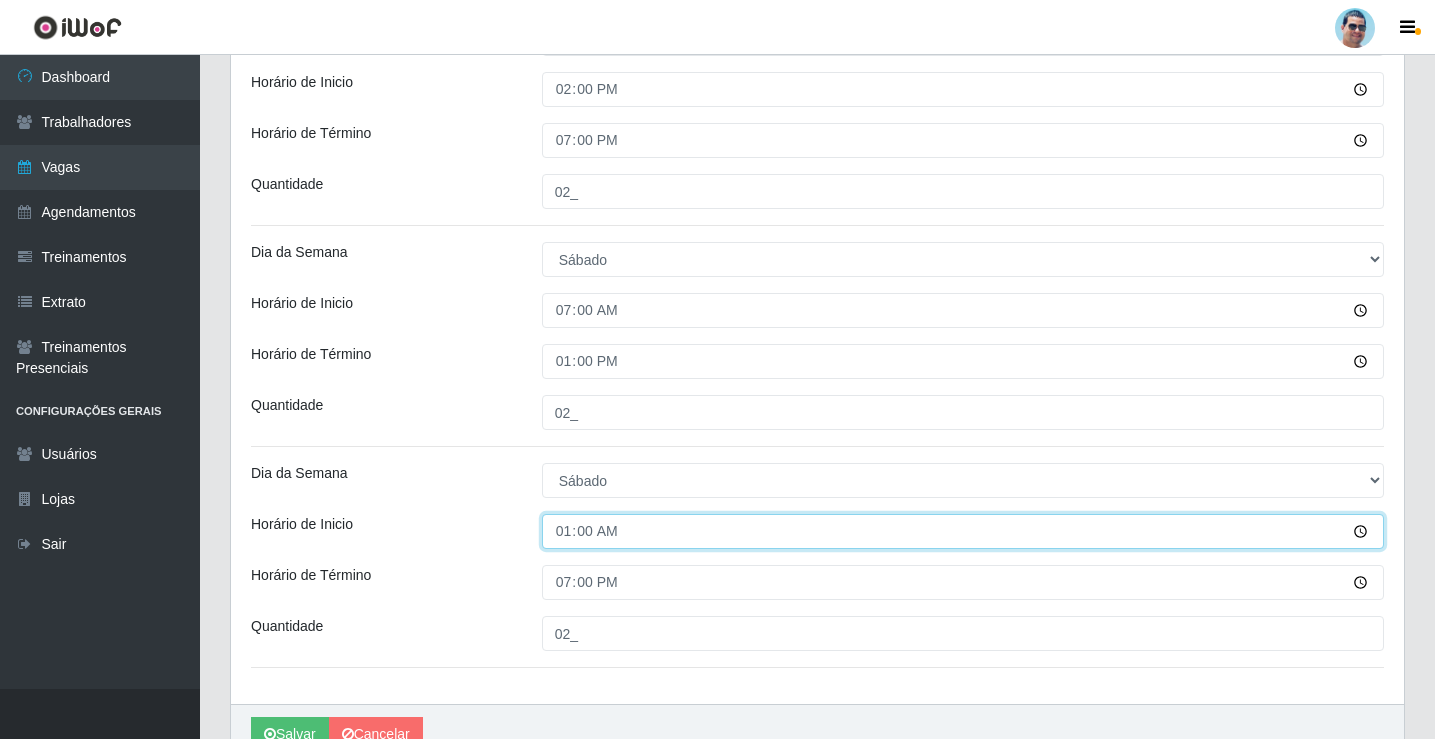 type on "13:00" 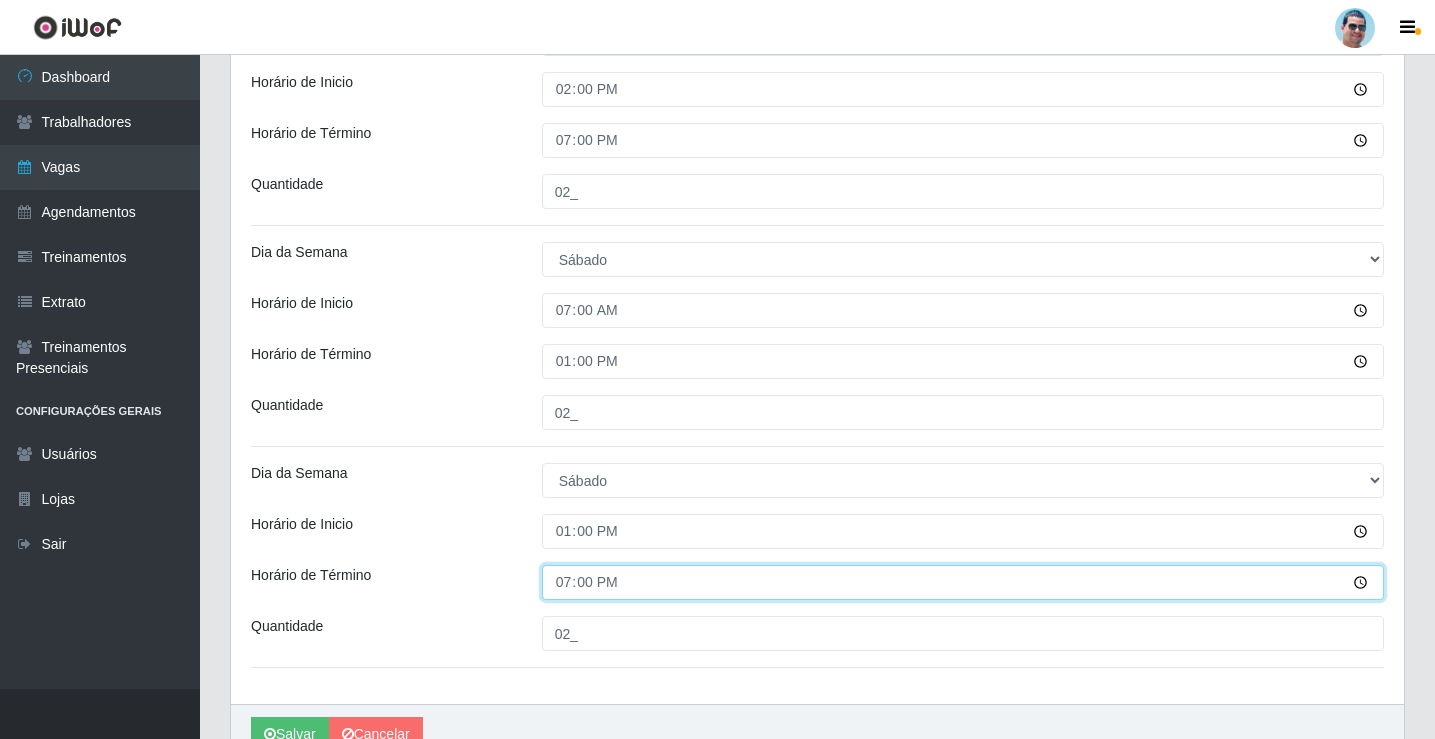 click on "19:00" at bounding box center [963, 582] 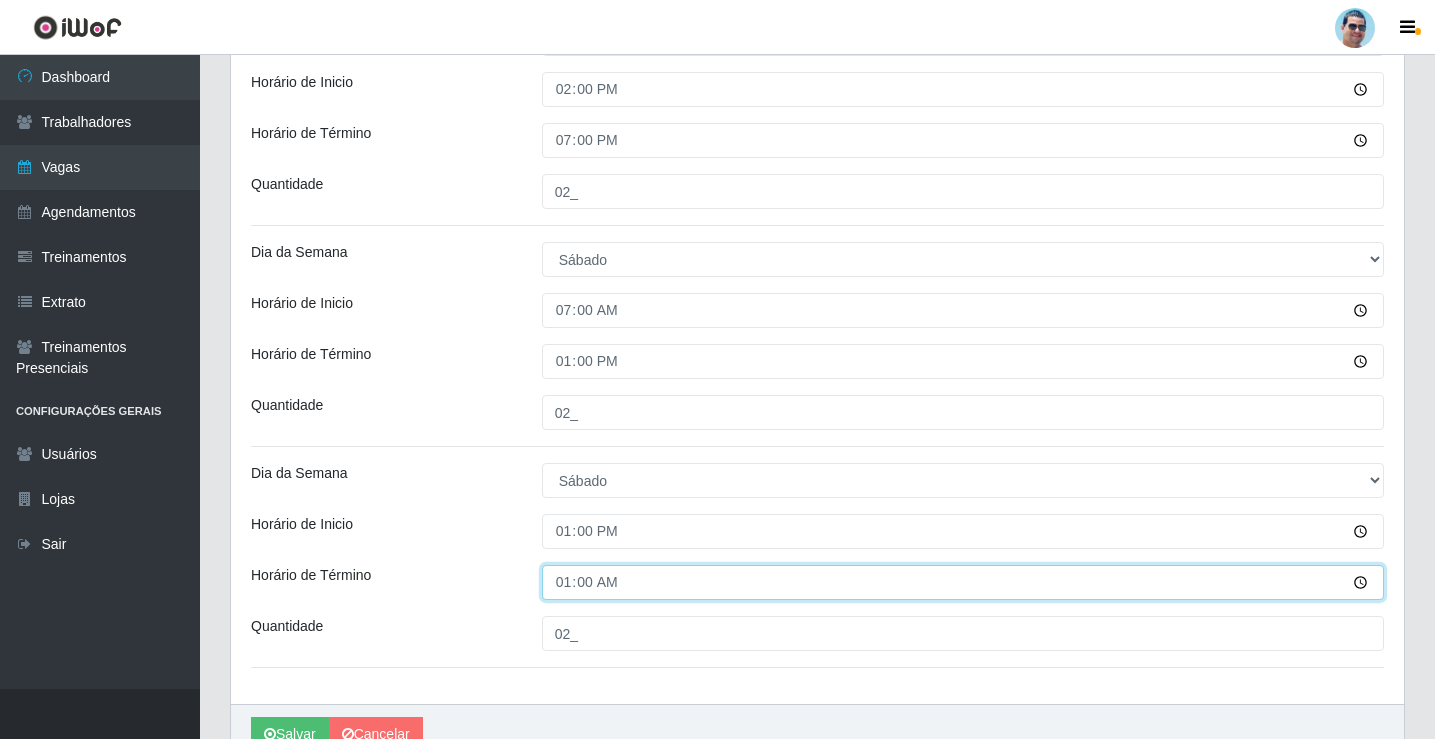 type on "18:00" 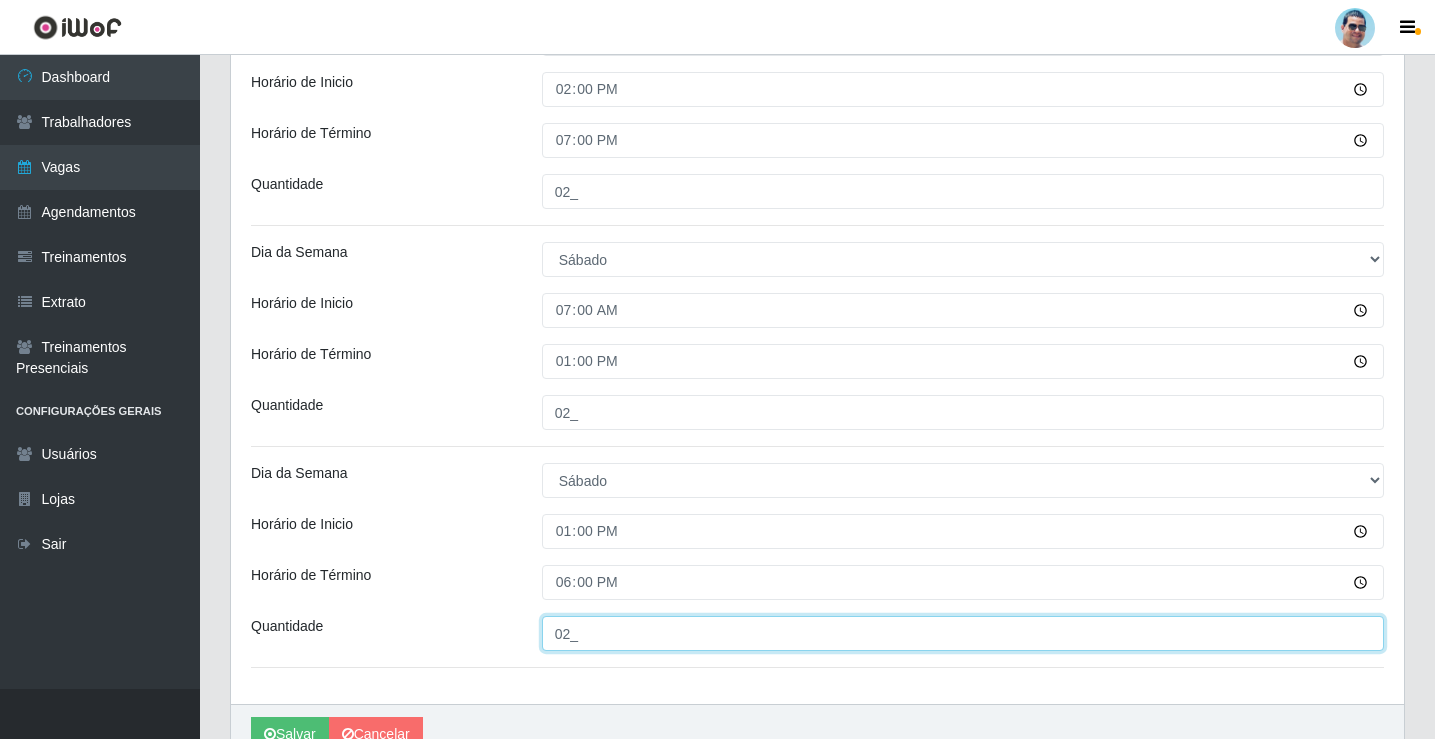 click on "02_" at bounding box center (963, 633) 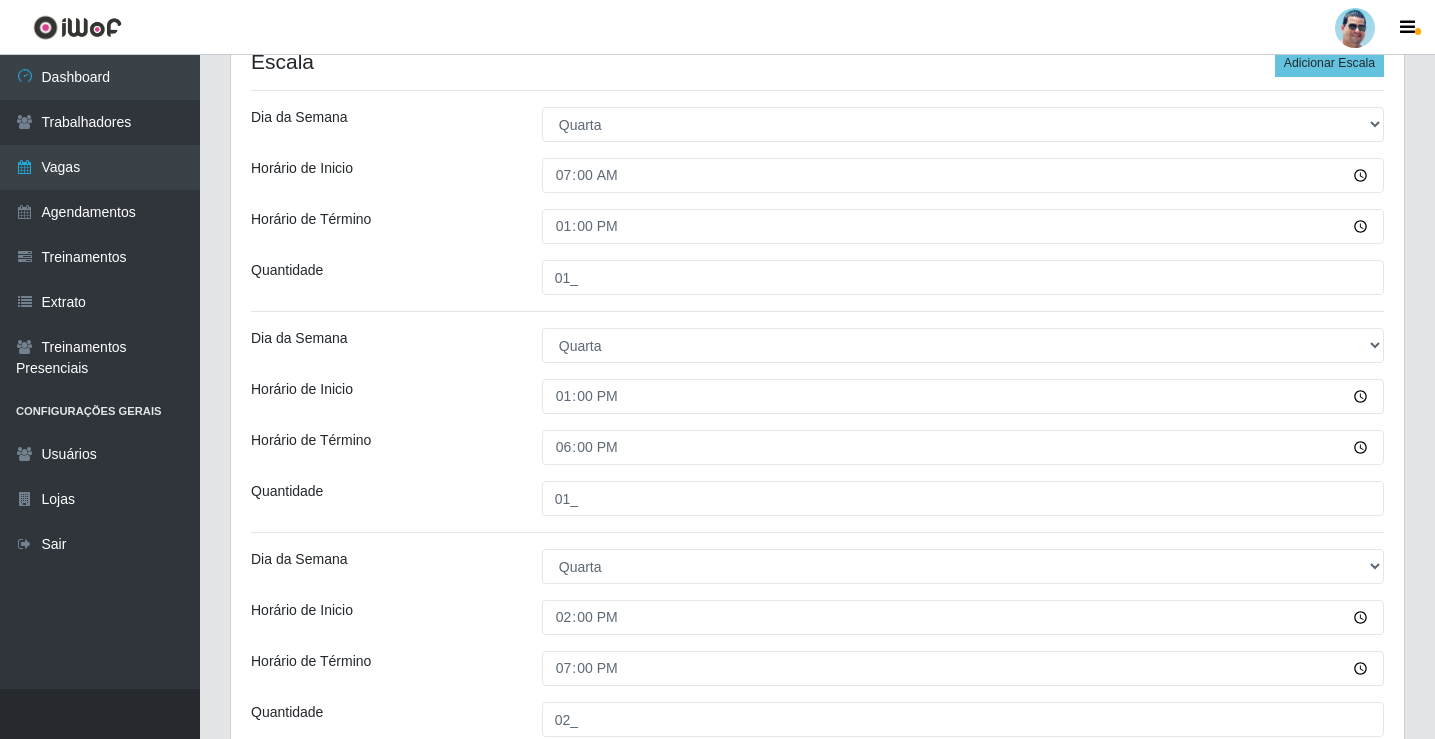 scroll, scrollTop: 251, scrollLeft: 0, axis: vertical 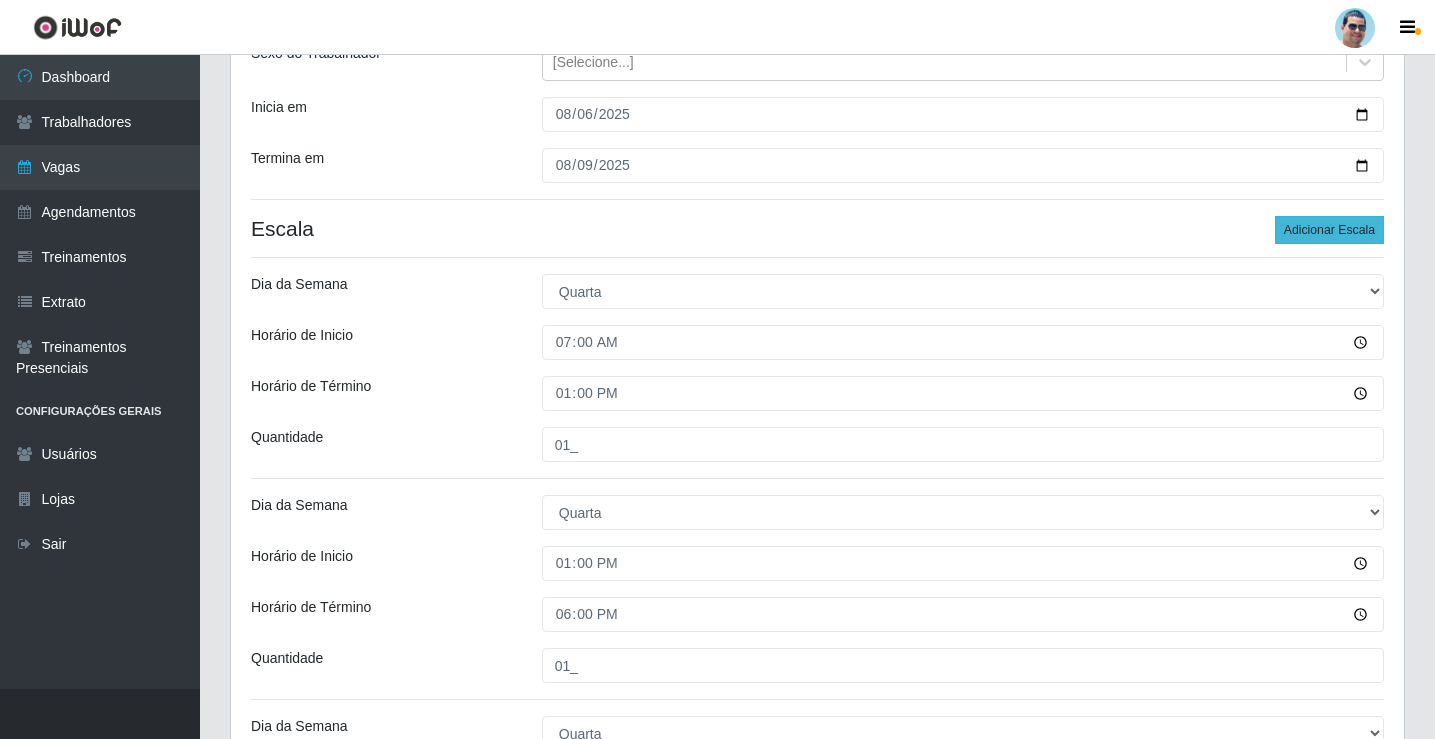type on "001" 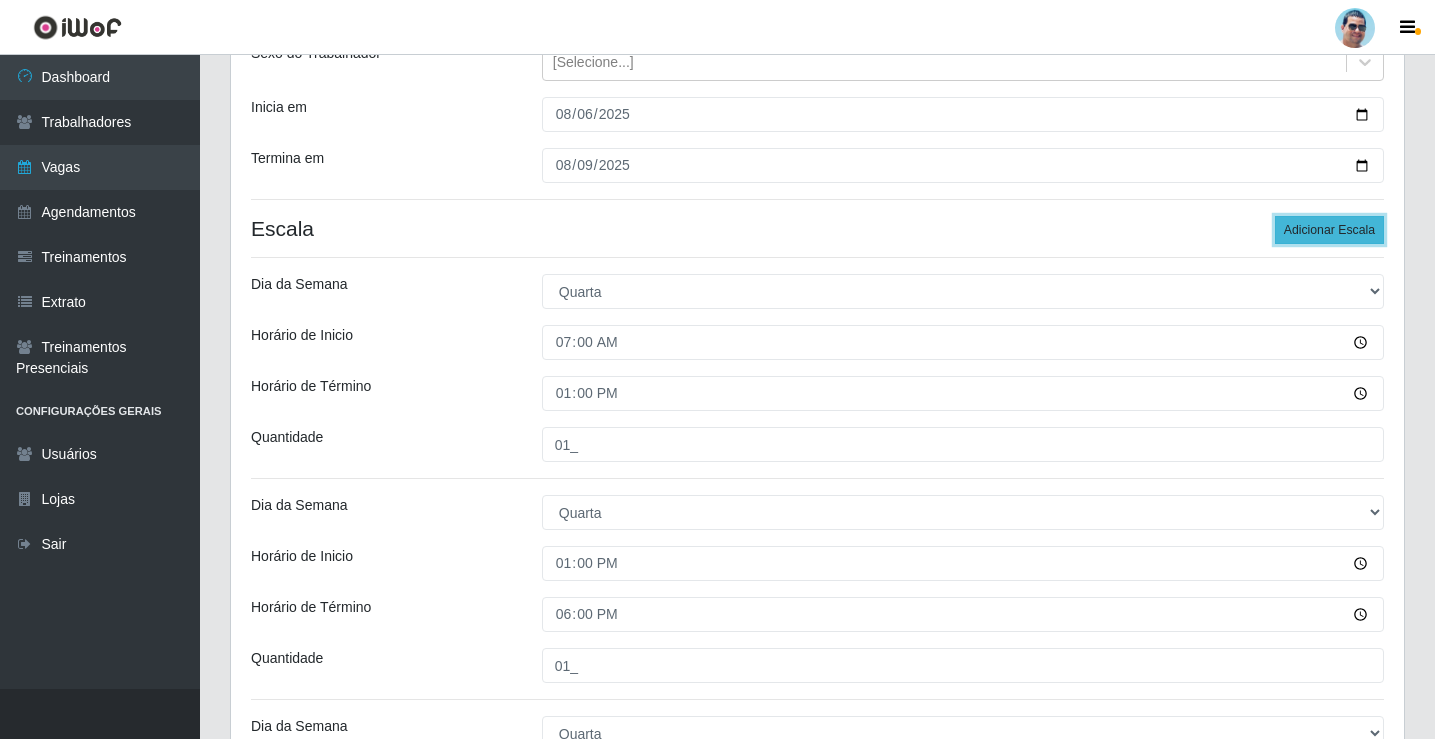 click on "Adicionar Escala" at bounding box center [1329, 230] 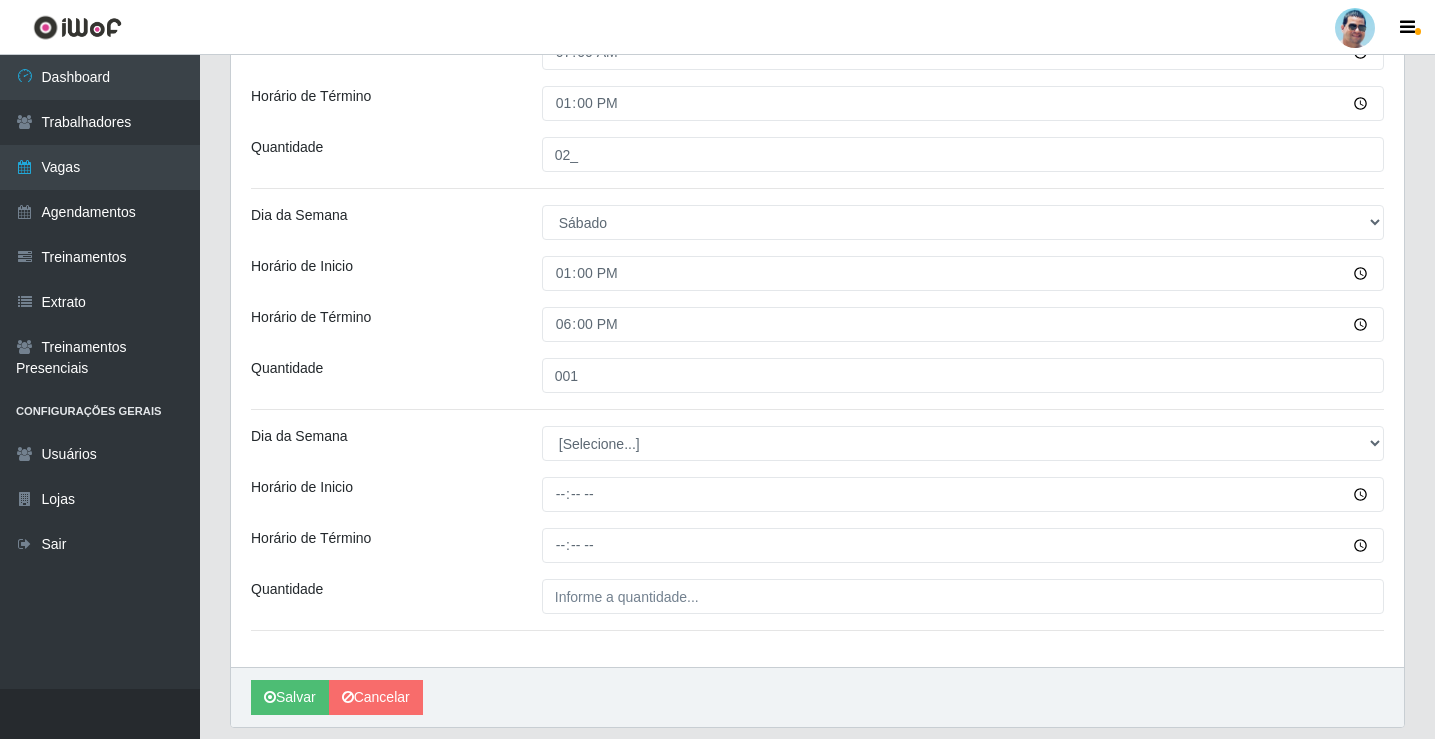 scroll, scrollTop: 2372, scrollLeft: 0, axis: vertical 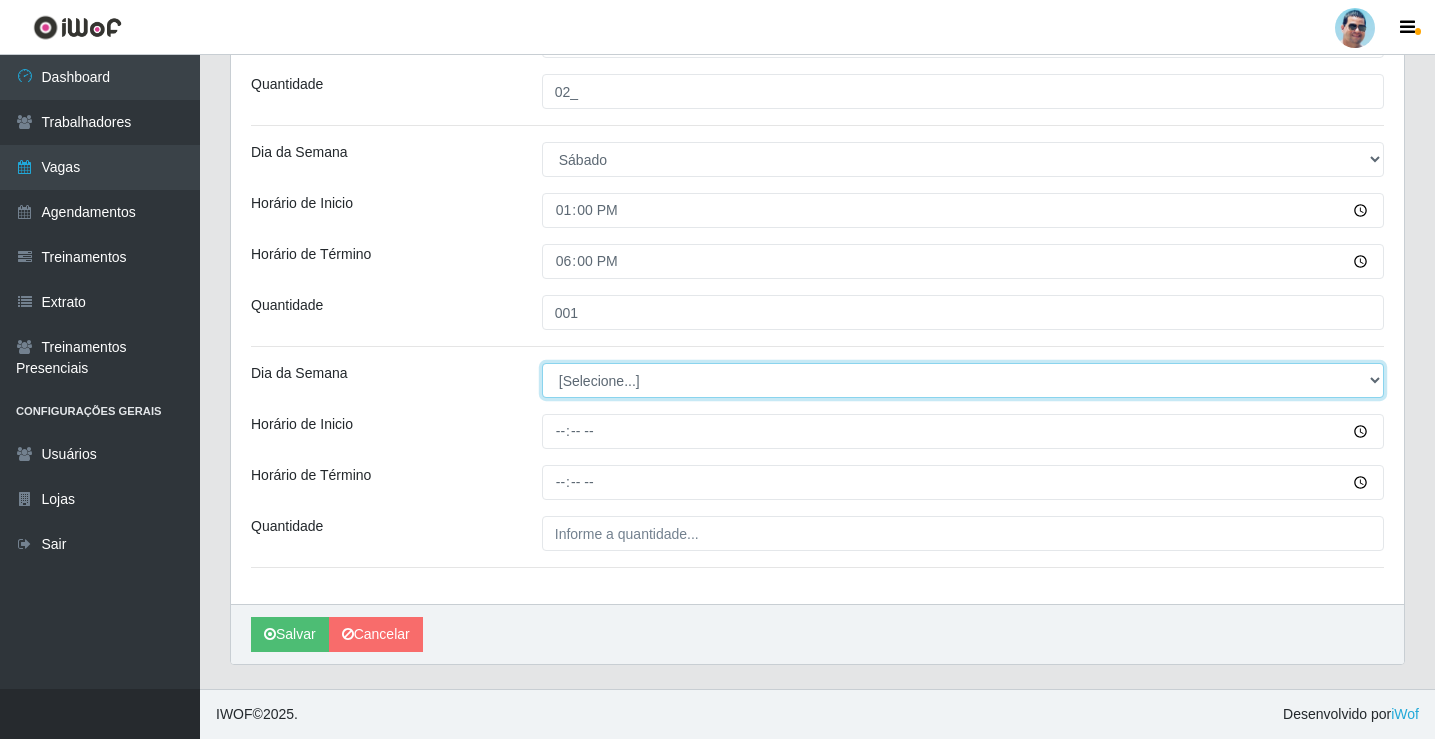 click on "[Selecione...] Segunda Terça Quarta Quinta Sexta Sábado Domingo" at bounding box center (963, 380) 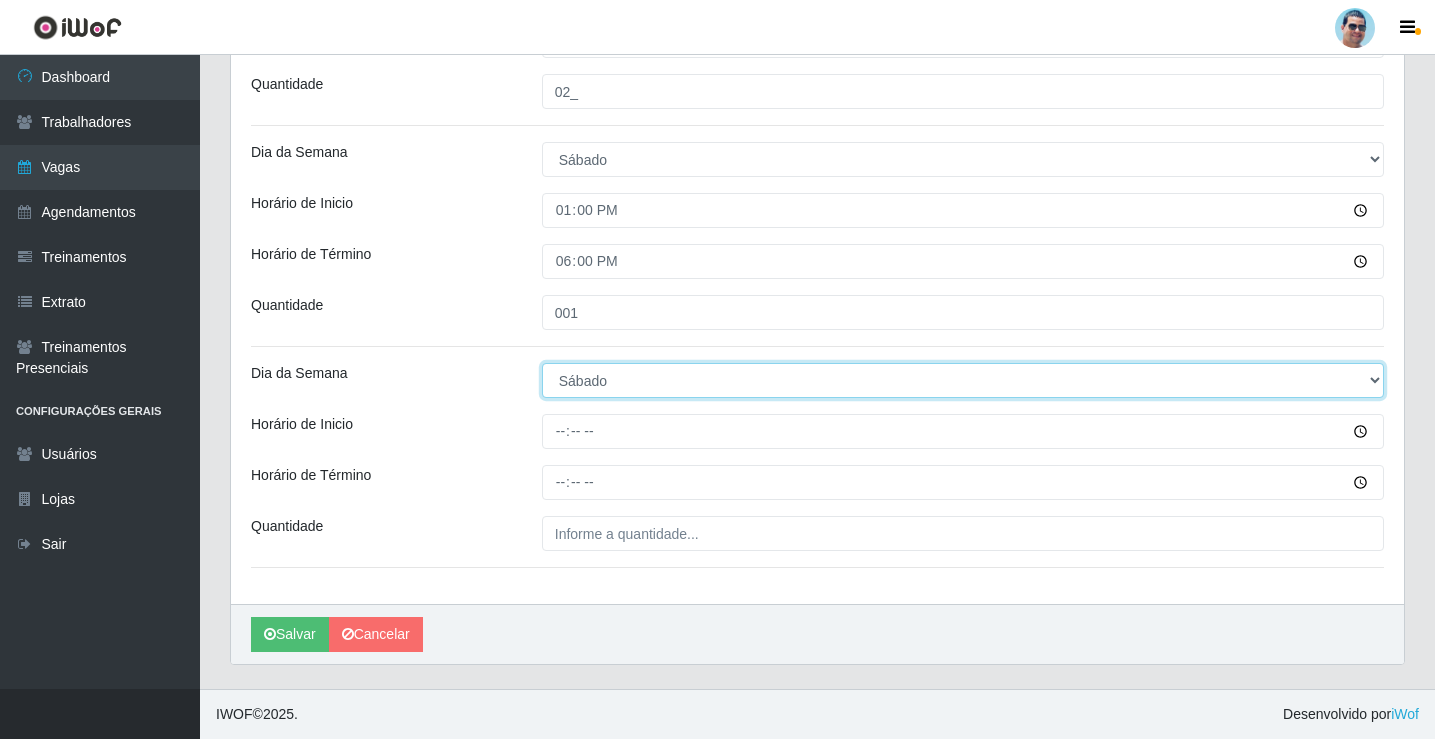 click on "[Selecione...] Segunda Terça Quarta Quinta Sexta Sábado Domingo" at bounding box center [963, 380] 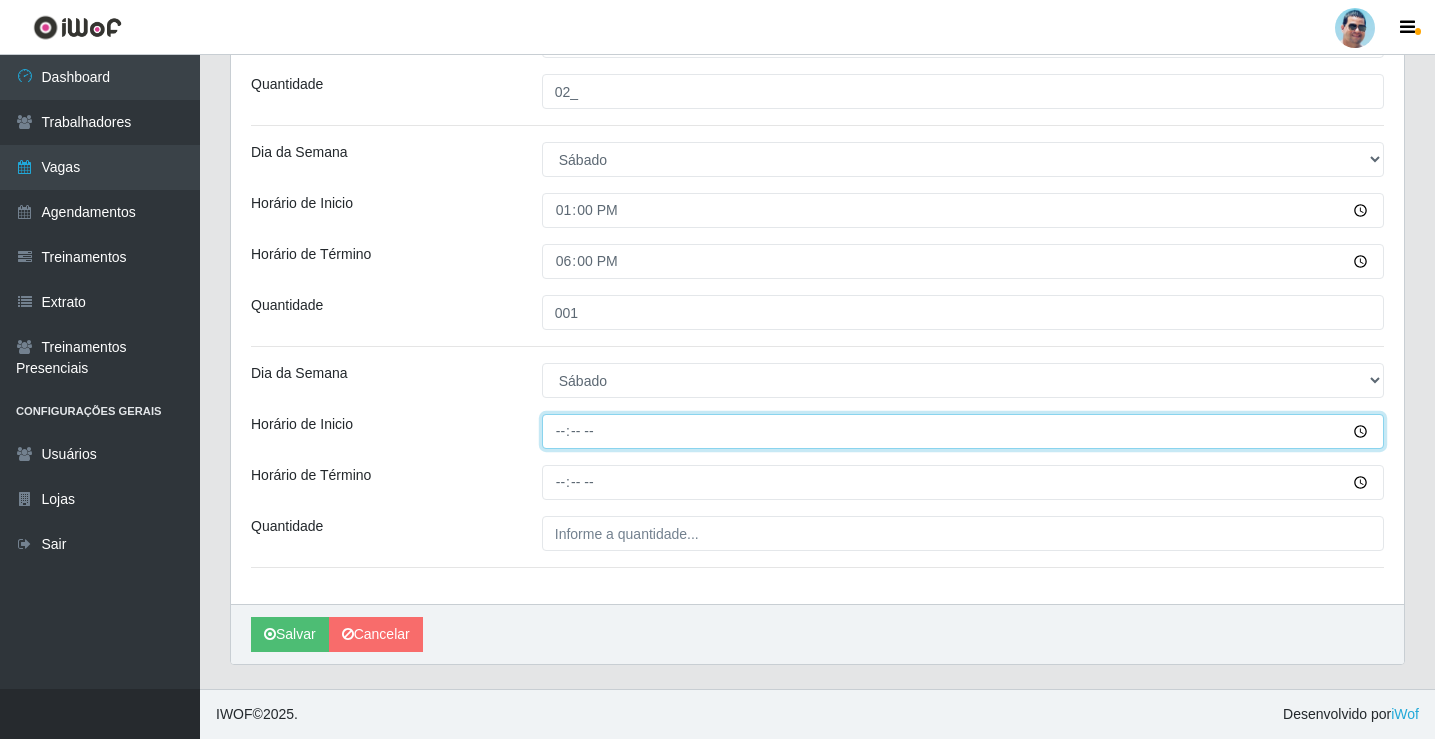 click on "Horário de Inicio" at bounding box center (963, 431) 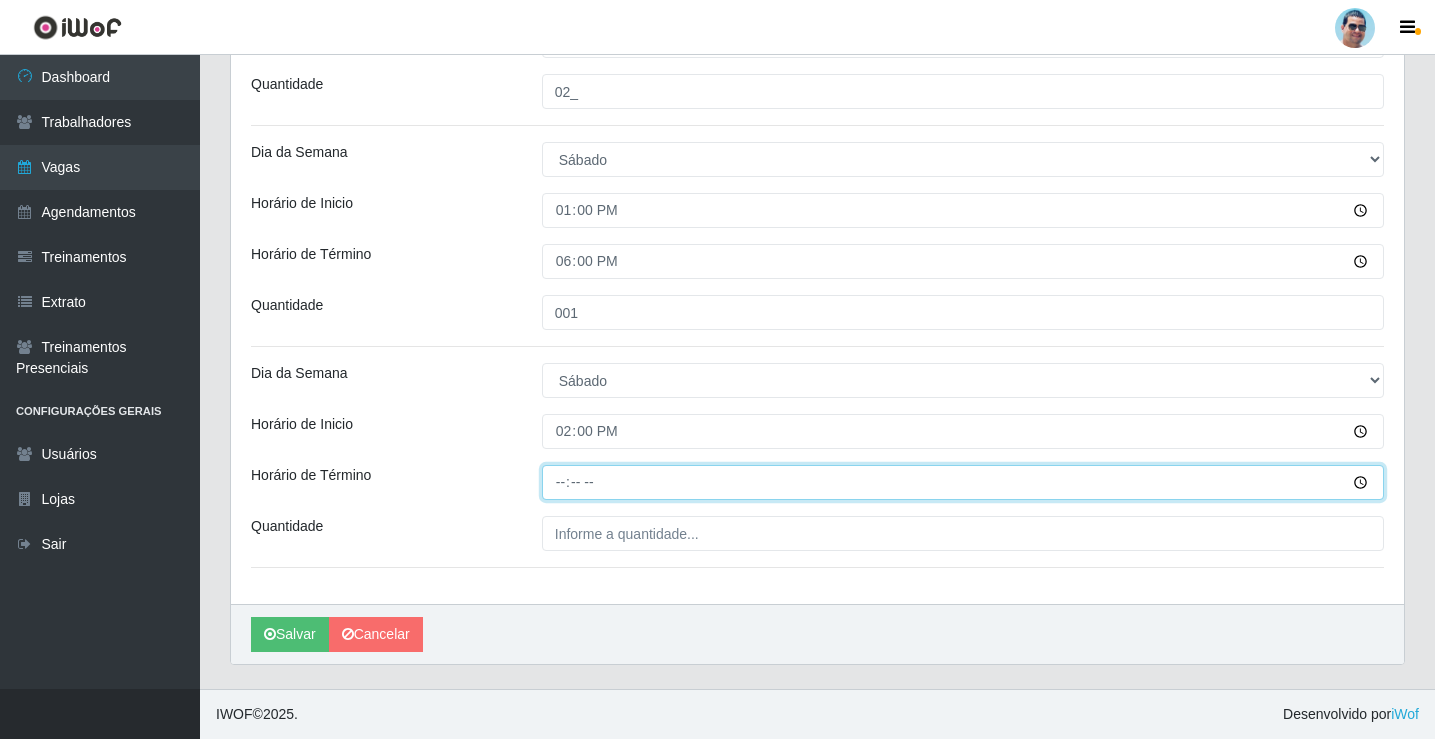 click on "Horário de Término" at bounding box center (963, 482) 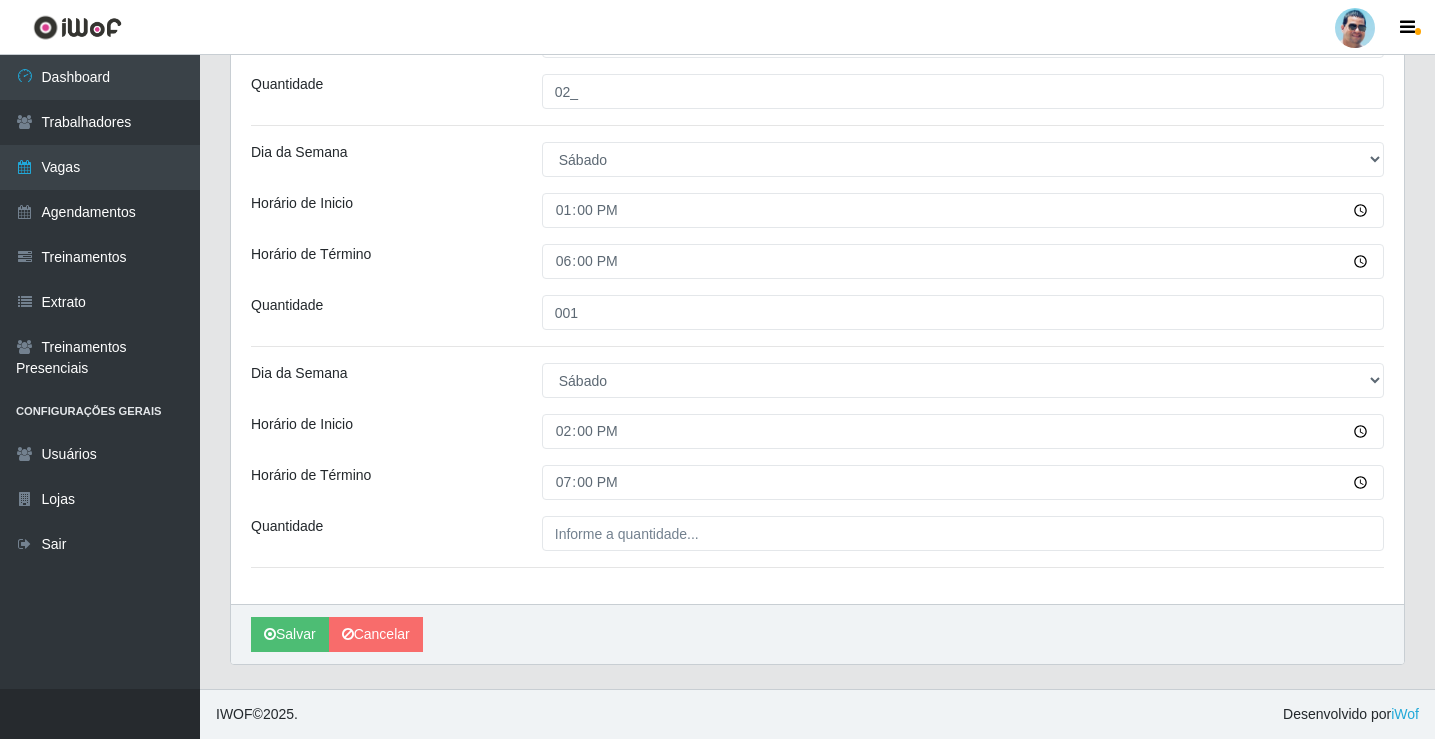 click on "Loja Mercadinho Extrabom Função [Selecione...] ASG ASG + ASG ++ Balconista Balconista + Balconista ++ Carregador e Descarregador de Caminhão Carregador e Descarregador de Caminhão + Carregador e Descarregador de Caminhão ++ Embalador Embalador + Embalador ++ Operador de Caixa Operador de Caixa + Operador de Caixa ++ Repositor  Repositor + Repositor ++ Sexo do Trabalhador [Selecione...] Inicia em [DATE] Termina em [DATE] Escala Adicionar Escala Dia da Semana [Selecione...] Segunda Terça Quarta Quinta Sexta Sábado Domingo Horário de Inicio [TIME] Horário de Término [TIME] Quantidade 01_ Dia da Semana [Selecione...] Segunda Terça Quarta Quinta Sexta Sábado Domingo Horário de Inicio [TIME] Horário de Término [TIME] Quantidade Dia da Semana [Selecione...] Segunda Terça Quarta Quinta Sexta Sábado Domingo Horário de Inicio [TIME] Horário de Término [TIME] Quantidade 02_" at bounding box center [817, -798] 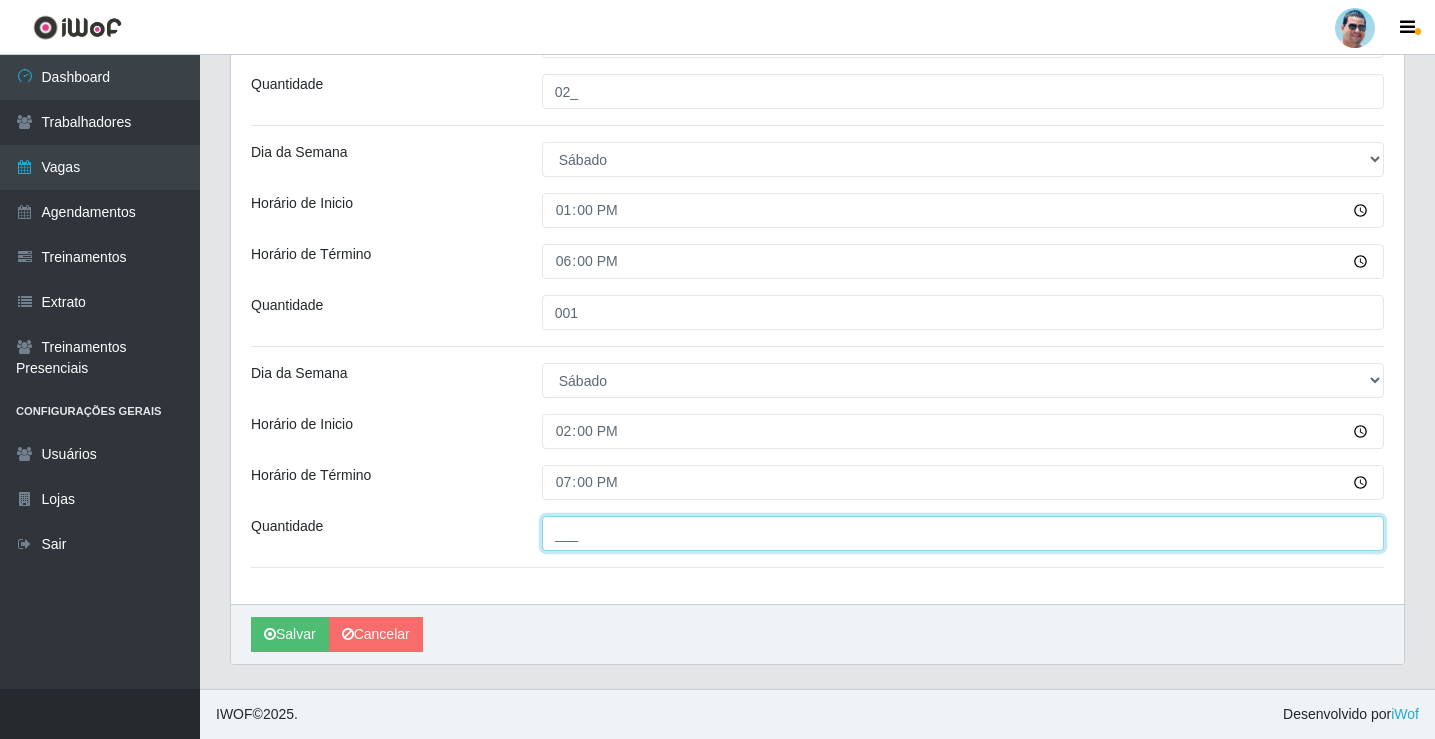 click on "___" at bounding box center [963, 533] 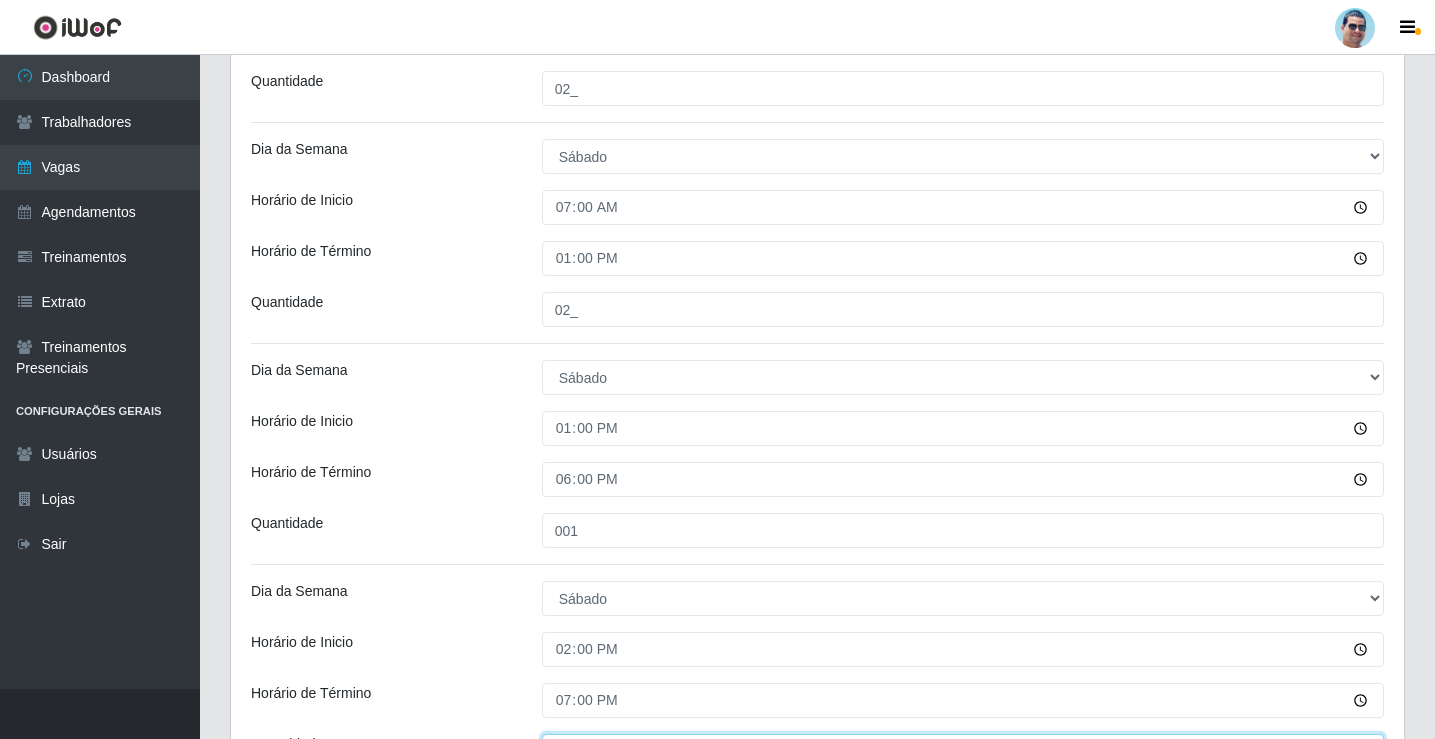 scroll, scrollTop: 2372, scrollLeft: 0, axis: vertical 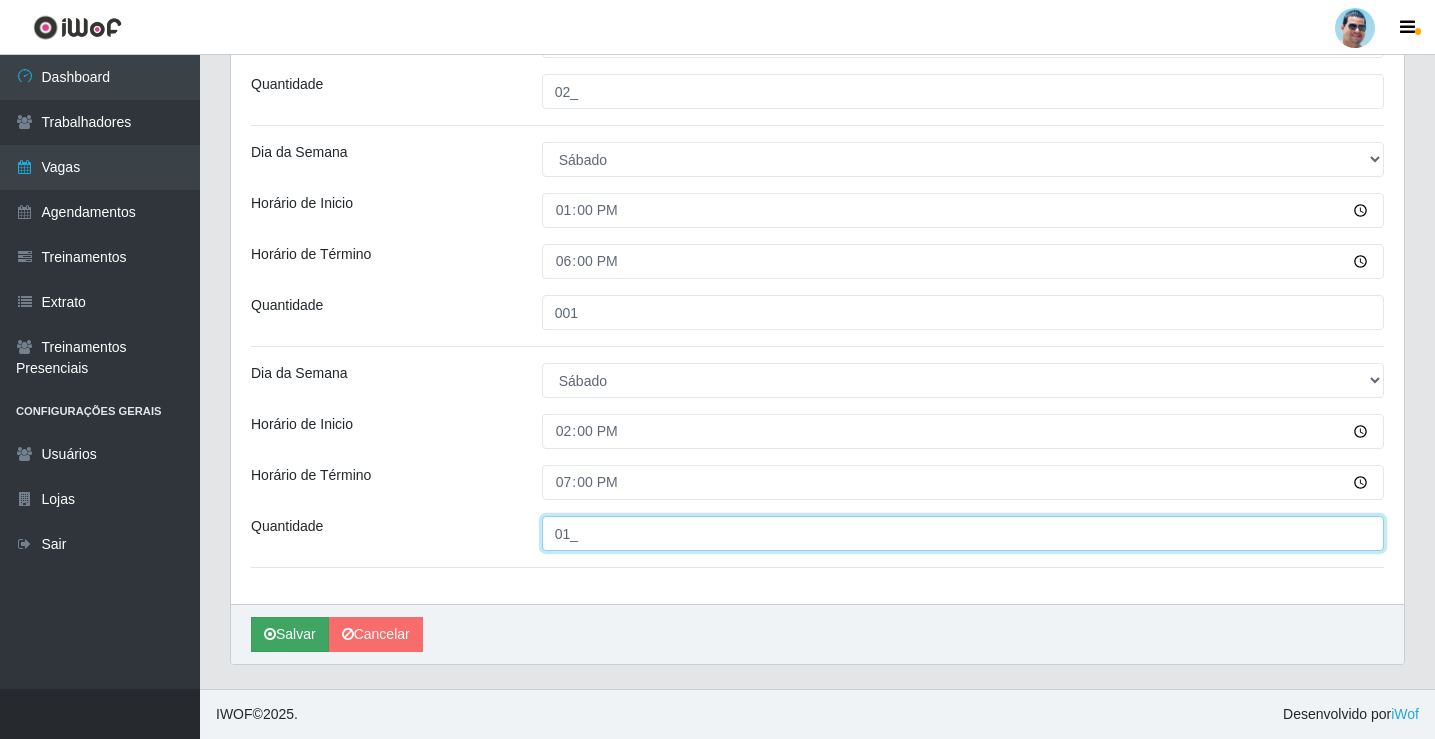 type on "01_" 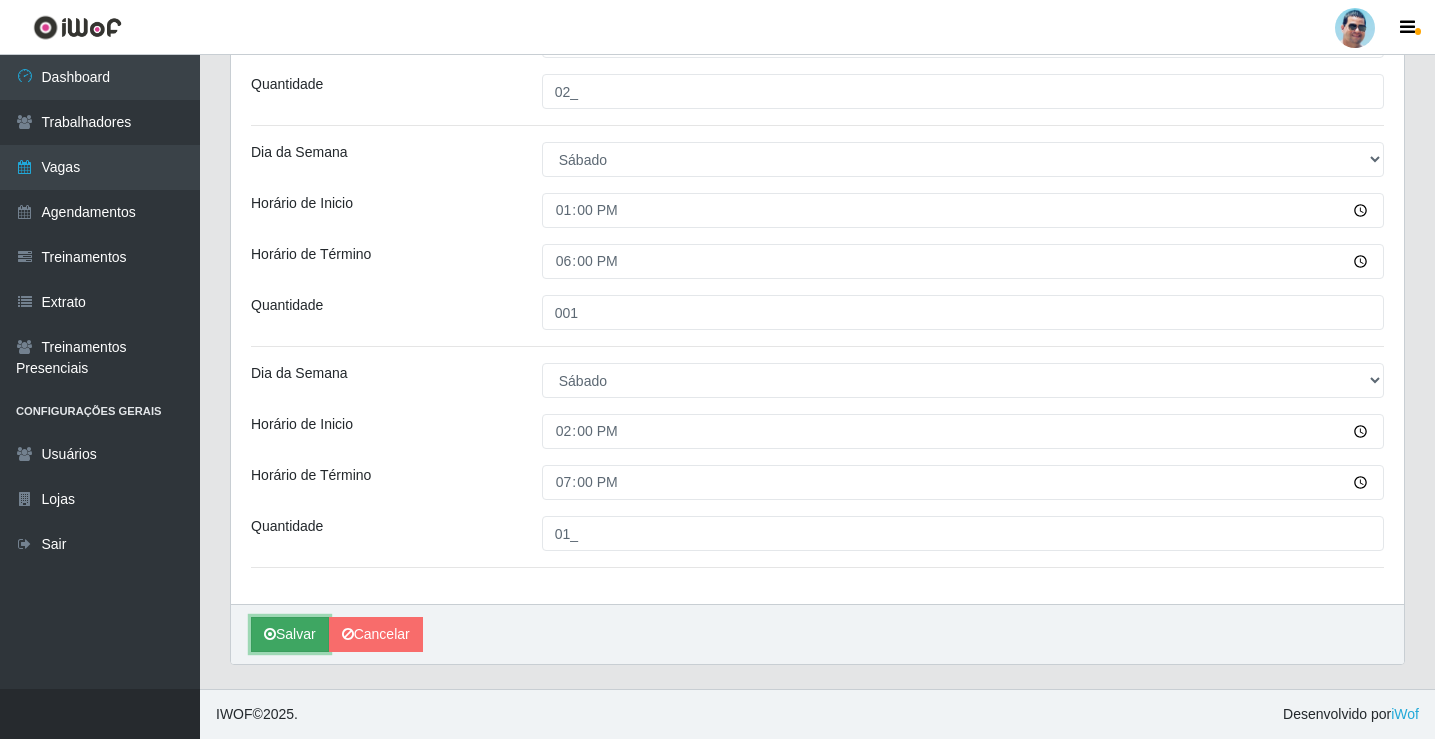 click on "Salvar" at bounding box center [290, 634] 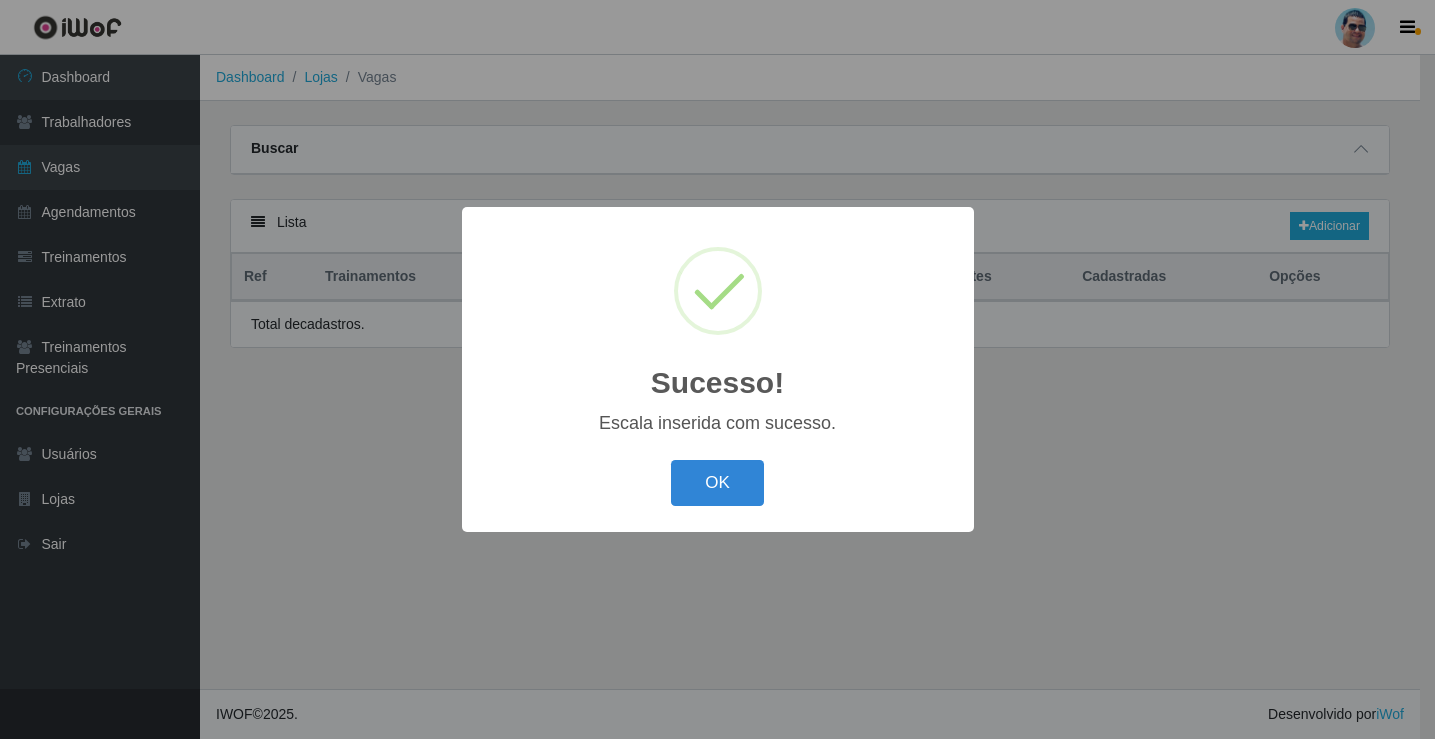 scroll, scrollTop: 0, scrollLeft: 0, axis: both 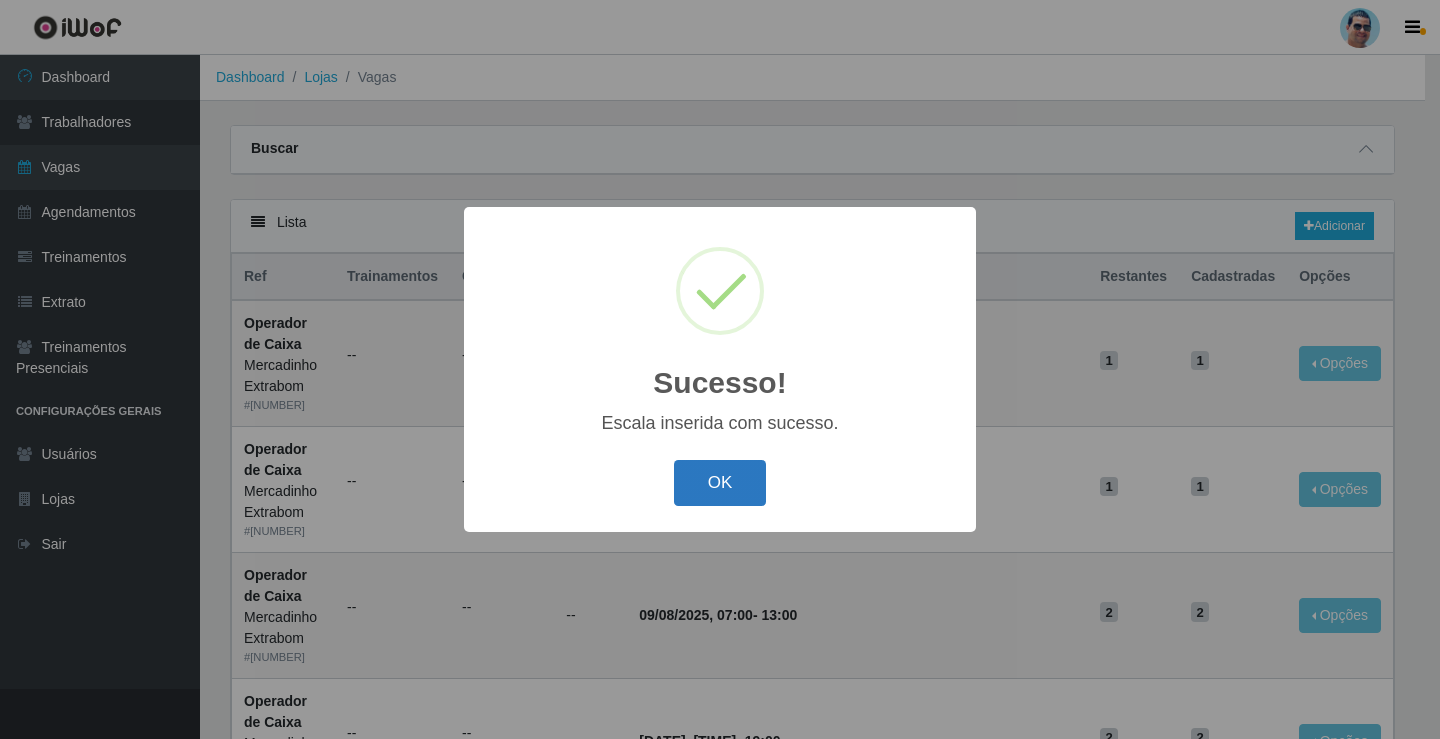 click on "OK" at bounding box center (720, 483) 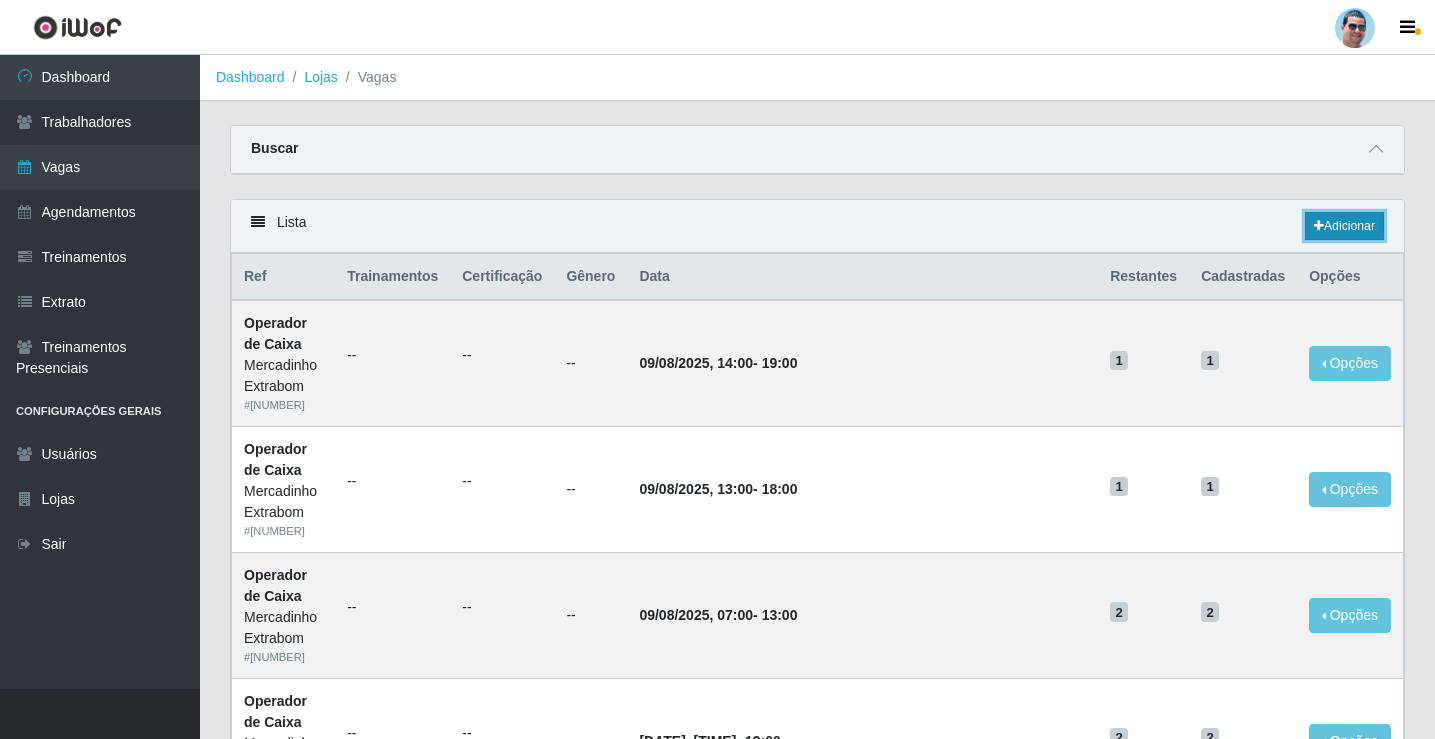 click on "Adicionar" at bounding box center [1344, 226] 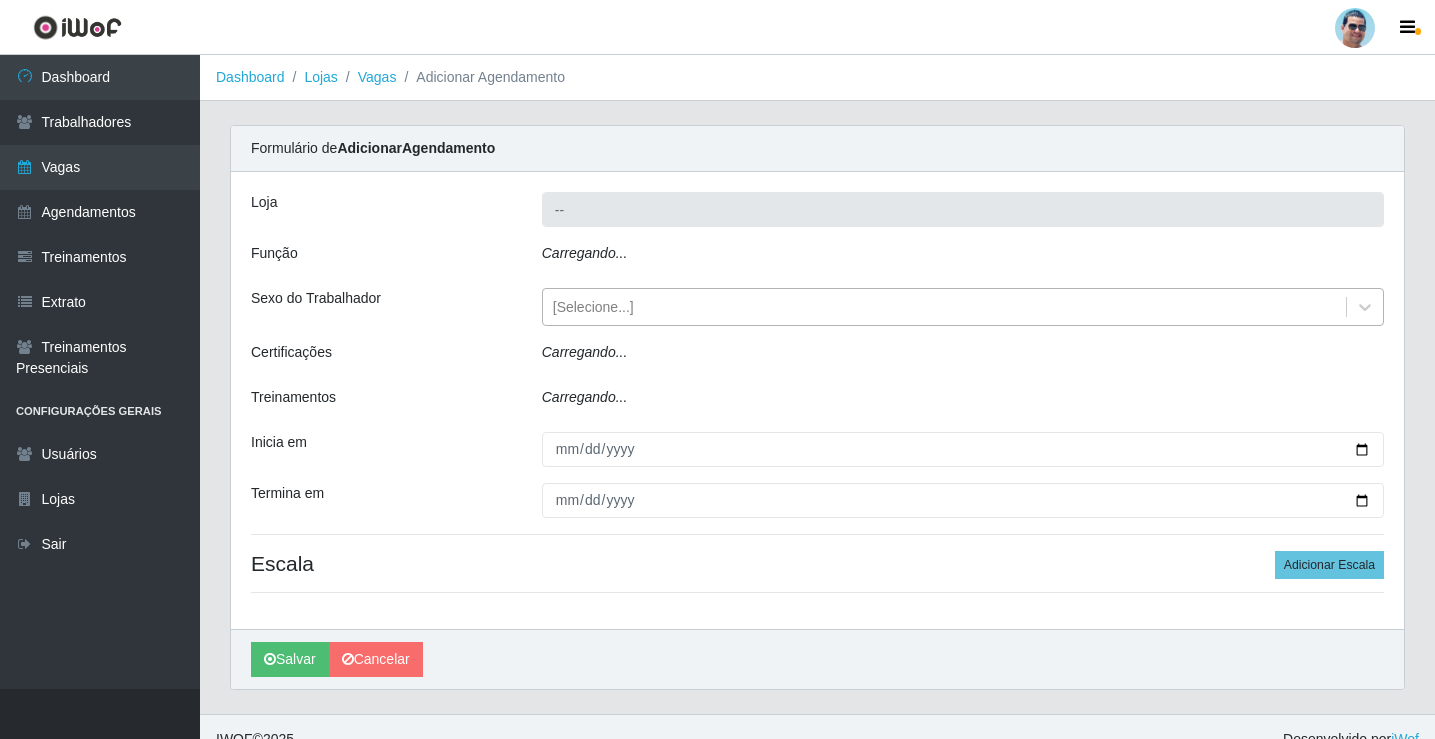 type on "Mercadinho Extrabom" 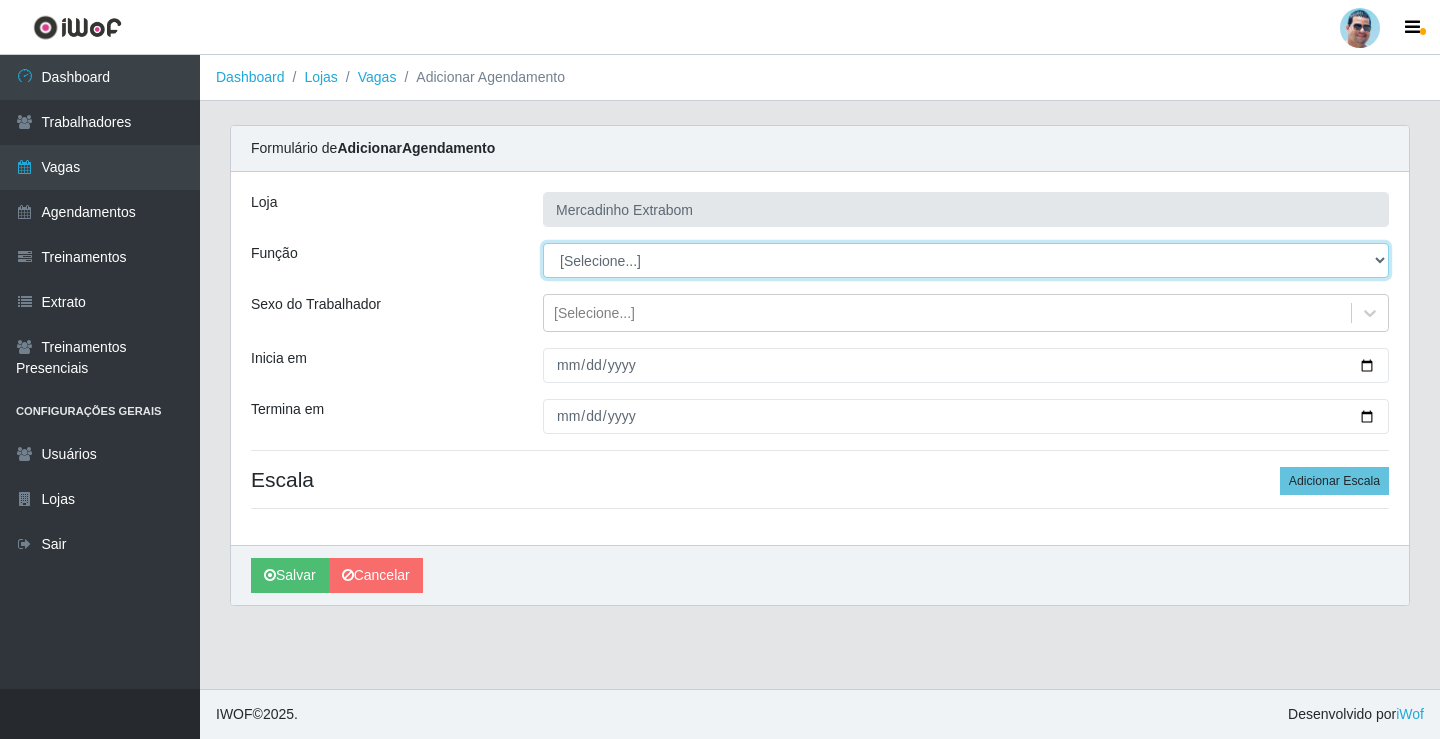 click on "[Selecione...] ASG ASG + ASG ++ Balconista Balconista + Balconista ++ Carregador e Descarregador de Caminhão Carregador e Descarregador de Caminhão + Carregador e Descarregador de Caminhão ++ Embalador Embalador + Embalador ++ Operador de Caixa Operador de Caixa + Operador de Caixa ++ Repositor  Repositor + Repositor ++" at bounding box center [966, 260] 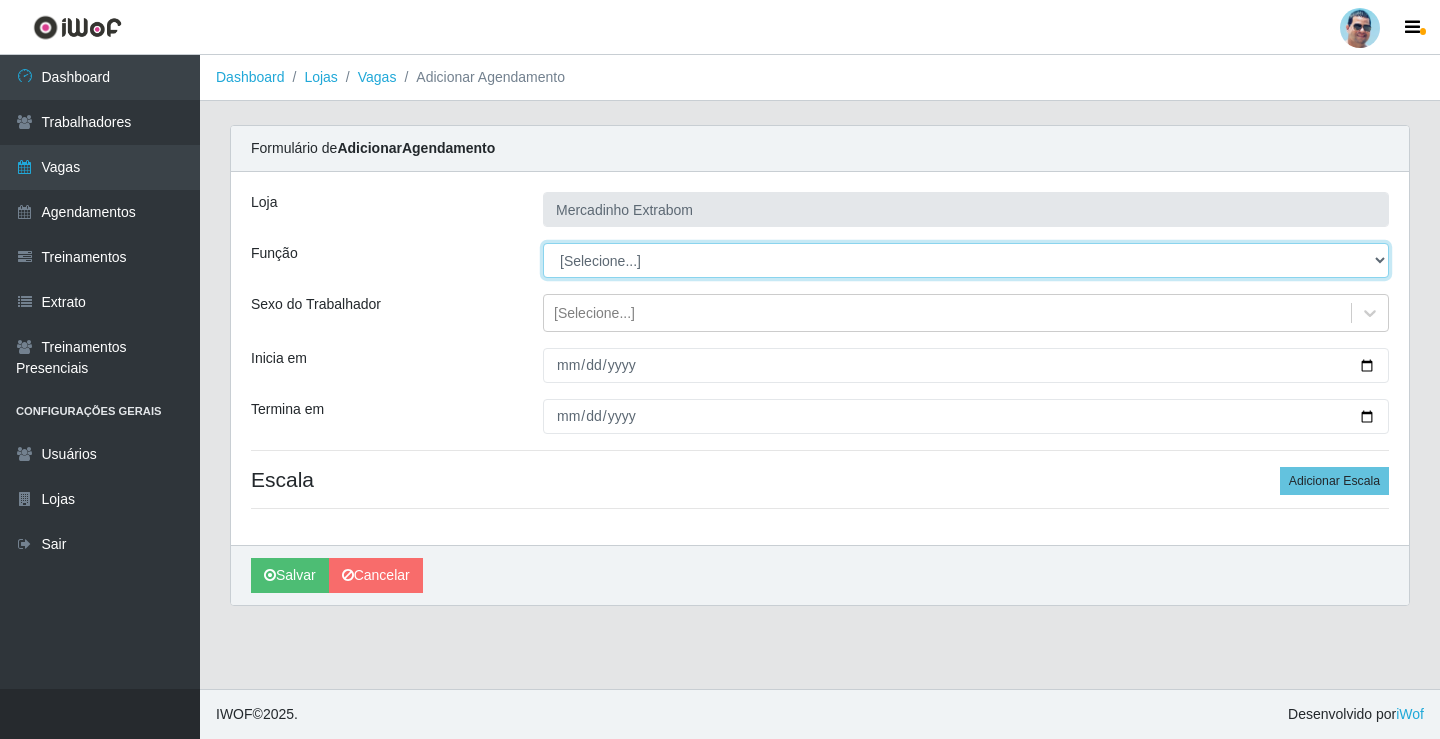 select on "73" 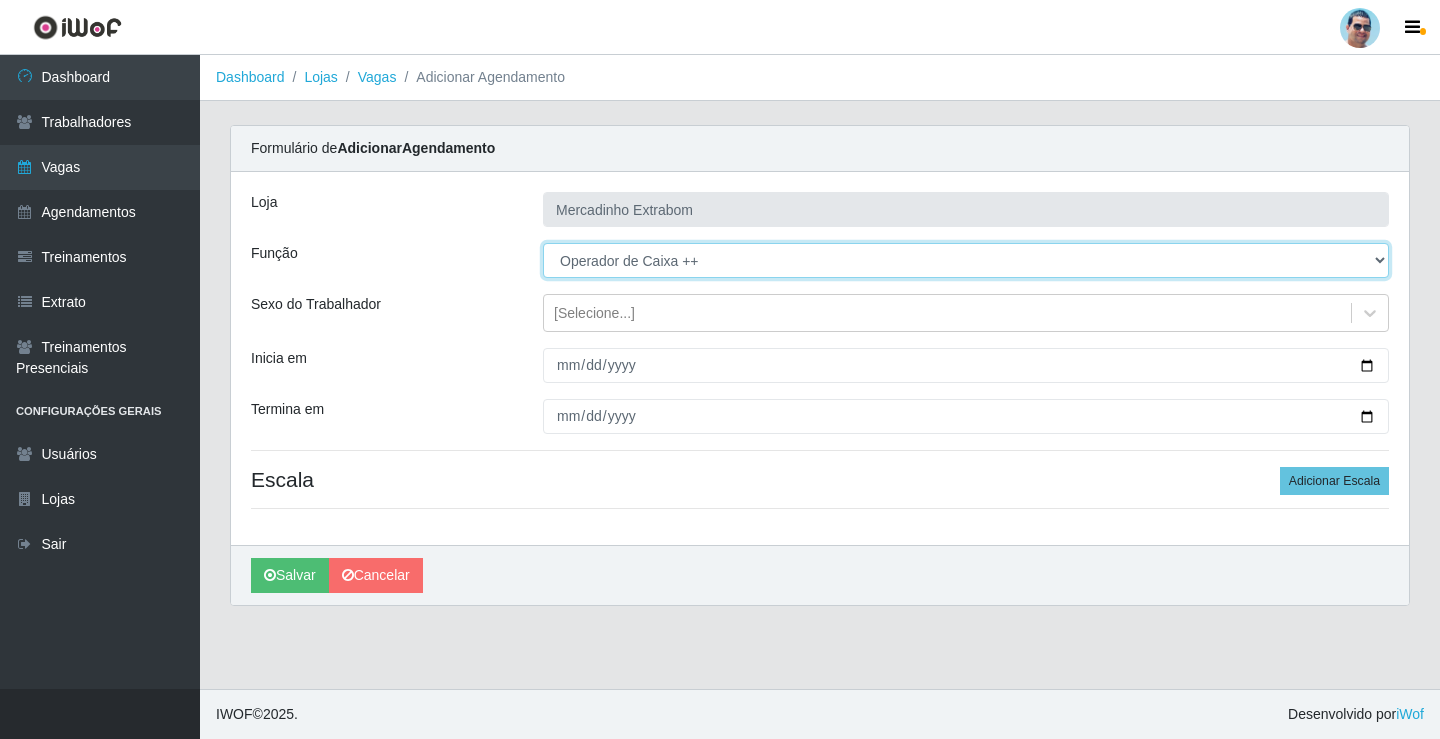 click on "[Selecione...] ASG ASG + ASG ++ Balconista Balconista + Balconista ++ Carregador e Descarregador de Caminhão Carregador e Descarregador de Caminhão + Carregador e Descarregador de Caminhão ++ Embalador Embalador + Embalador ++ Operador de Caixa Operador de Caixa + Operador de Caixa ++ Repositor  Repositor + Repositor ++" at bounding box center [966, 260] 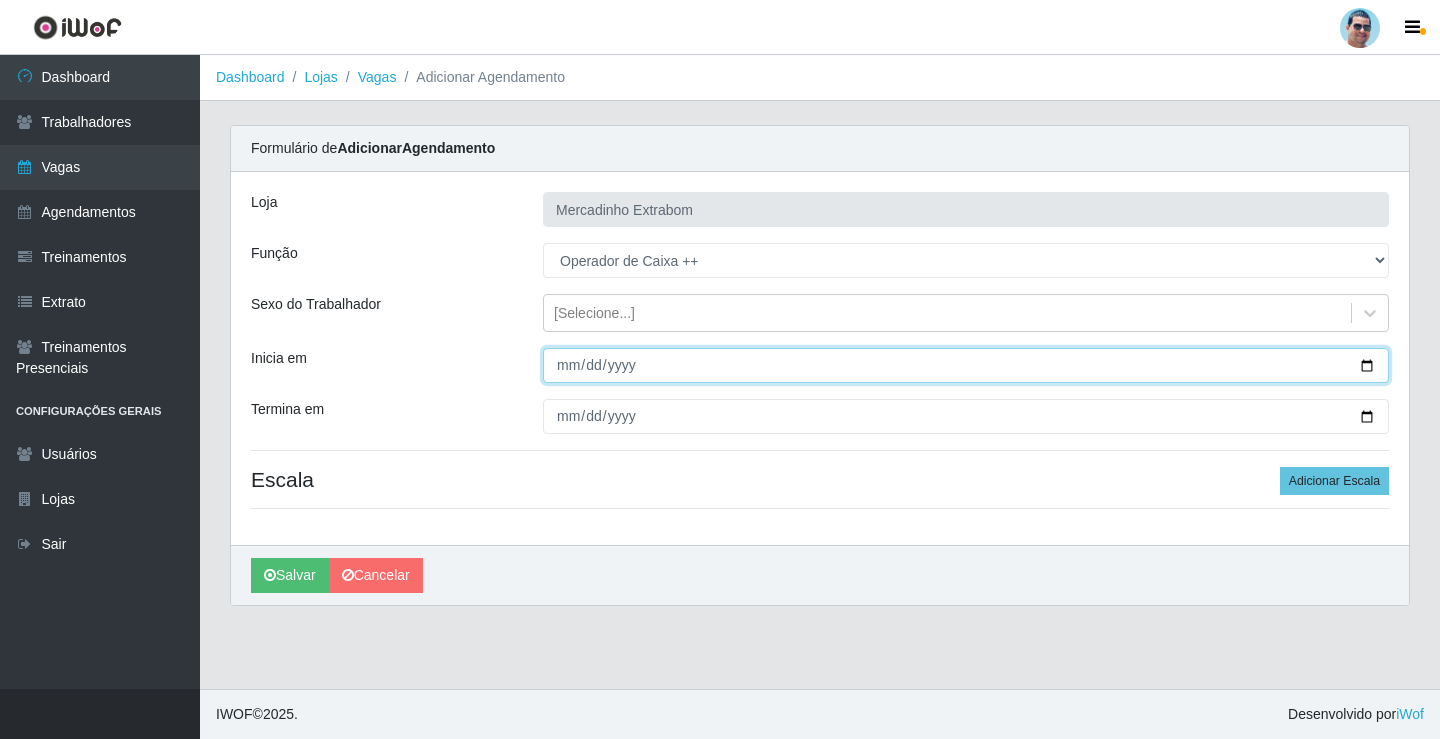 click on "Inicia em" at bounding box center [966, 365] 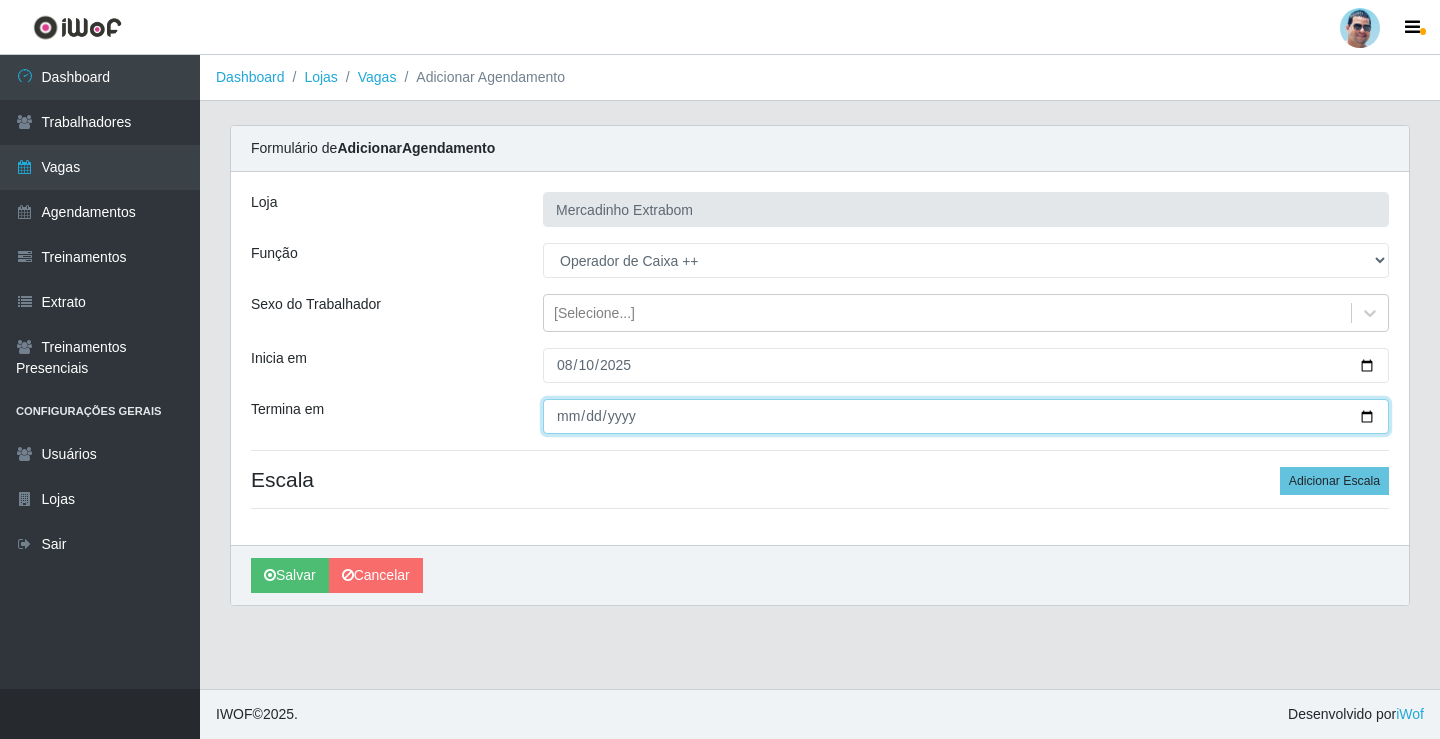 click on "Termina em" at bounding box center (966, 416) 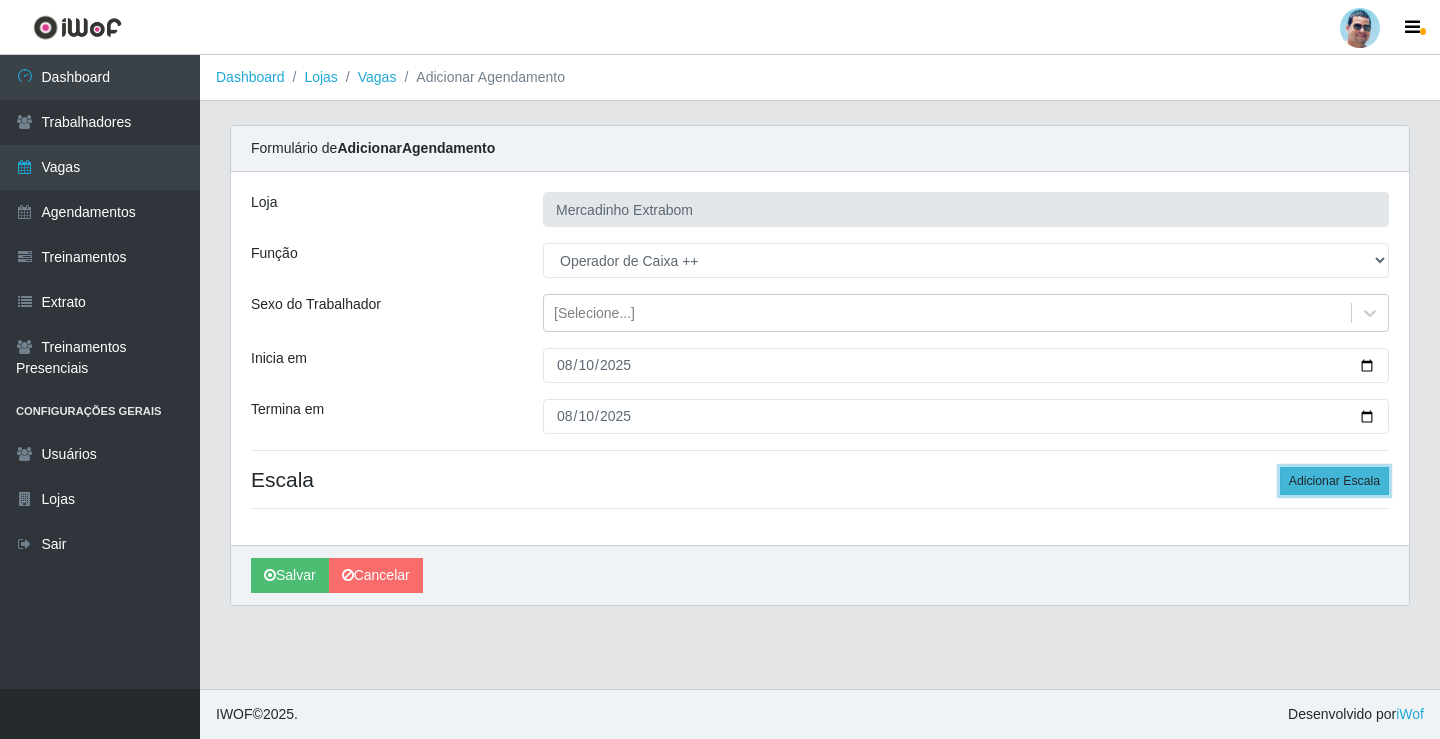 click on "Adicionar Escala" at bounding box center [1334, 481] 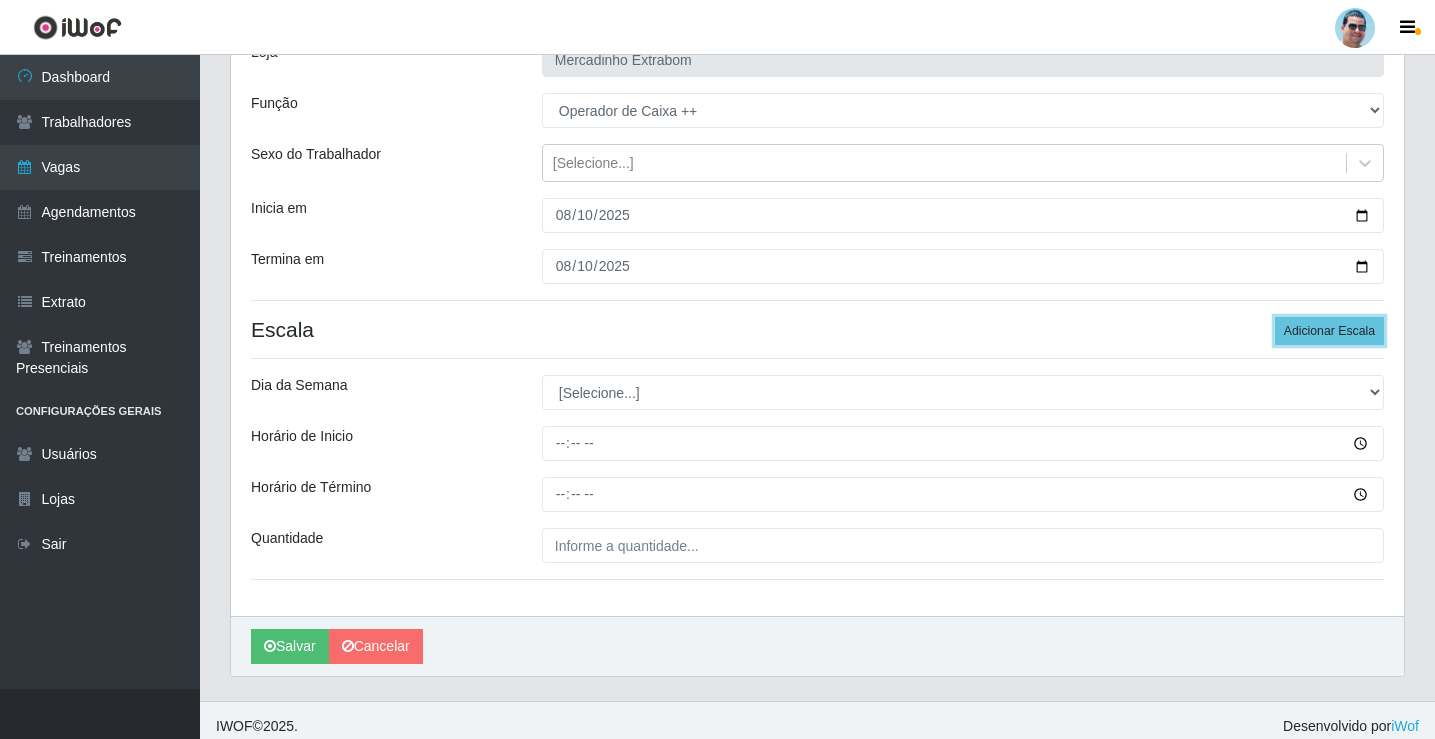 scroll, scrollTop: 162, scrollLeft: 0, axis: vertical 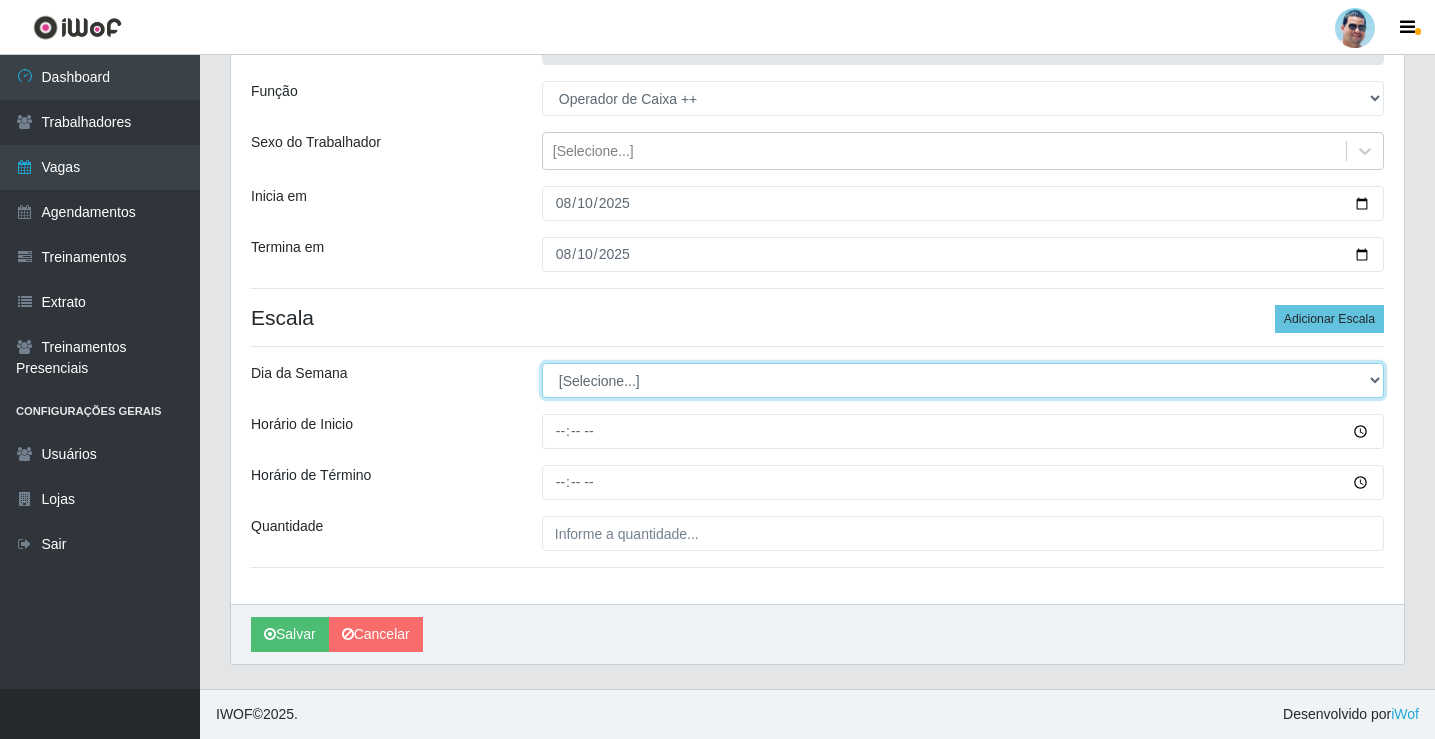 click on "[Selecione...] Segunda Terça Quarta Quinta Sexta Sábado Domingo" at bounding box center [963, 380] 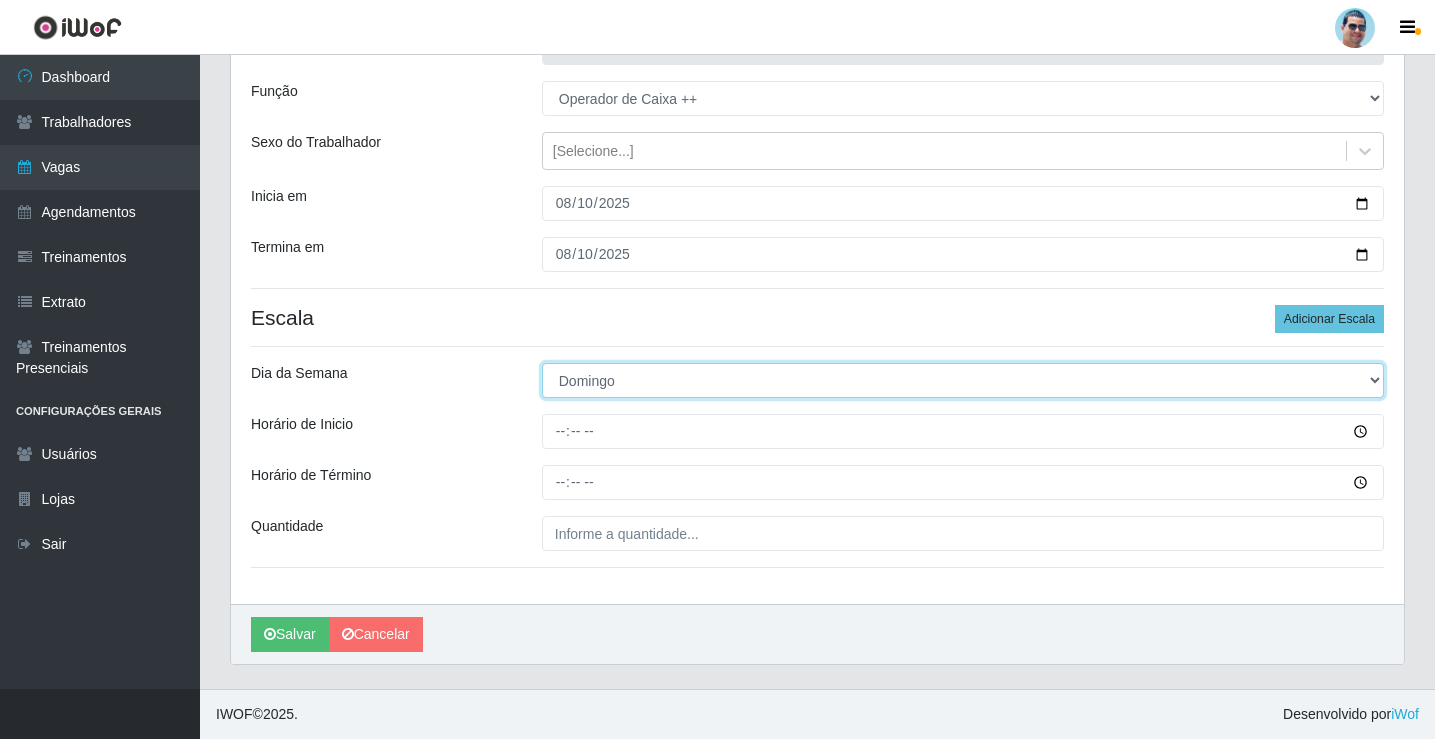 click on "[Selecione...] Segunda Terça Quarta Quinta Sexta Sábado Domingo" at bounding box center (963, 380) 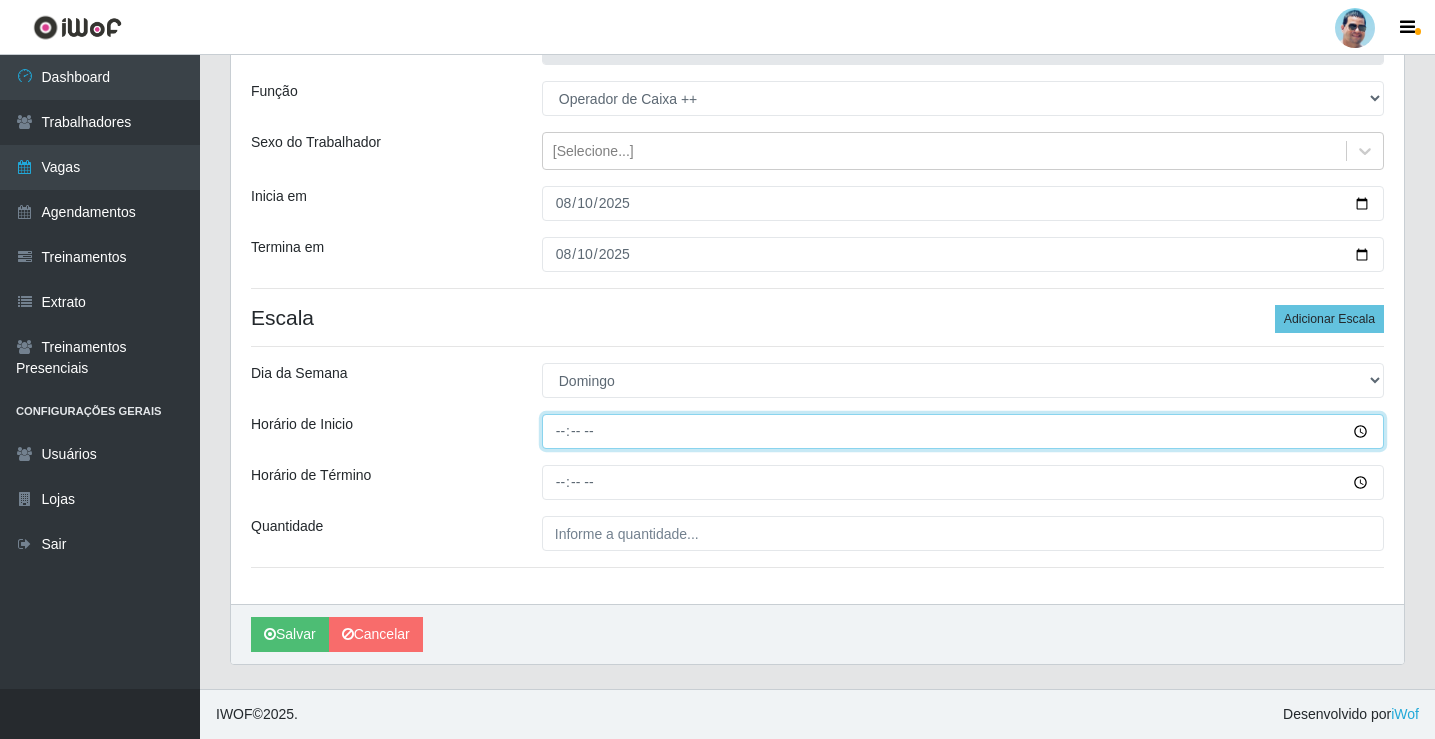 click on "Horário de Inicio" at bounding box center (963, 431) 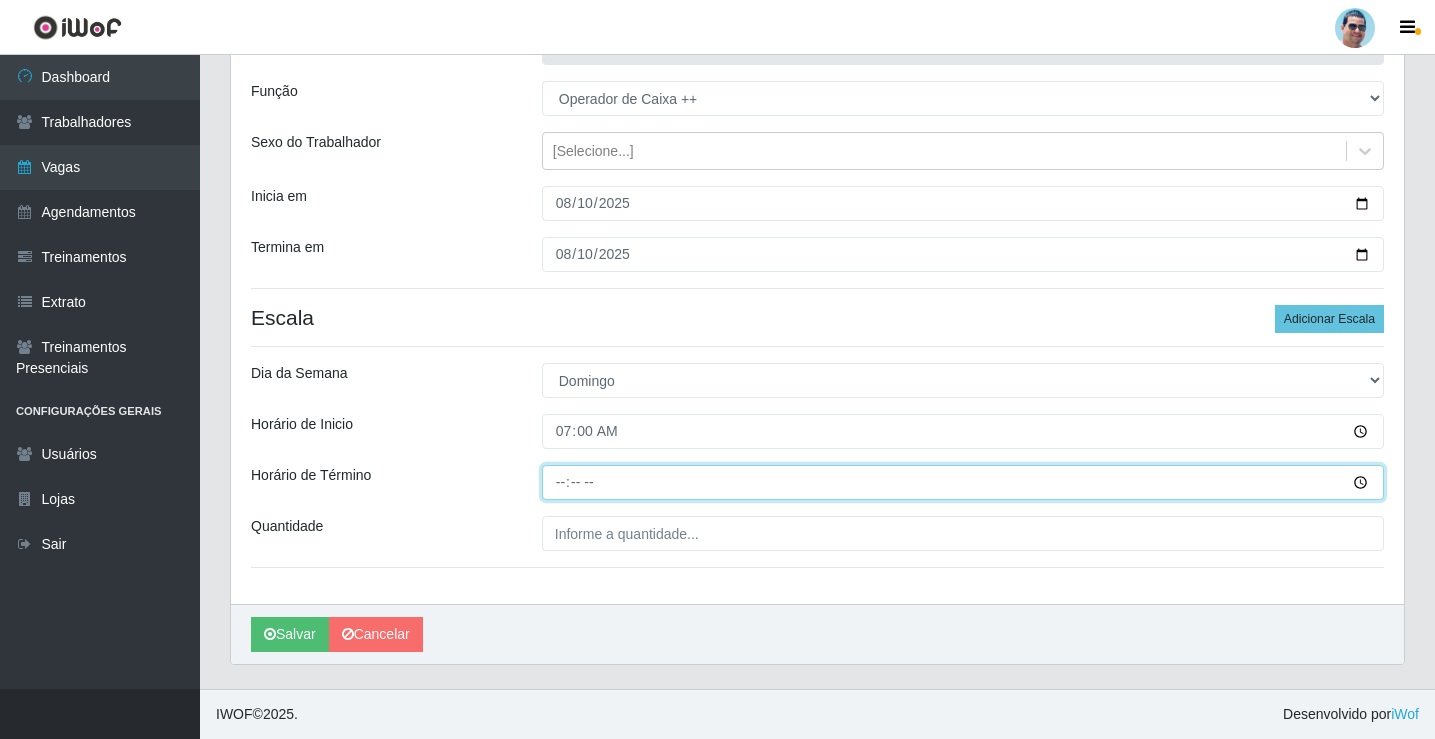click on "Horário de Término" at bounding box center (963, 482) 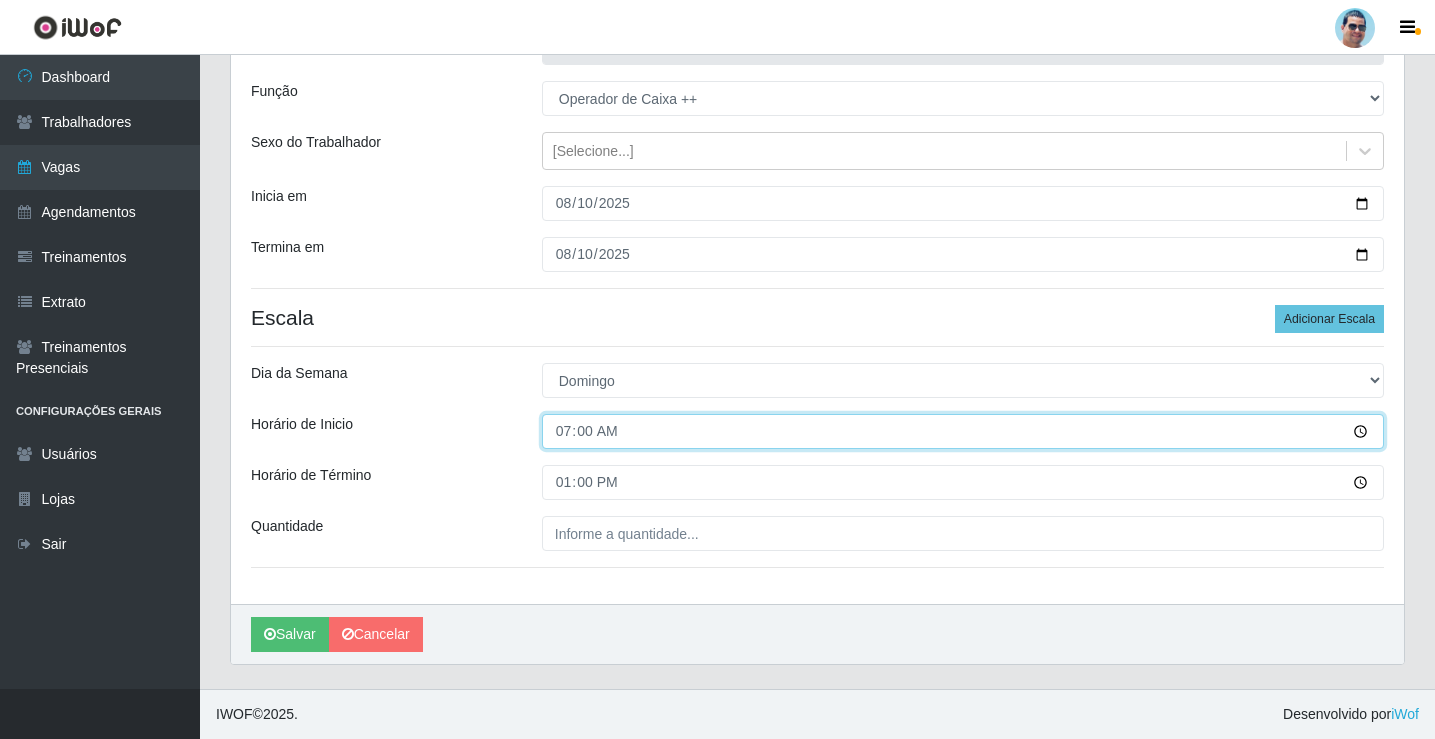 click on "07:00" at bounding box center (963, 431) 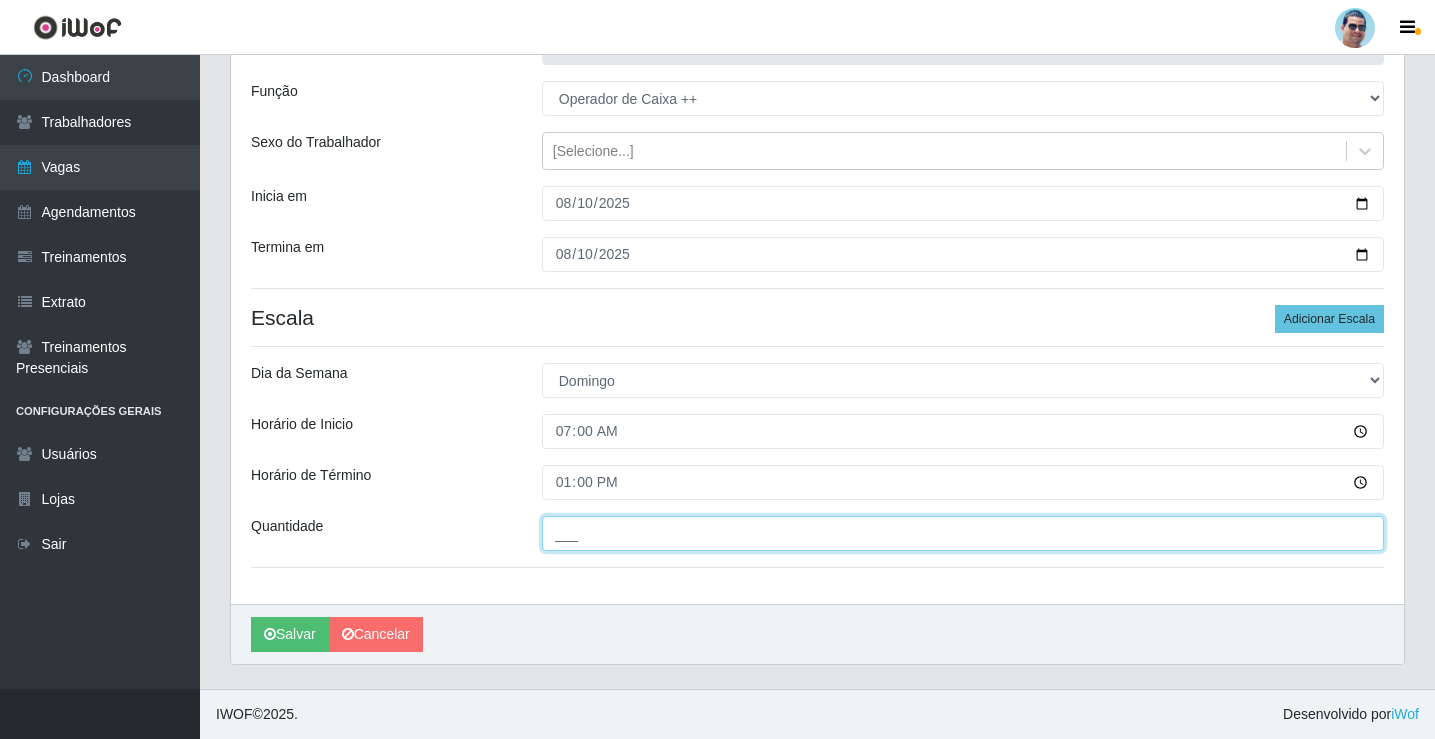 click on "___" at bounding box center (963, 533) 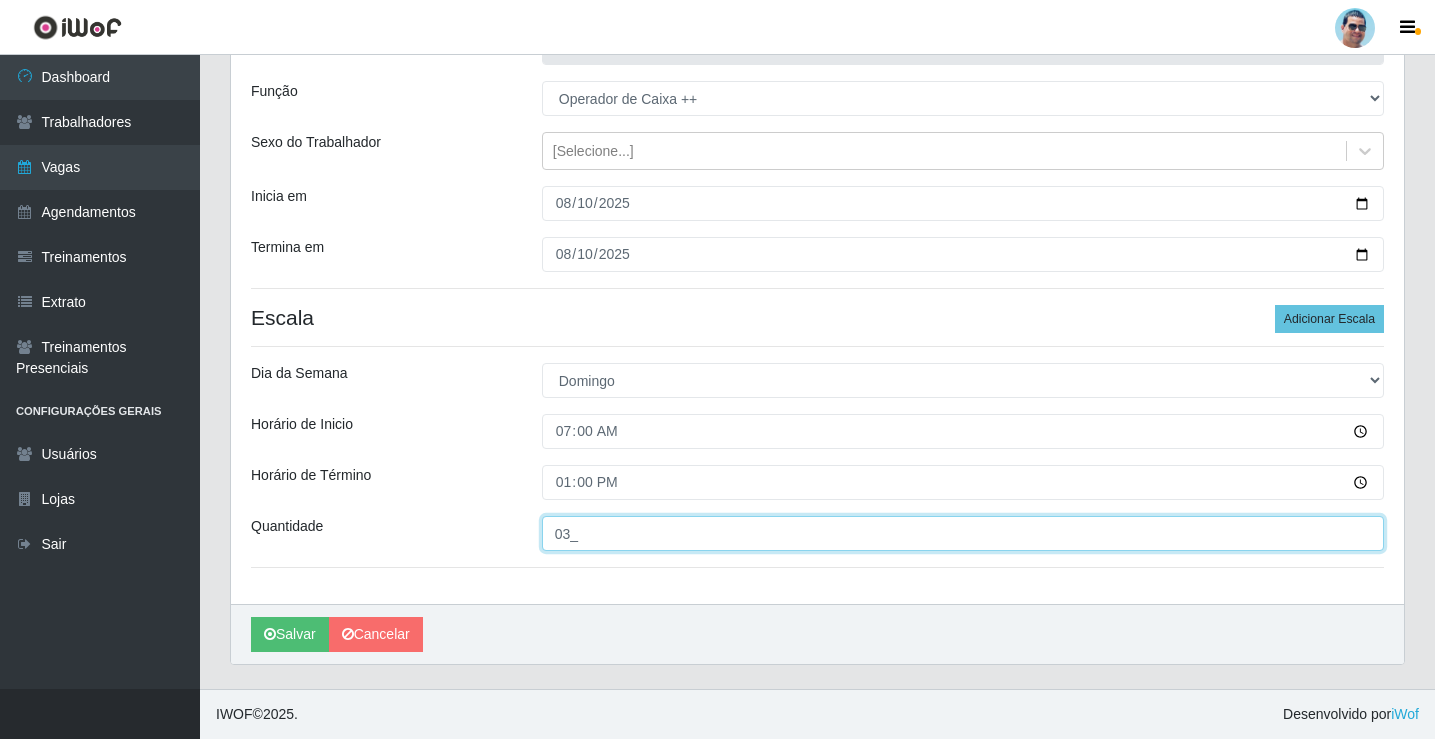 type on "03_" 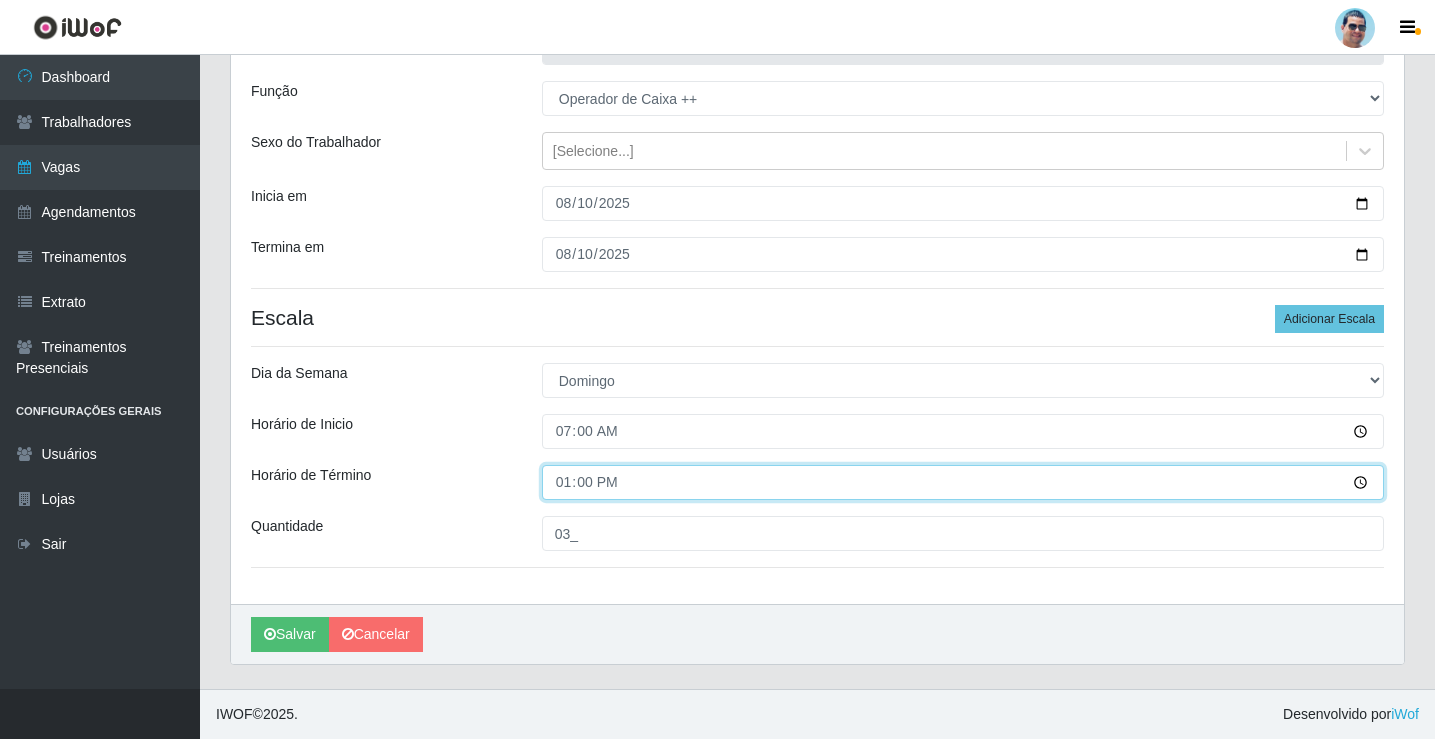 click on "13:00" at bounding box center (963, 482) 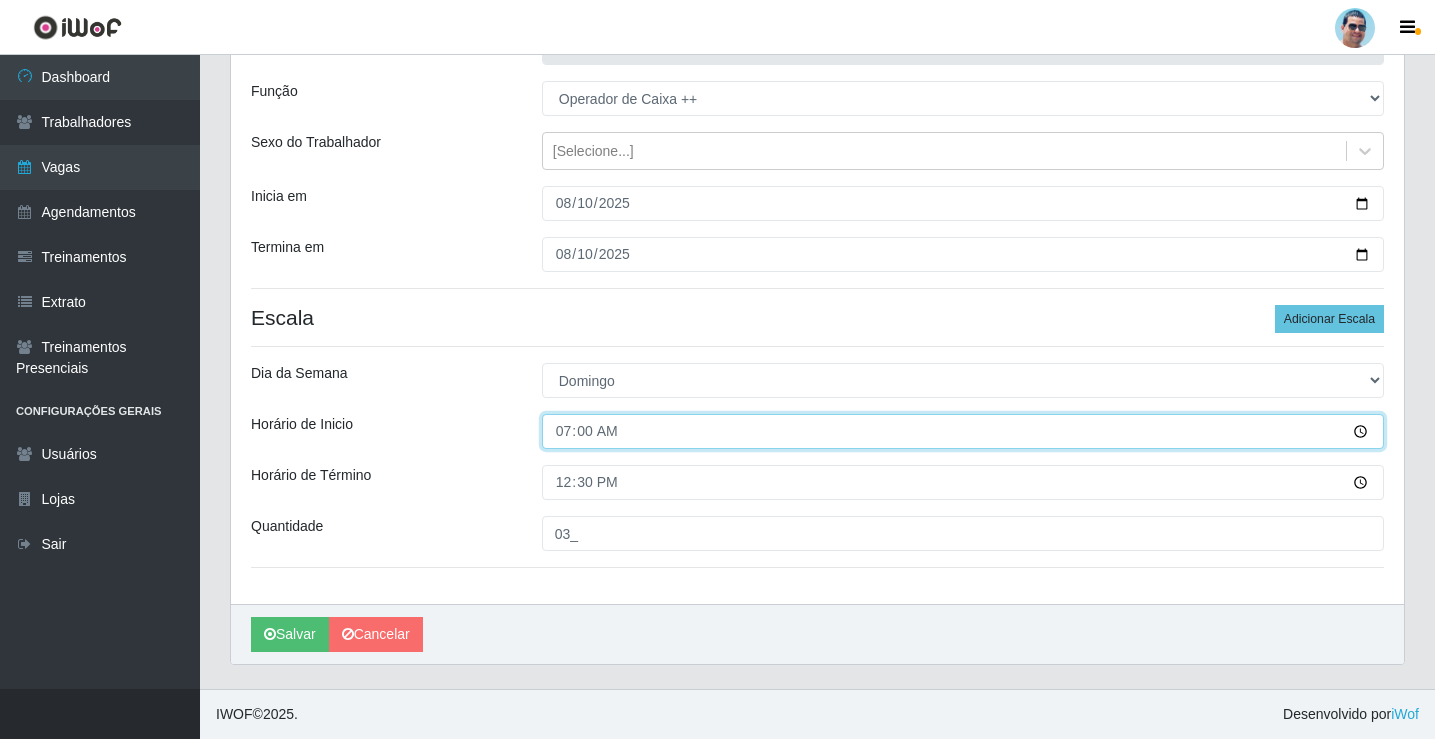 click on "[TIME]" at bounding box center (963, 431) 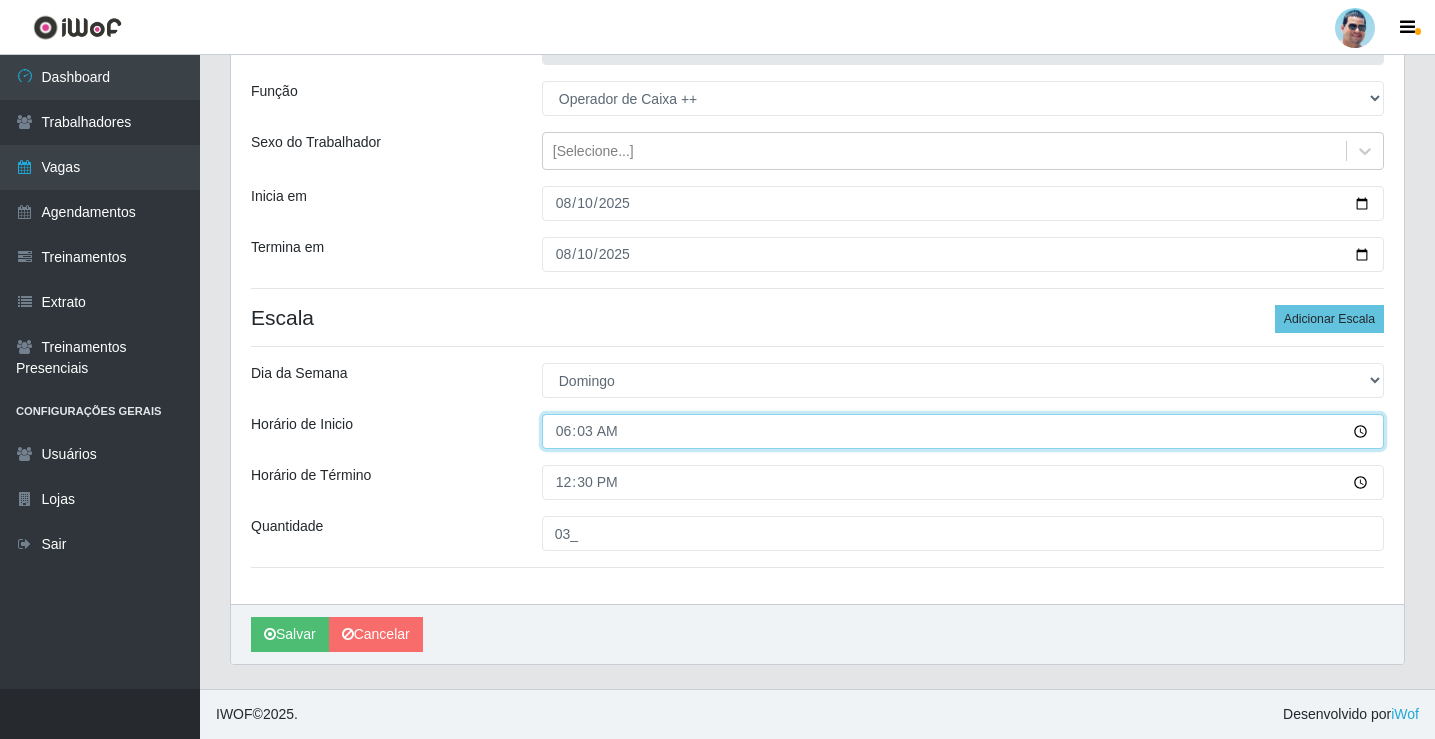type on "06:30" 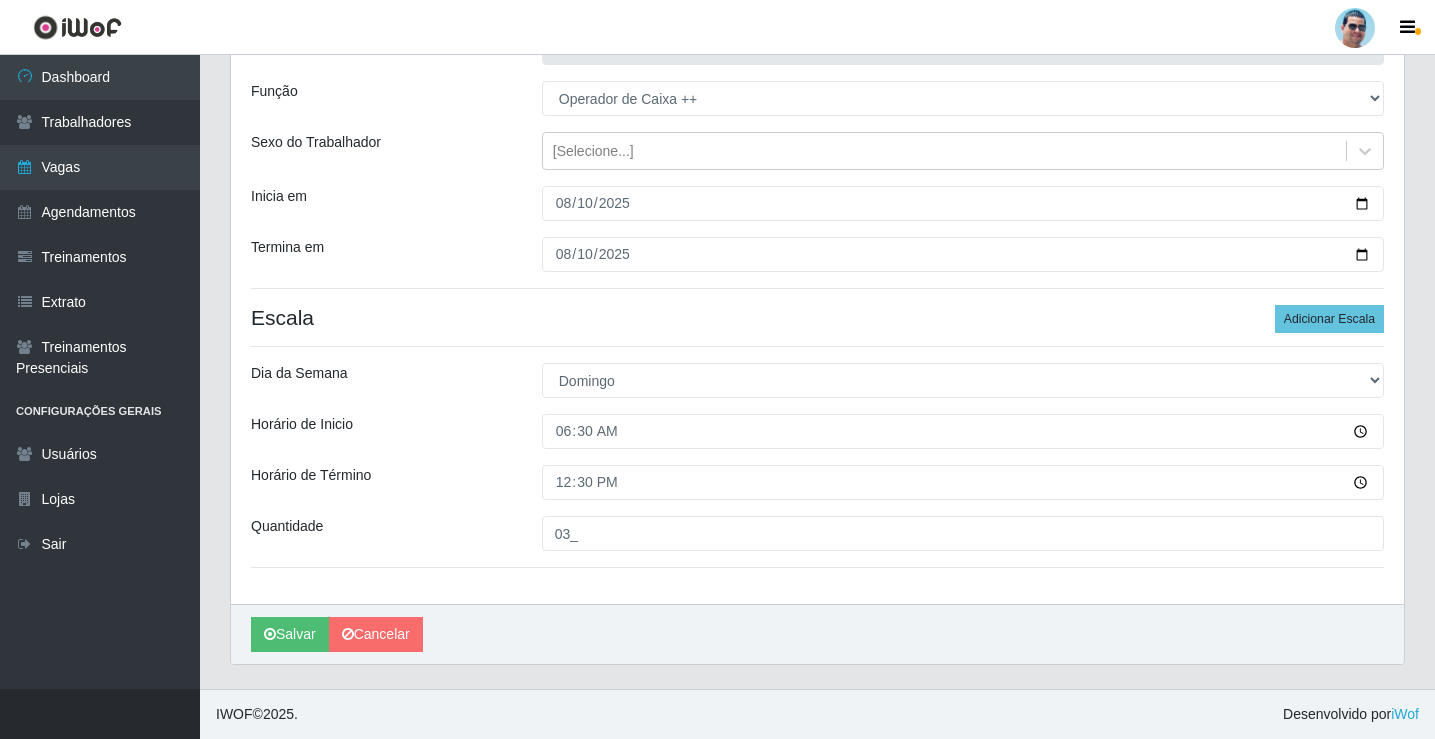 click on "Horário de Término" at bounding box center [381, 482] 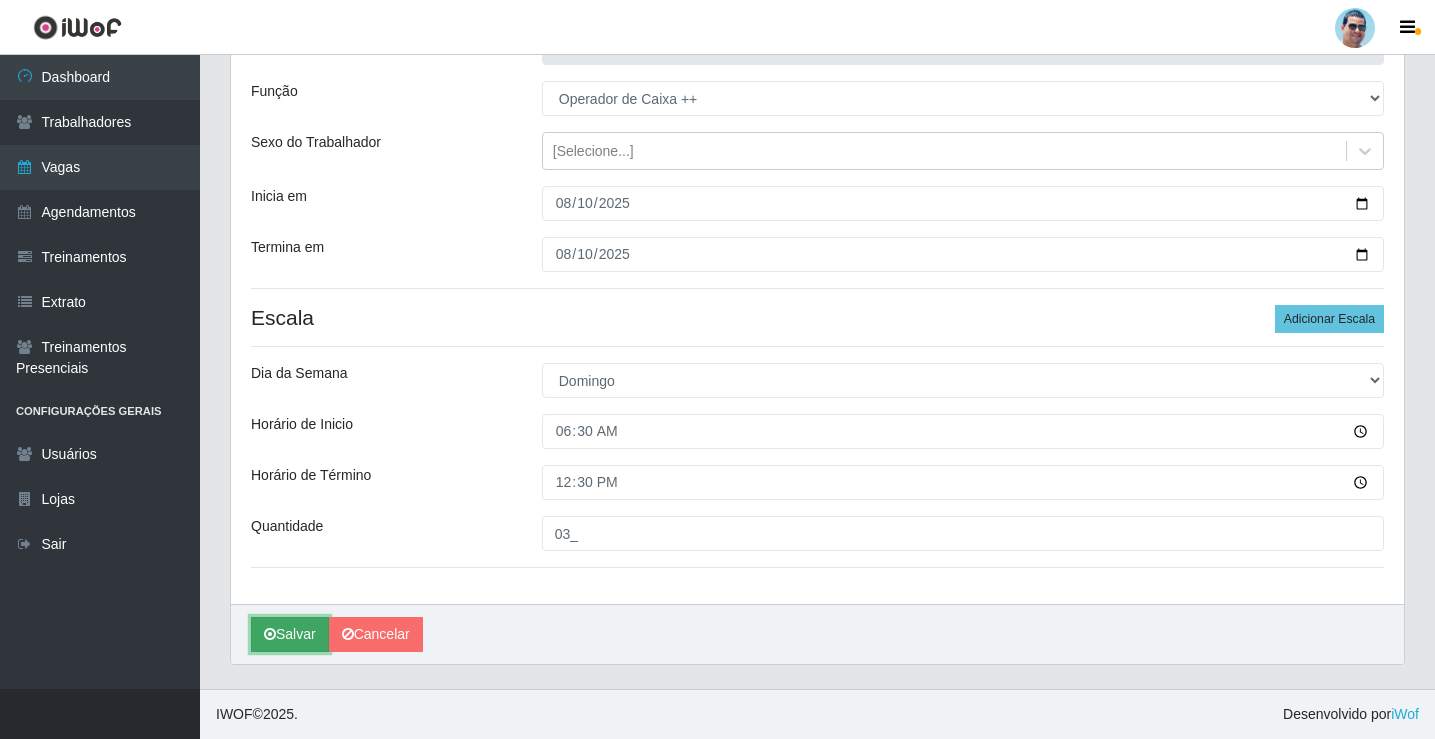 click on "Salvar" at bounding box center (290, 634) 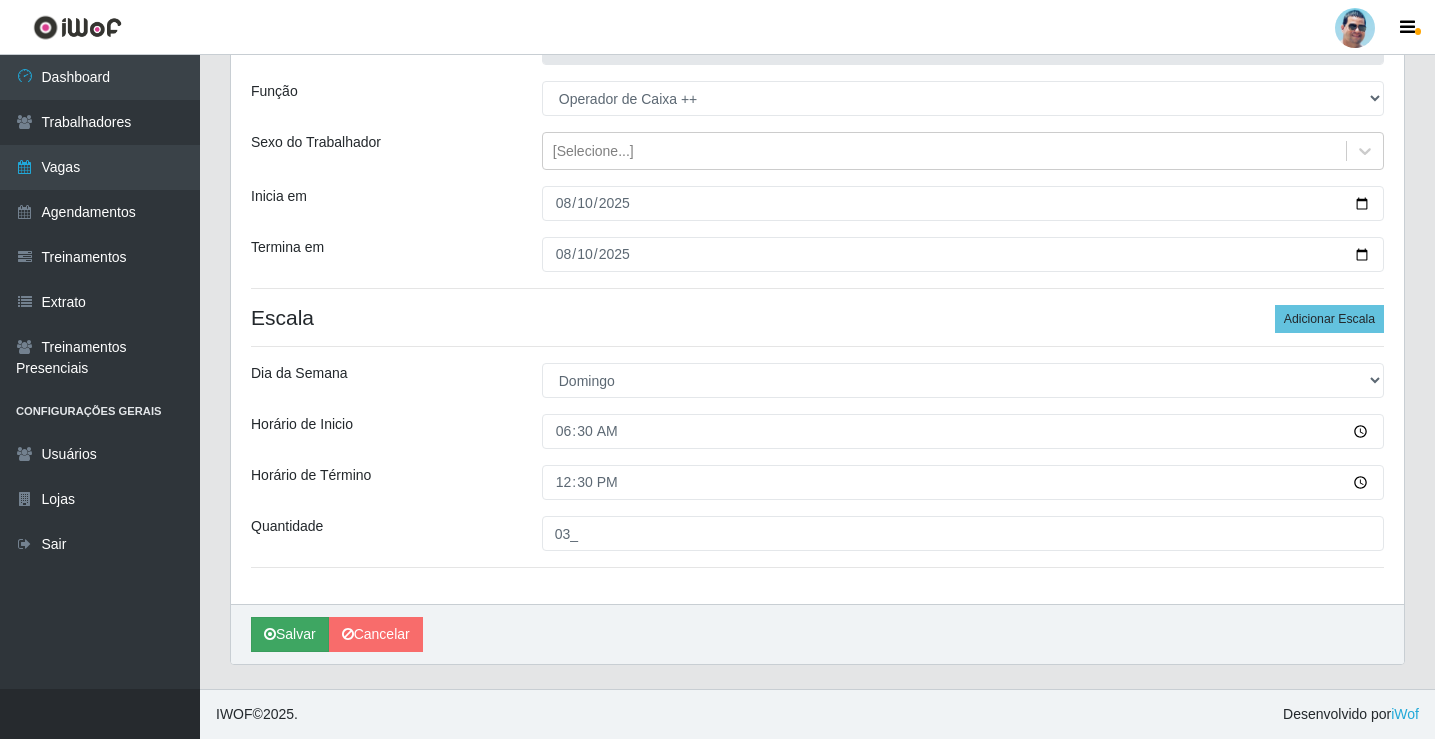 scroll, scrollTop: 0, scrollLeft: 0, axis: both 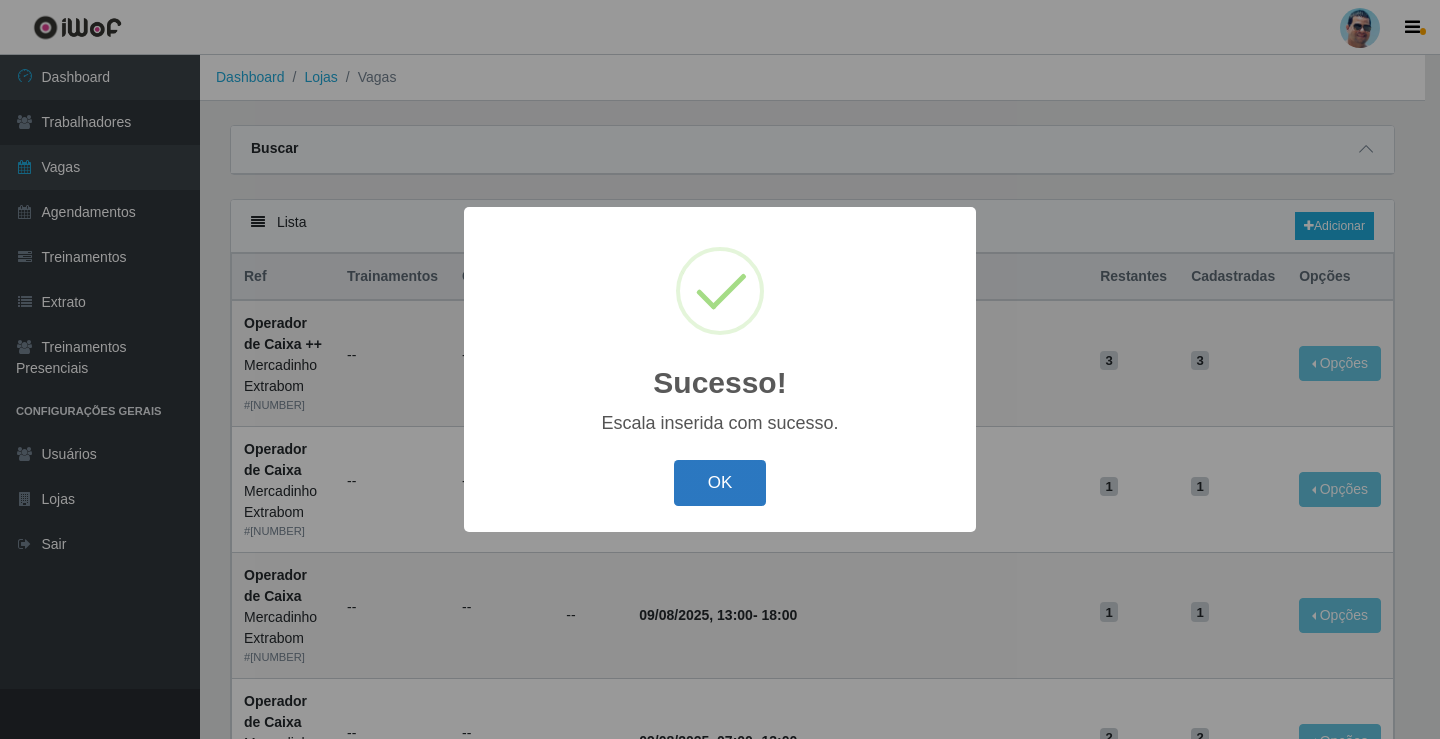 click on "OK" at bounding box center [720, 483] 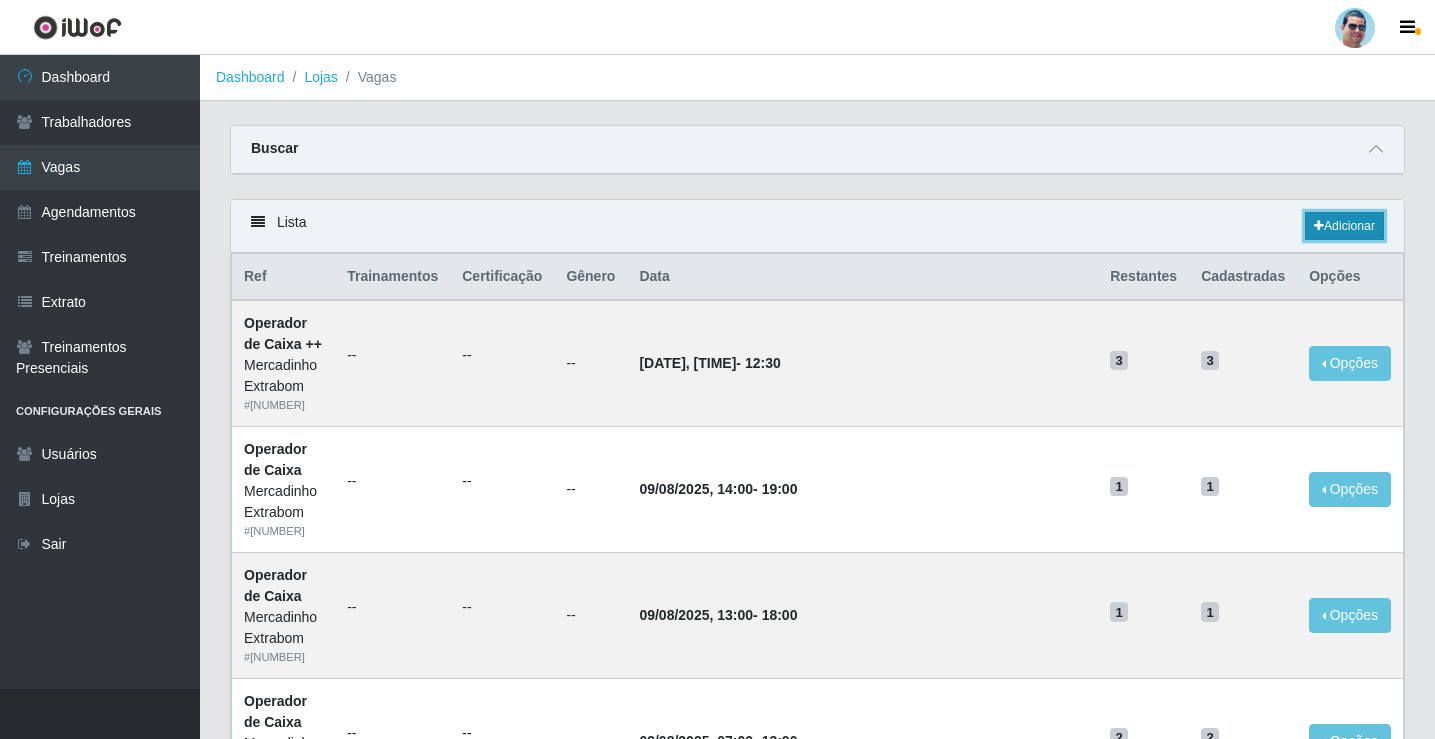 click on "Adicionar" at bounding box center (1344, 226) 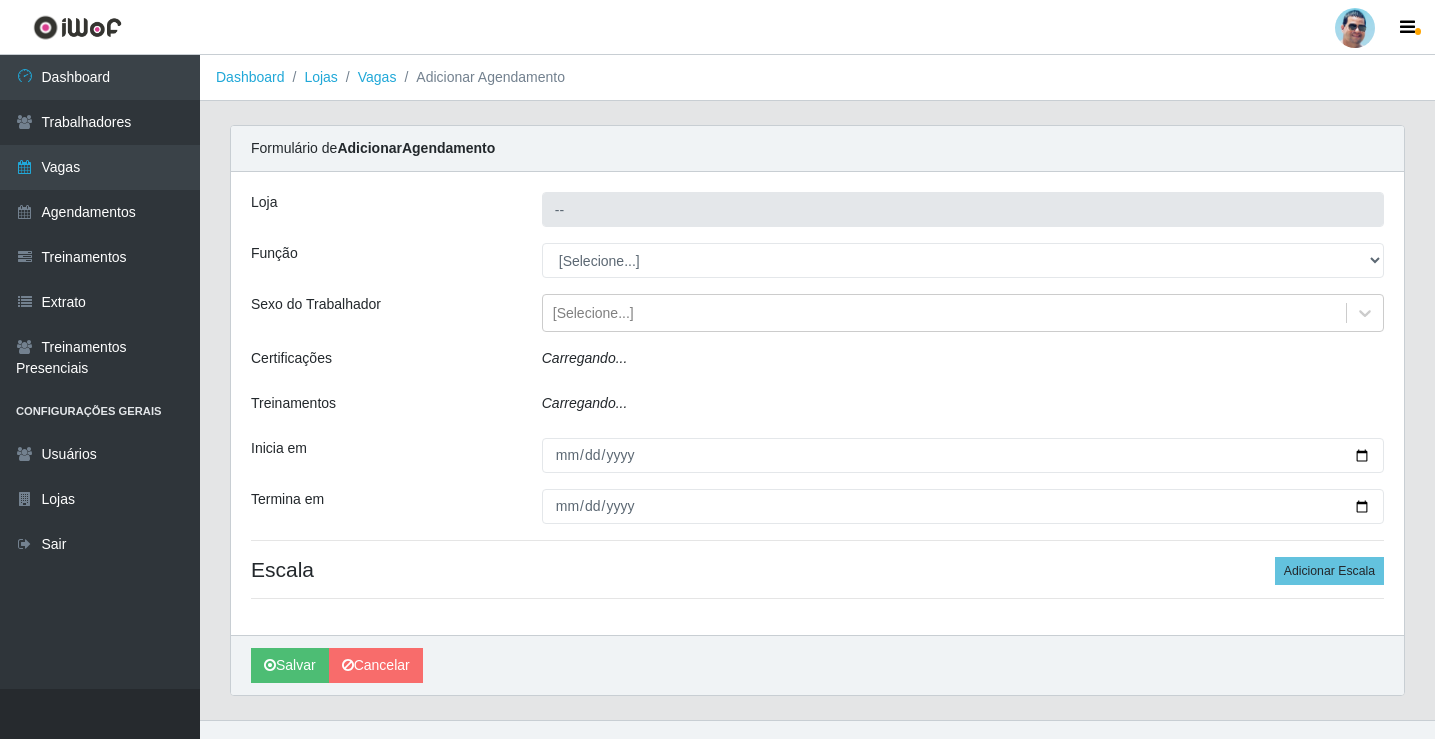 click on "Loja -- Função [Selecione...] ASG ASG + ASG ++ Balconista Balconista + Balconista ++ Carregador e Descarregador de Caminhão Carregador e Descarregador de Caminhão + Carregador e Descarregador de Caminhão ++ Embalador Embalador + Embalador ++ Operador de Caixa Operador de Caixa + Operador de Caixa ++ Repositor  Repositor + Repositor ++ Sexo do Trabalhador [Selecione...] Certificações Carregando... Treinamentos Carregando... Inicia em Termina em Escala Adicionar Escala" at bounding box center (817, 403) 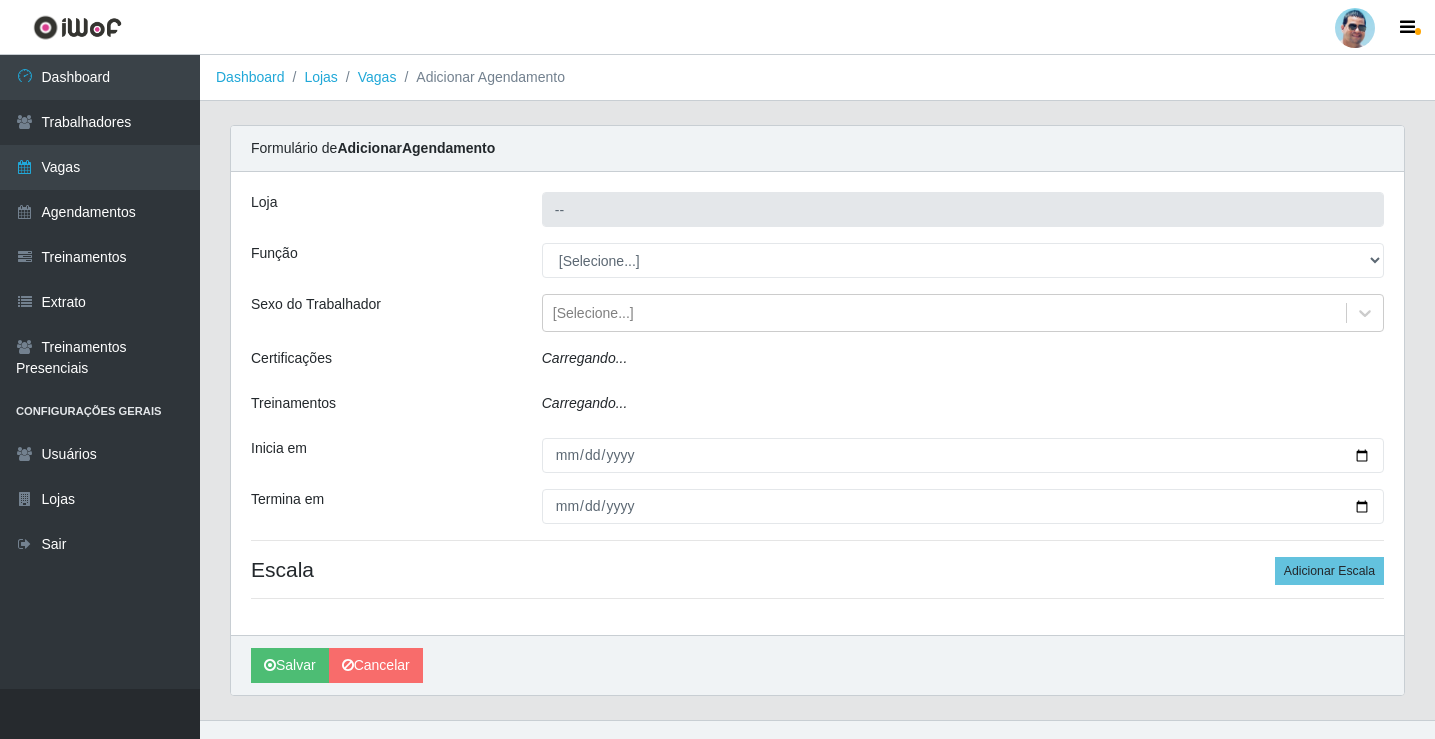 type on "Mercadinho Extrabom" 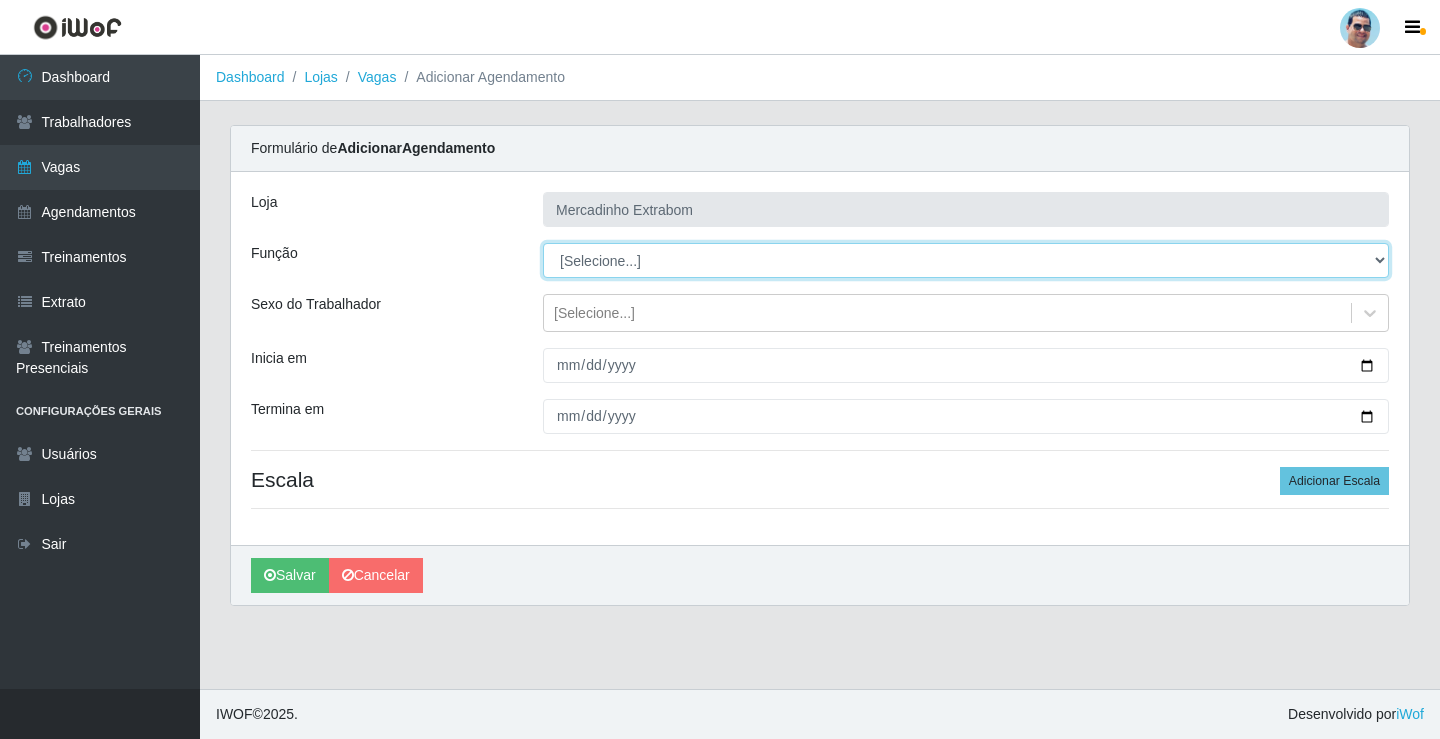 click on "[Selecione...] ASG ASG + ASG ++ Balconista Balconista + Balconista ++ Carregador e Descarregador de Caminhão Carregador e Descarregador de Caminhão + Carregador e Descarregador de Caminhão ++ Embalador Embalador + Embalador ++ Operador de Caixa Operador de Caixa + Operador de Caixa ++ Repositor  Repositor + Repositor ++" at bounding box center [966, 260] 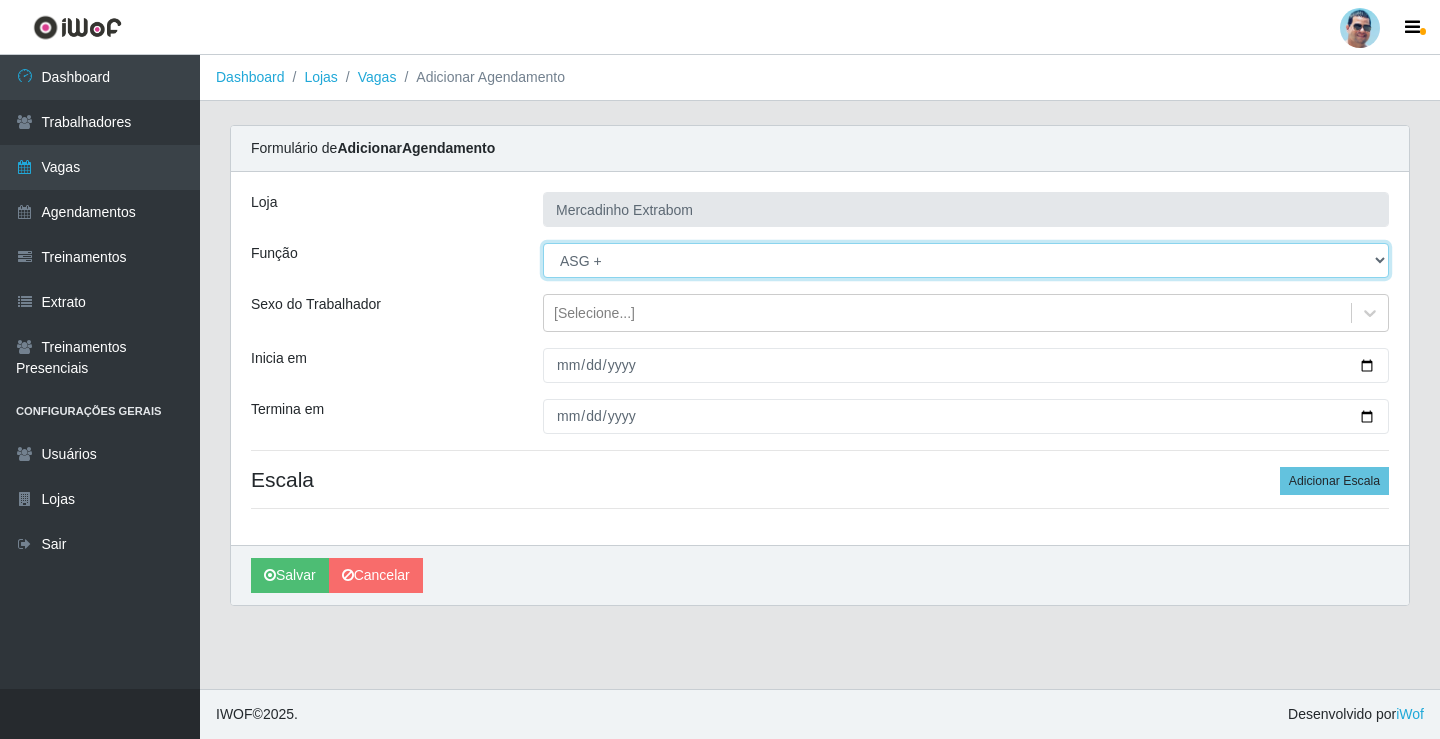 click on "[Selecione...] ASG ASG + ASG ++ Balconista Balconista + Balconista ++ Carregador e Descarregador de Caminhão Carregador e Descarregador de Caminhão + Carregador e Descarregador de Caminhão ++ Embalador Embalador + Embalador ++ Operador de Caixa Operador de Caixa + Operador de Caixa ++ Repositor  Repositor + Repositor ++" at bounding box center (966, 260) 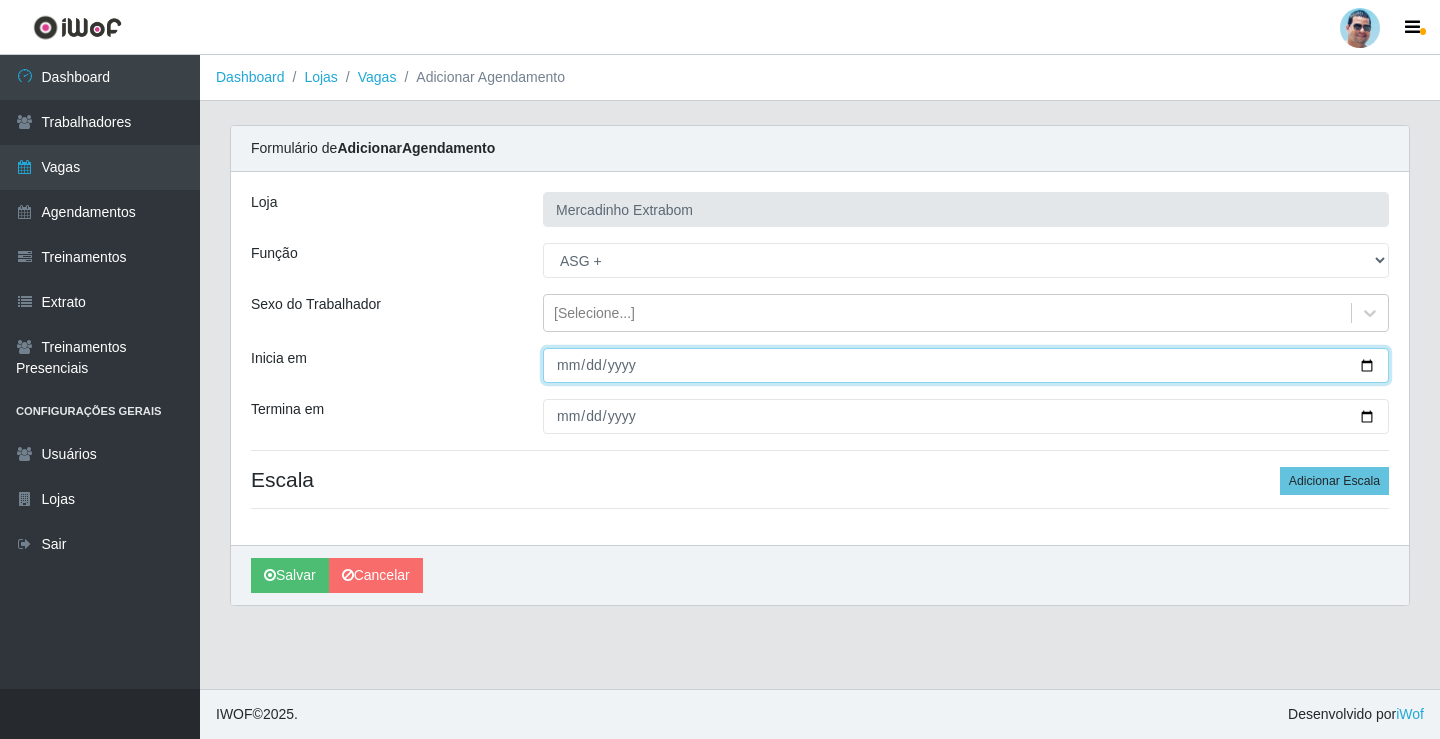 click on "Inicia em" at bounding box center (966, 365) 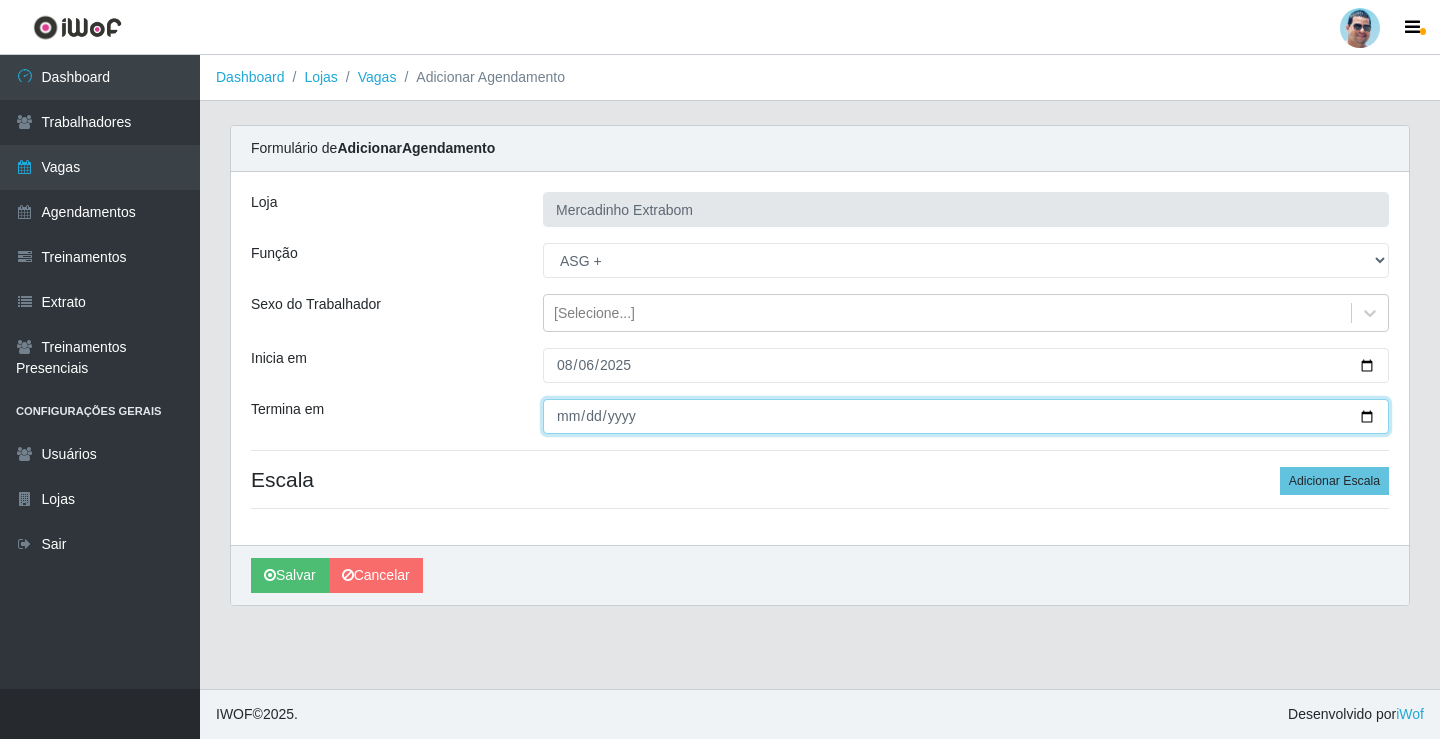 click on "Termina em" at bounding box center (966, 416) 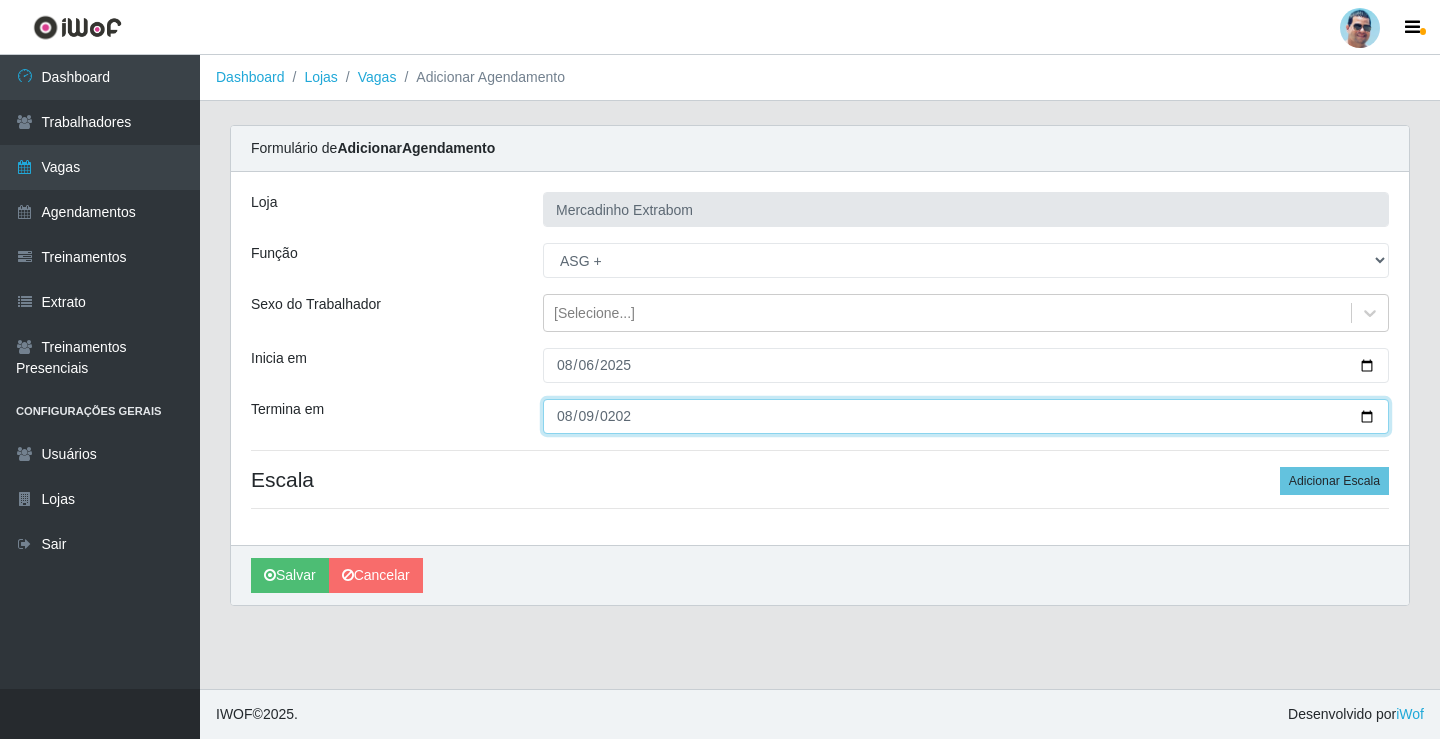 type on "2025-08-09" 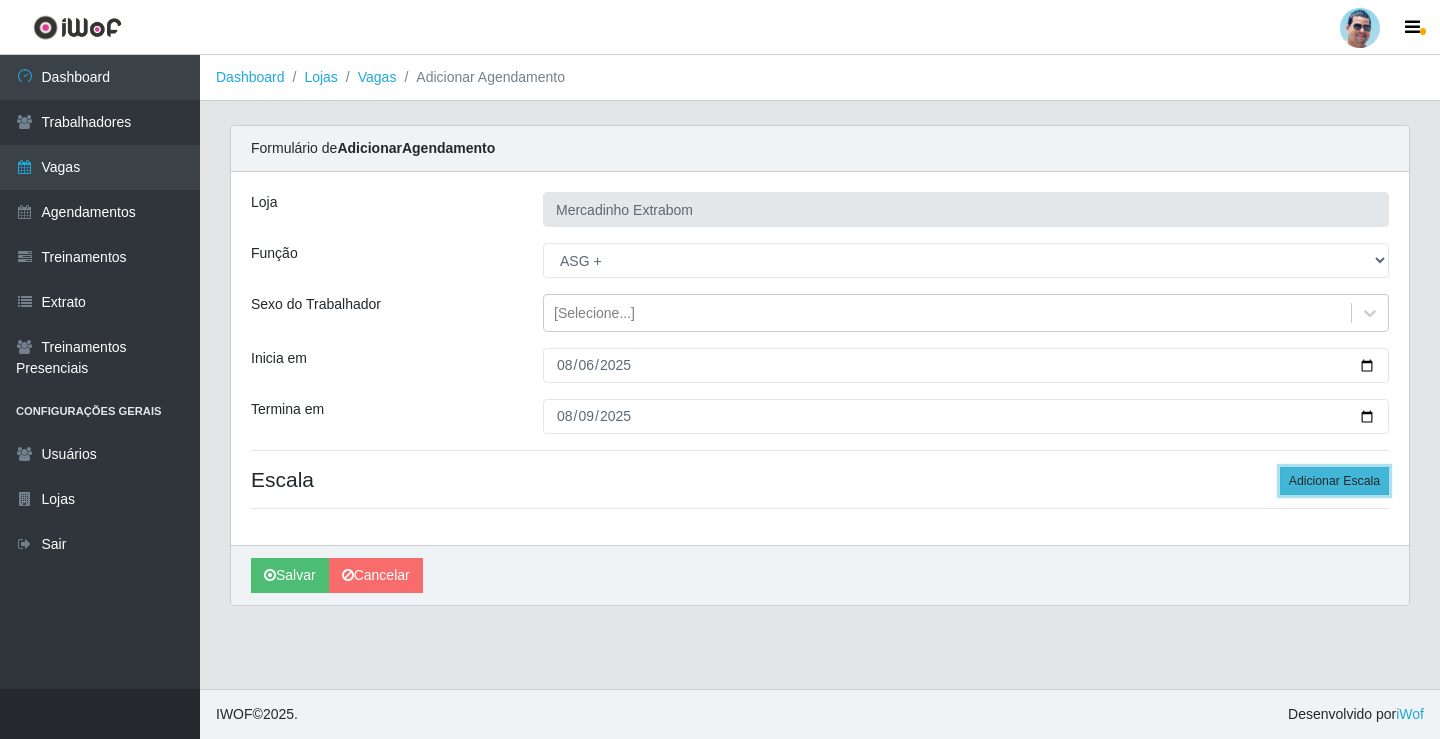 click on "Adicionar Escala" at bounding box center (1334, 481) 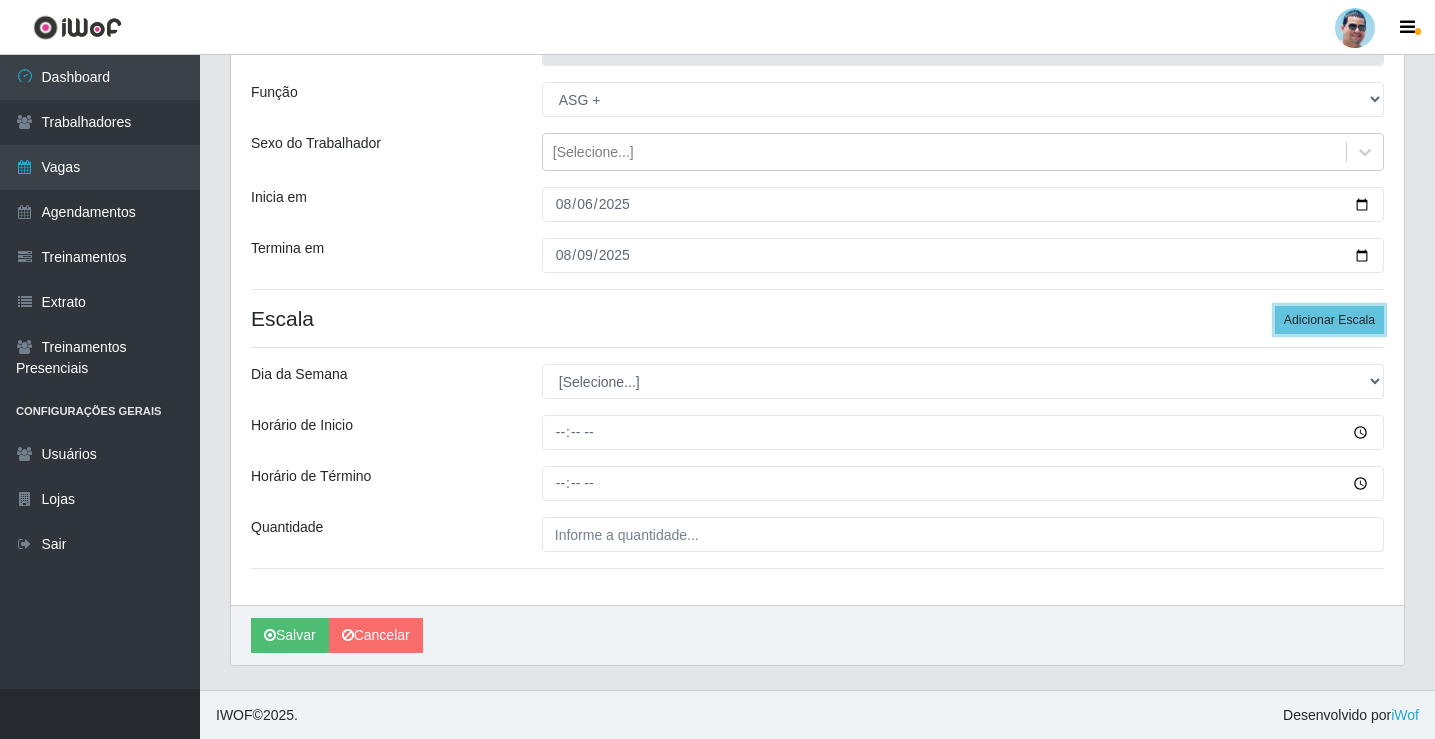 scroll, scrollTop: 162, scrollLeft: 0, axis: vertical 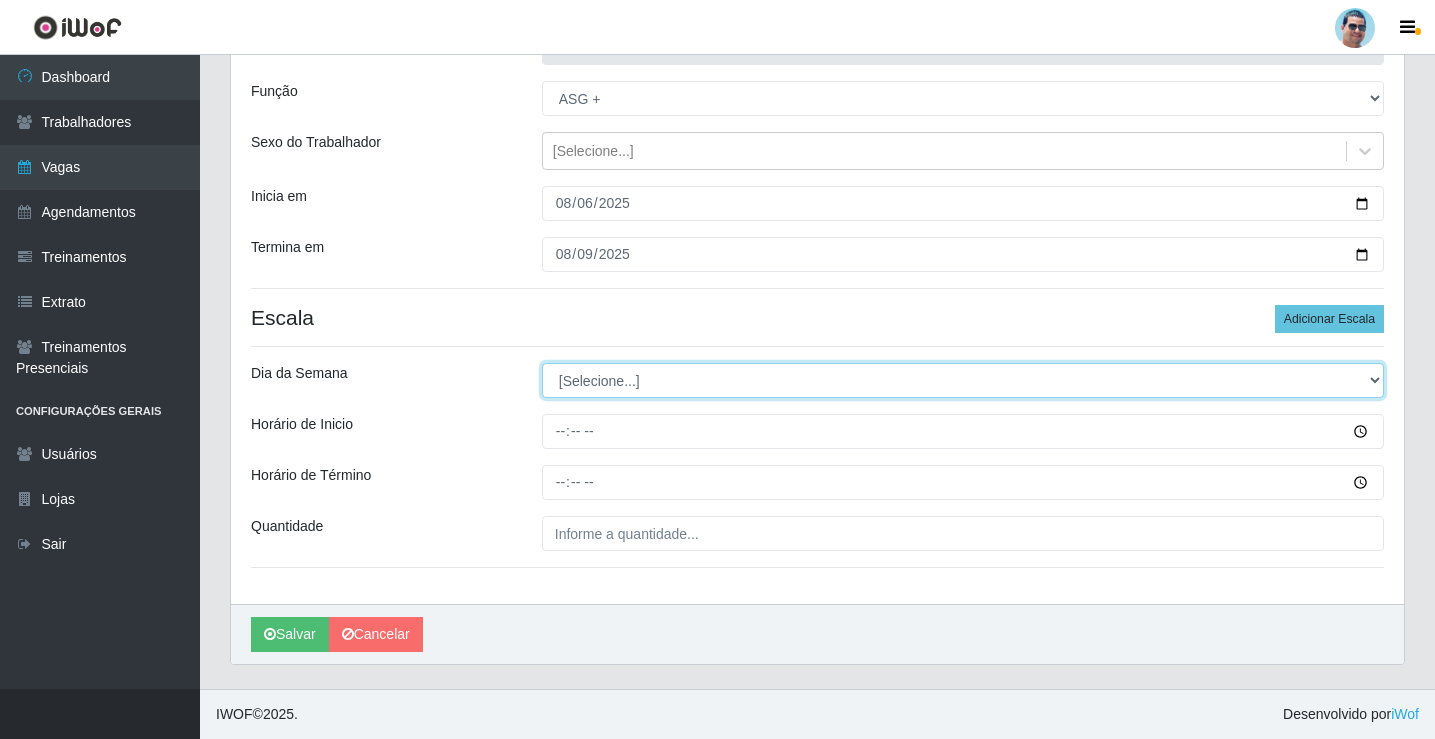 click on "[Selecione...] Segunda Terça Quarta Quinta Sexta Sábado Domingo" at bounding box center (963, 380) 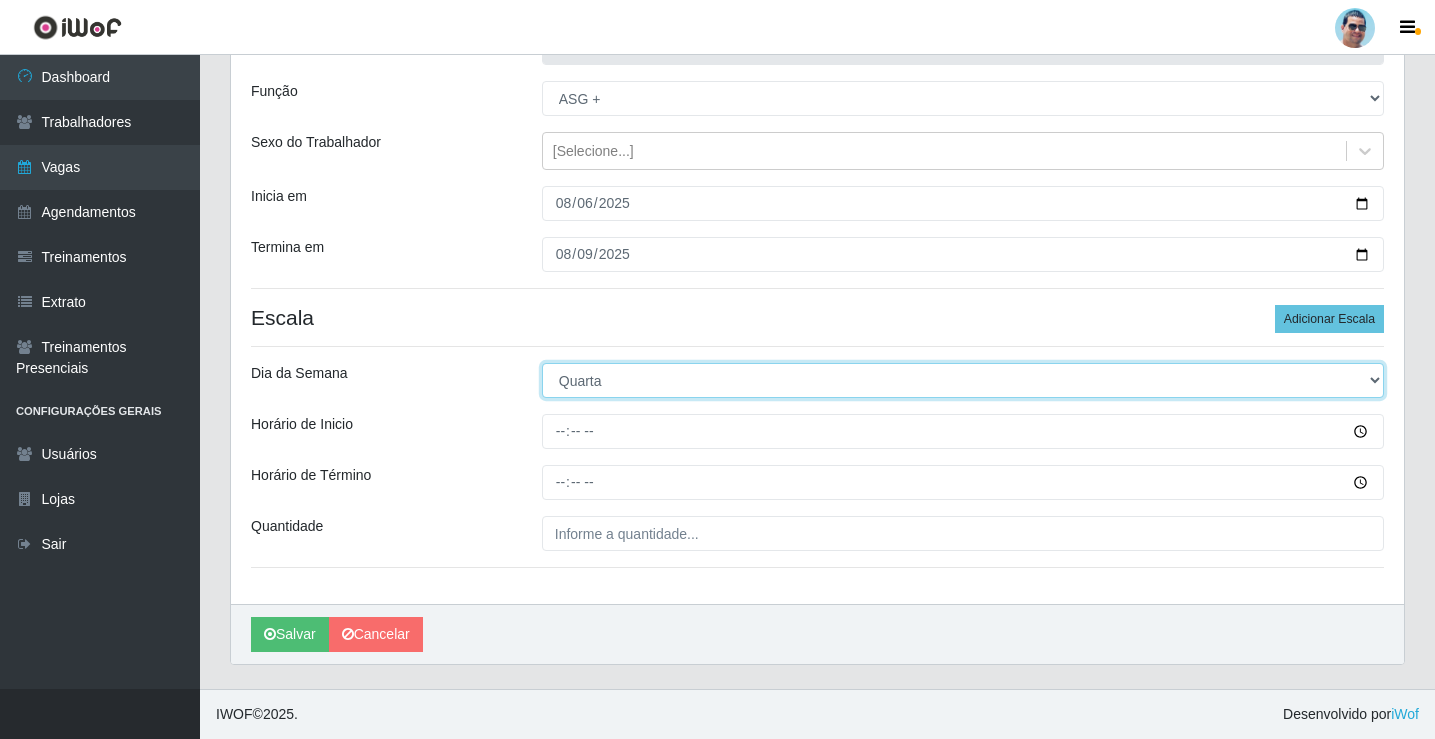 click on "[Selecione...] Segunda Terça Quarta Quinta Sexta Sábado Domingo" at bounding box center [963, 380] 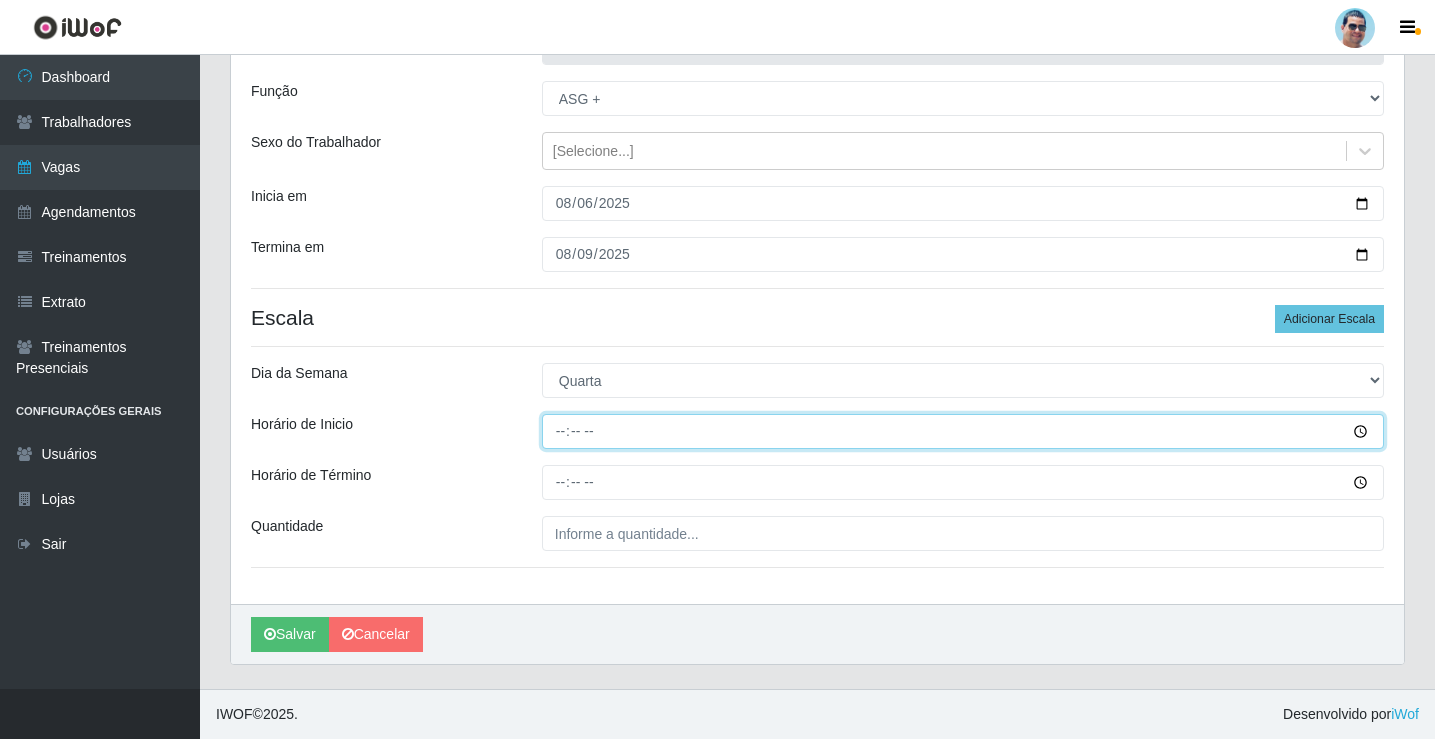 click on "Horário de Inicio" at bounding box center (963, 431) 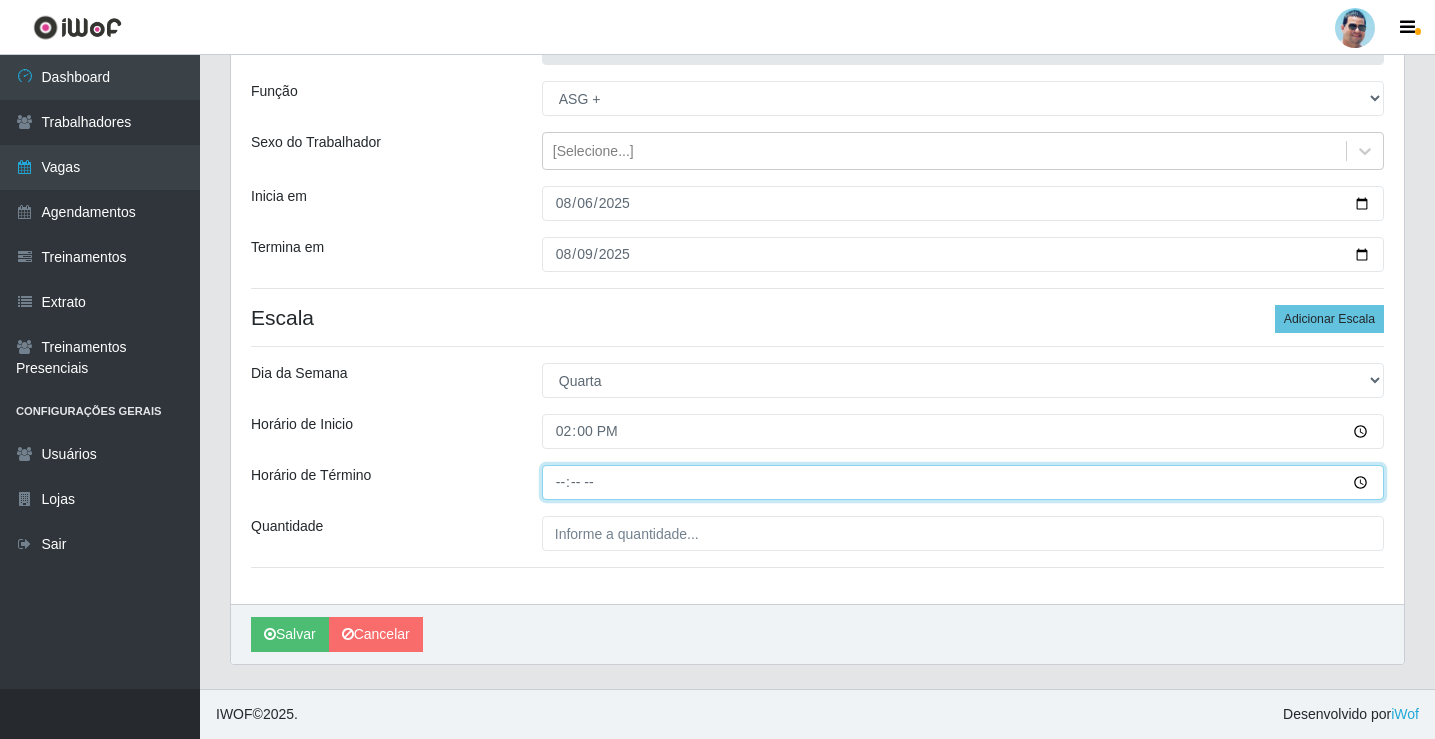 click on "Horário de Término" at bounding box center [963, 482] 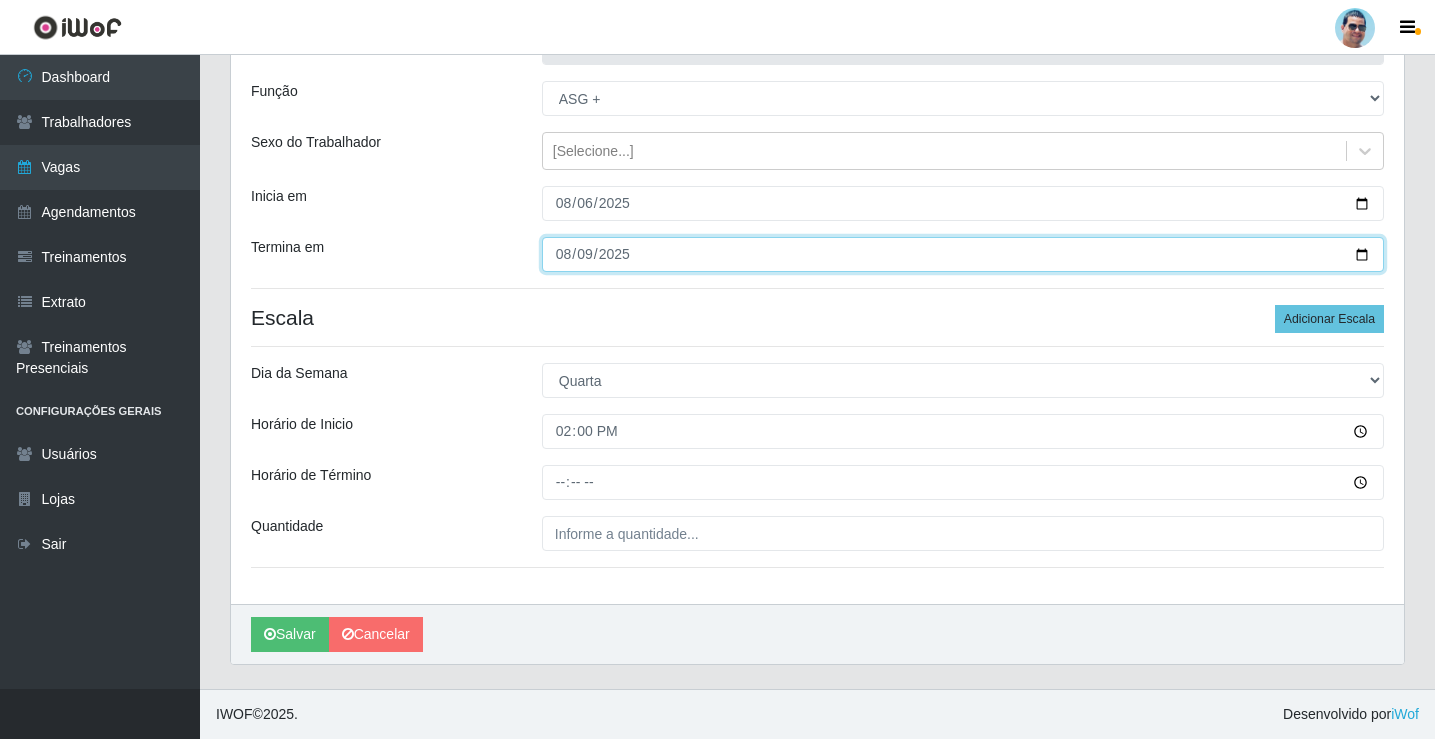 click on "2025-08-09" at bounding box center [963, 254] 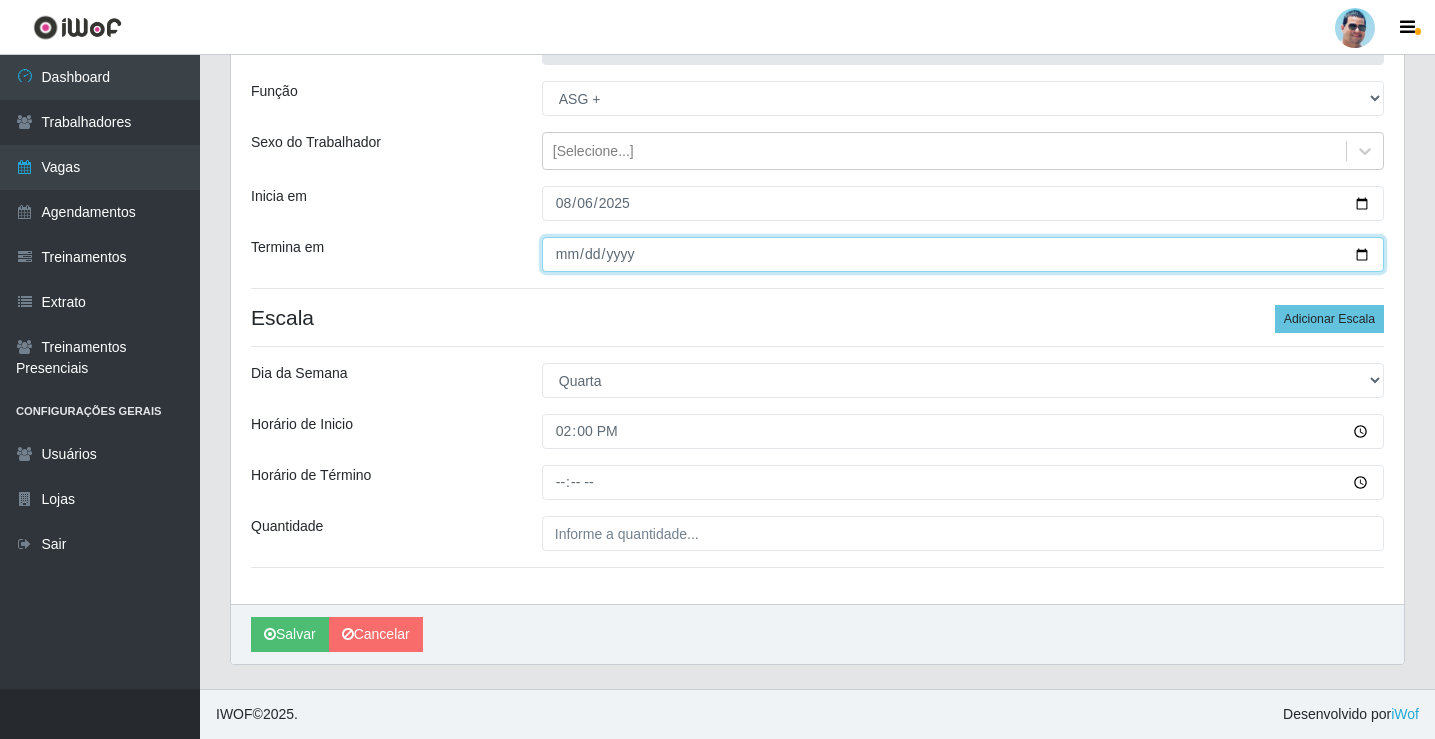 type on "2025-08-06" 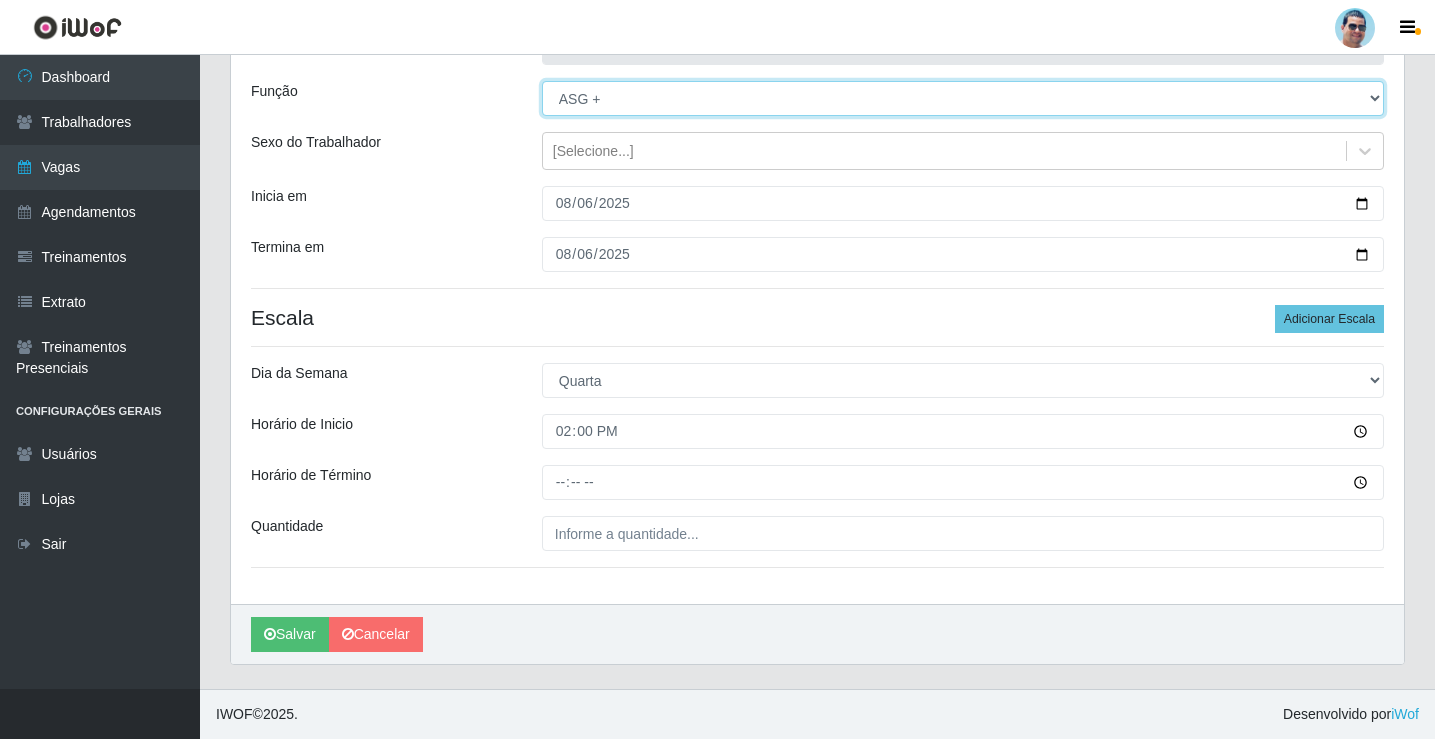 click on "[Selecione...] ASG ASG + ASG ++ Balconista Balconista + Balconista ++ Carregador e Descarregador de Caminhão Carregador e Descarregador de Caminhão + Carregador e Descarregador de Caminhão ++ Embalador Embalador + Embalador ++ Operador de Caixa Operador de Caixa + Operador de Caixa ++ Repositor  Repositor + Repositor ++" at bounding box center [963, 98] 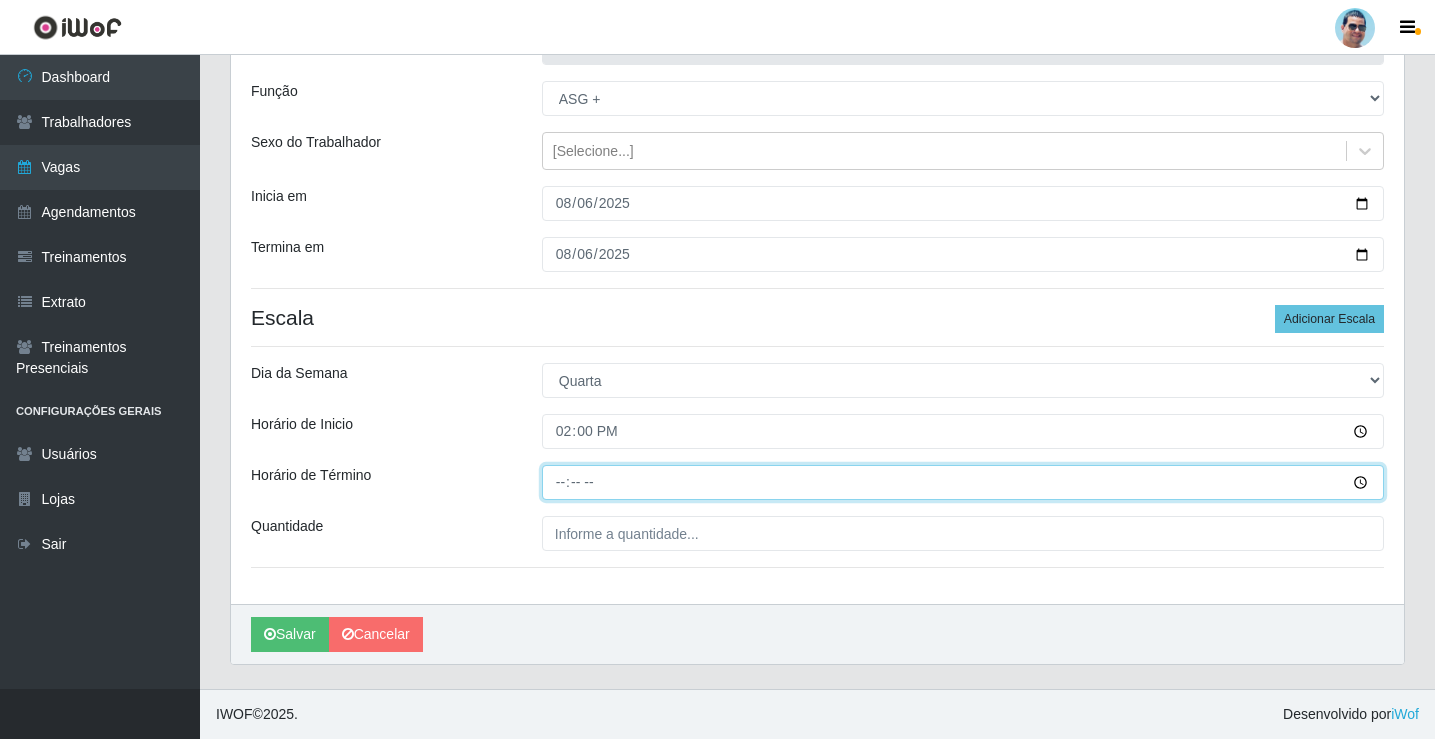 click on "Horário de Término" at bounding box center (963, 482) 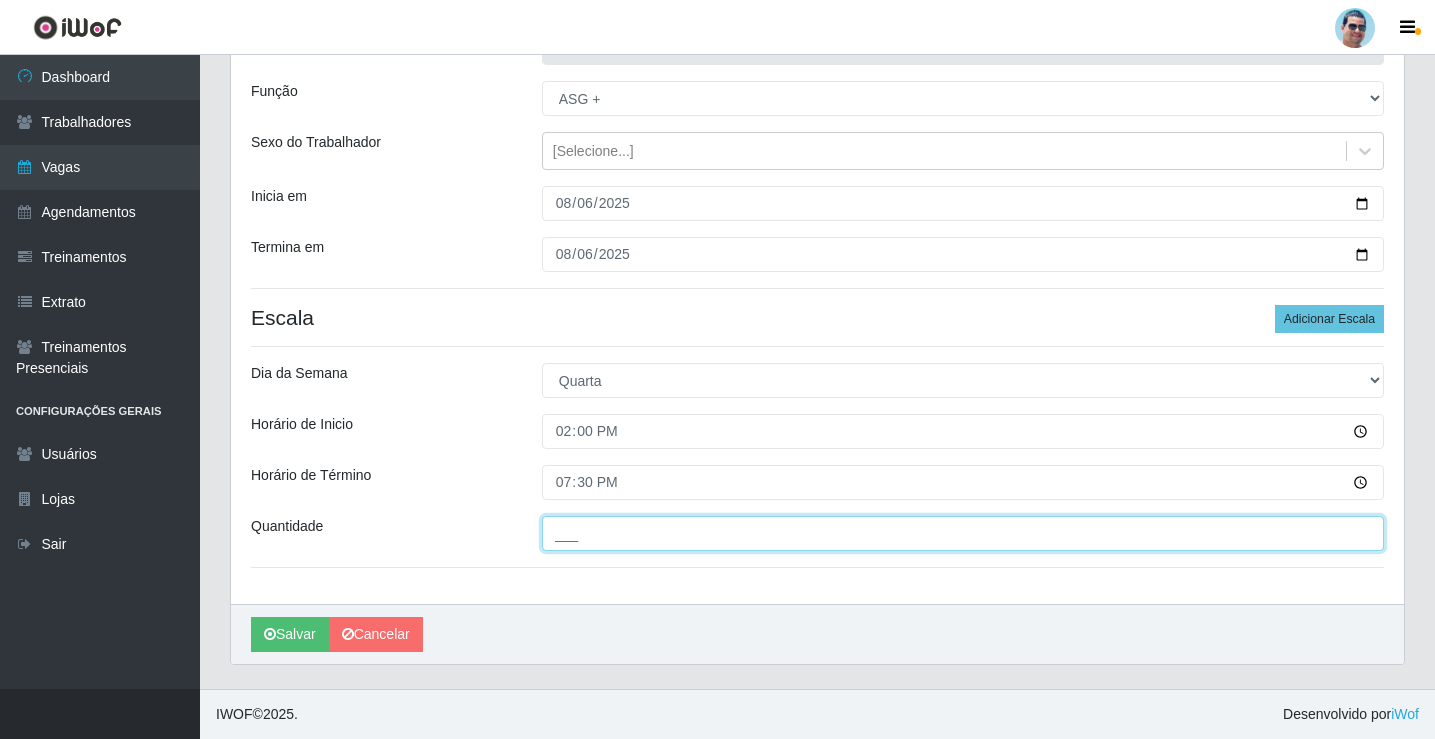 click on "___" at bounding box center [963, 533] 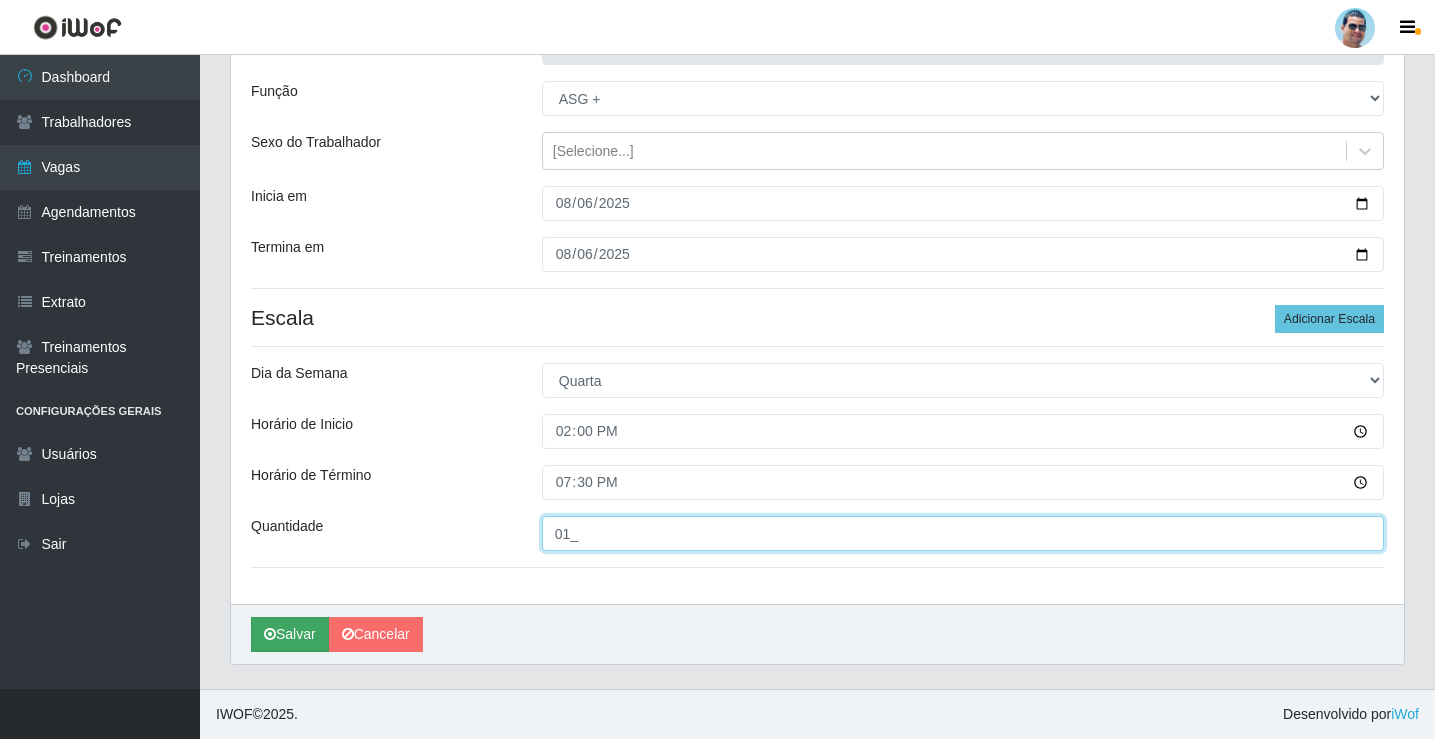 type on "01_" 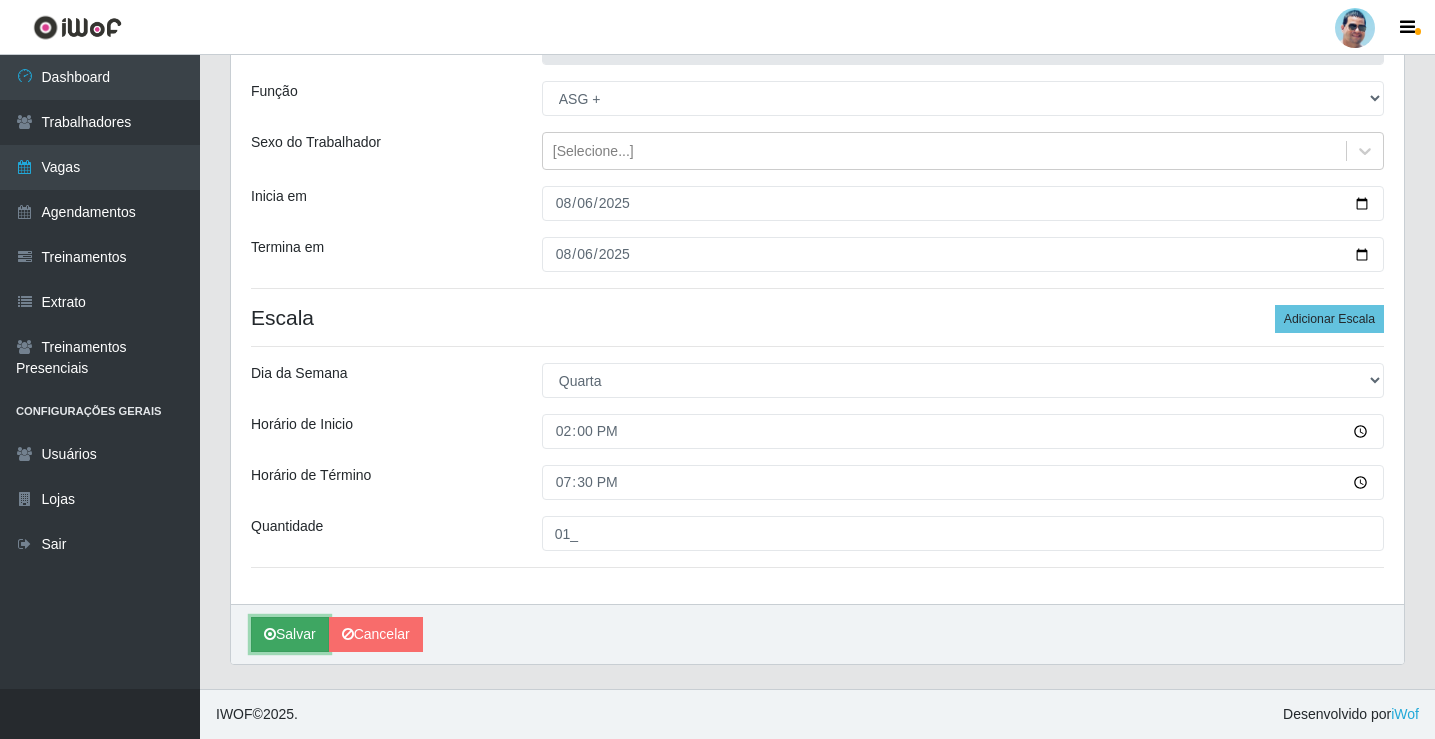 click on "Salvar" at bounding box center [290, 634] 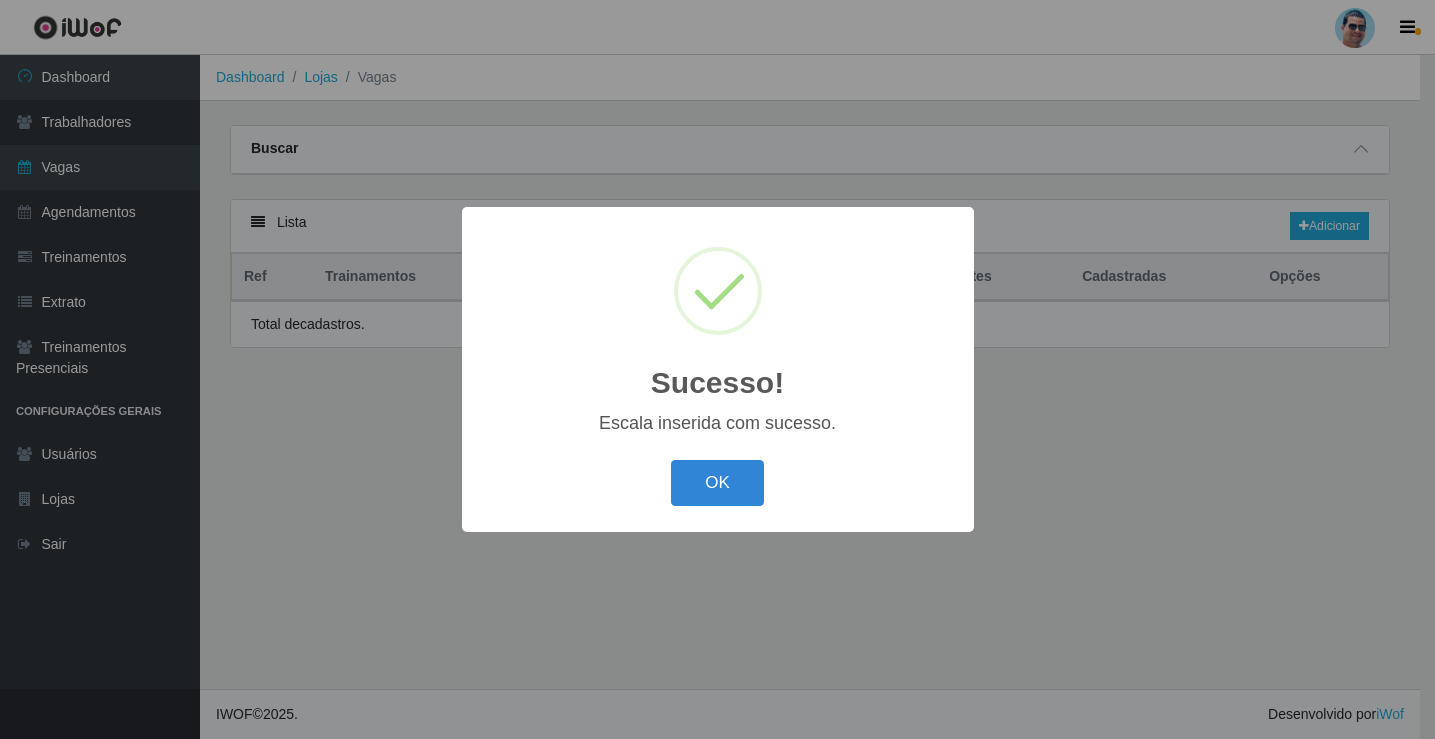 scroll, scrollTop: 0, scrollLeft: 0, axis: both 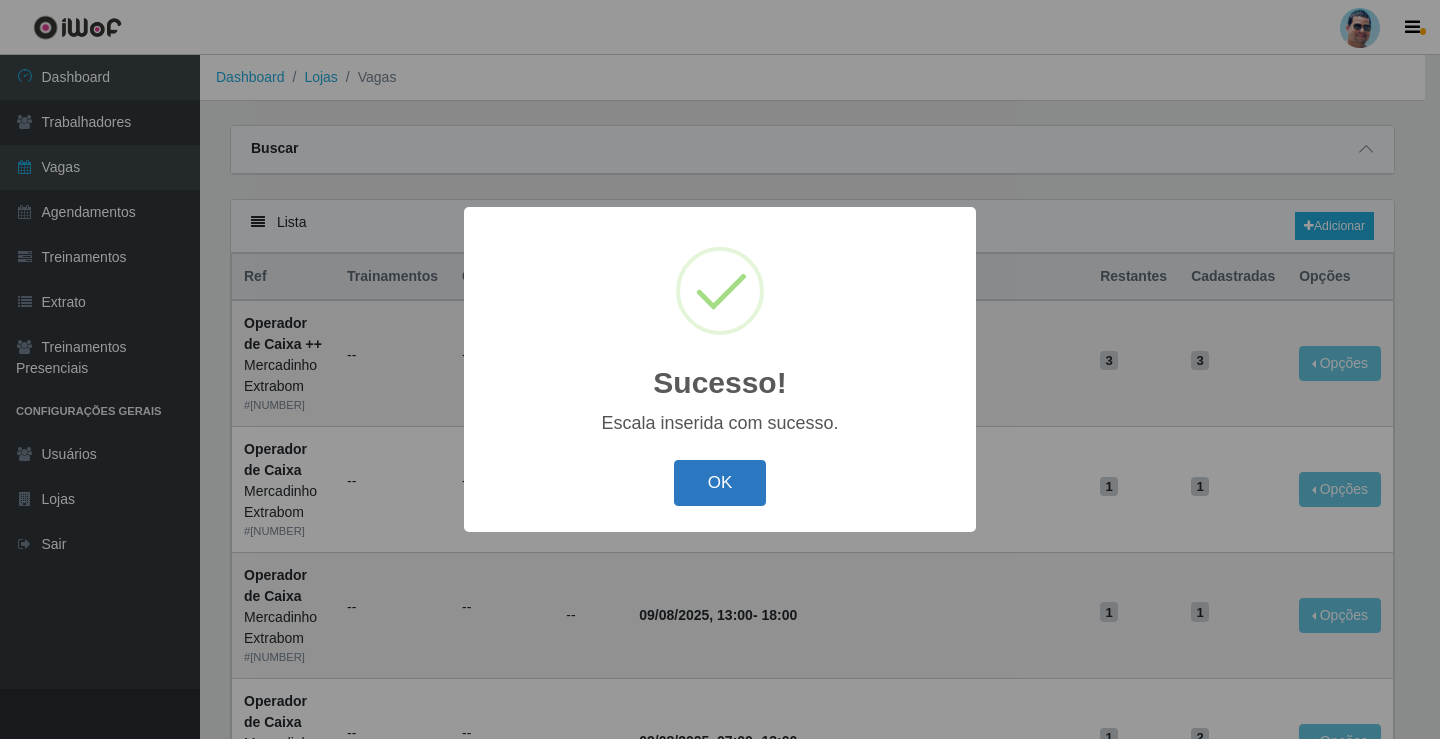 click on "OK" at bounding box center (720, 483) 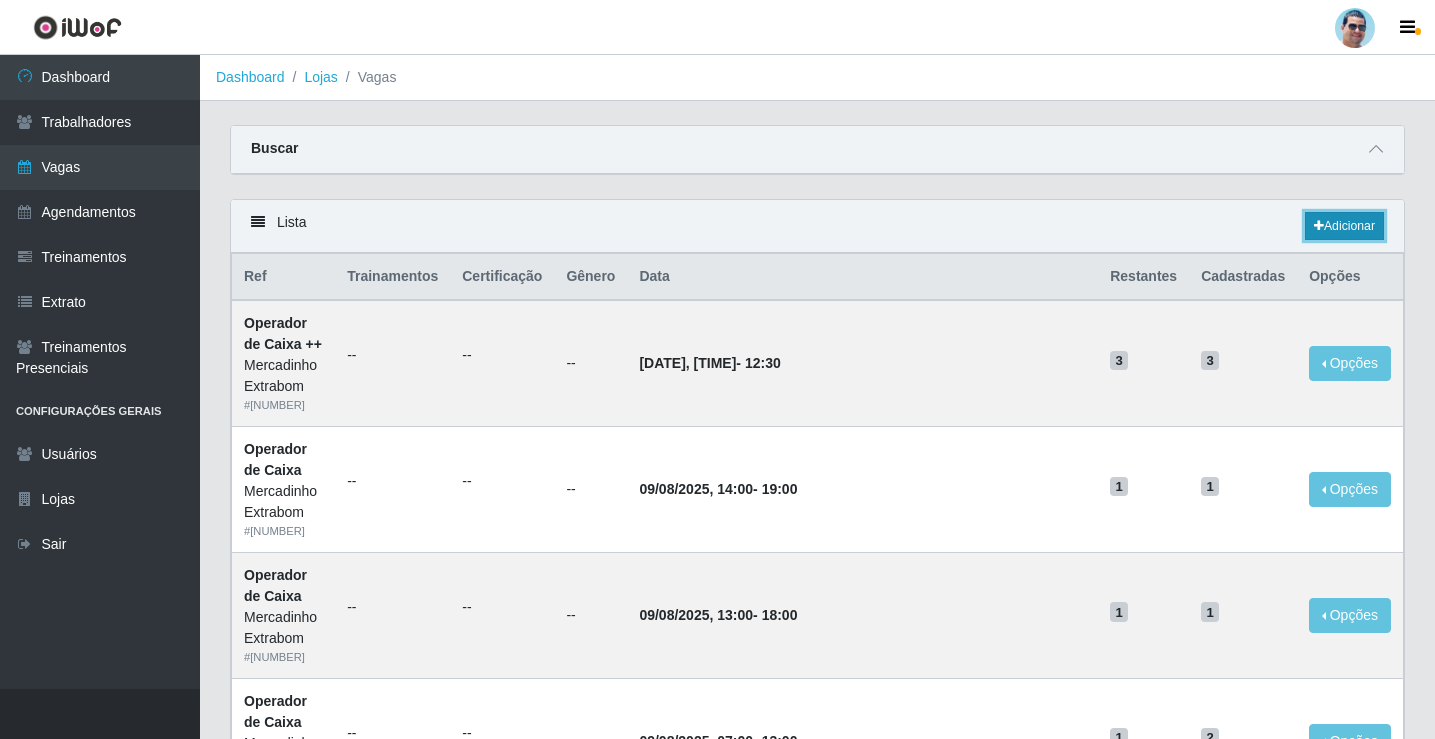click on "Adicionar" at bounding box center (1344, 226) 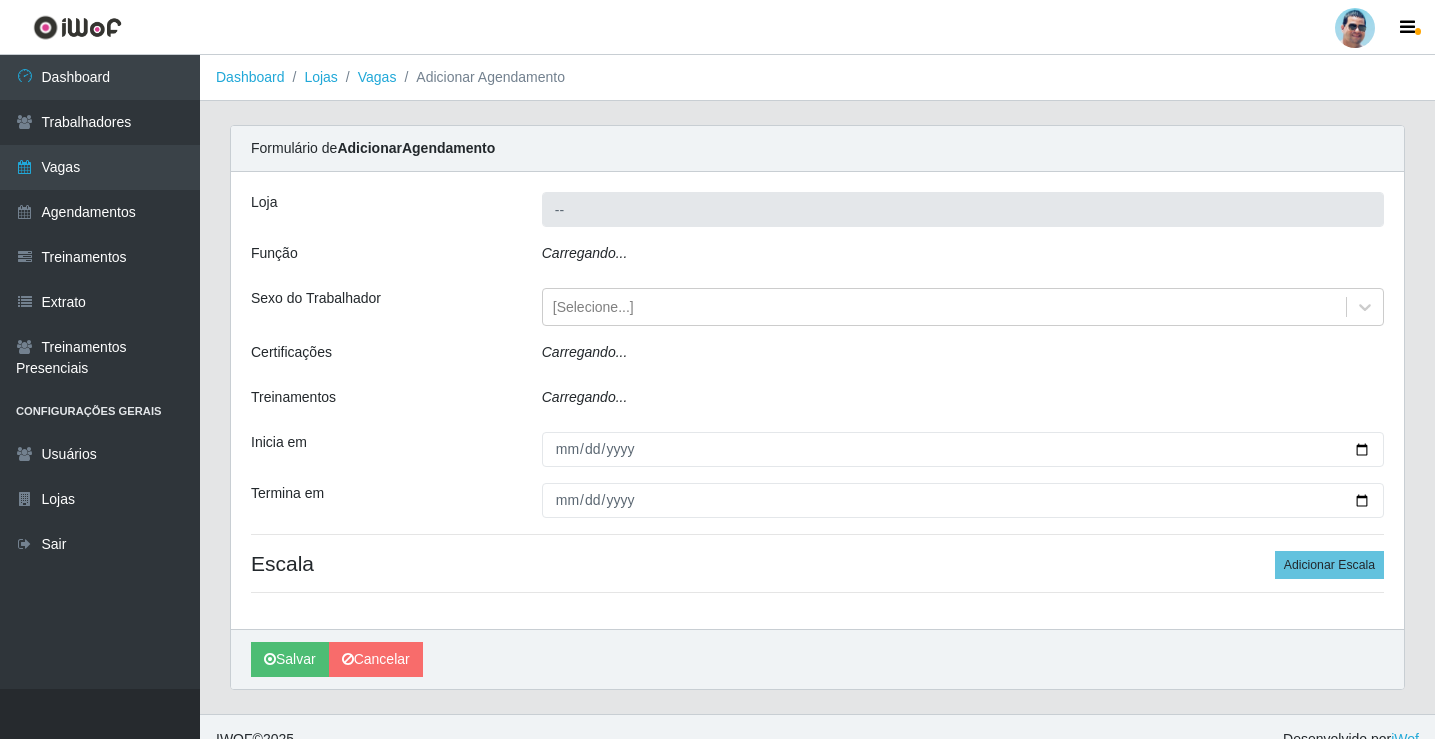 type on "Mercadinho Extrabom" 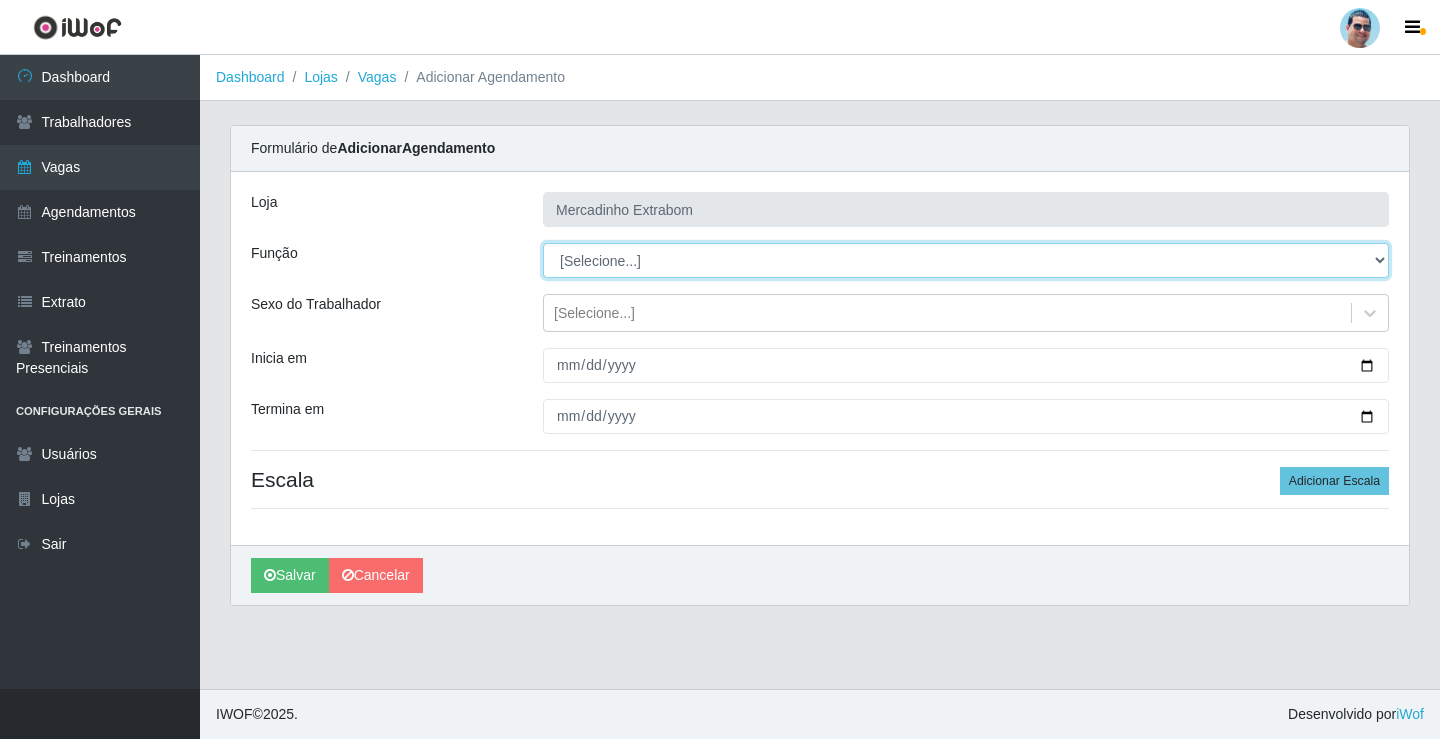 click on "[Selecione...] ASG ASG + ASG ++ Balconista Balconista + Balconista ++ Carregador e Descarregador de Caminhão Carregador e Descarregador de Caminhão + Carregador e Descarregador de Caminhão ++ Embalador Embalador + Embalador ++ Operador de Caixa Operador de Caixa + Operador de Caixa ++ Repositor  Repositor + Repositor ++" at bounding box center (966, 260) 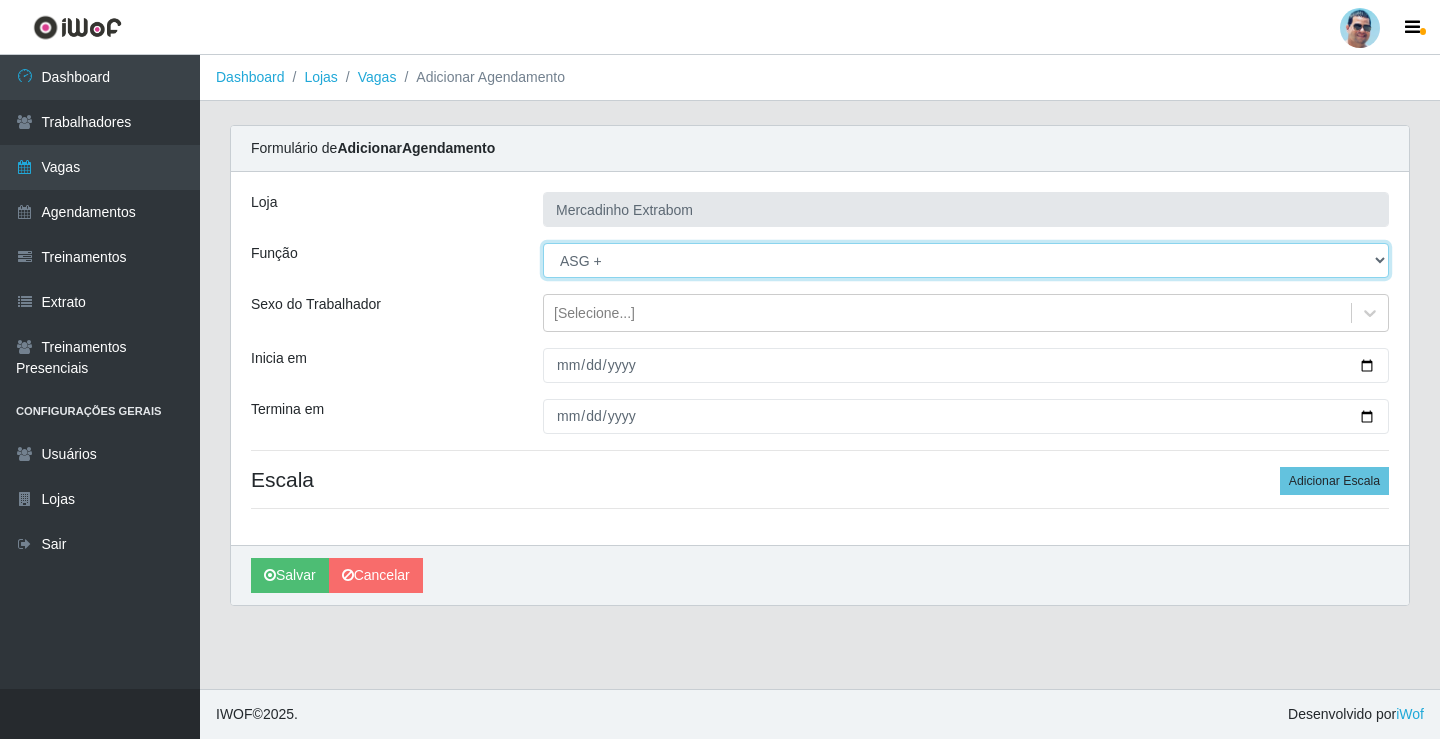 click on "[Selecione...] ASG ASG + ASG ++ Balconista Balconista + Balconista ++ Carregador e Descarregador de Caminhão Carregador e Descarregador de Caminhão + Carregador e Descarregador de Caminhão ++ Embalador Embalador + Embalador ++ Operador de Caixa Operador de Caixa + Operador de Caixa ++ Repositor  Repositor + Repositor ++" at bounding box center (966, 260) 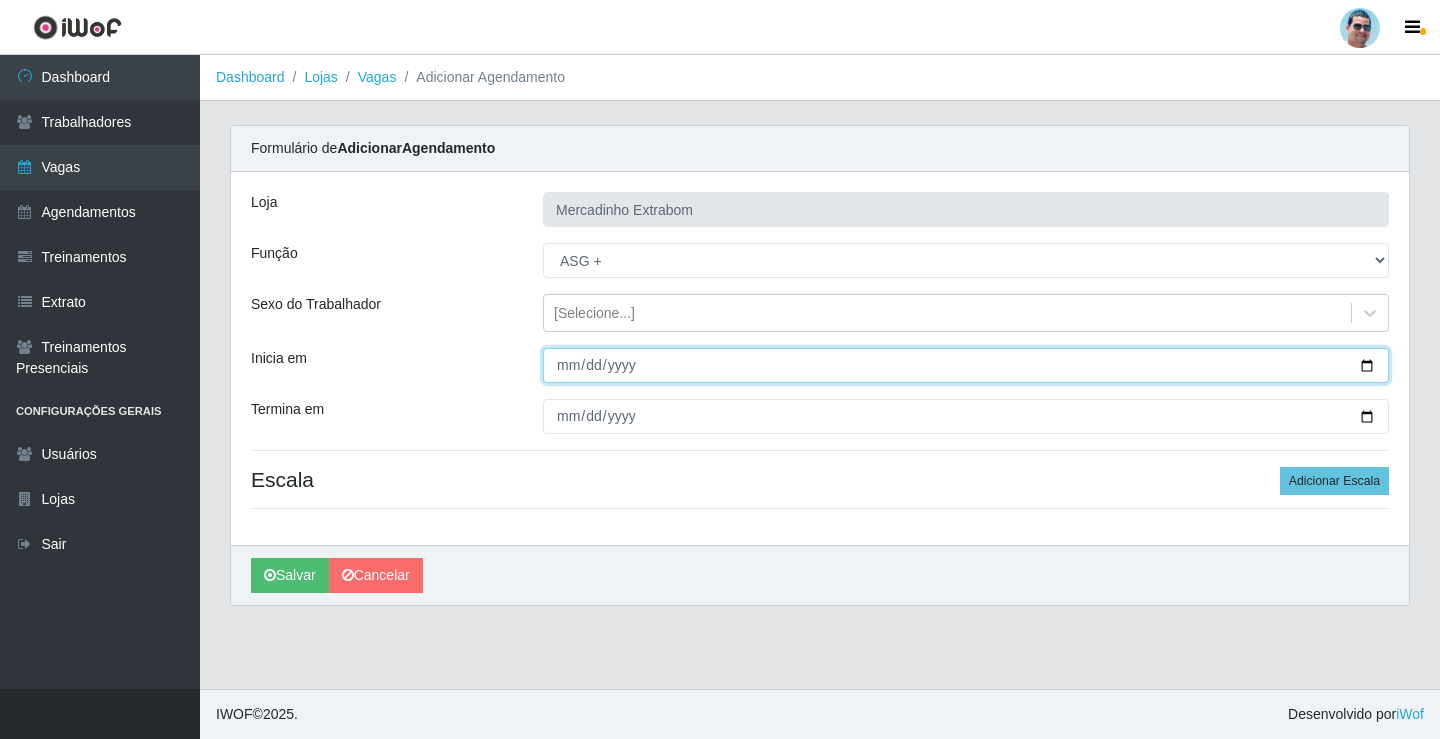 click on "Inicia em" at bounding box center (966, 365) 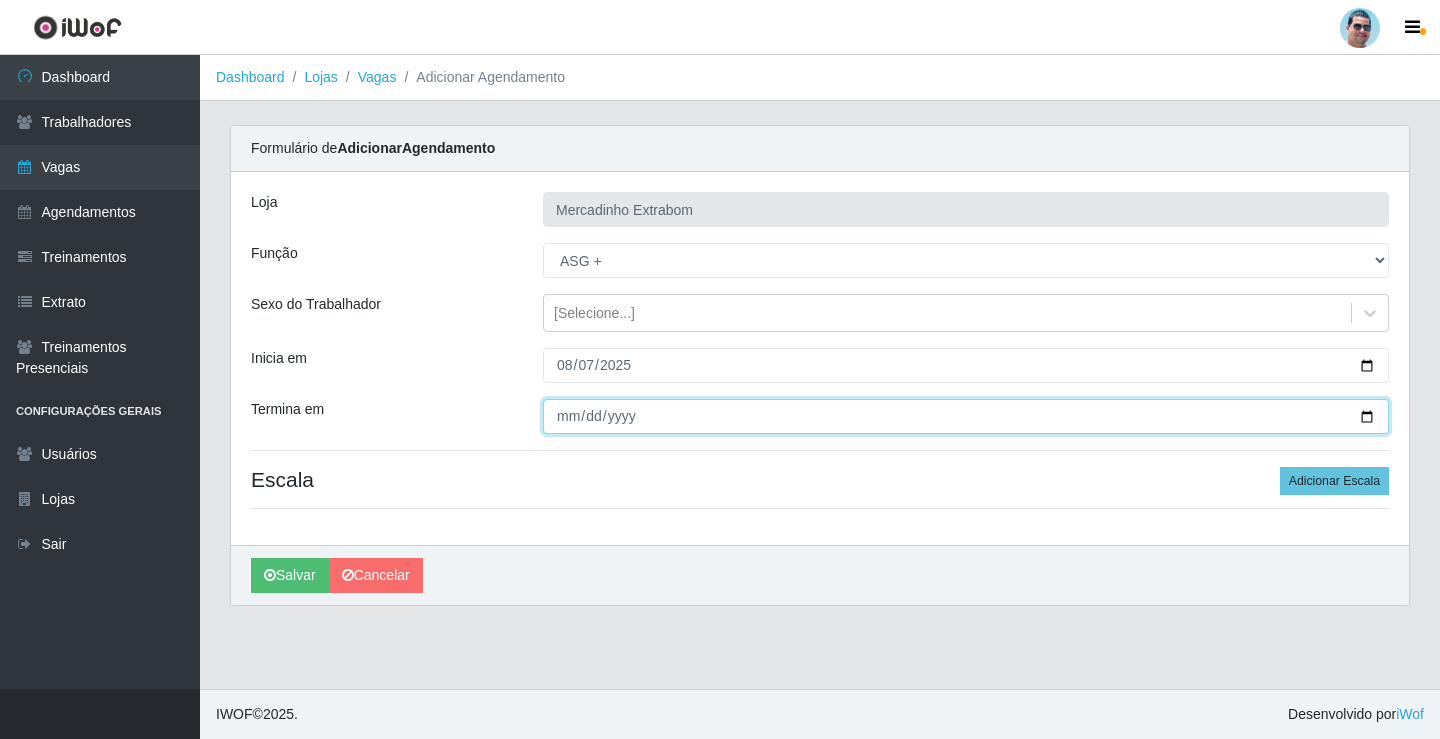 click on "Termina em" at bounding box center [966, 416] 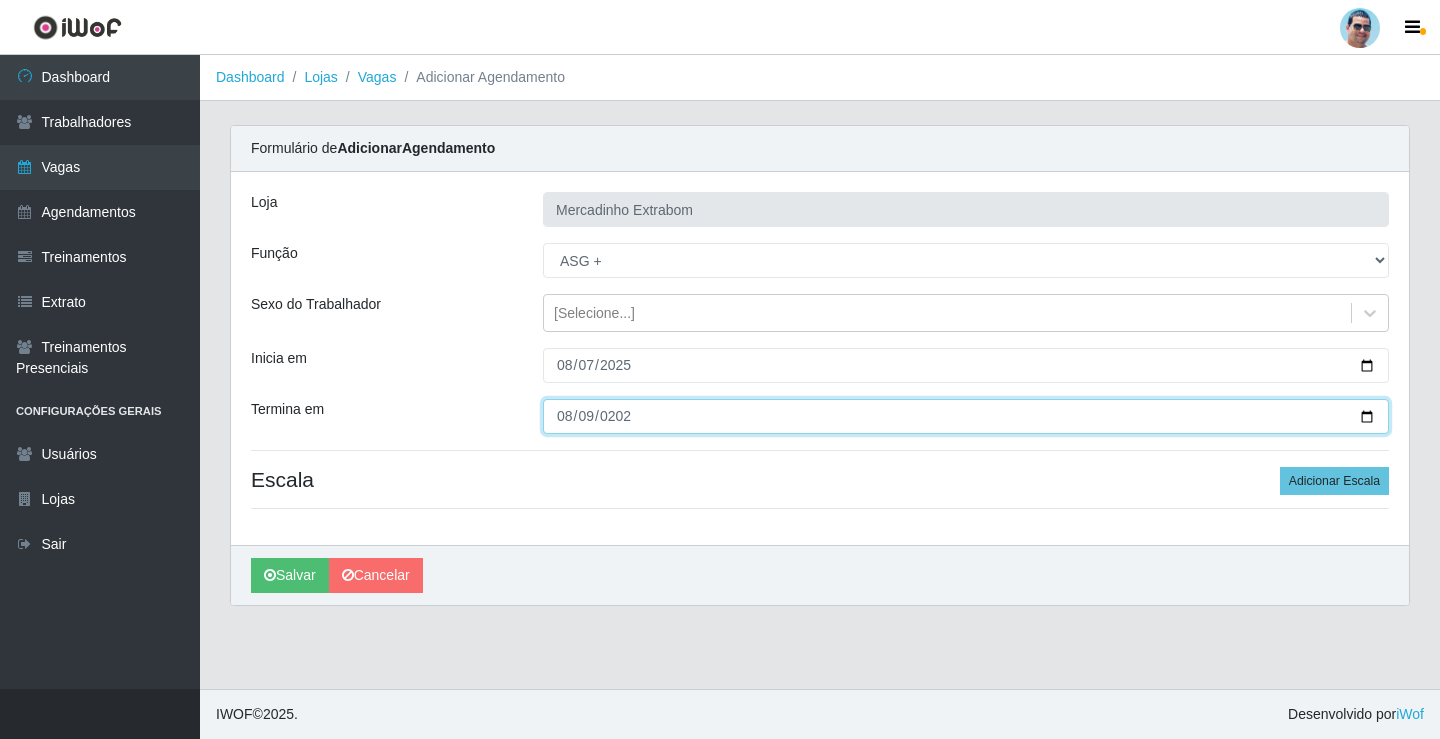 type on "[DATE]" 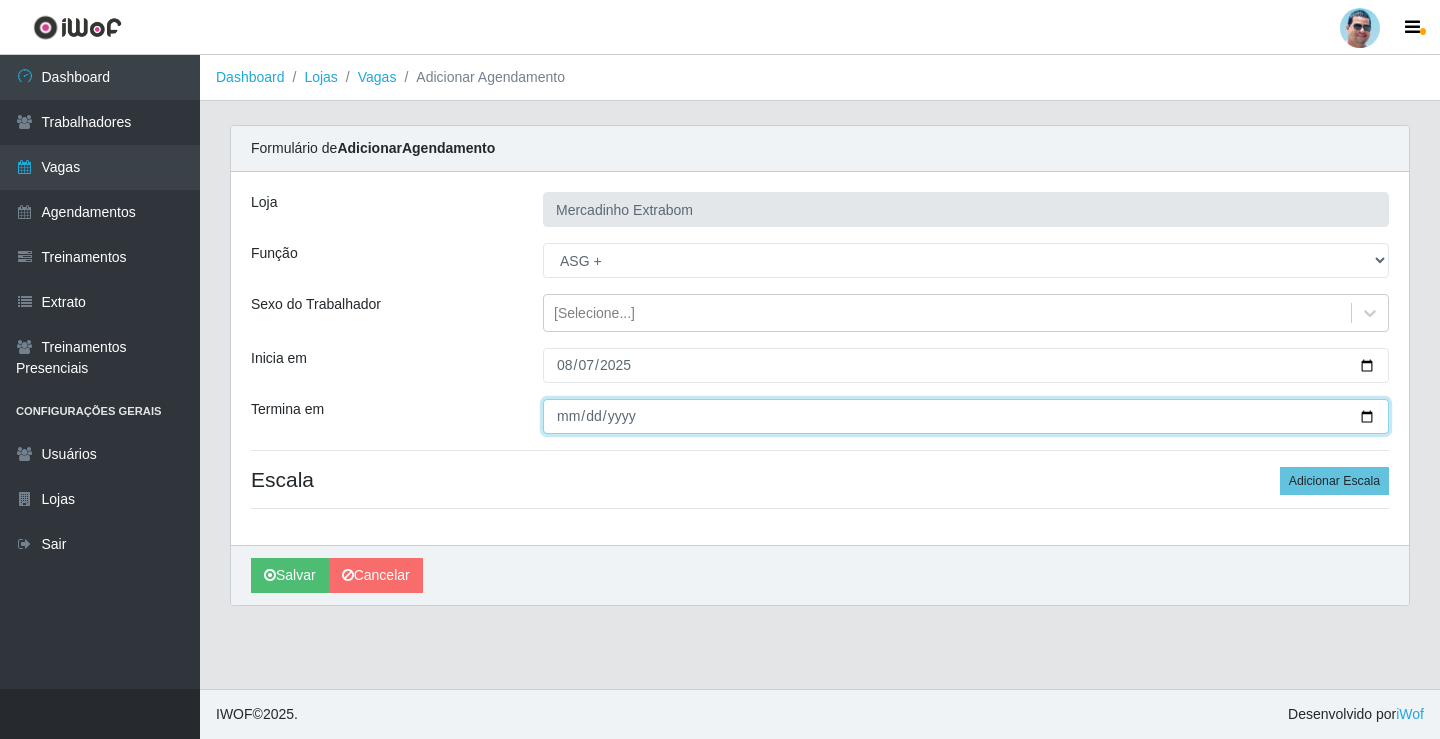 type on "2025-08-09" 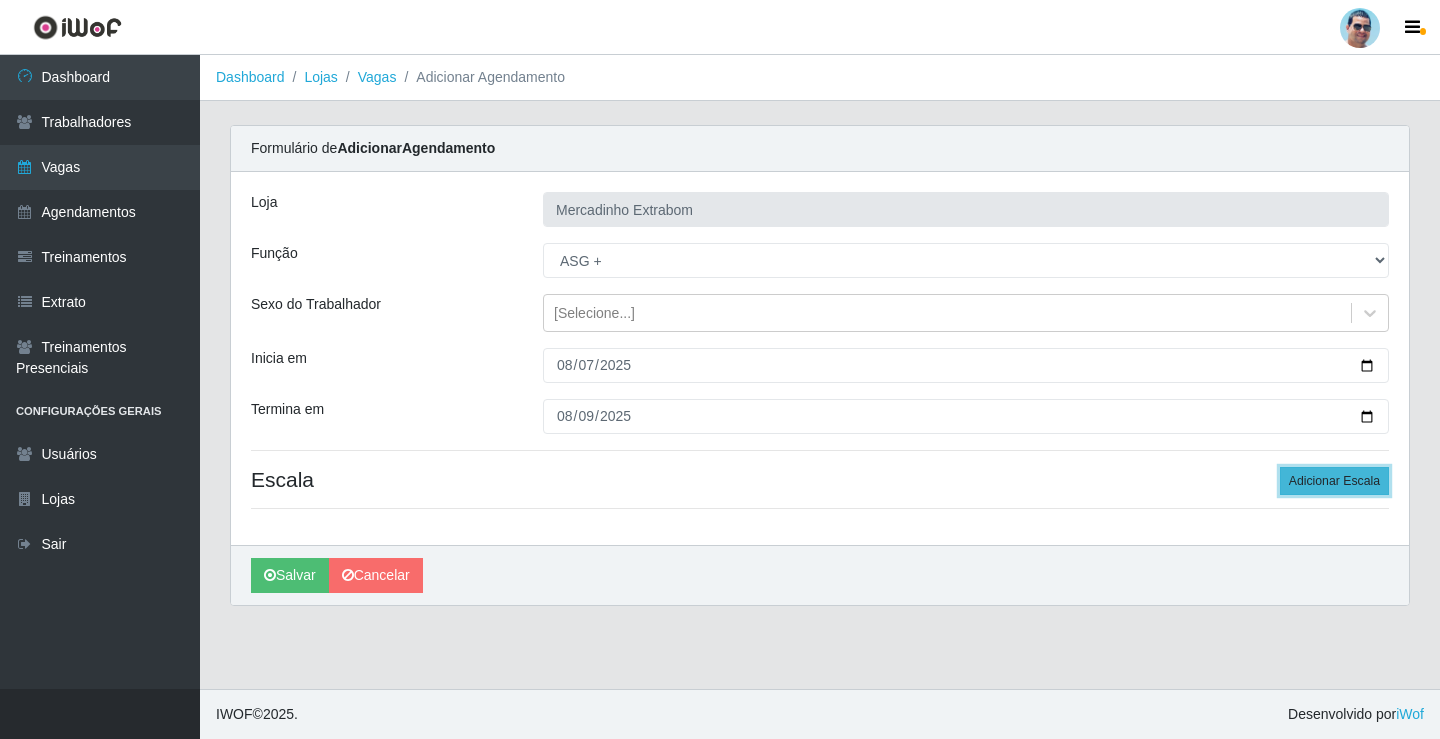 click on "Adicionar Escala" at bounding box center (1334, 481) 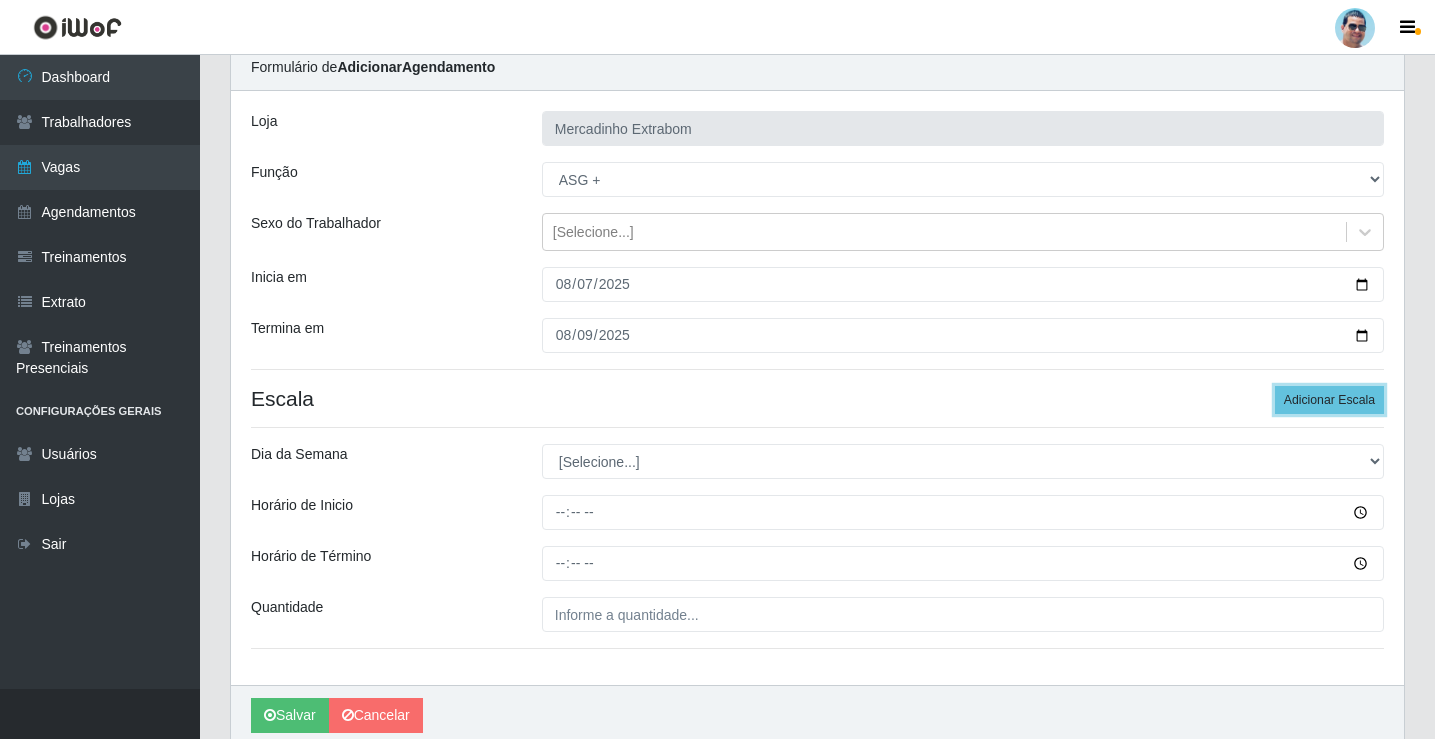 scroll, scrollTop: 162, scrollLeft: 0, axis: vertical 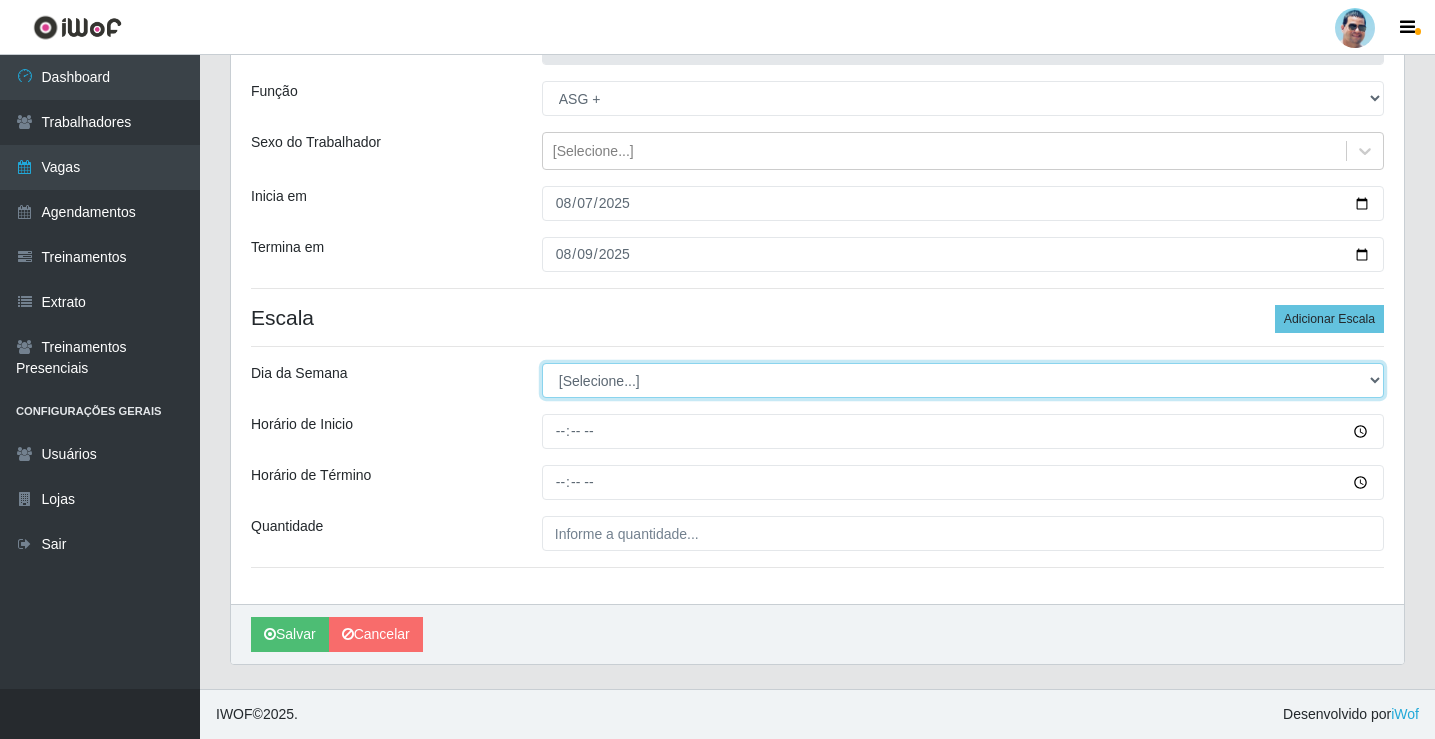 click on "[Selecione...] Segunda Terça Quarta Quinta Sexta Sábado Domingo" at bounding box center [963, 380] 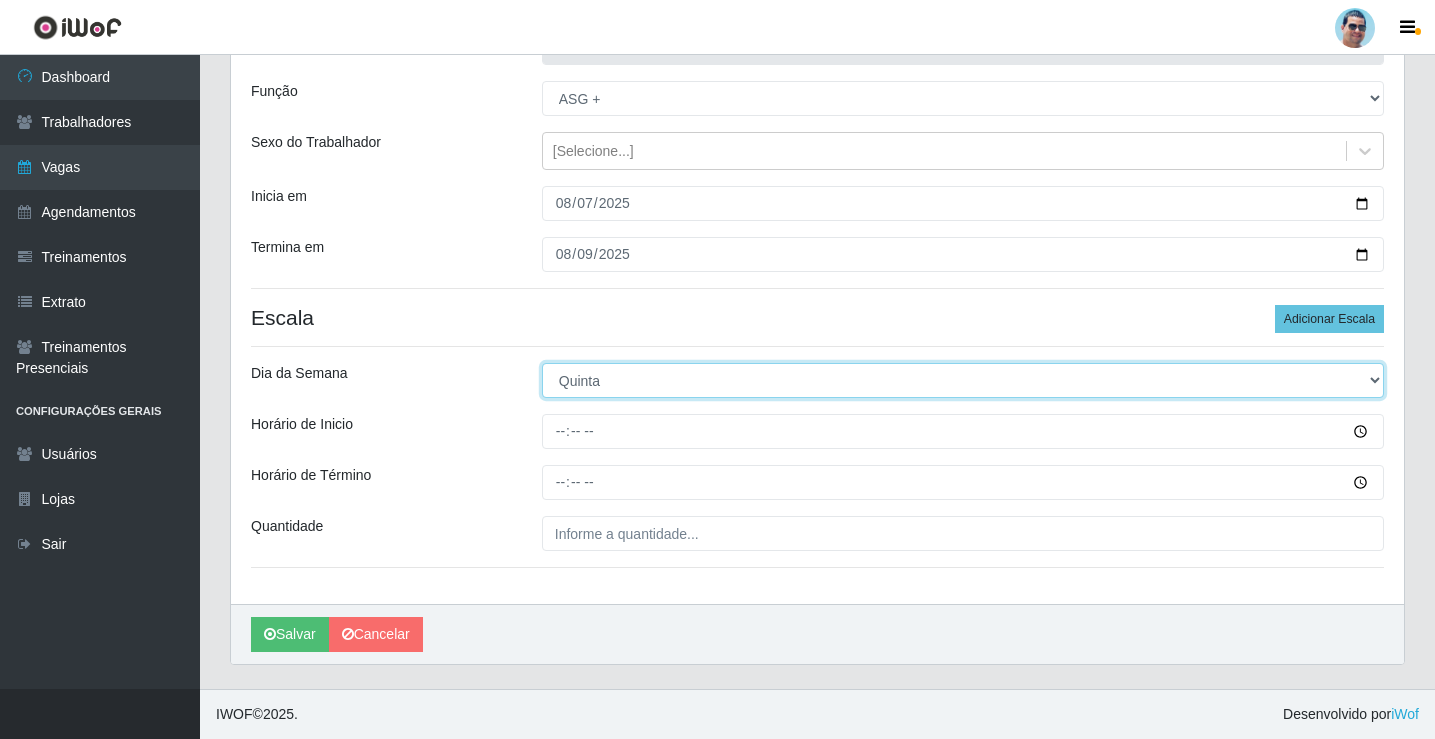 click on "[Selecione...] Segunda Terça Quarta Quinta Sexta Sábado Domingo" at bounding box center (963, 380) 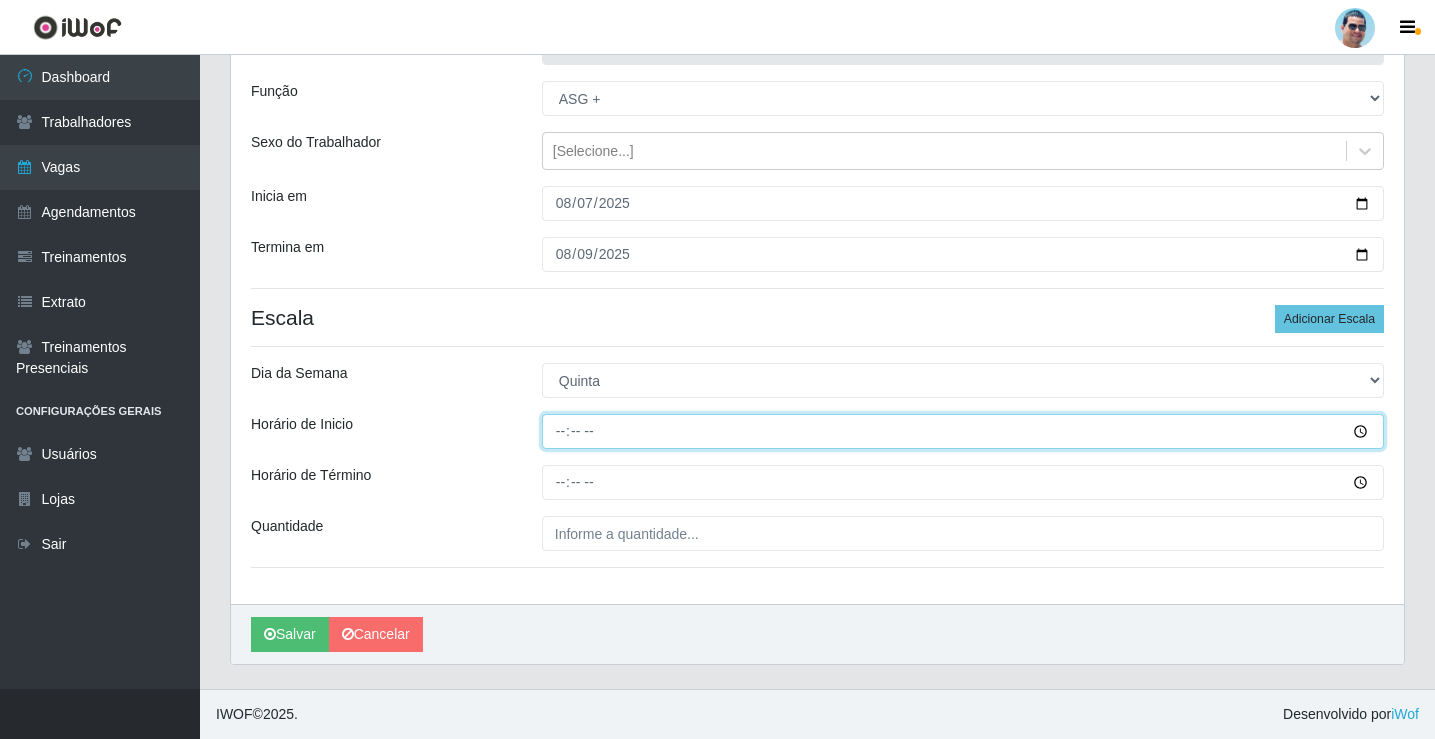 click on "Horário de Inicio" at bounding box center (963, 431) 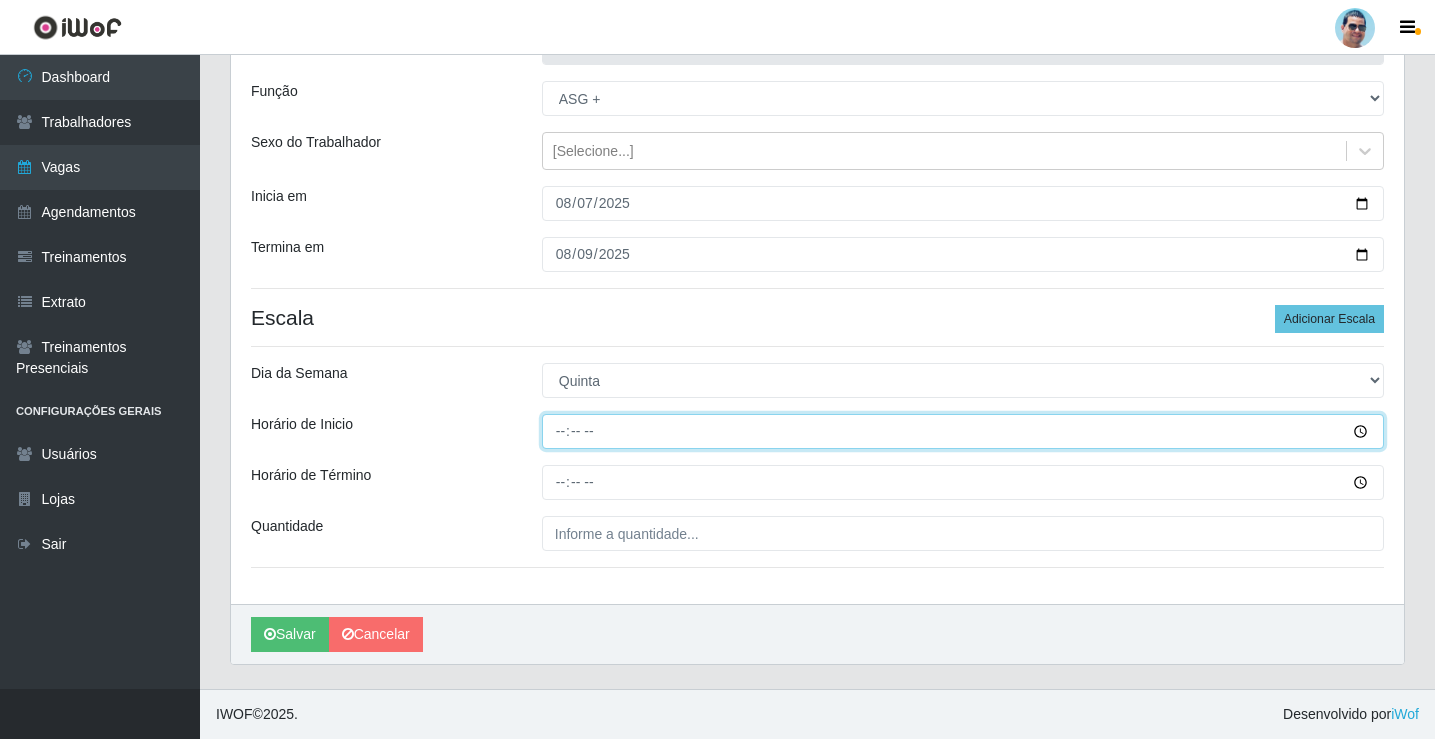 type on "15:00" 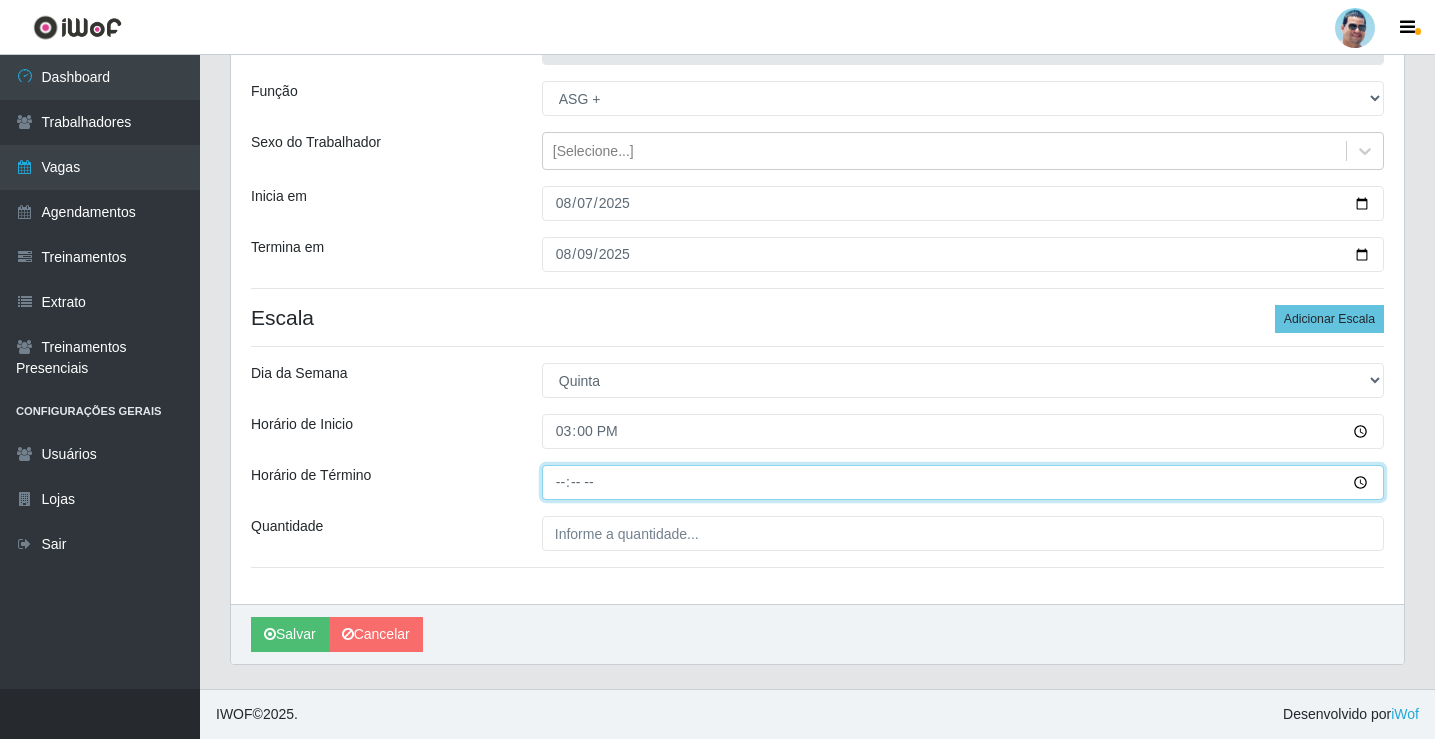 click on "Horário de Término" at bounding box center [963, 482] 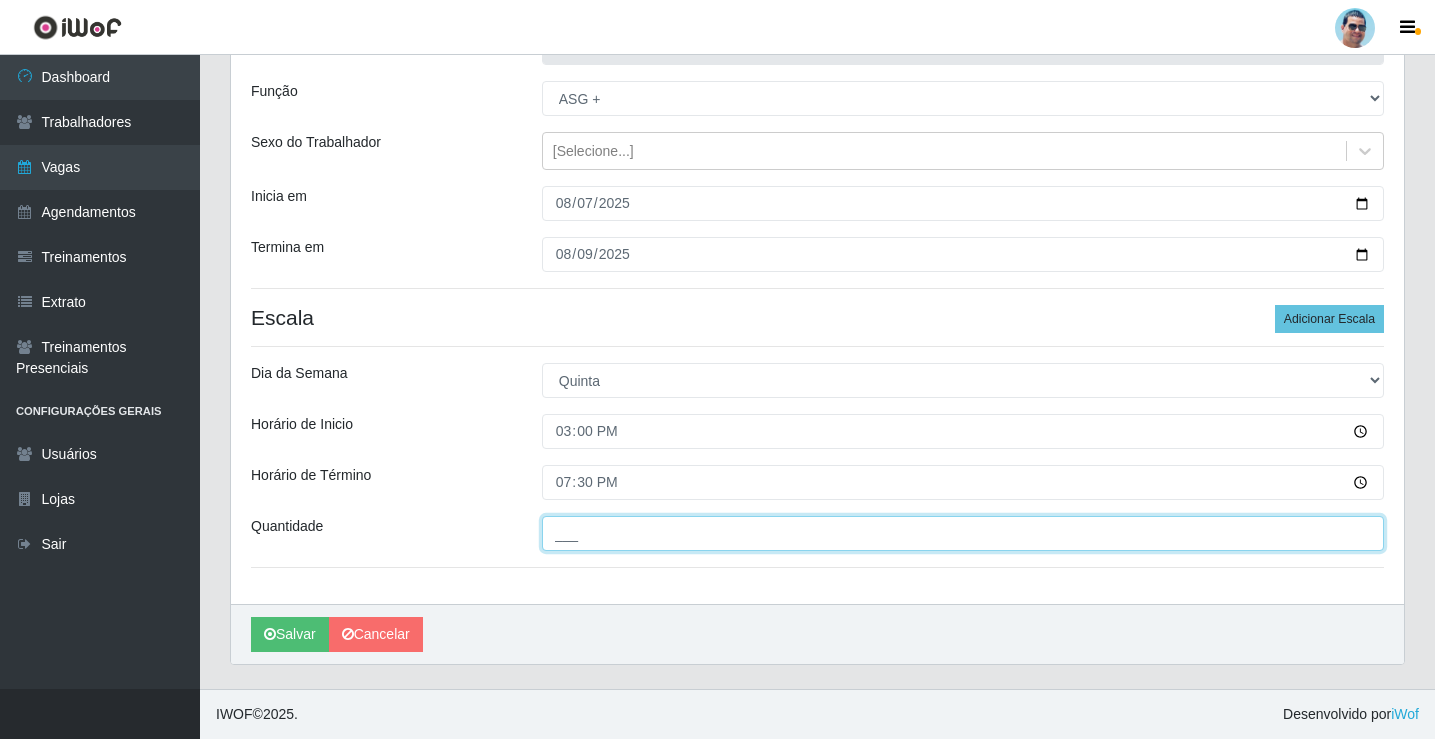click on "___" at bounding box center (963, 533) 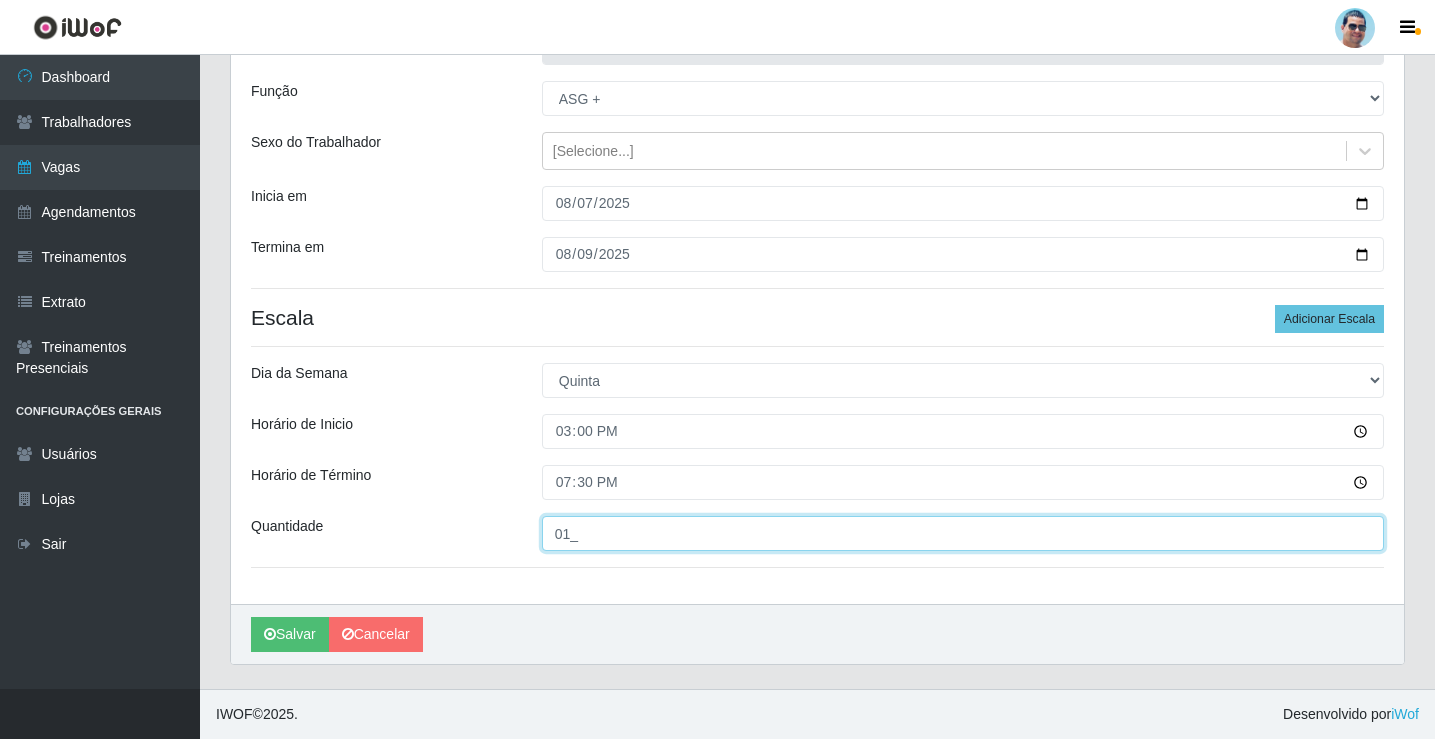 type on "01_" 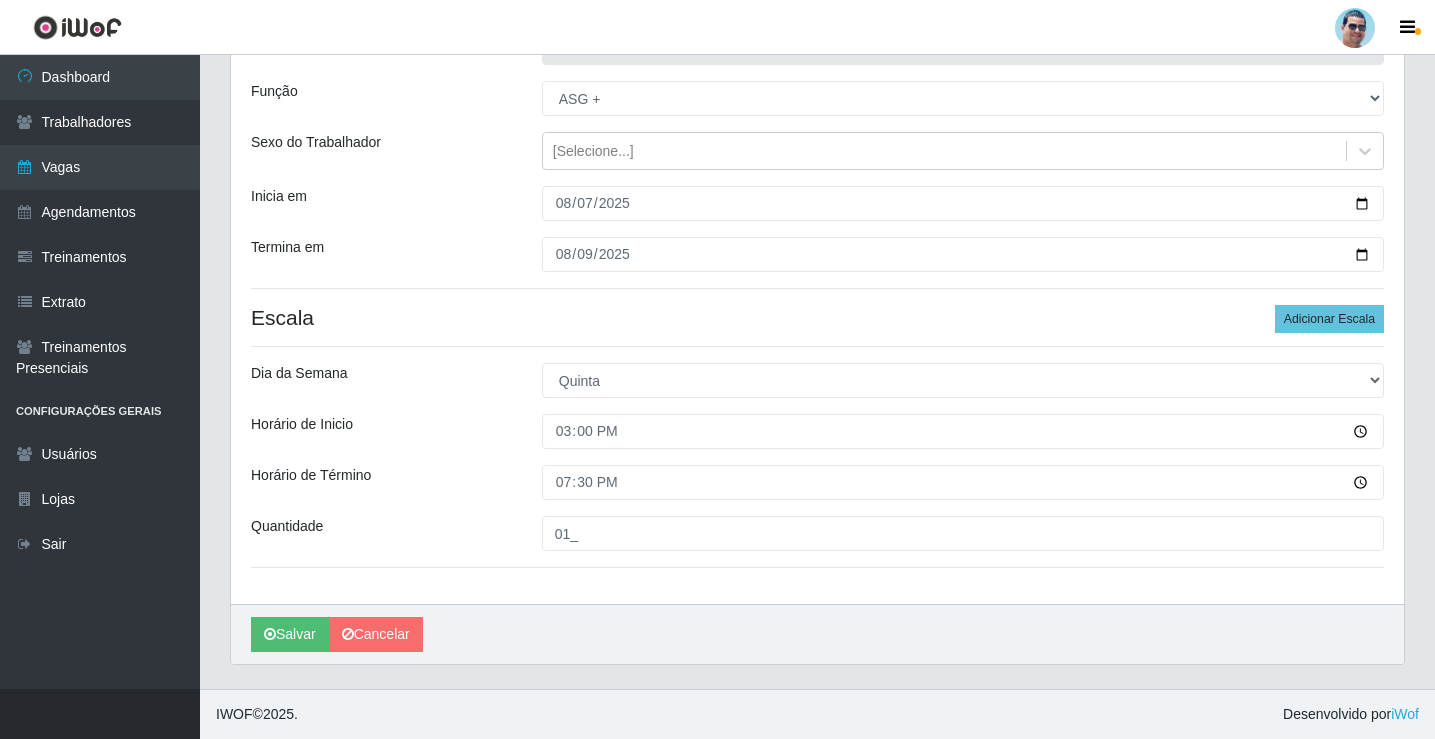 click on "Loja Mercadinho Extrabom Função [Selecione...] ASG ASG + ASG ++ Balconista Balconista + Balconista ++ Carregador e Descarregador de Caminhão Carregador e Descarregador de Caminhão + Carregador e Descarregador de Caminhão ++ Embalador Embalador + Embalador ++ Operador de Caixa Operador de Caixa + Operador de Caixa ++ Repositor  Repositor + Repositor ++ Sexo do Trabalhador [Selecione...] Inicia em [DATE] Termina em [DATE] Escala Adicionar Escala Dia da Semana [Selecione...] Segunda Terça Quarta Quinta Sexta Sábado Domingo Horário de Inicio [TIME] Horário de Término [TIME] Quantidade 01_" at bounding box center [817, 307] 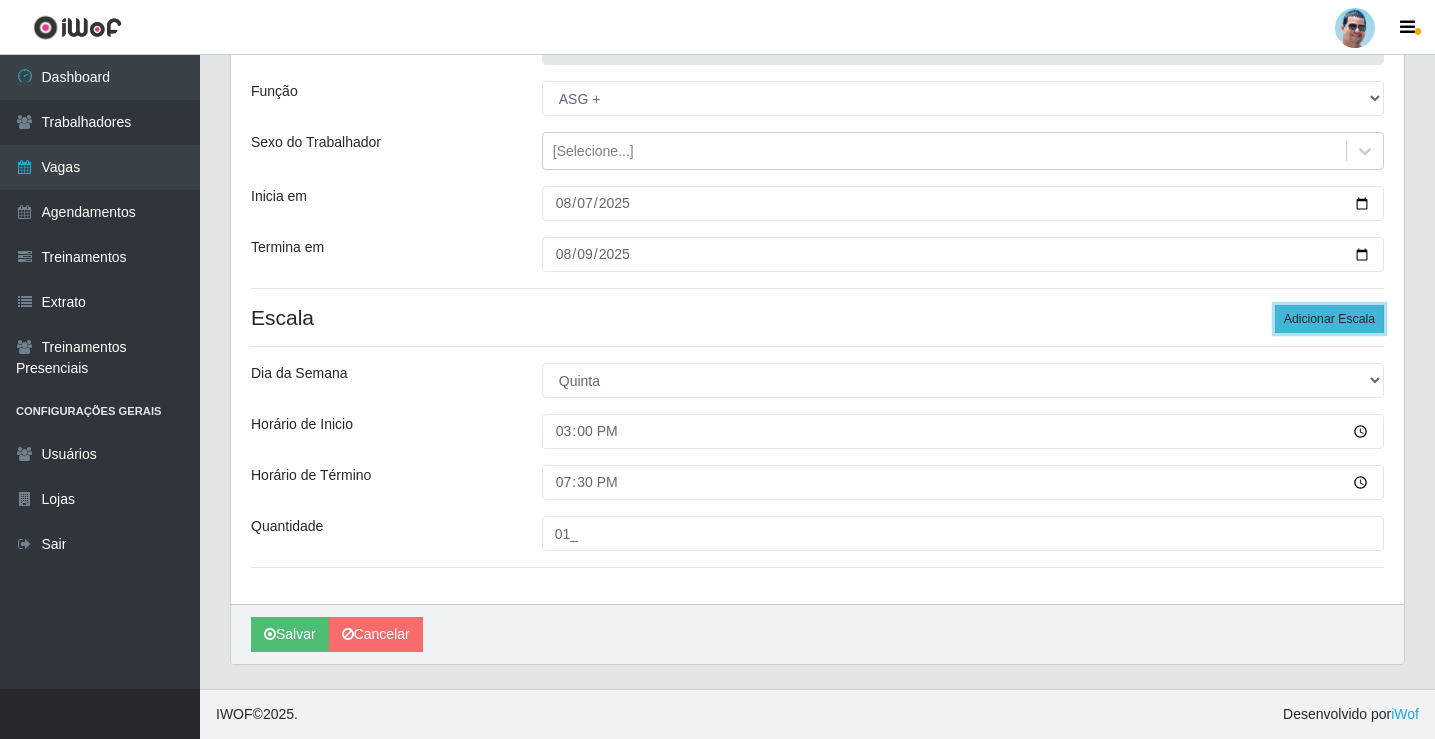 click on "Adicionar Escala" at bounding box center (1329, 319) 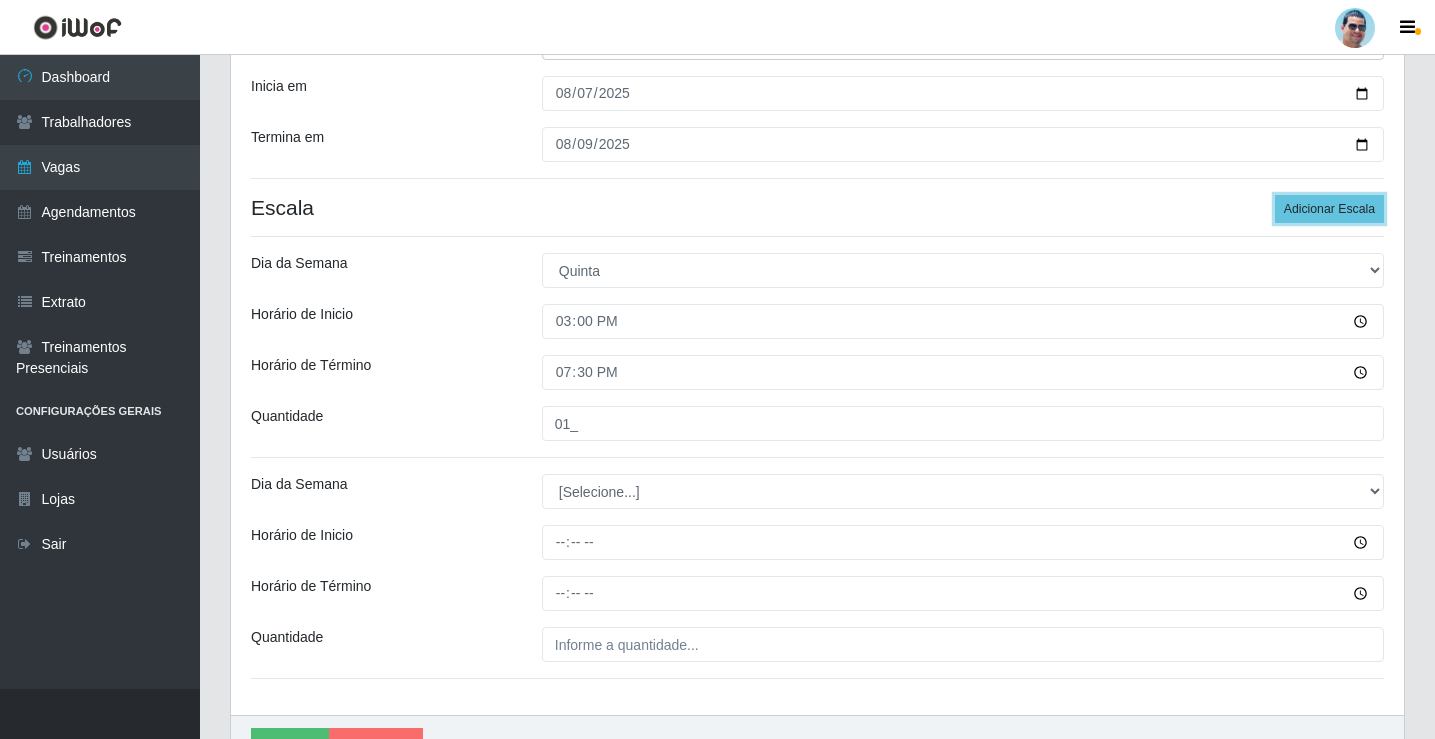 scroll, scrollTop: 383, scrollLeft: 0, axis: vertical 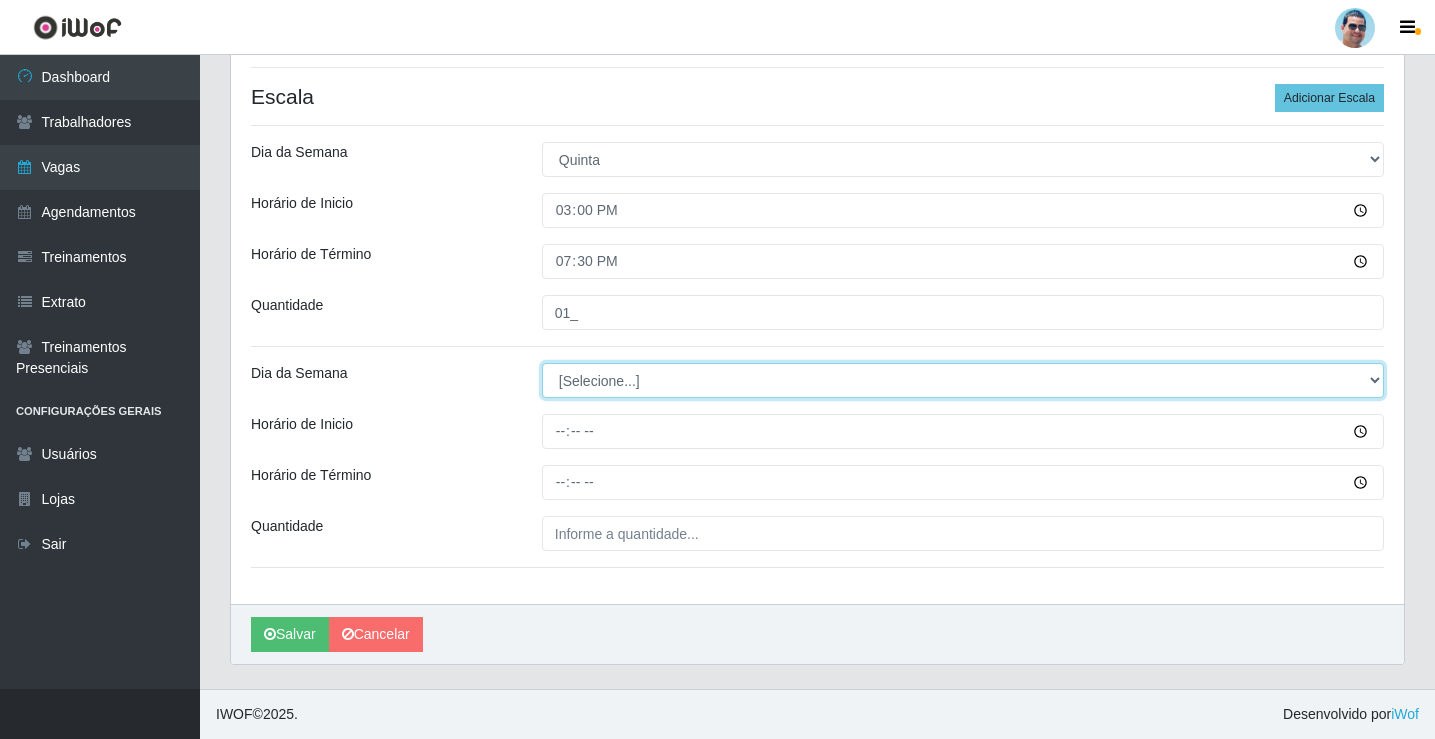 click on "[Selecione...] Segunda Terça Quarta Quinta Sexta Sábado Domingo" at bounding box center [963, 380] 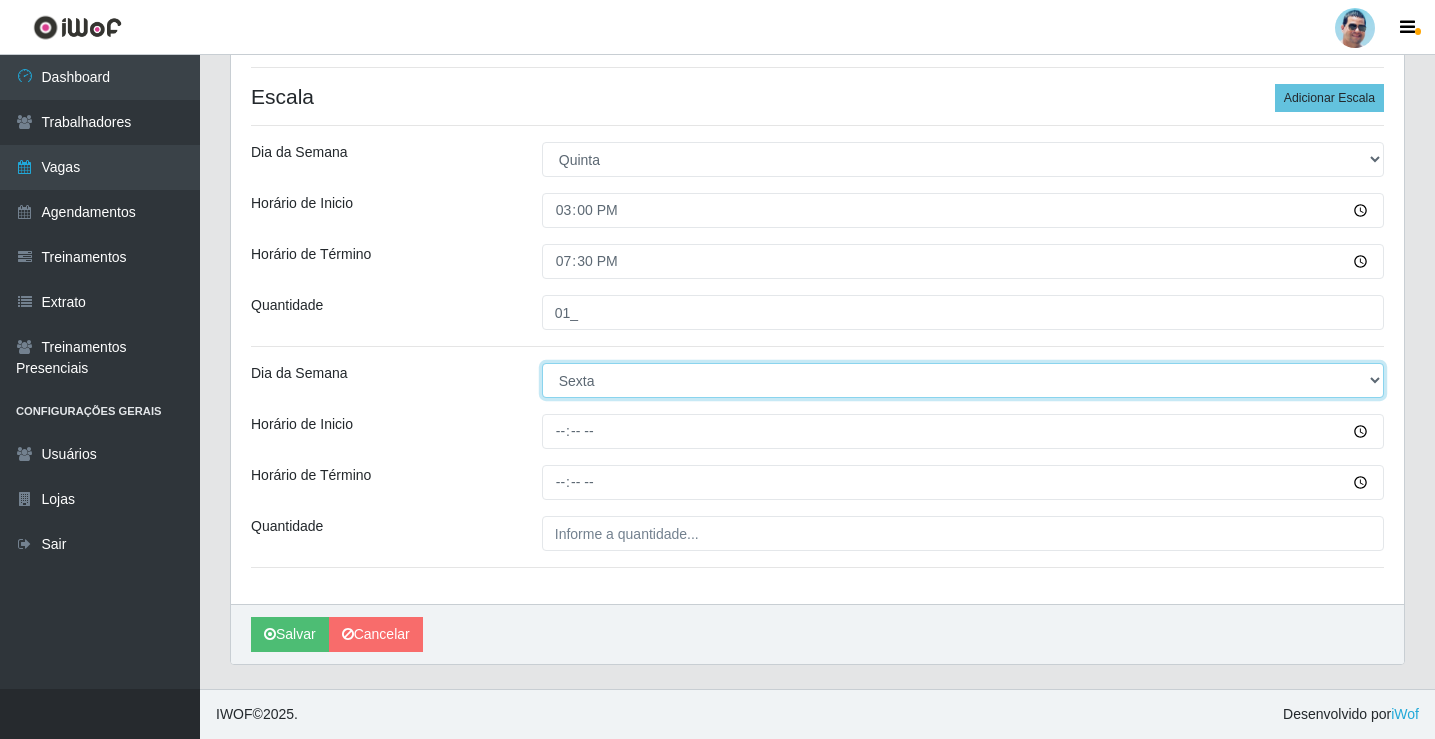 click on "[Selecione...] Segunda Terça Quarta Quinta Sexta Sábado Domingo" at bounding box center [963, 380] 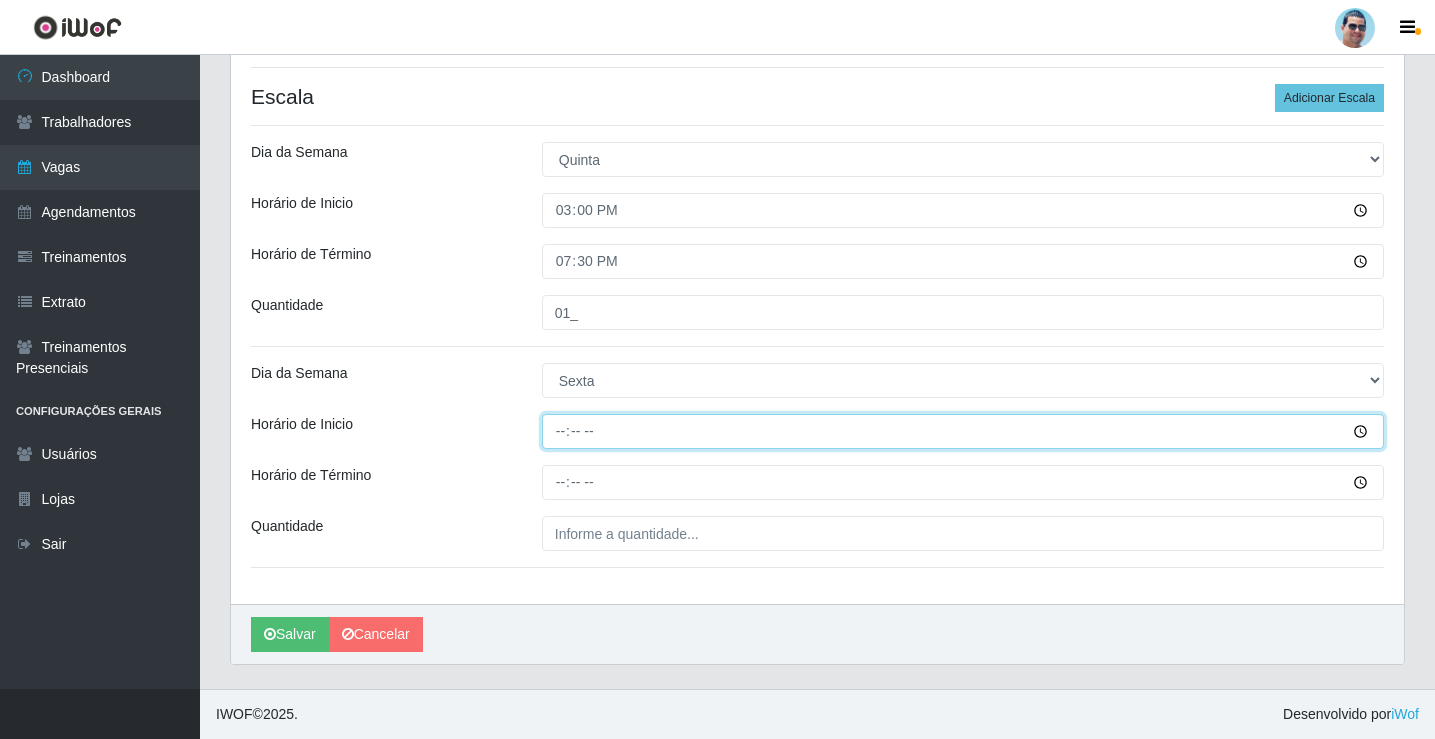 click on "Horário de Inicio" at bounding box center [963, 431] 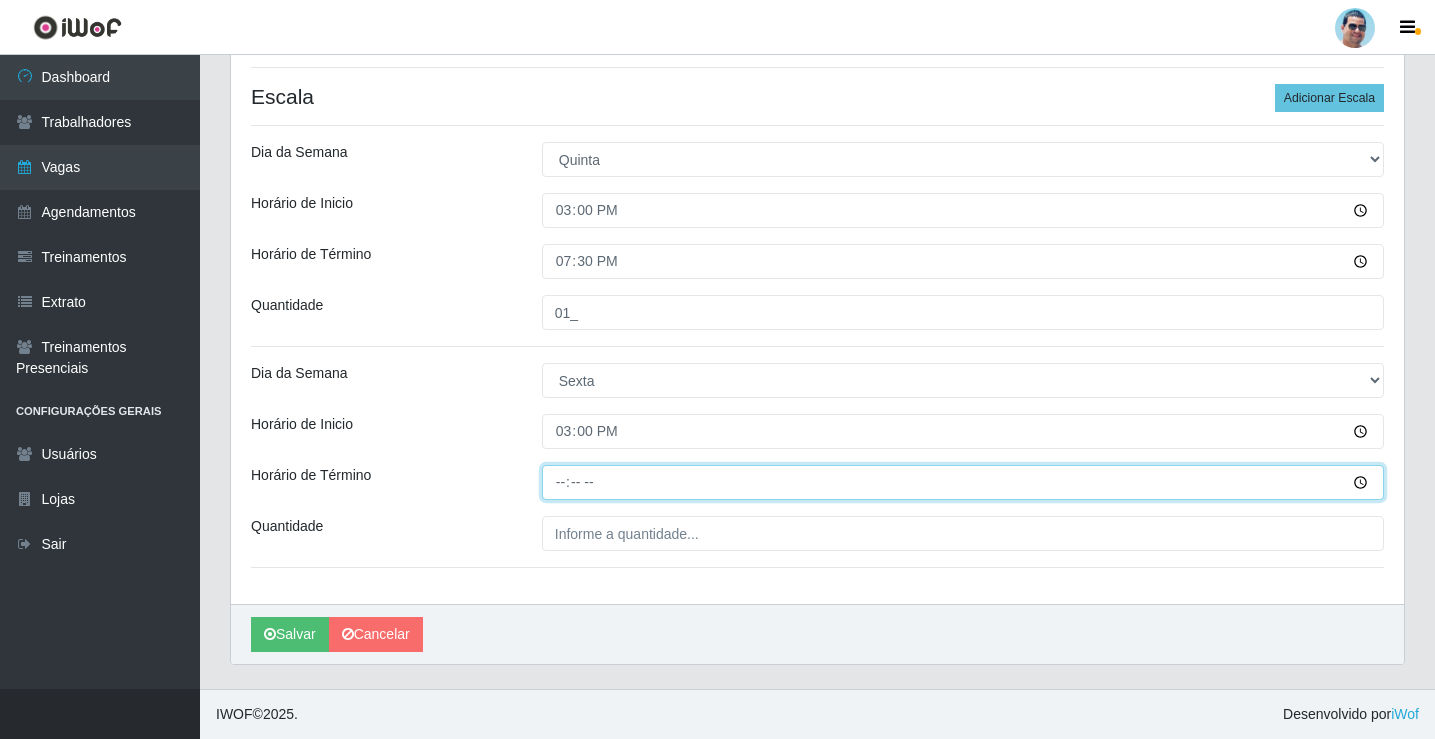 click on "Horário de Término" at bounding box center [963, 482] 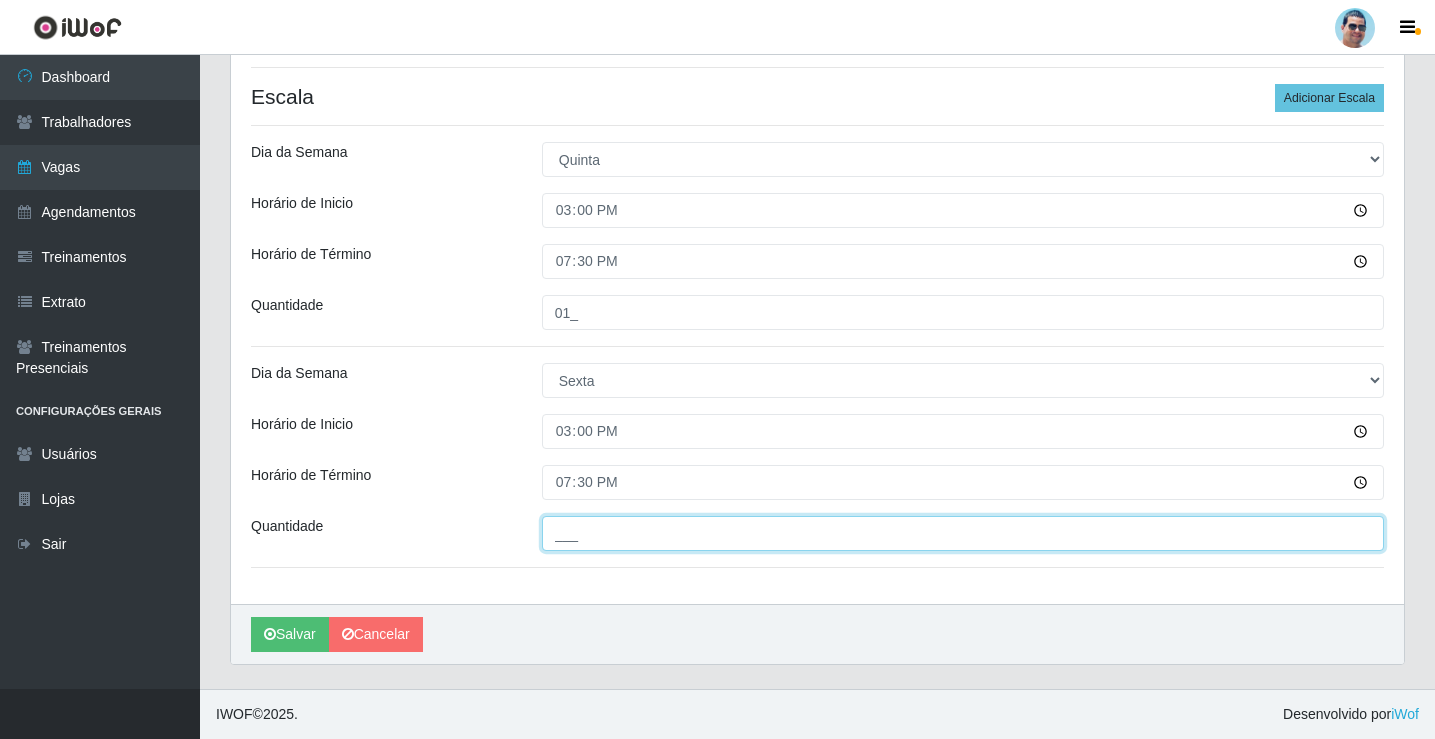click on "___" at bounding box center [963, 533] 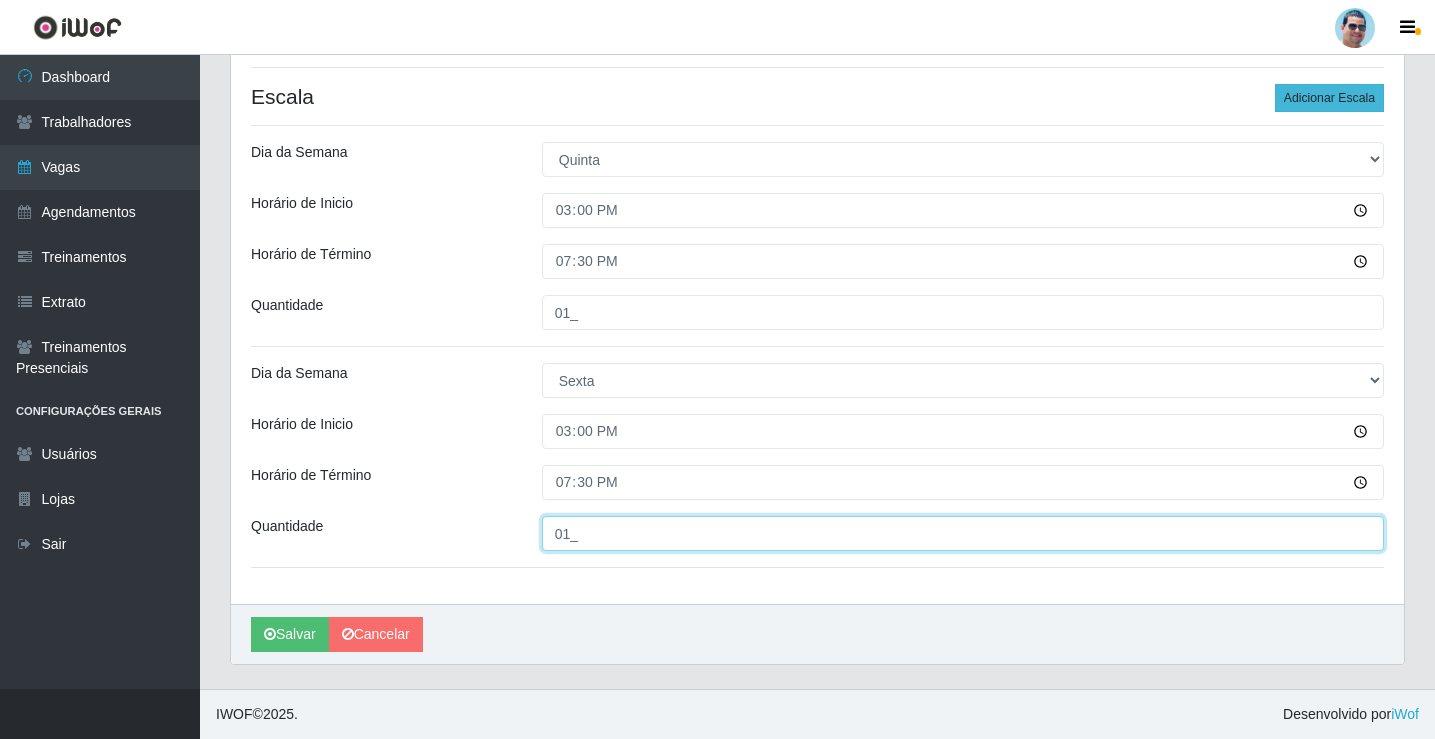 type on "01_" 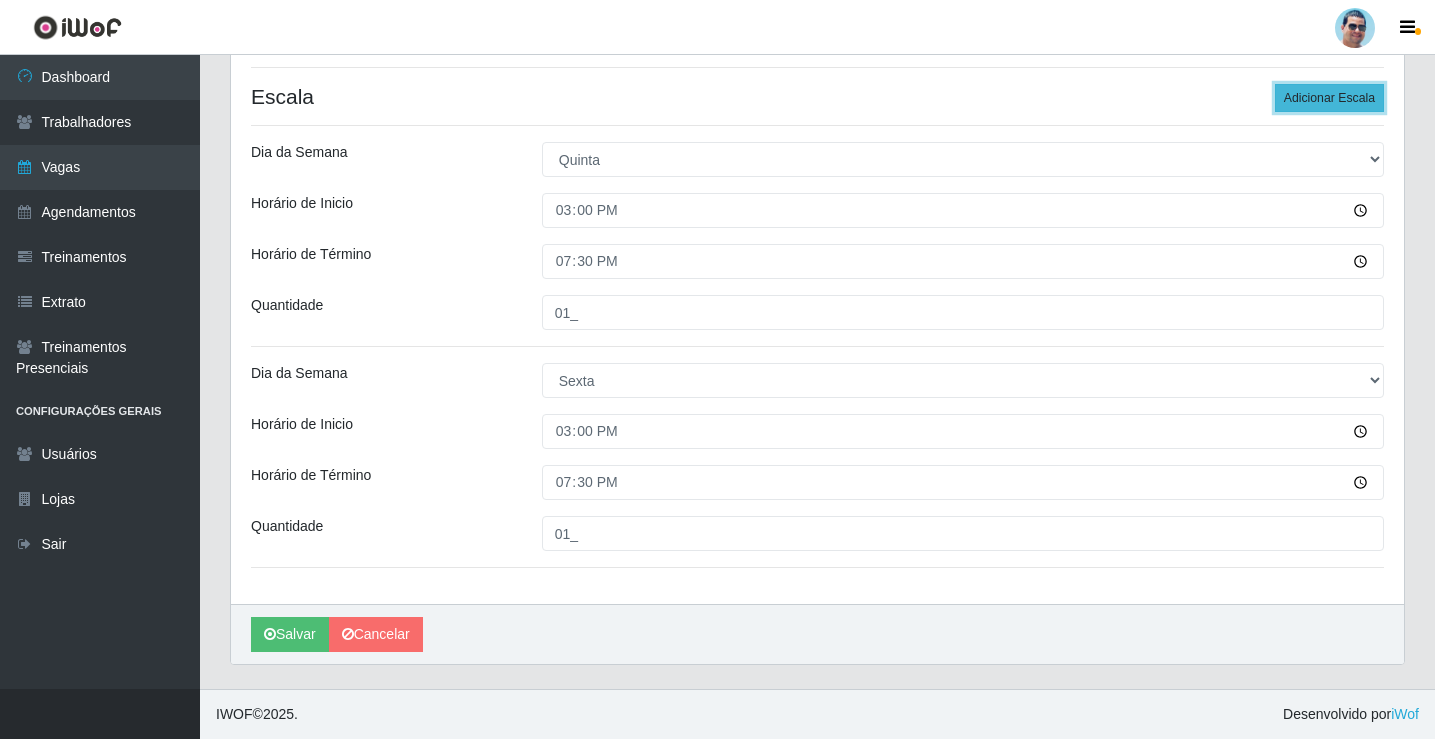 click on "Adicionar Escala" at bounding box center (1329, 98) 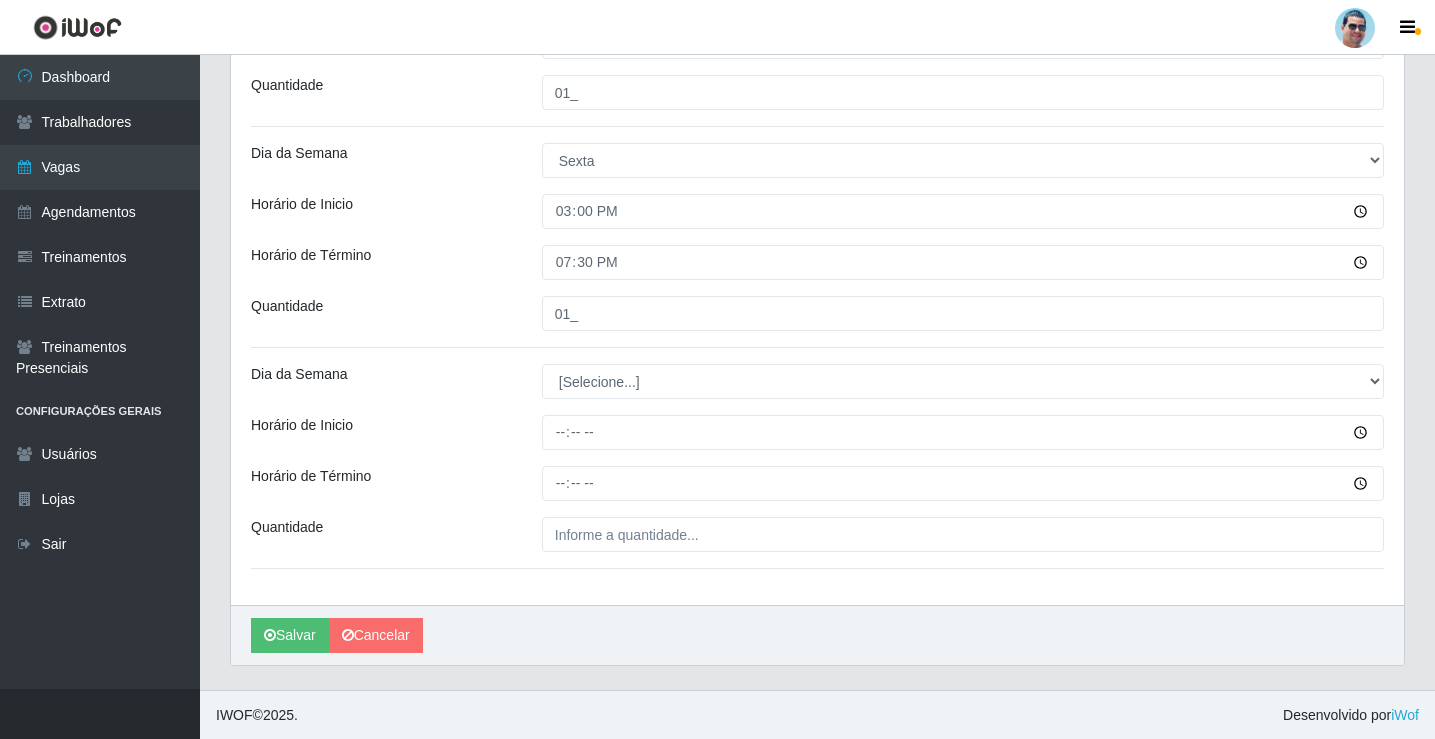 scroll, scrollTop: 604, scrollLeft: 0, axis: vertical 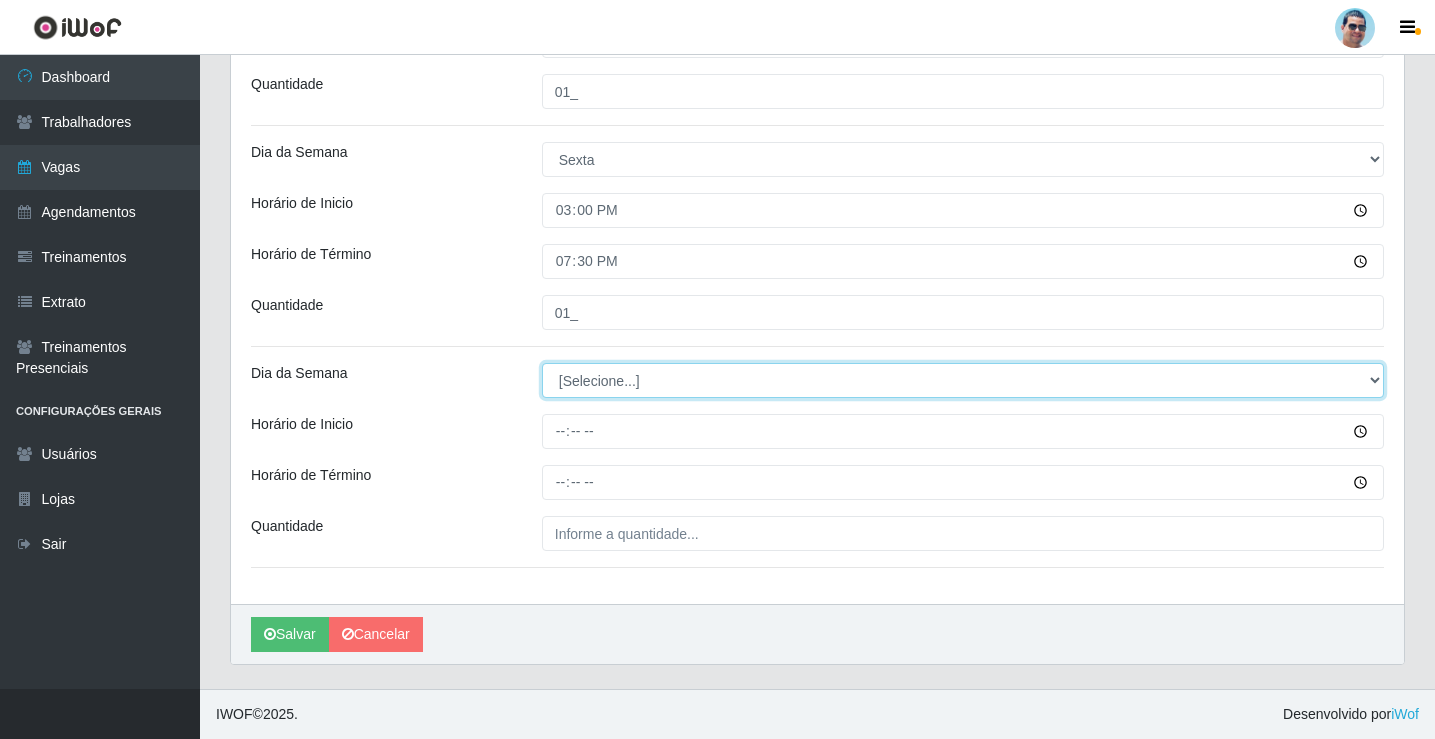 click on "[Selecione...] Segunda Terça Quarta Quinta Sexta Sábado Domingo" at bounding box center (963, 380) 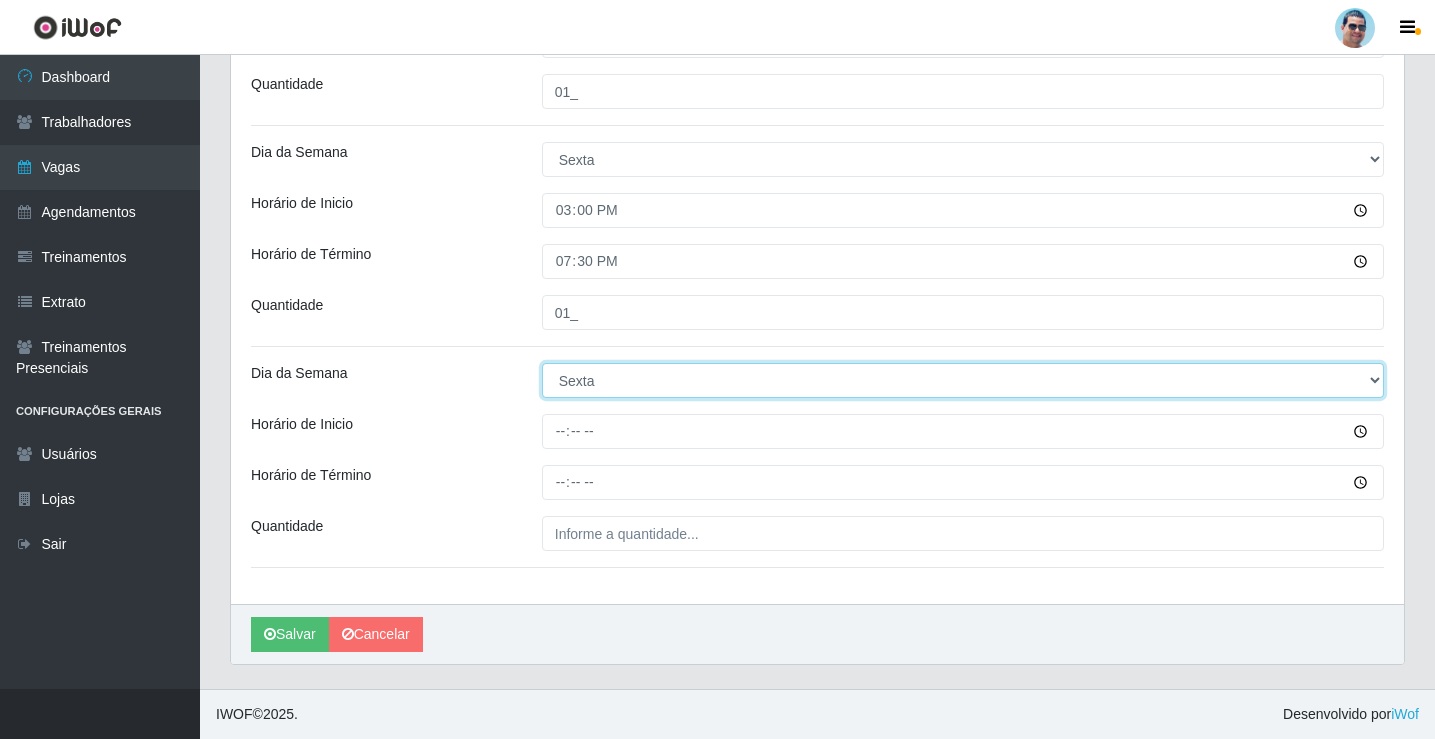 click on "[Selecione...] Segunda Terça Quarta Quinta Sexta Sábado Domingo" at bounding box center [963, 380] 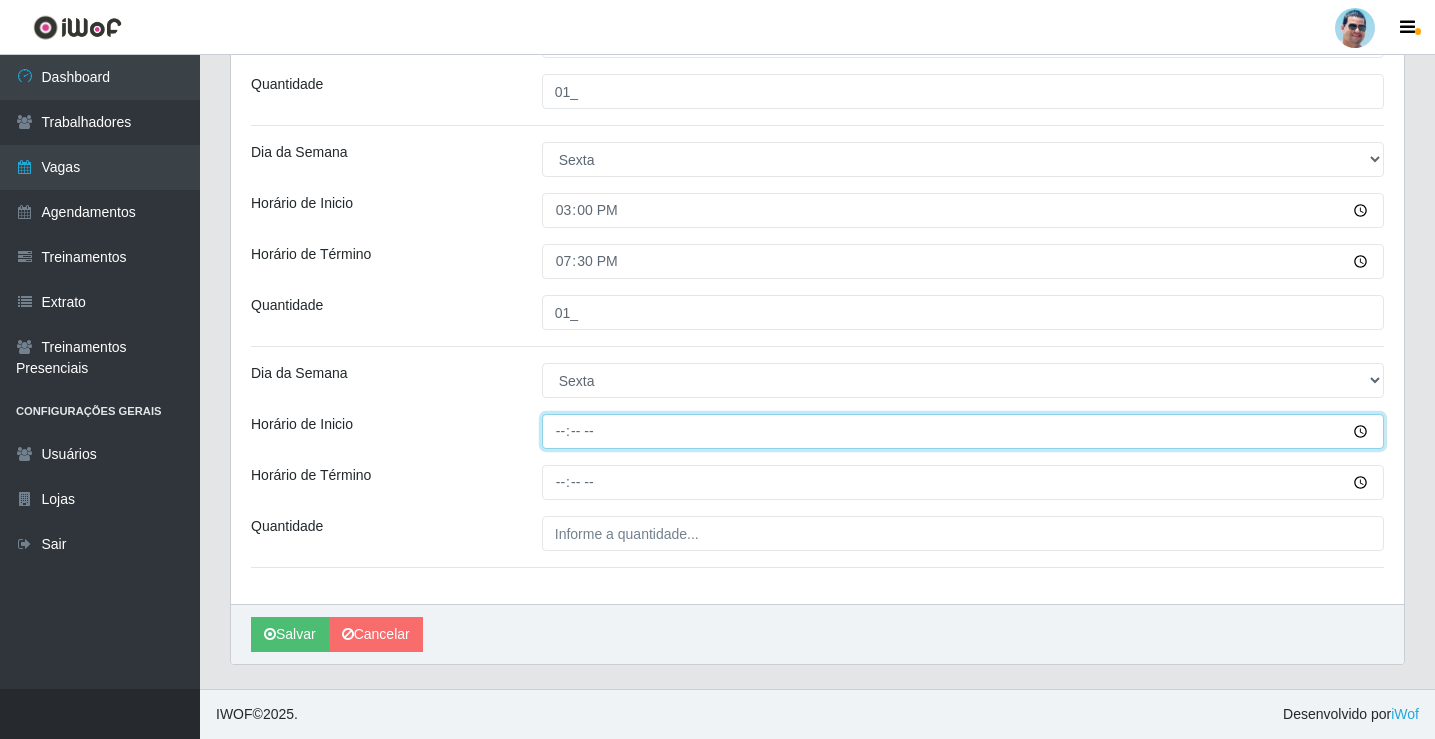 click on "Horário de Inicio" at bounding box center (963, 431) 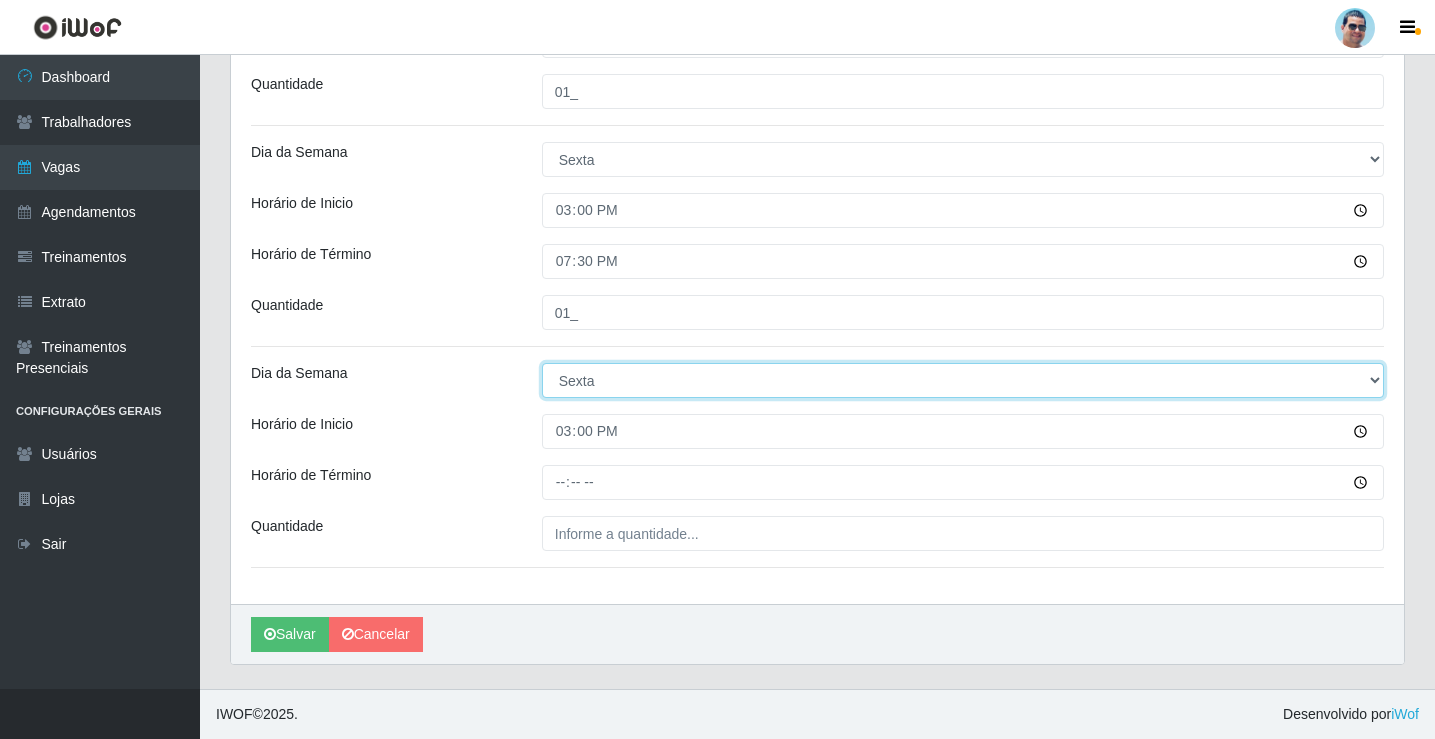 click on "[Selecione...] Segunda Terça Quarta Quinta Sexta Sábado Domingo" at bounding box center (963, 380) 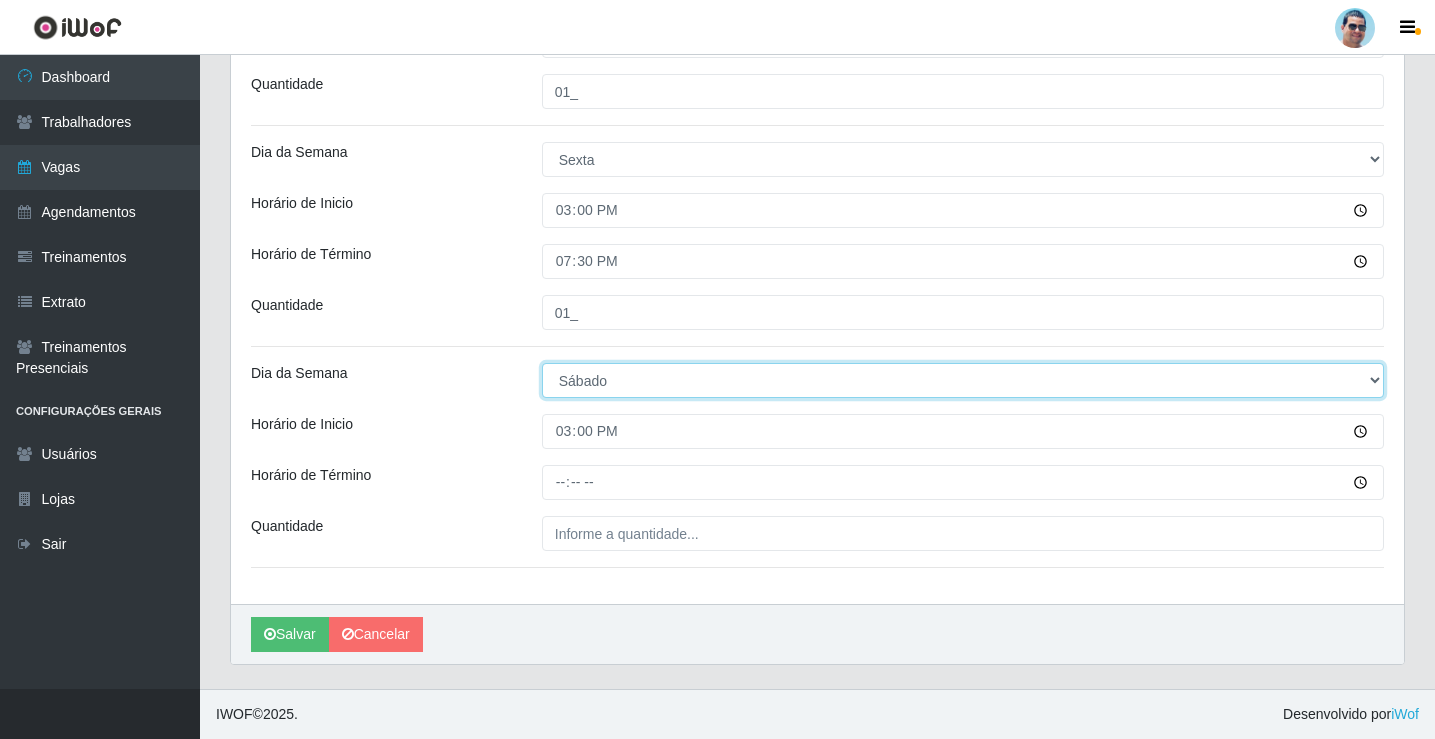 click on "[Selecione...] Segunda Terça Quarta Quinta Sexta Sábado Domingo" at bounding box center (963, 380) 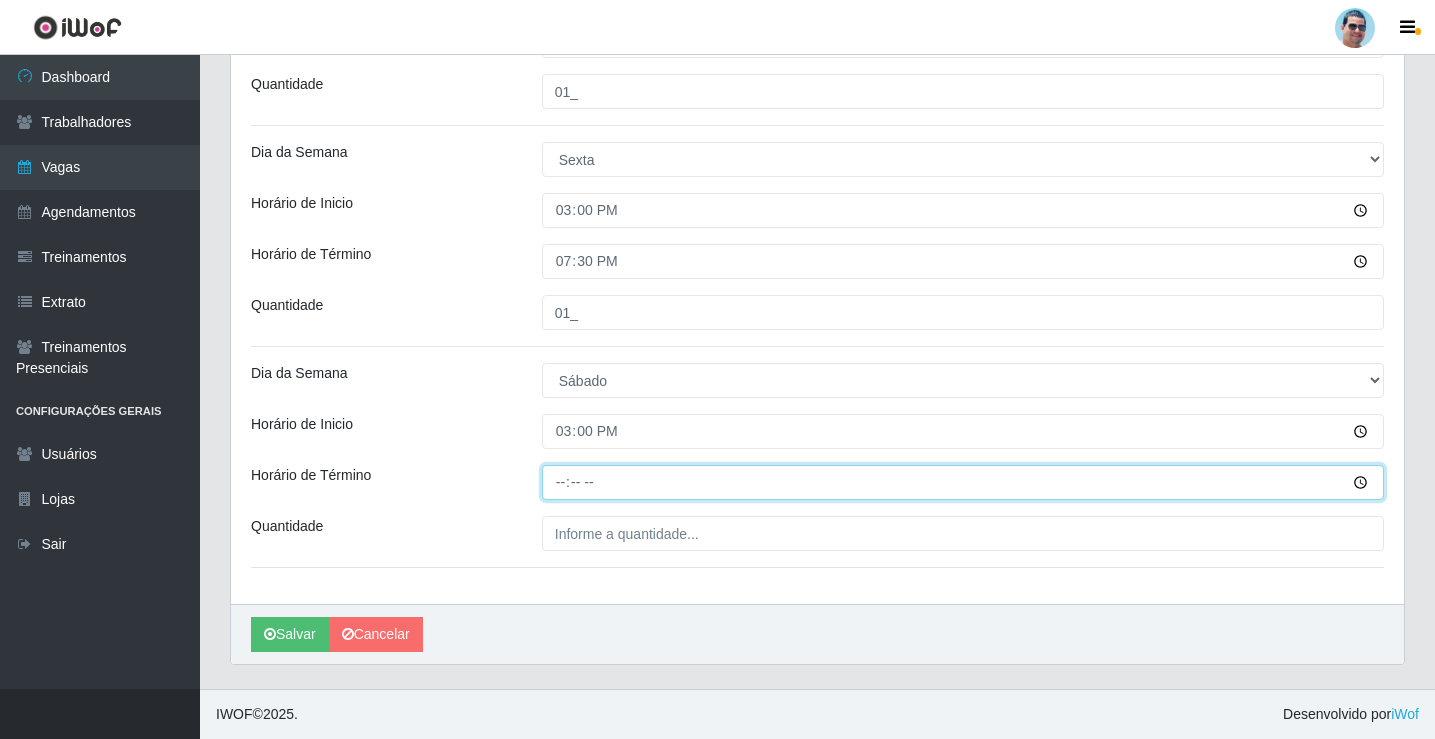click on "Horário de Término" at bounding box center (963, 482) 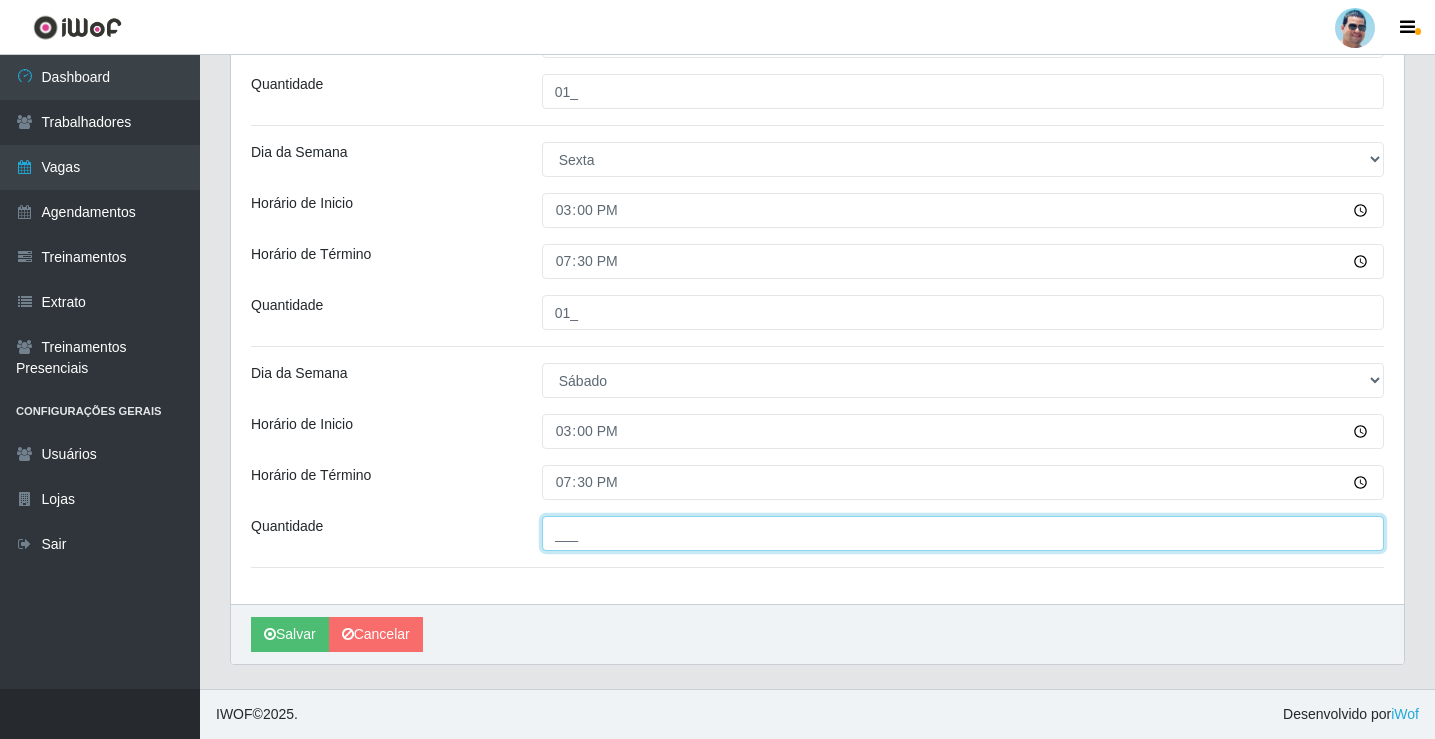 click on "___" at bounding box center (963, 533) 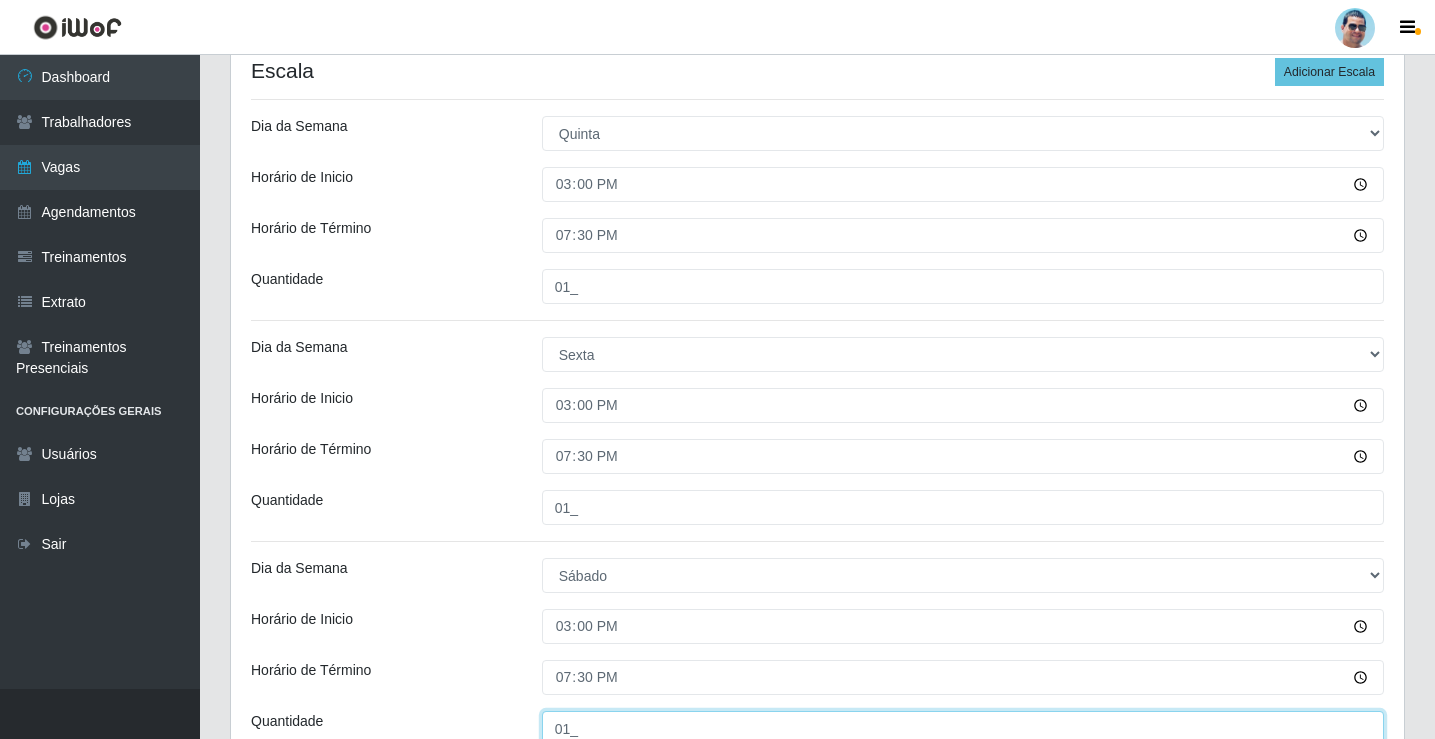 scroll, scrollTop: 604, scrollLeft: 0, axis: vertical 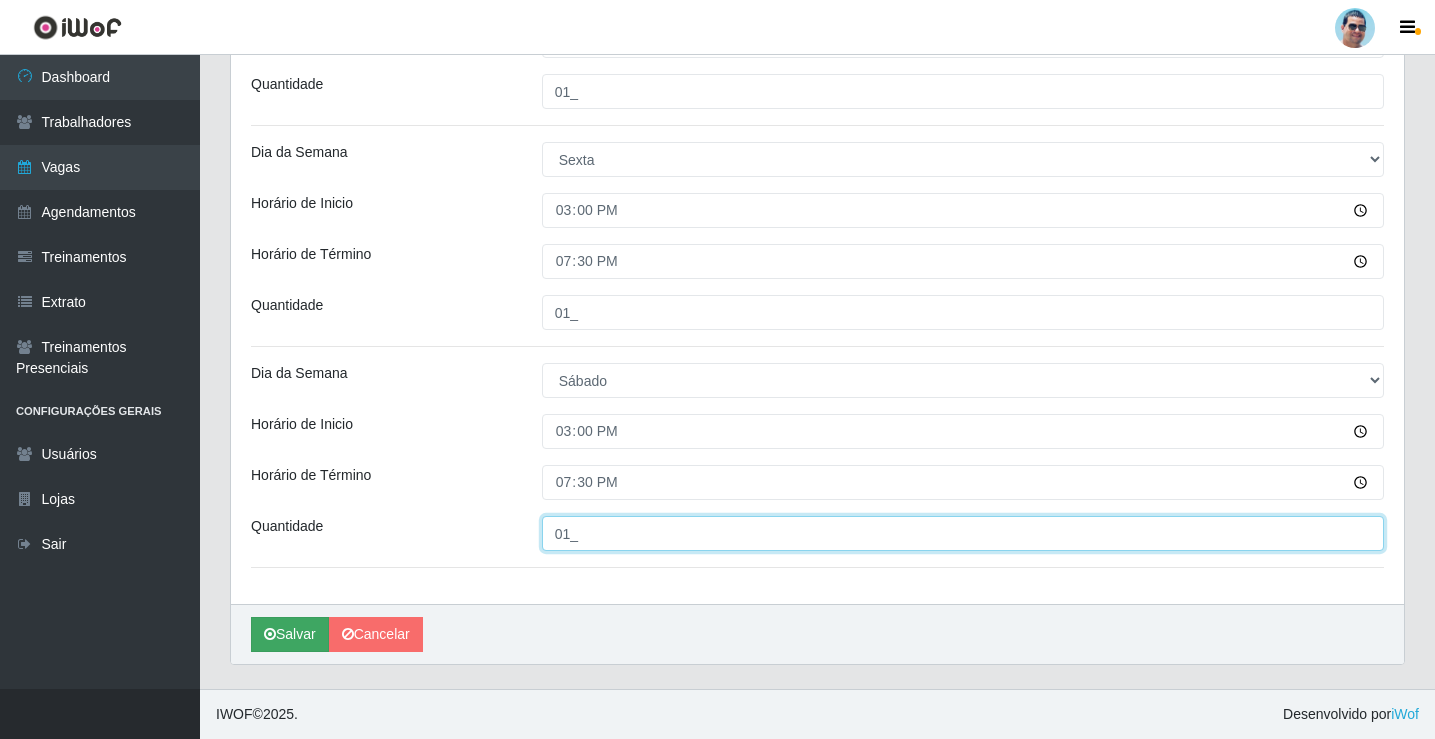 type on "01_" 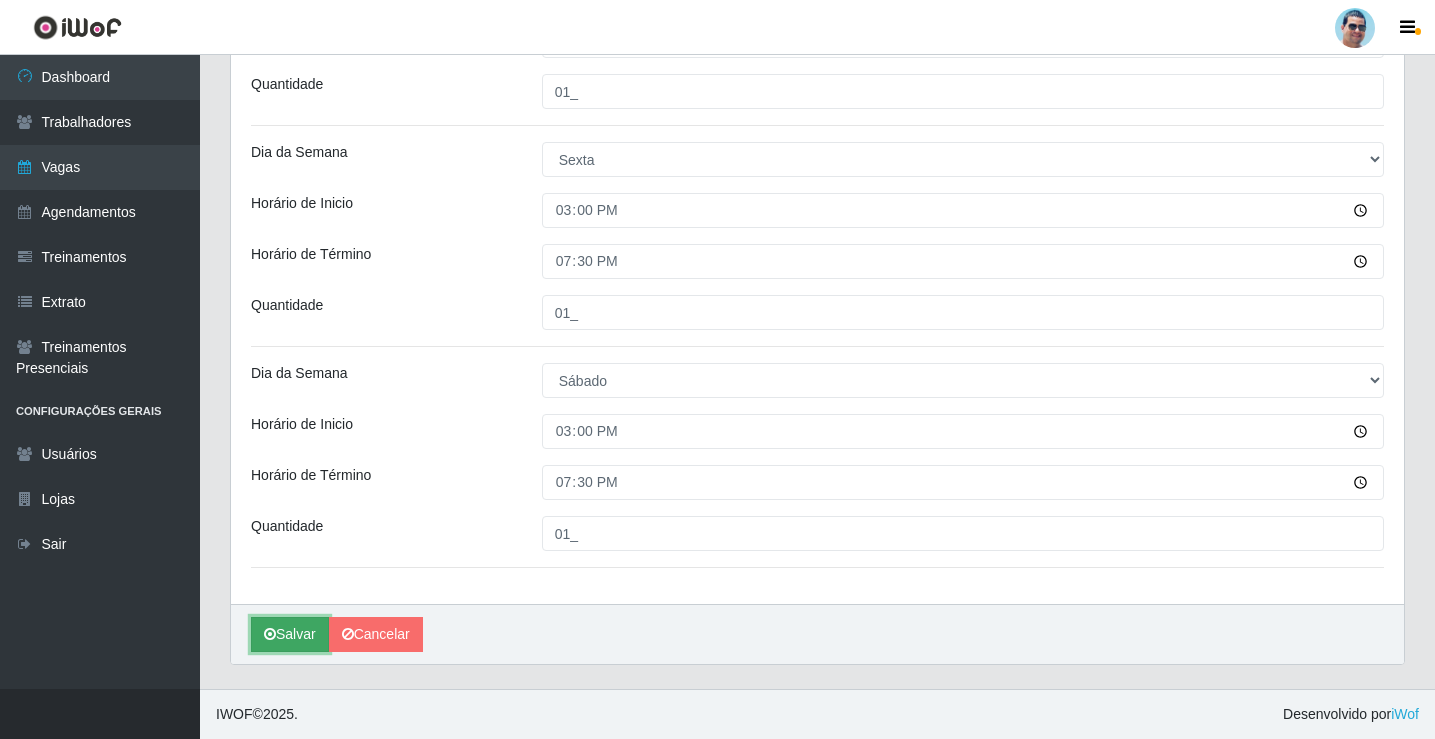 click on "Salvar" at bounding box center [290, 634] 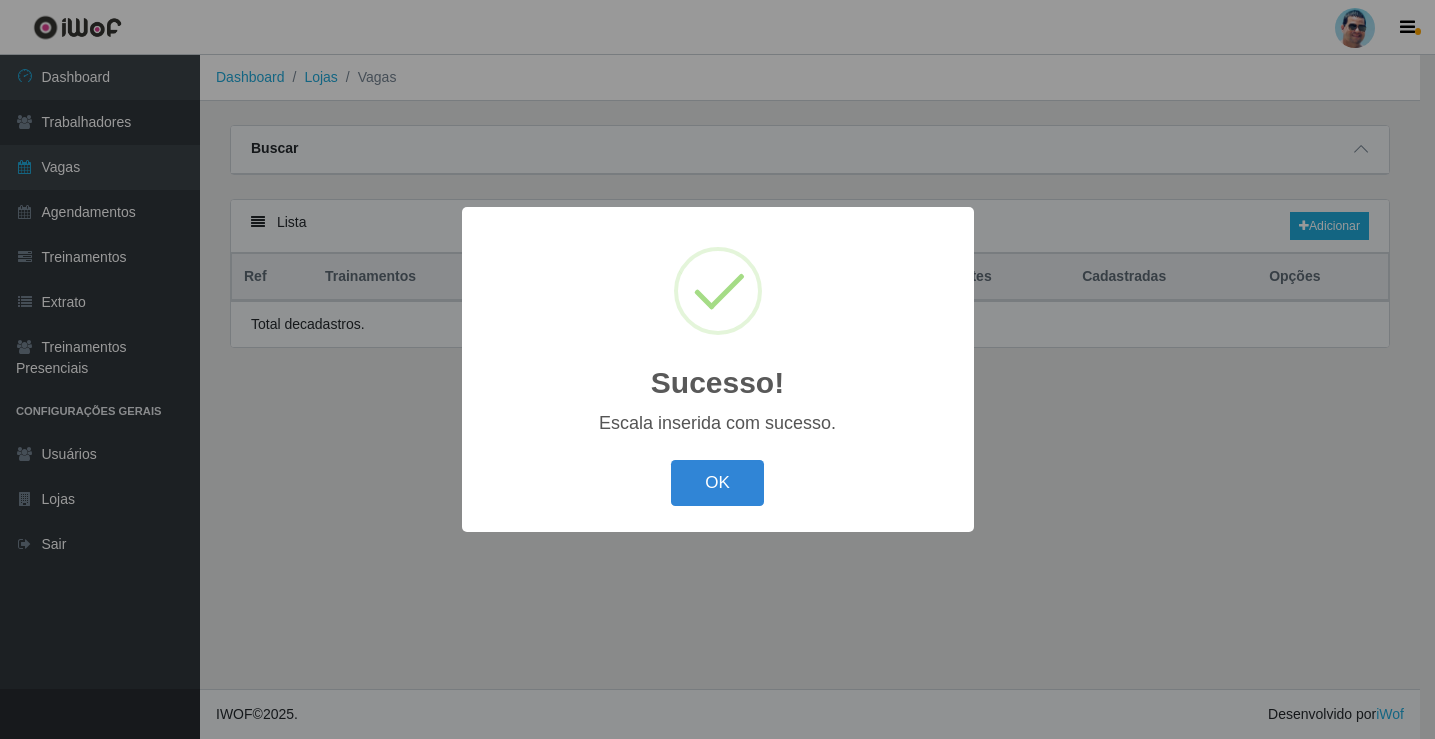 scroll, scrollTop: 0, scrollLeft: 0, axis: both 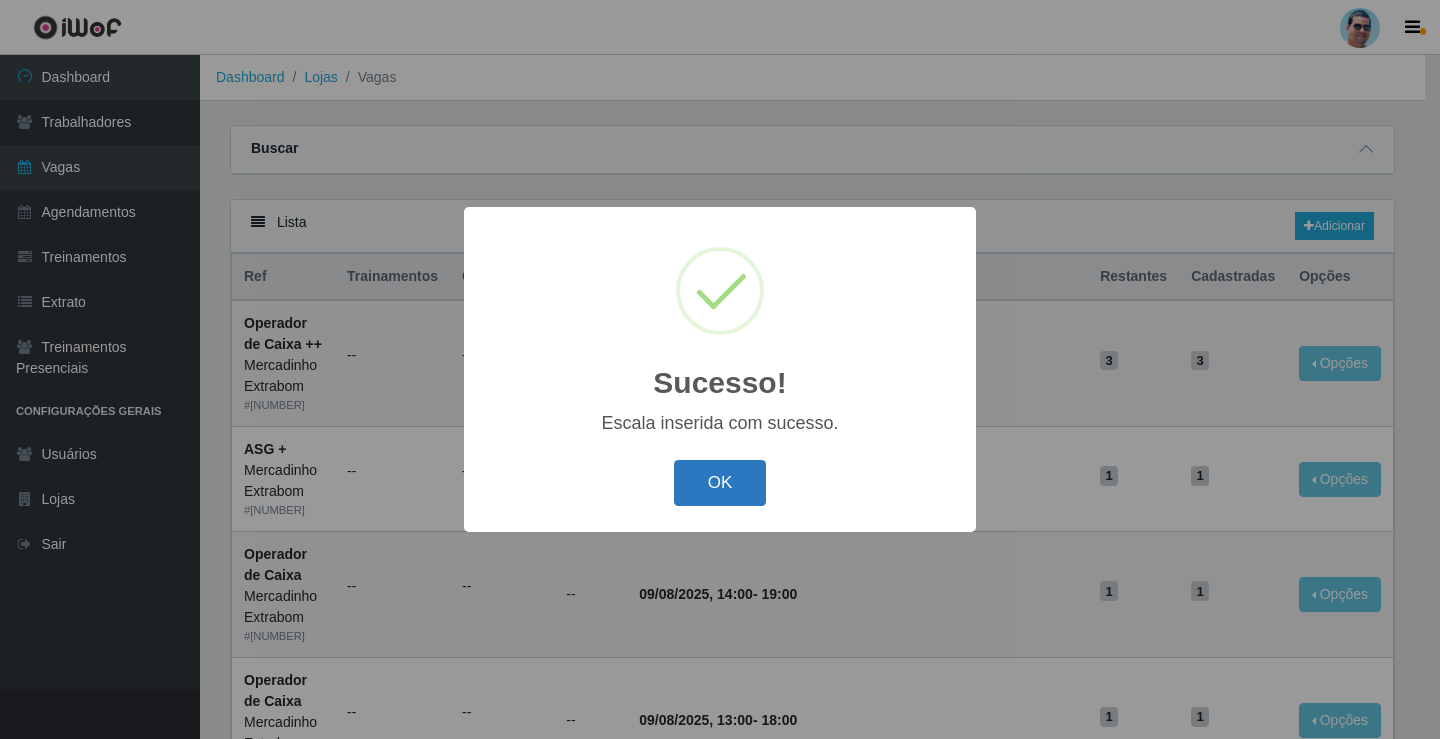 click on "OK" at bounding box center [720, 483] 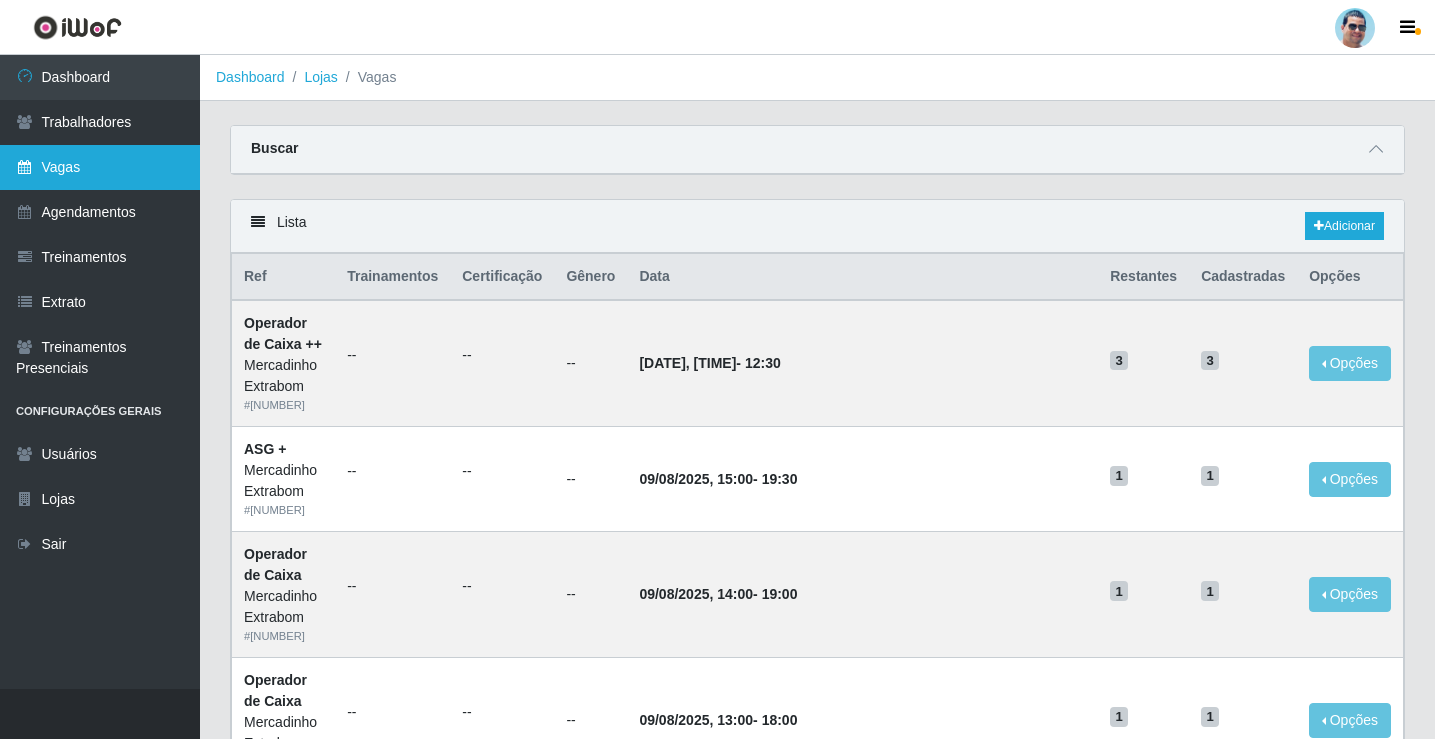 click on "Vagas" at bounding box center (100, 167) 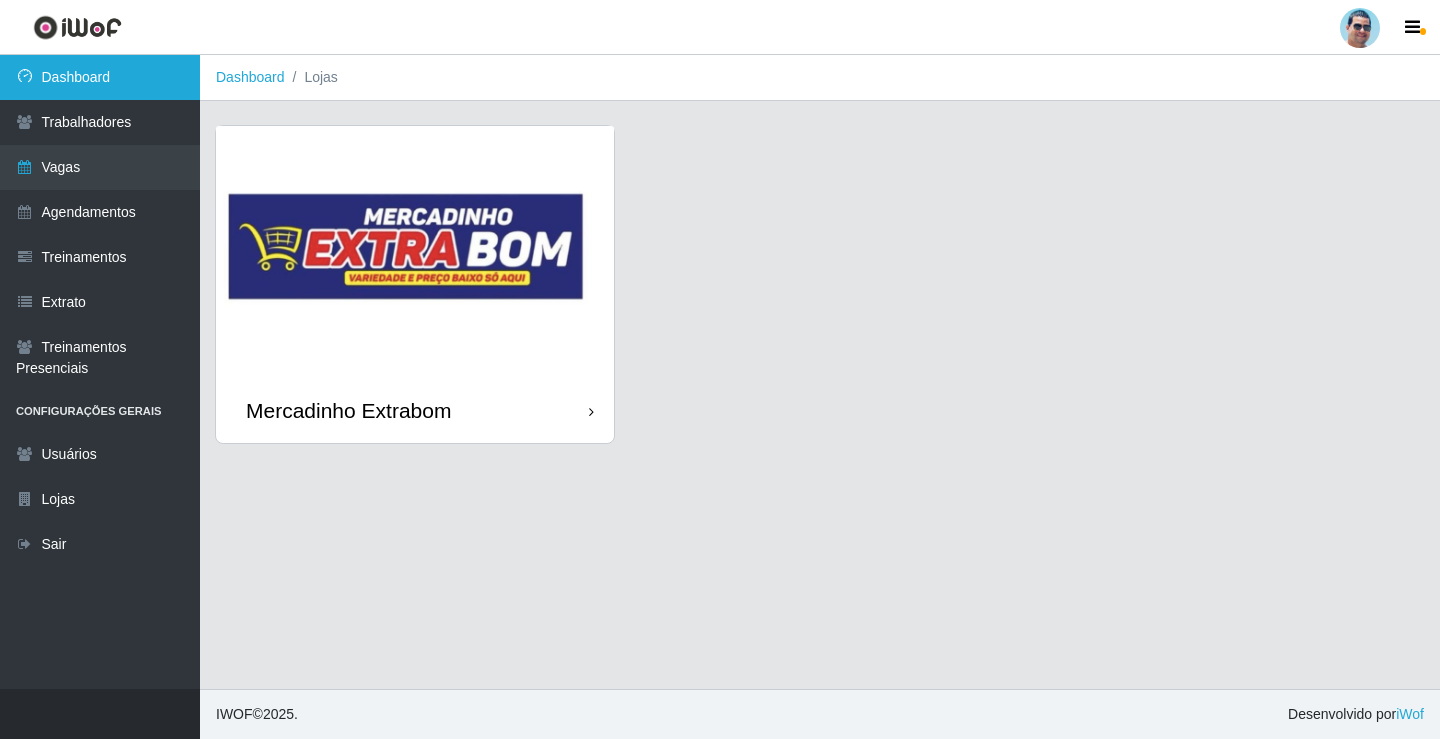 click on "Dashboard" at bounding box center [100, 77] 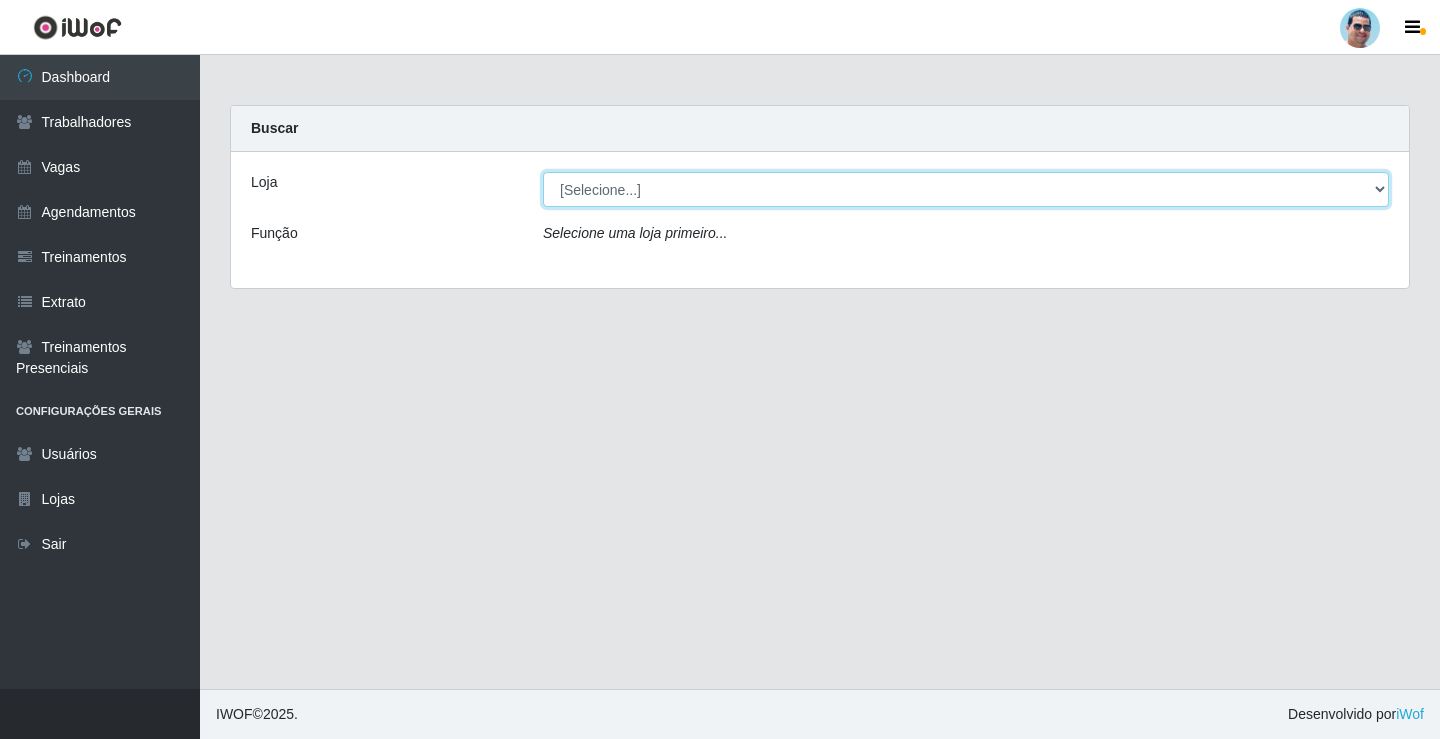 click on "[Selecione...] Mercadinho Extrabom" at bounding box center [966, 189] 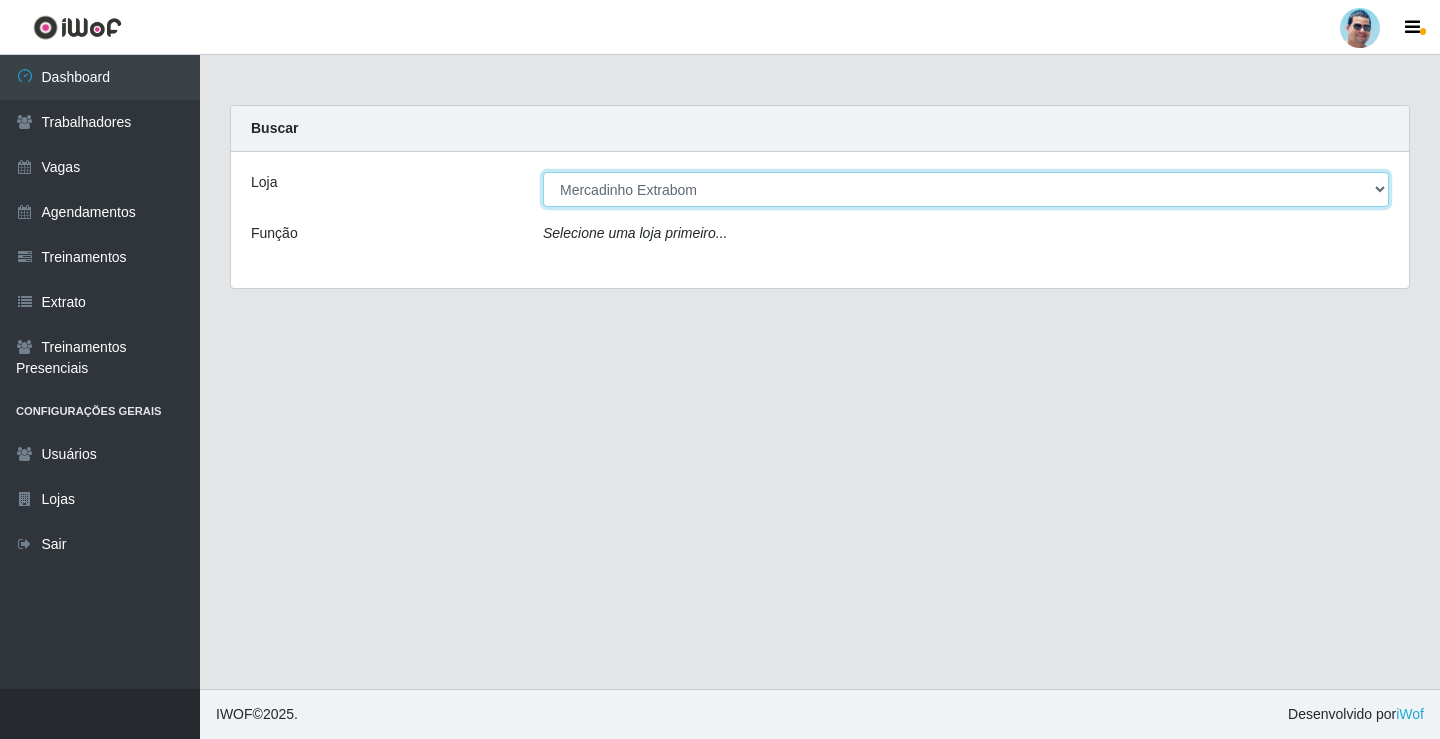 click on "[Selecione...] Mercadinho Extrabom" at bounding box center (966, 189) 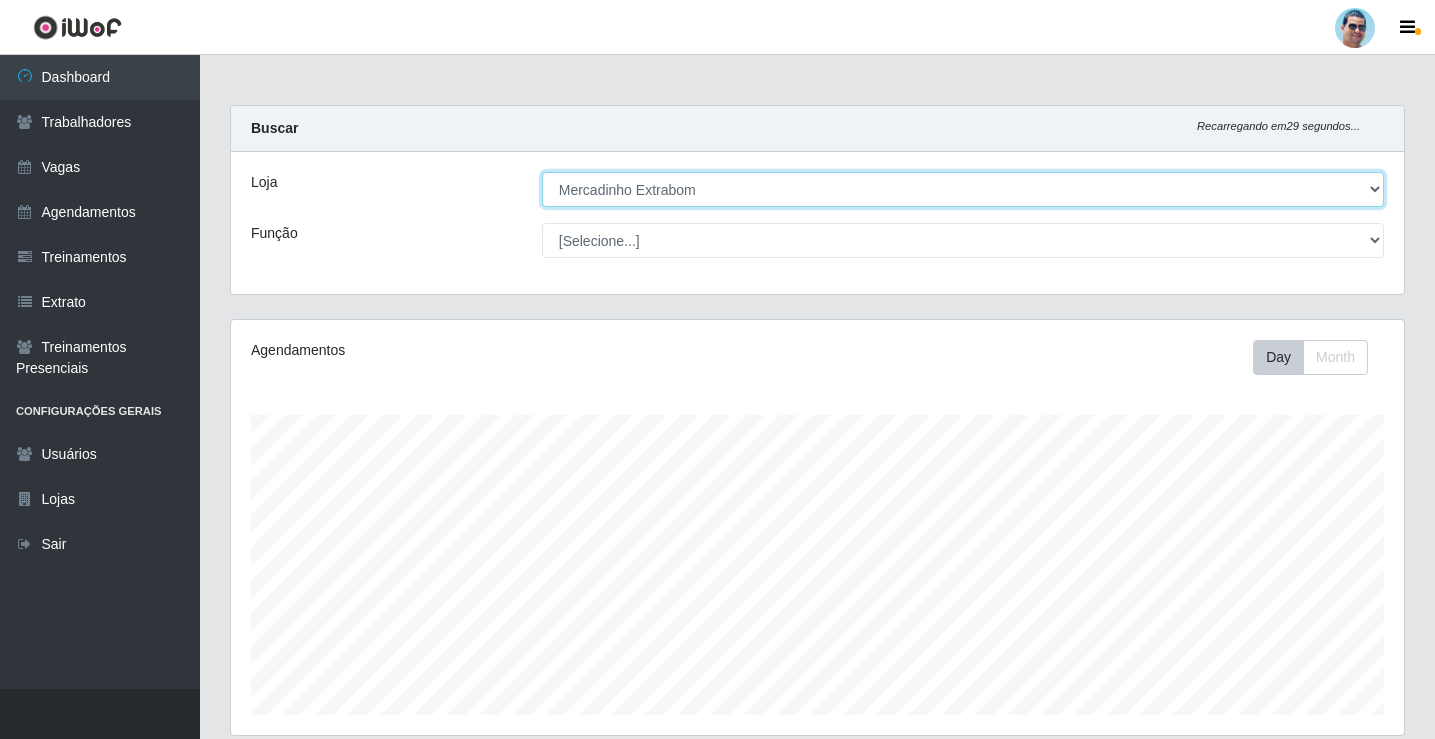scroll, scrollTop: 999585, scrollLeft: 998827, axis: both 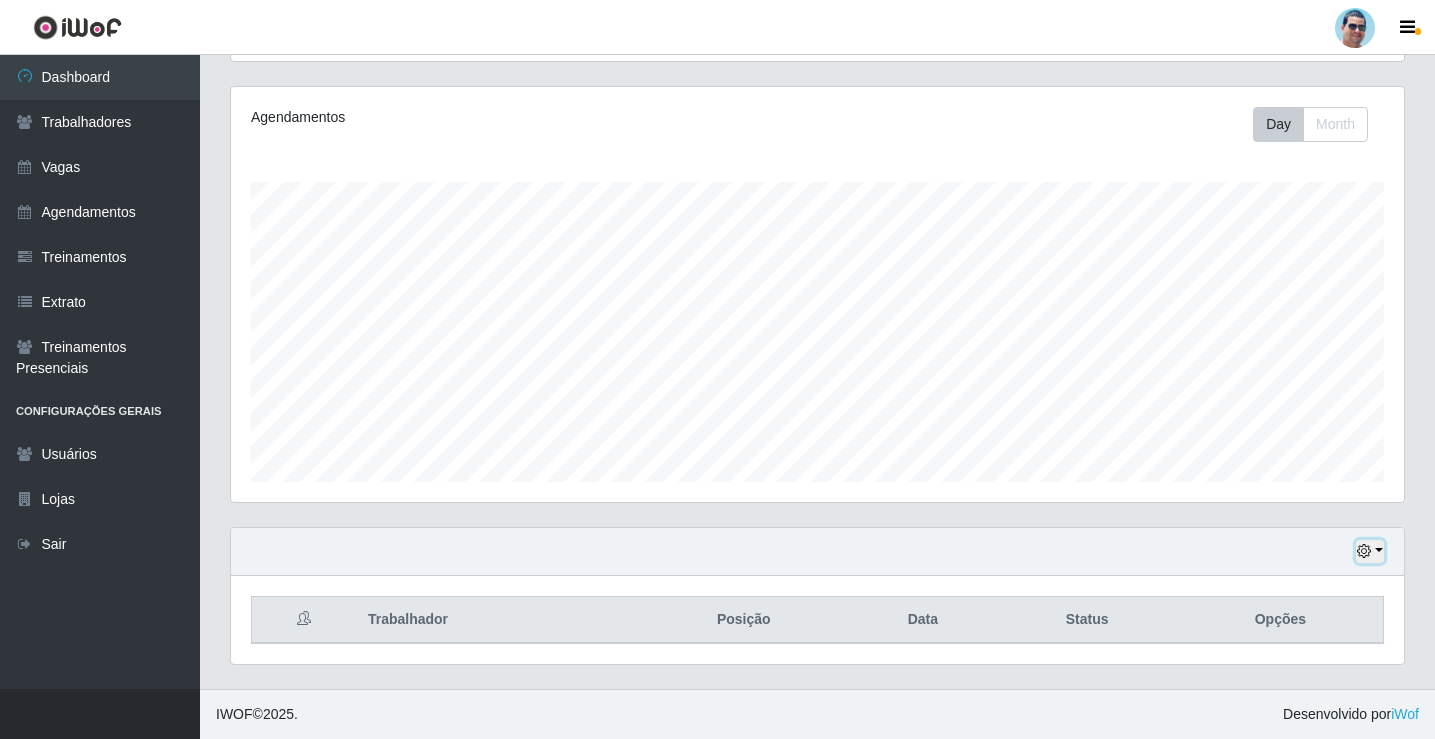 click at bounding box center [1370, 551] 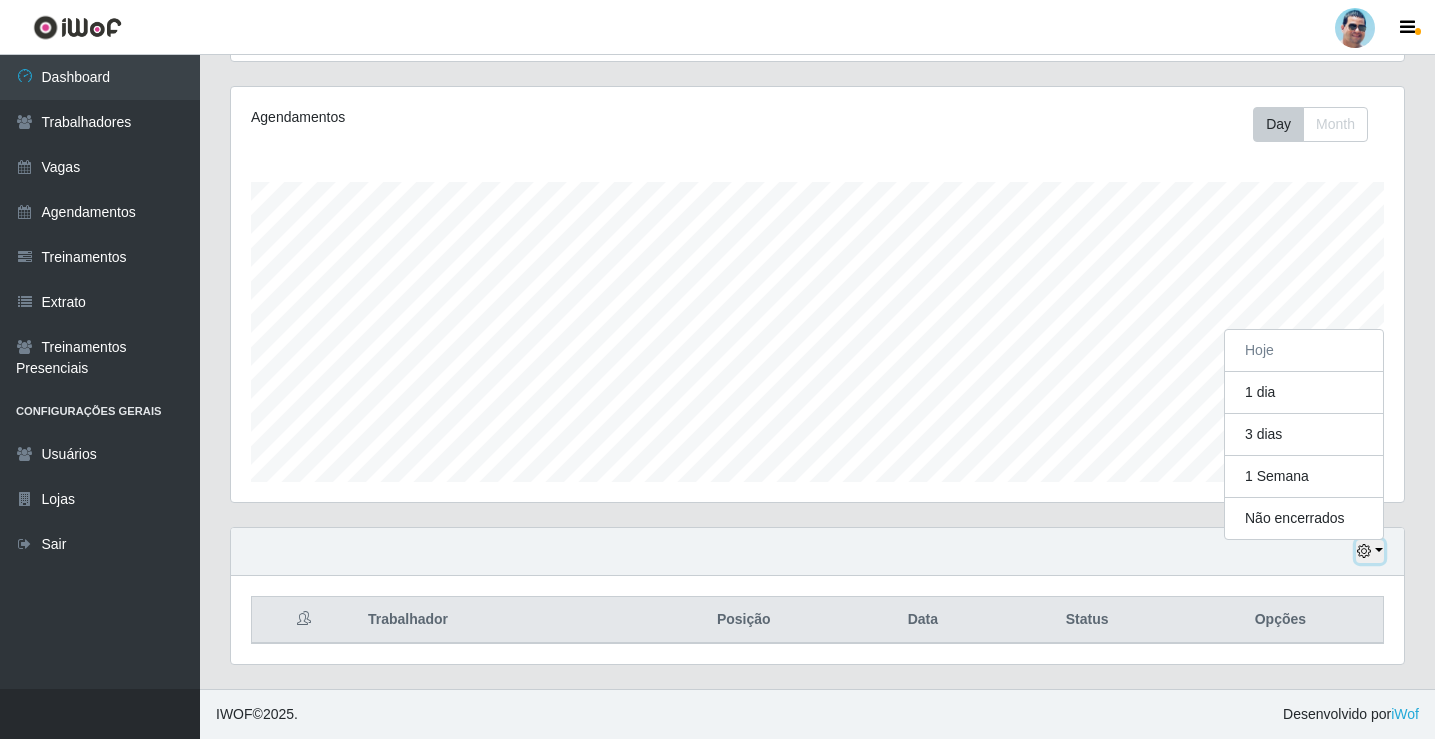 scroll, scrollTop: 415, scrollLeft: 1173, axis: both 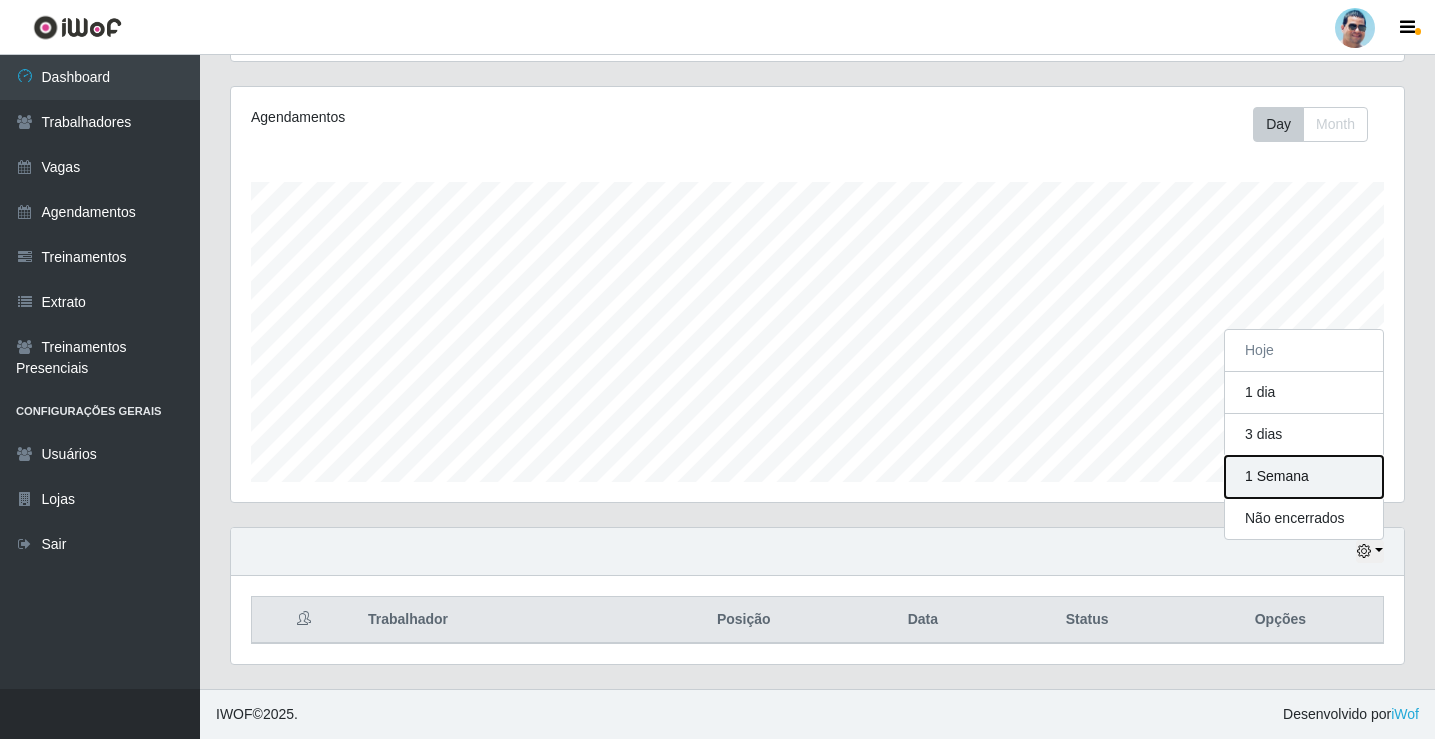 click on "1 Semana" at bounding box center [1304, 477] 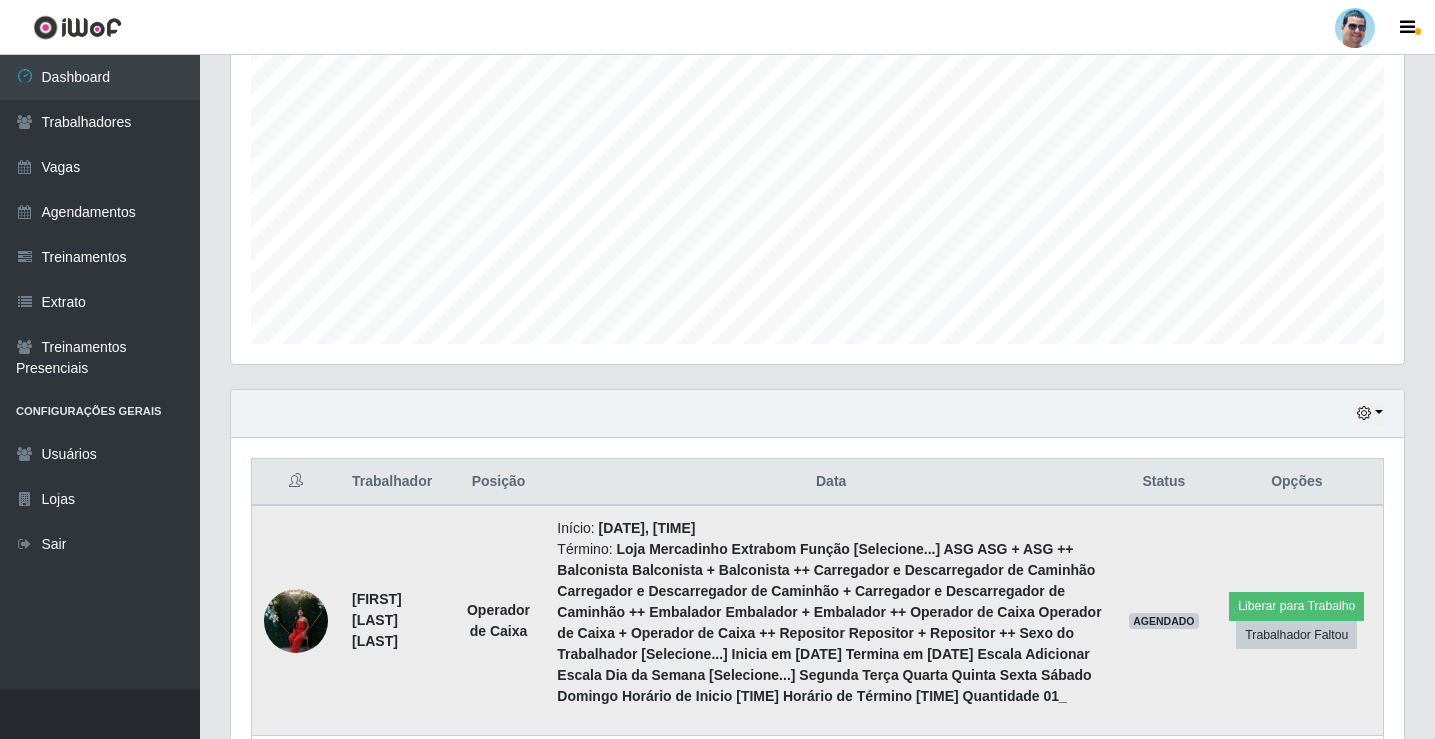 scroll, scrollTop: 589, scrollLeft: 0, axis: vertical 